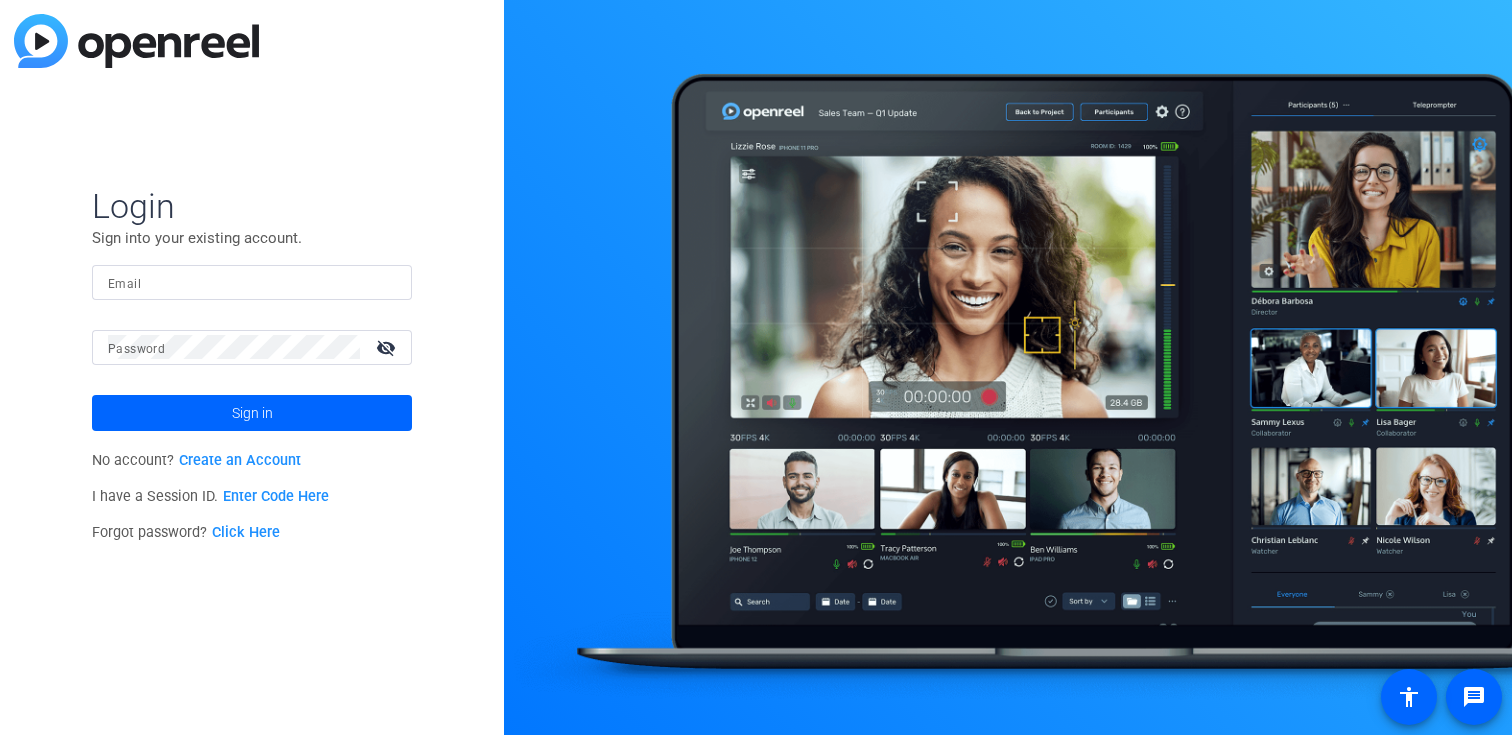 scroll, scrollTop: 0, scrollLeft: 0, axis: both 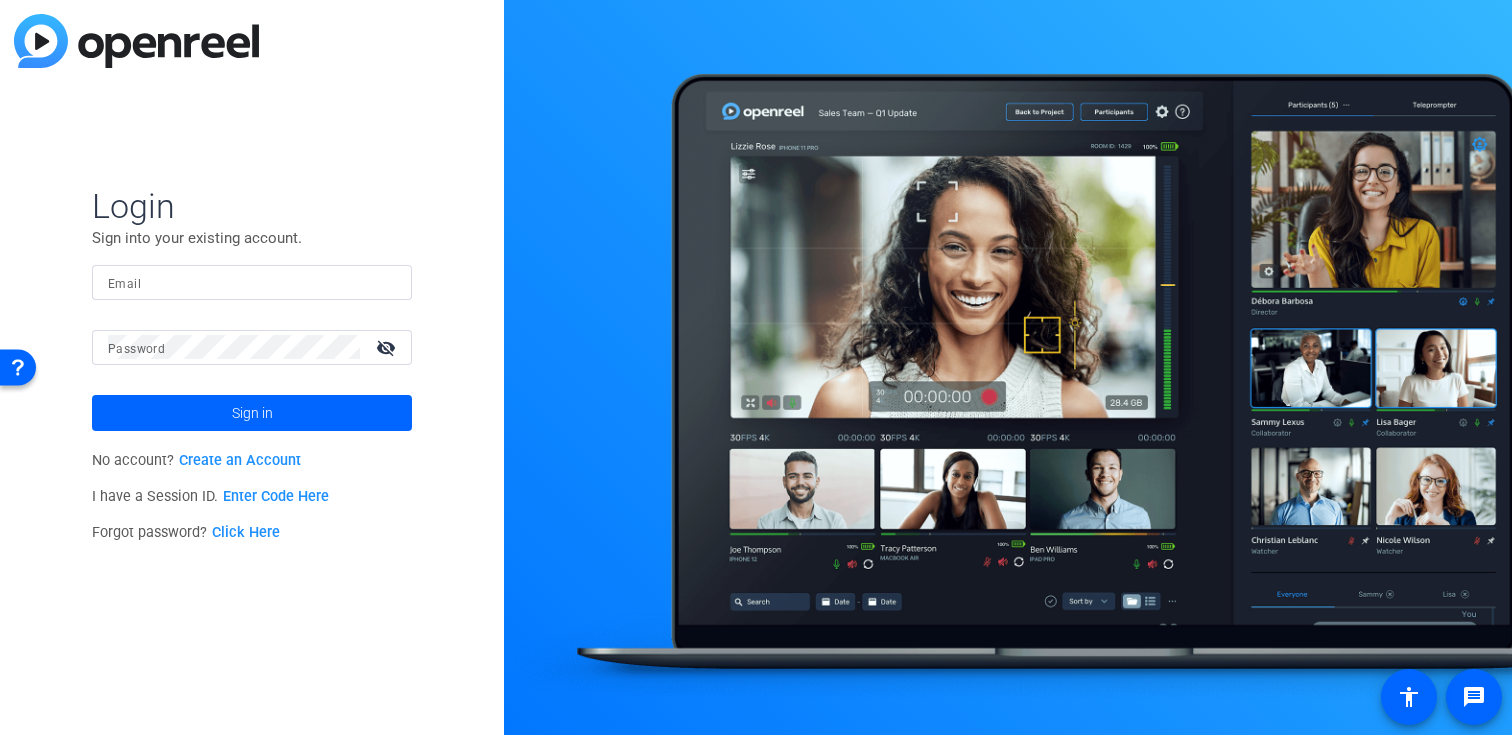 type on "[EMAIL_ADDRESS][DOMAIN_NAME]" 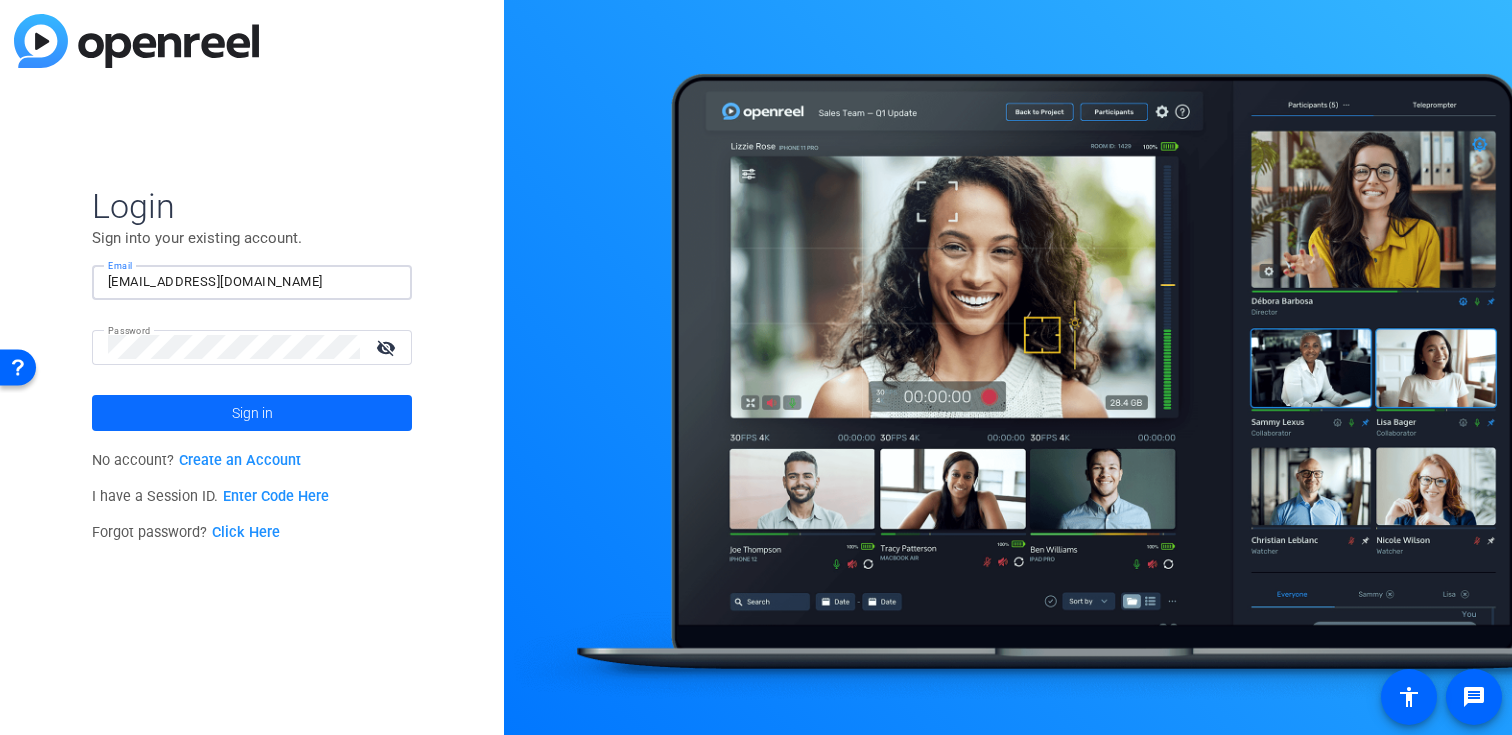 click 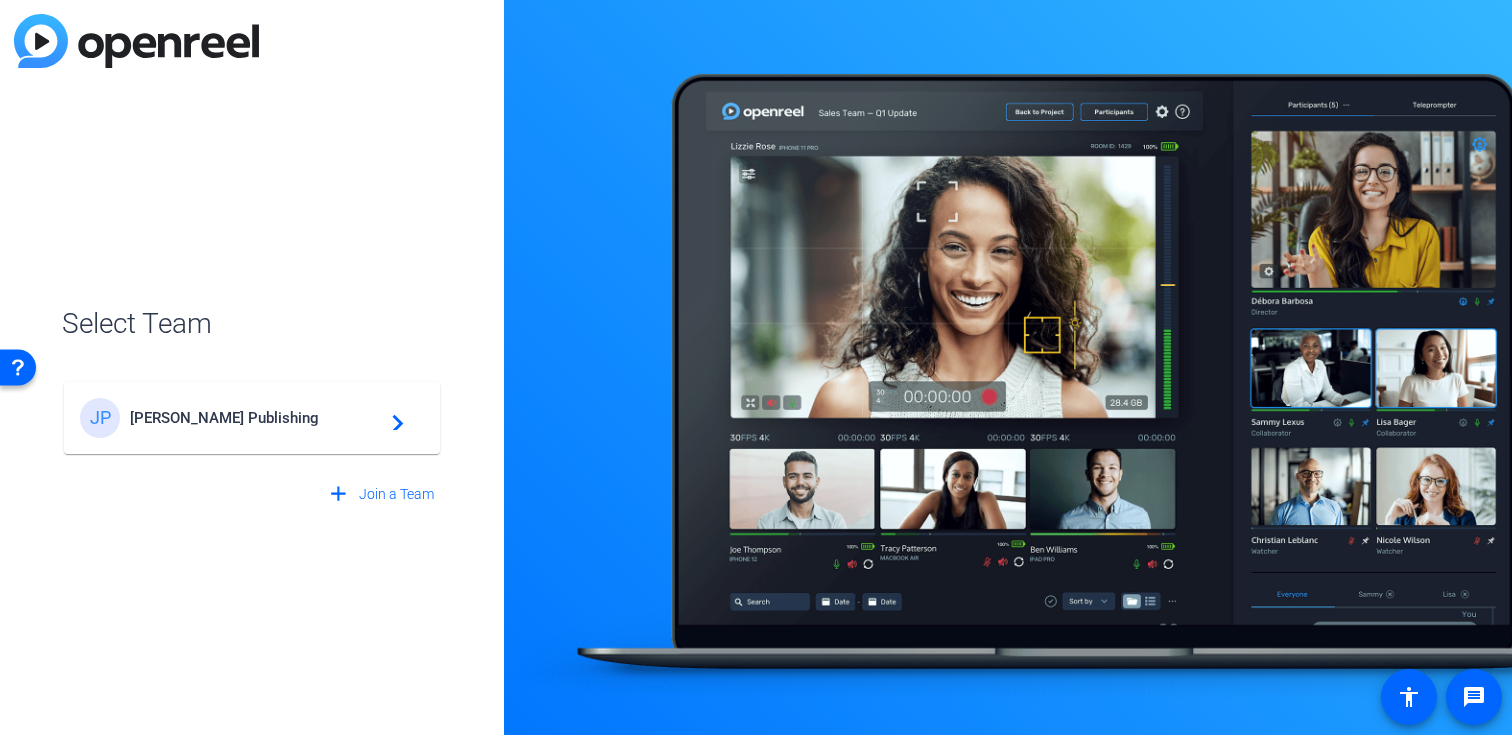 click on "JP James Publishing  navigate_next" 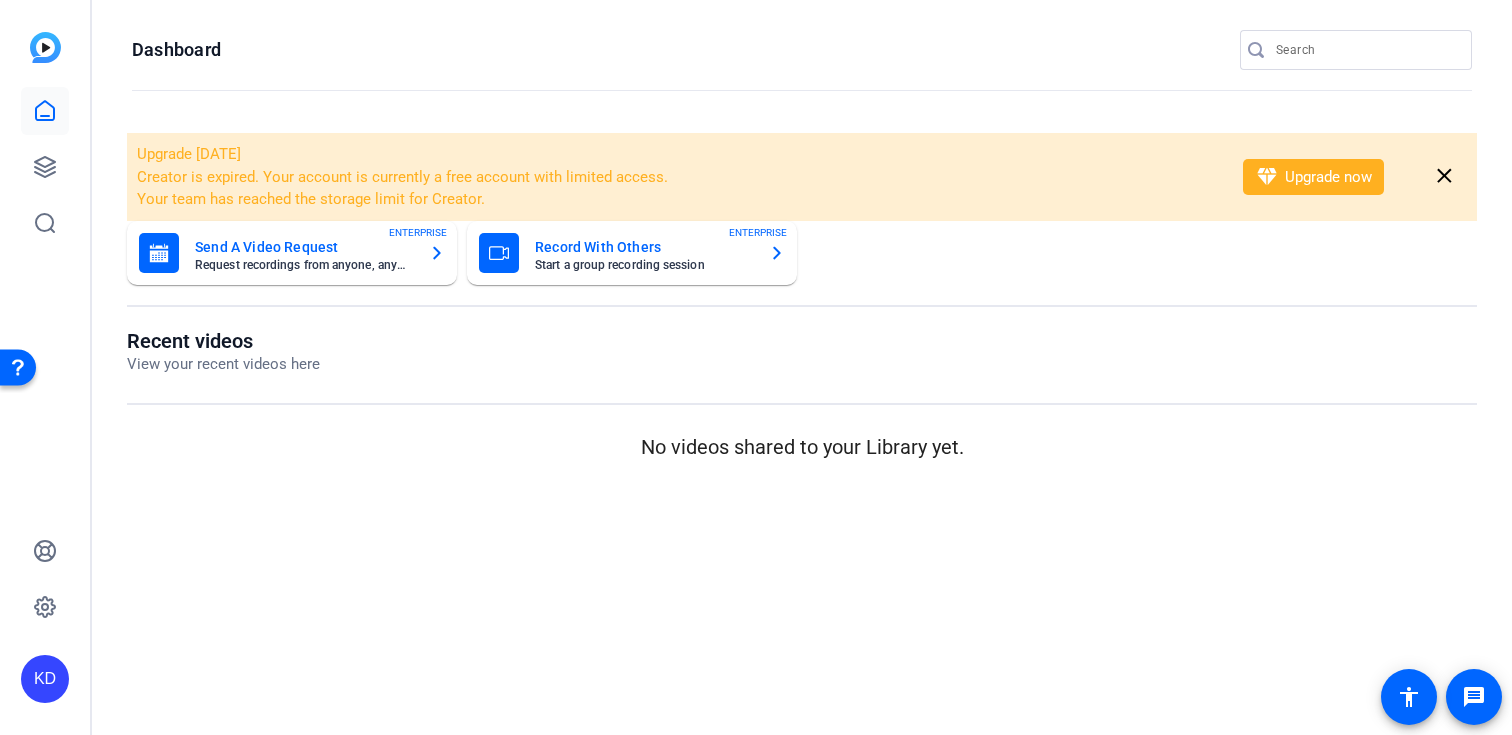 click at bounding box center (1366, 50) 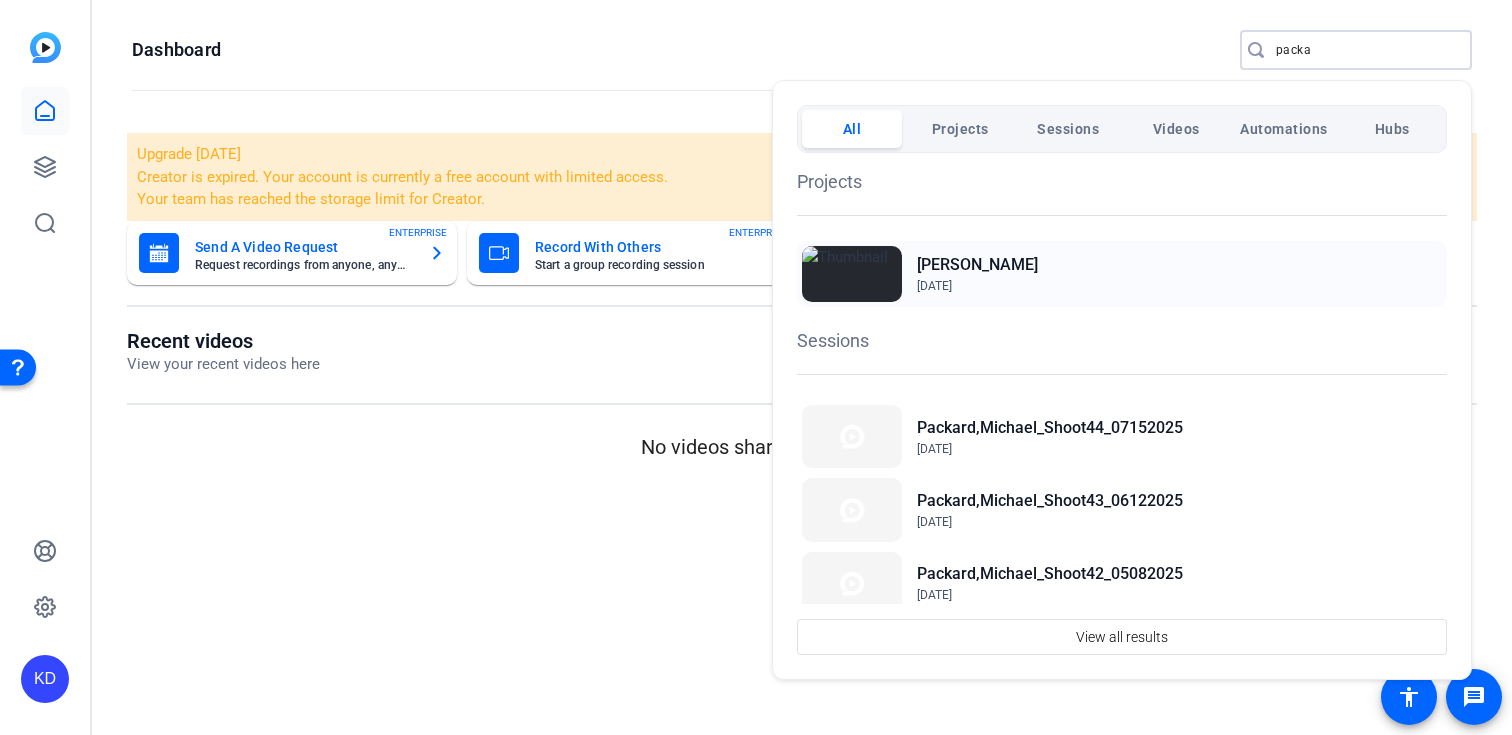 type on "packa" 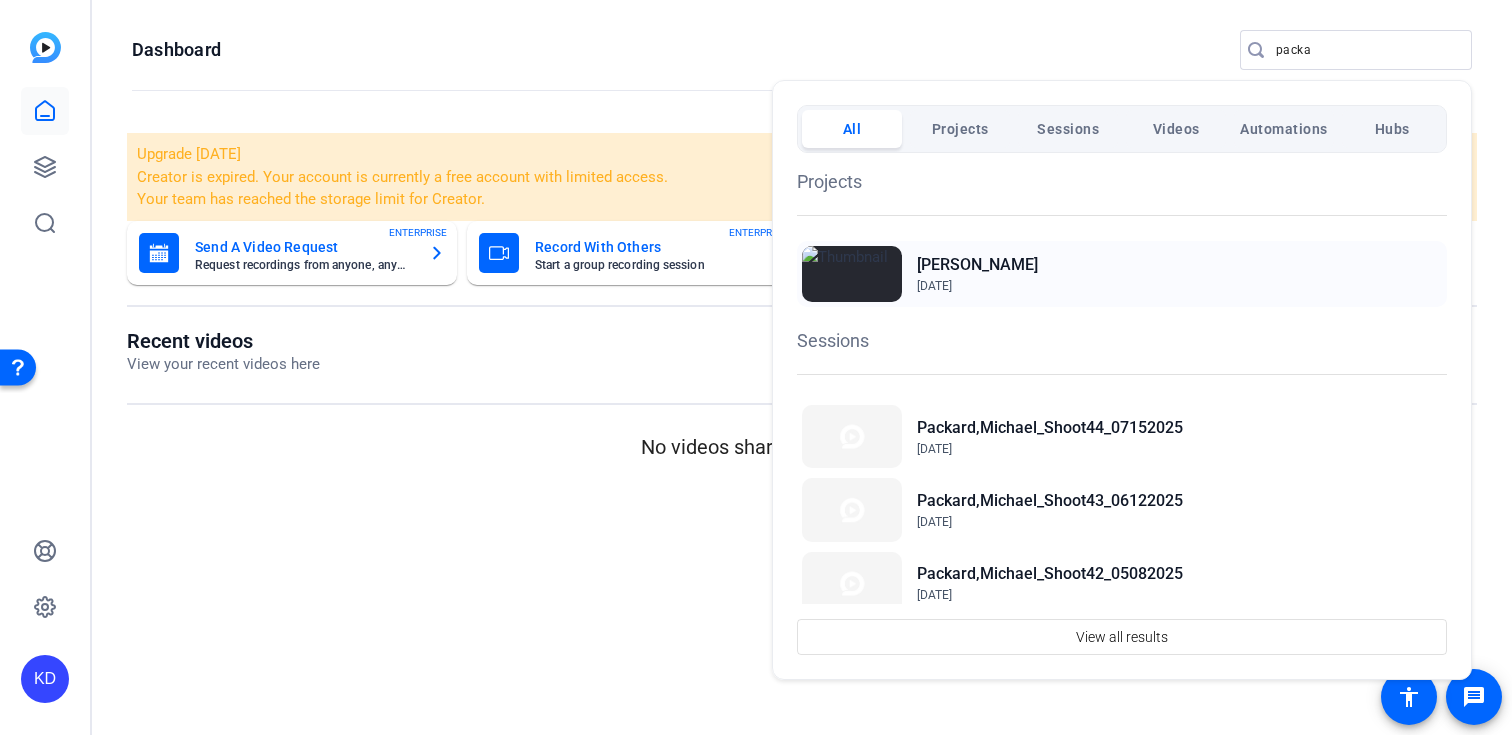 click at bounding box center (852, 274) 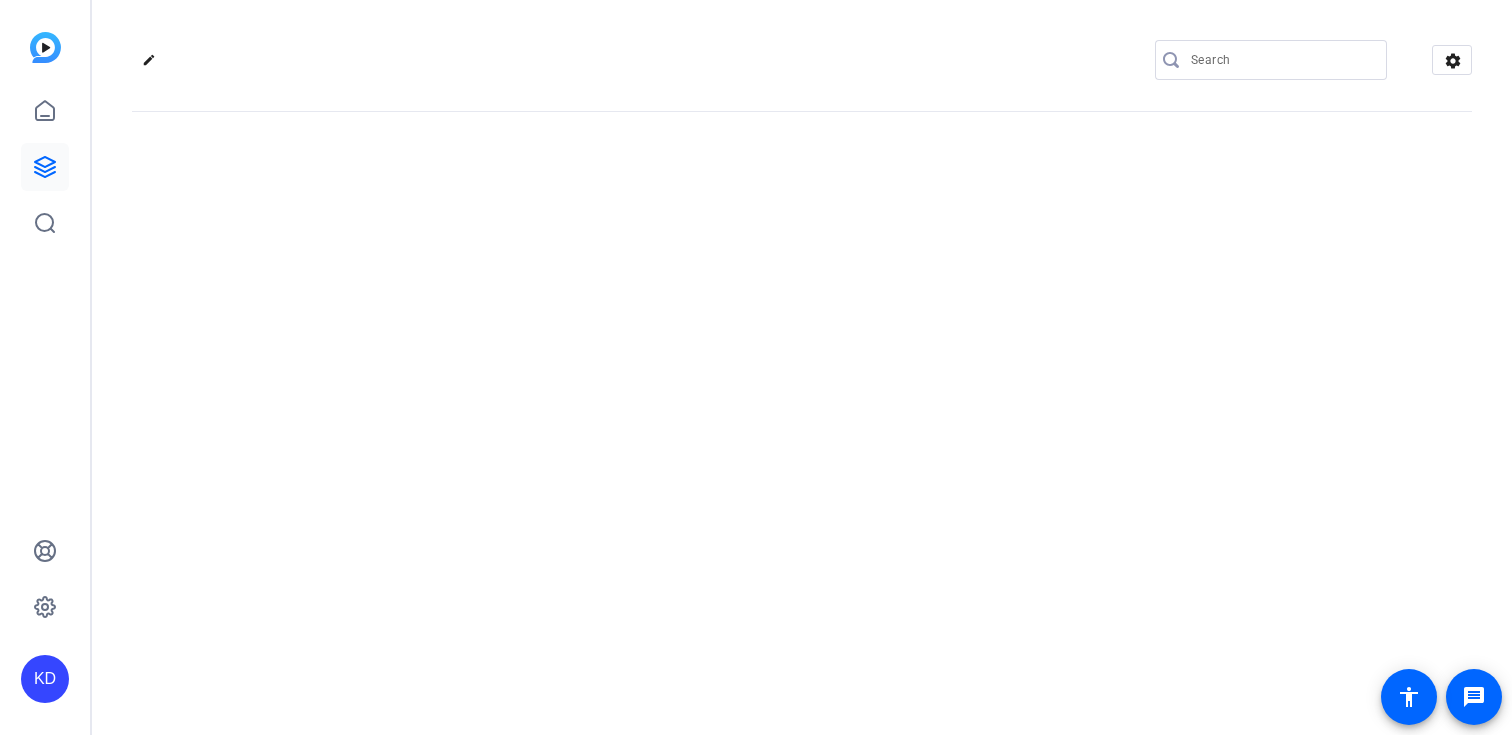 scroll, scrollTop: 0, scrollLeft: 0, axis: both 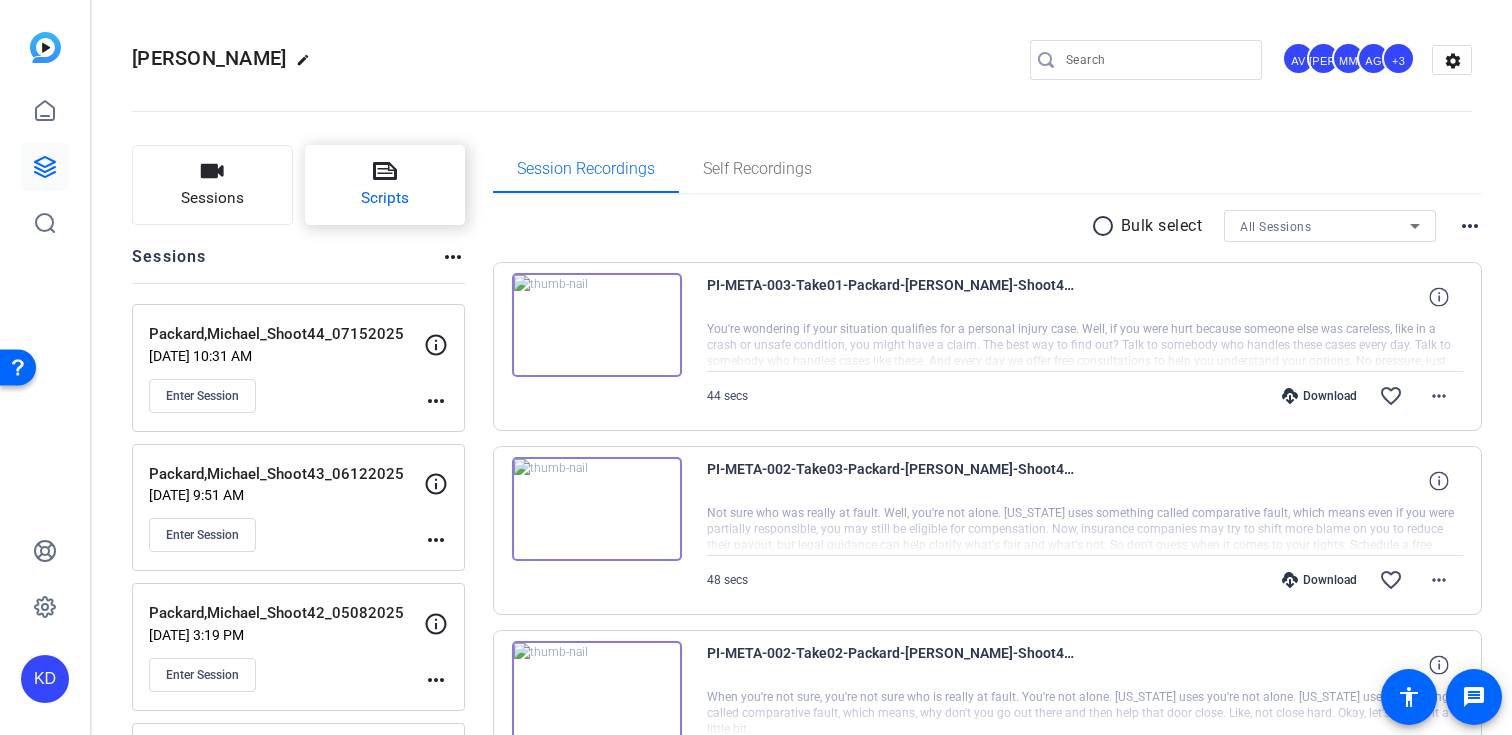 click on "Scripts" 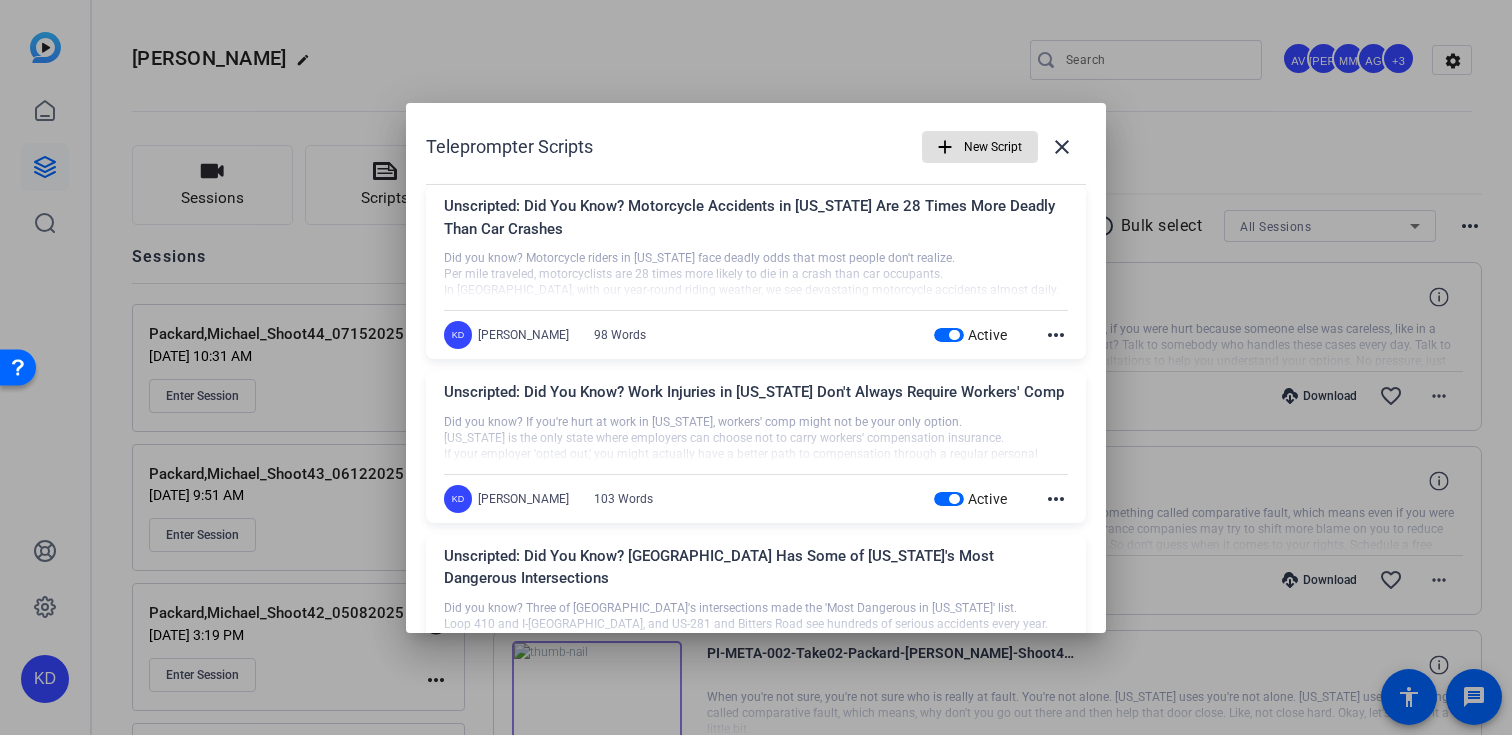 click on "add" at bounding box center [945, 147] 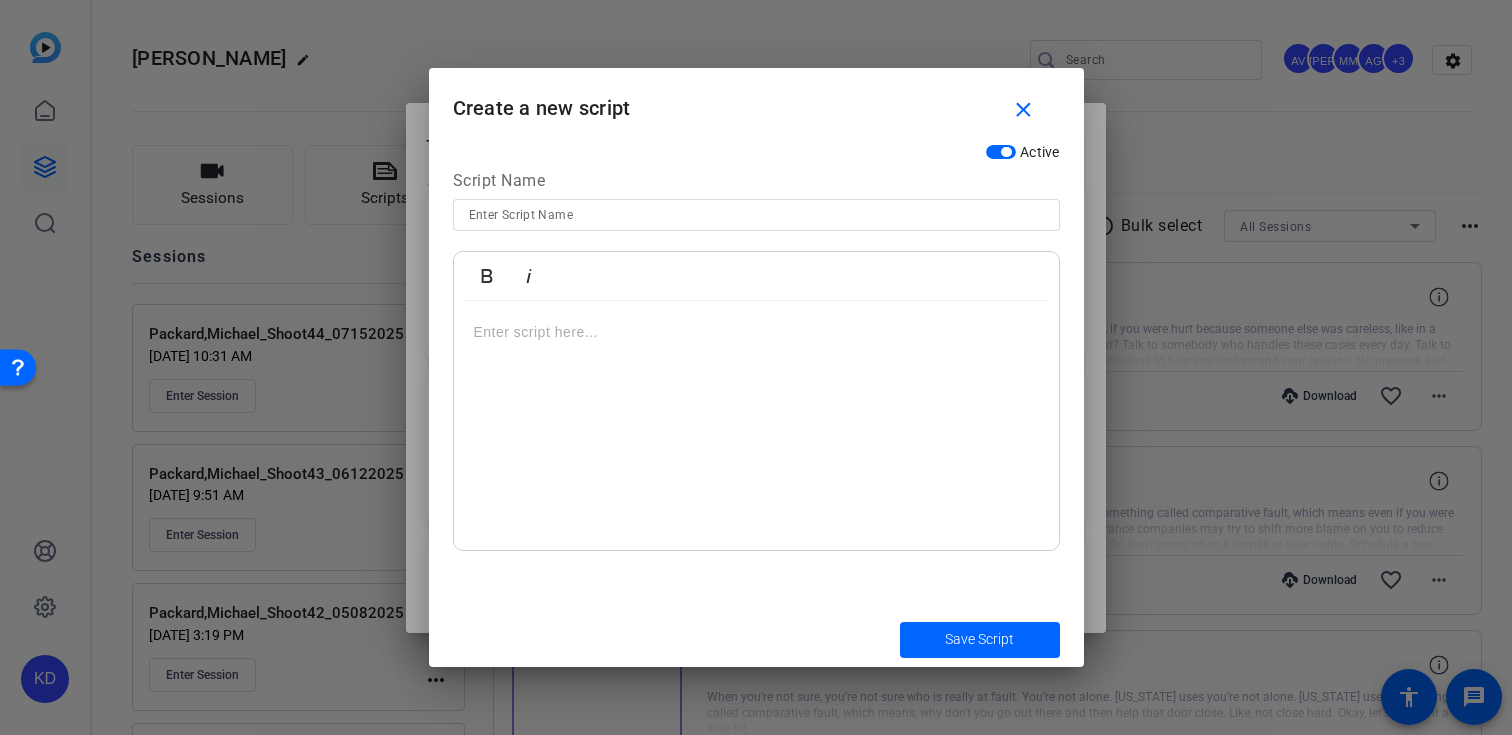 click at bounding box center [756, 426] 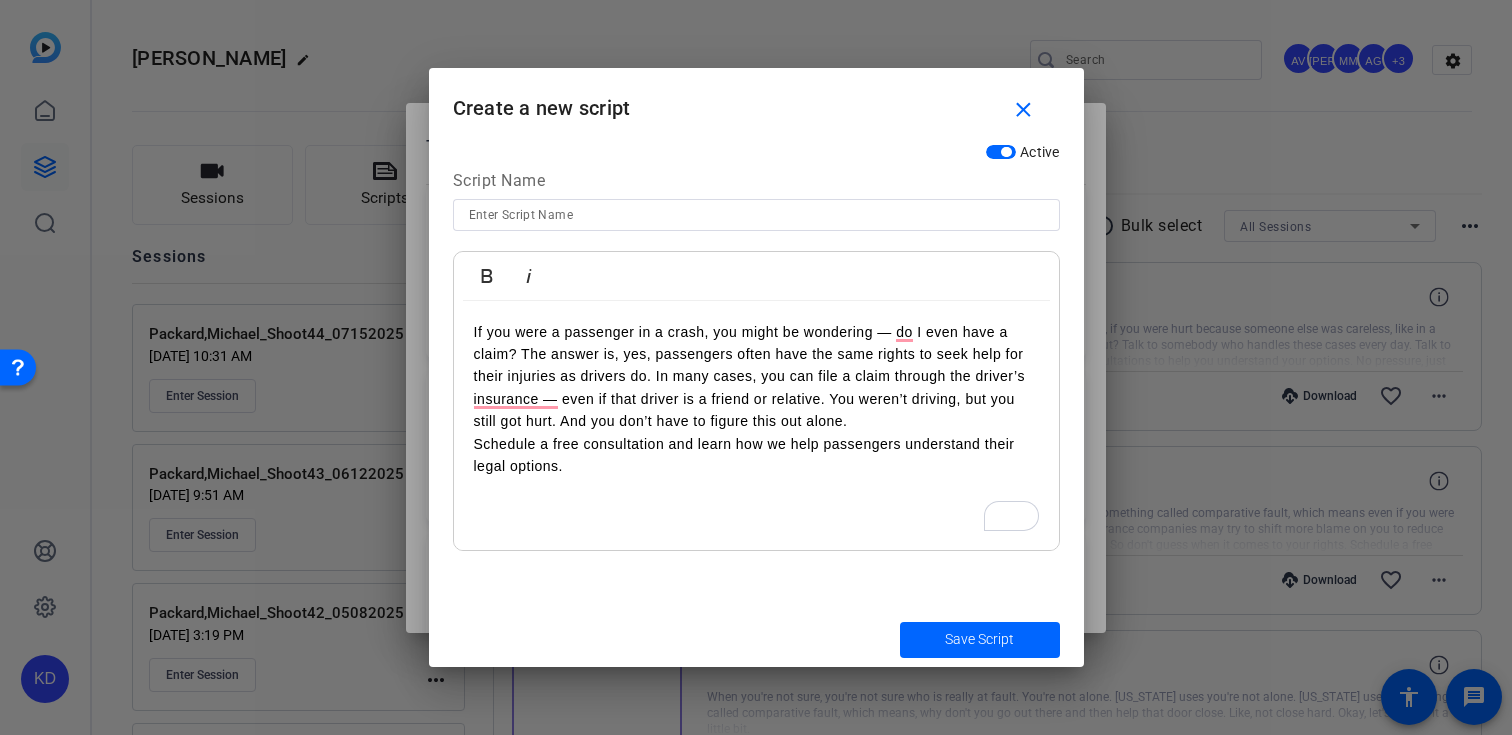 click on "If you were a passenger in a crash, you might be wondering — do I even have a claim? The answer is, yes, passengers often have the same rights to seek help for their injuries as drivers do. In many cases, you can file a claim through the driver’s insurance — even if that driver is a friend or relative. You weren’t driving, but you still got hurt. And you don’t have to figure this out alone. Schedule a free consultation and learn how we help passengers understand their legal options." at bounding box center (756, 399) 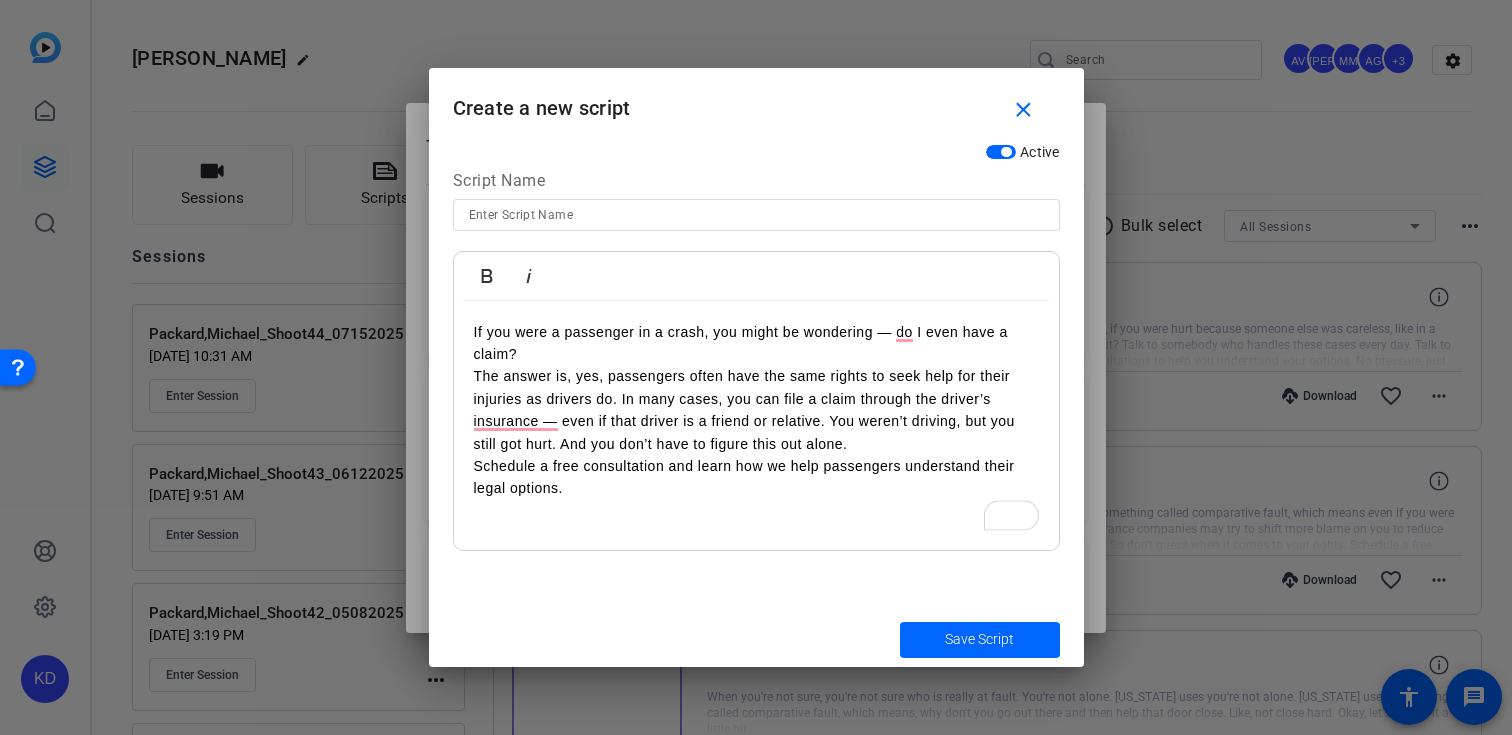 click on "The answer is, yes, passengers often have the same rights to seek help for their injuries as drivers do. In many cases, you can file a claim through the driver’s insurance — even if that driver is a friend or relative. You weren’t driving, but you still got hurt. And you don’t have to figure this out alone. Schedule a free consultation and learn how we help passengers understand their legal options." at bounding box center (756, 432) 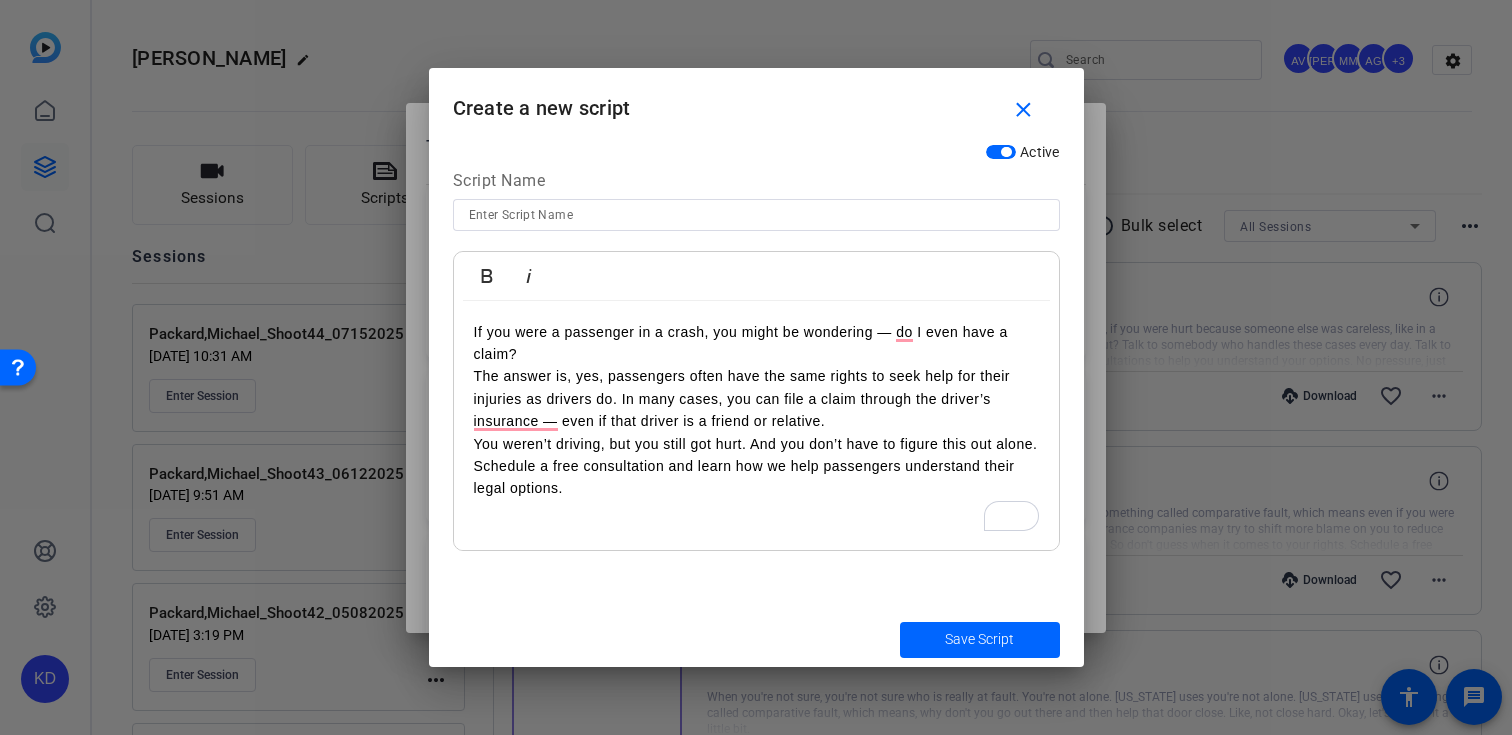 click at bounding box center [756, 215] 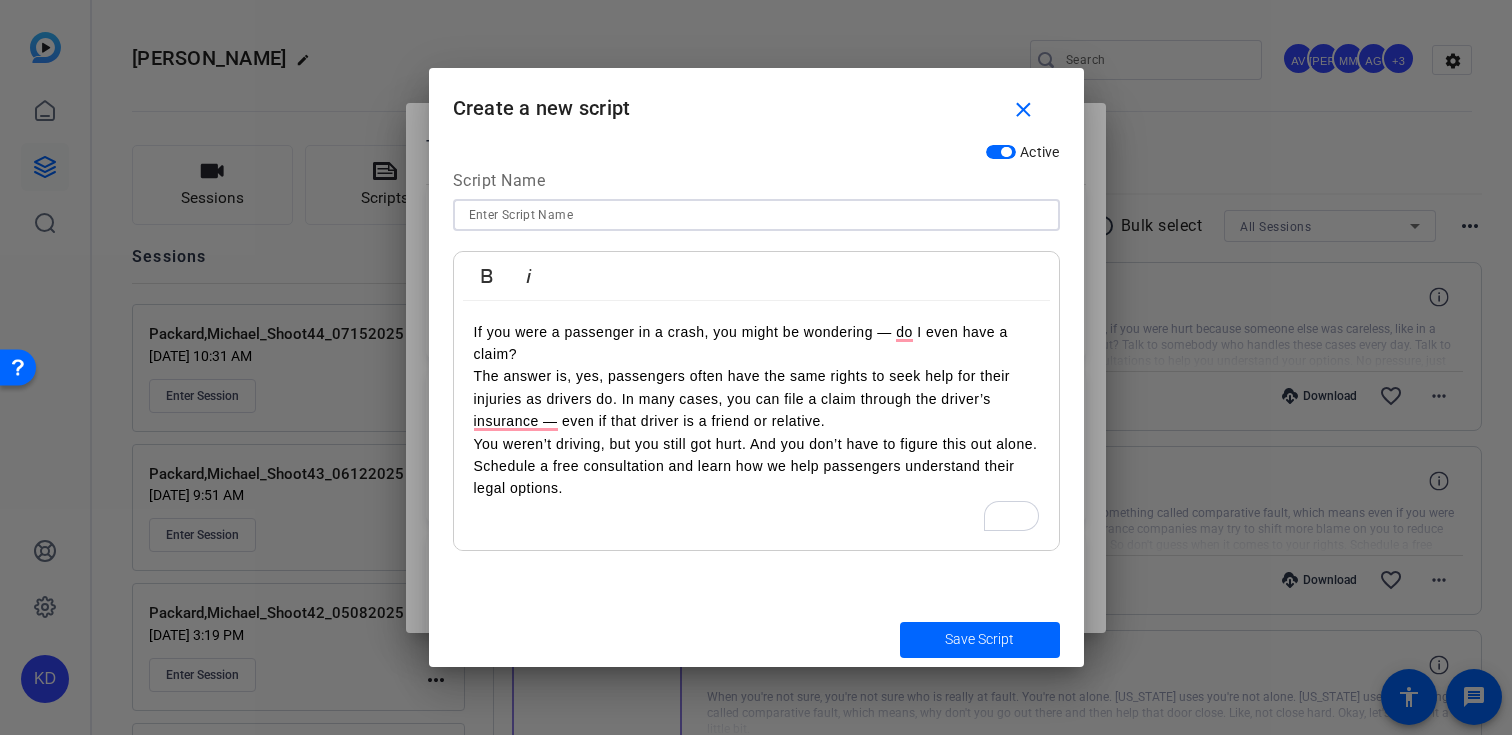 paste on "PI-META-001 Title: Passengers Have Rights Too — Don’t Overlook Them" 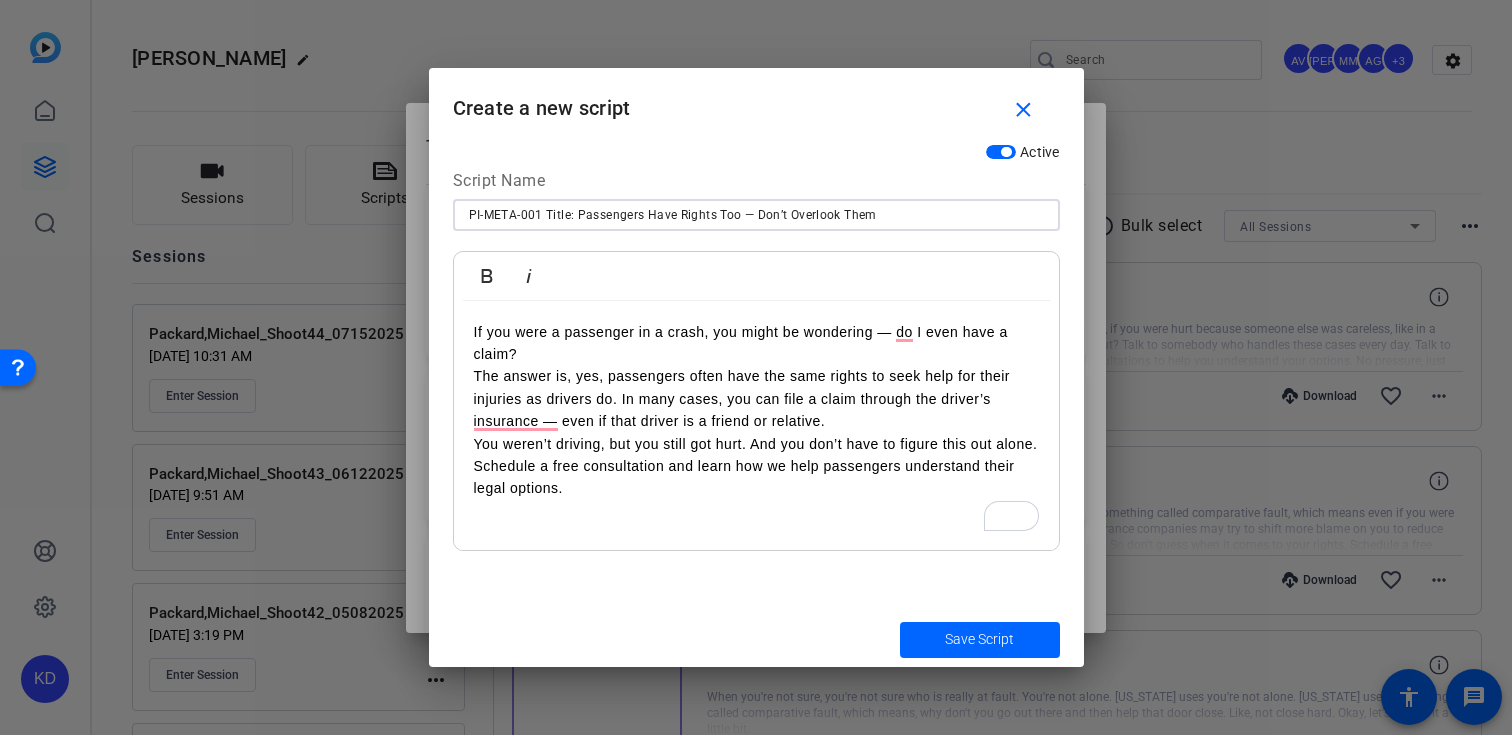 drag, startPoint x: 539, startPoint y: 214, endPoint x: 563, endPoint y: 287, distance: 76.843994 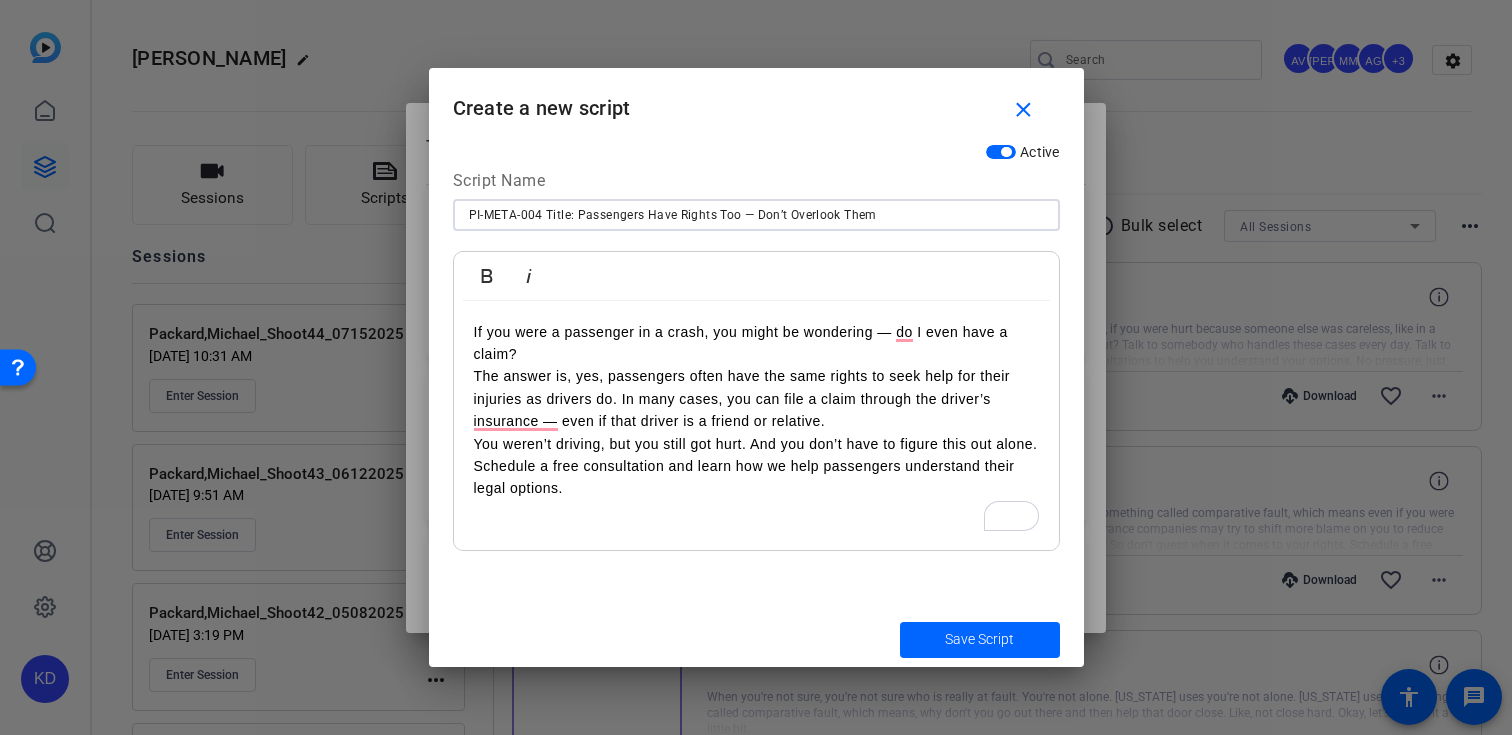 drag, startPoint x: 577, startPoint y: 211, endPoint x: 547, endPoint y: 213, distance: 30.066593 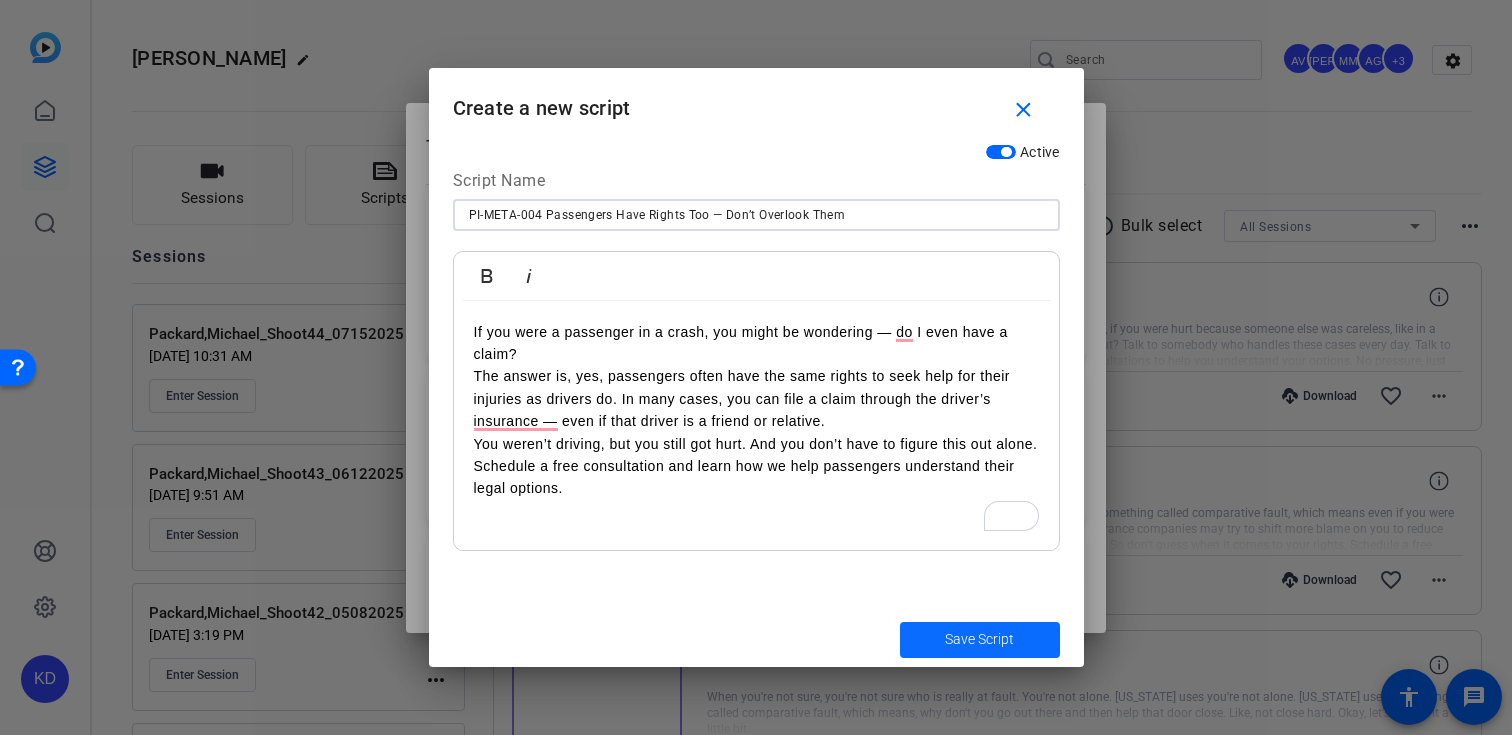 type on "PI-META-004 Passengers Have Rights Too — Don’t Overlook Them" 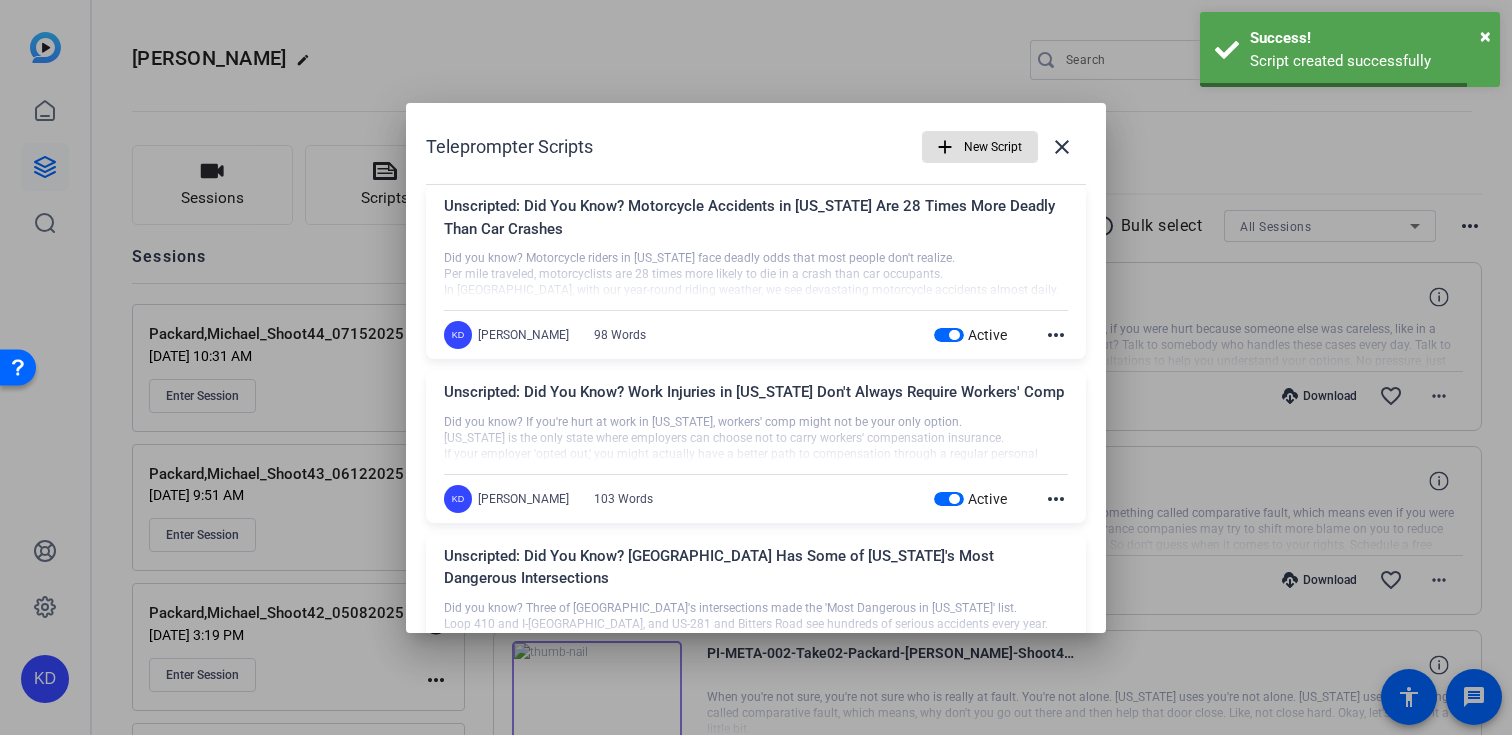 click on "New Script" at bounding box center (993, 147) 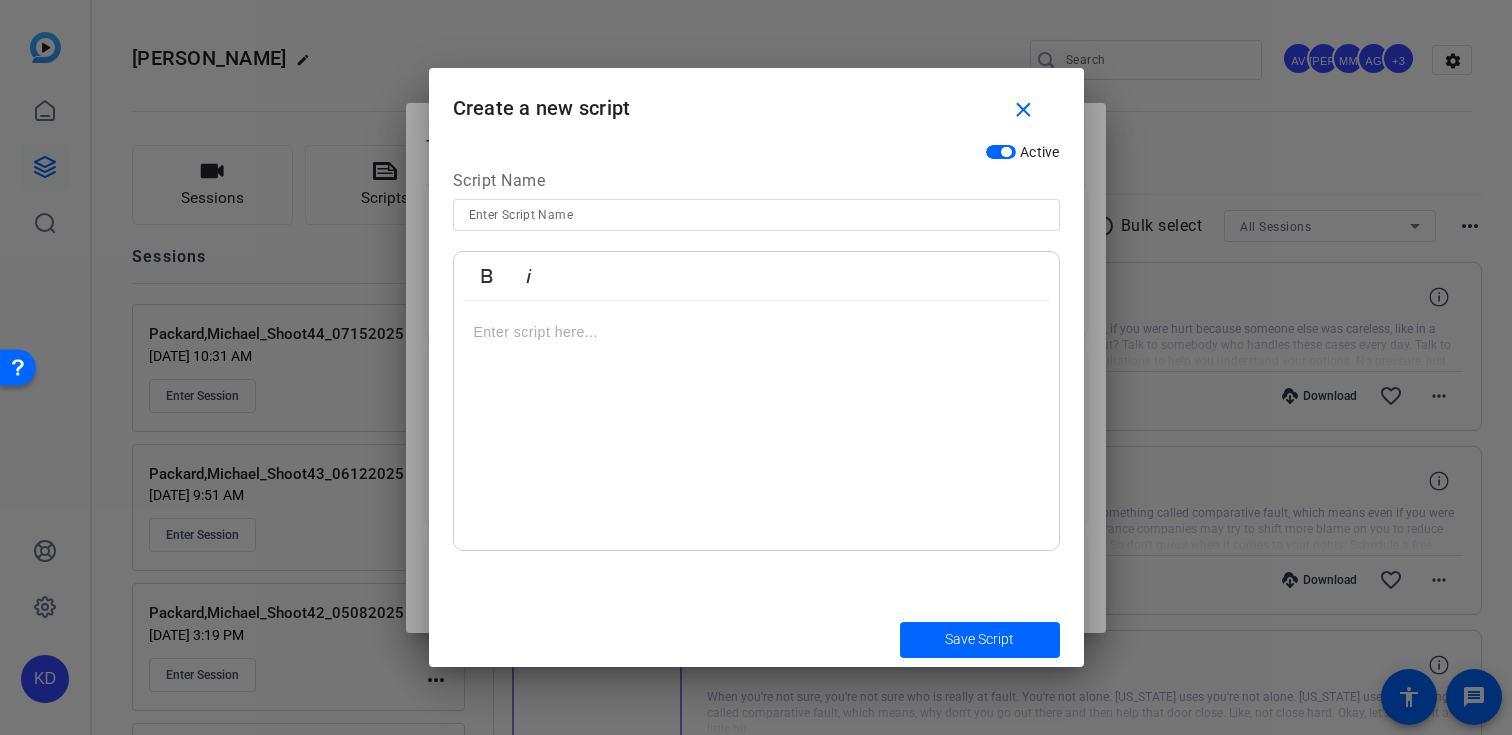 click at bounding box center (756, 215) 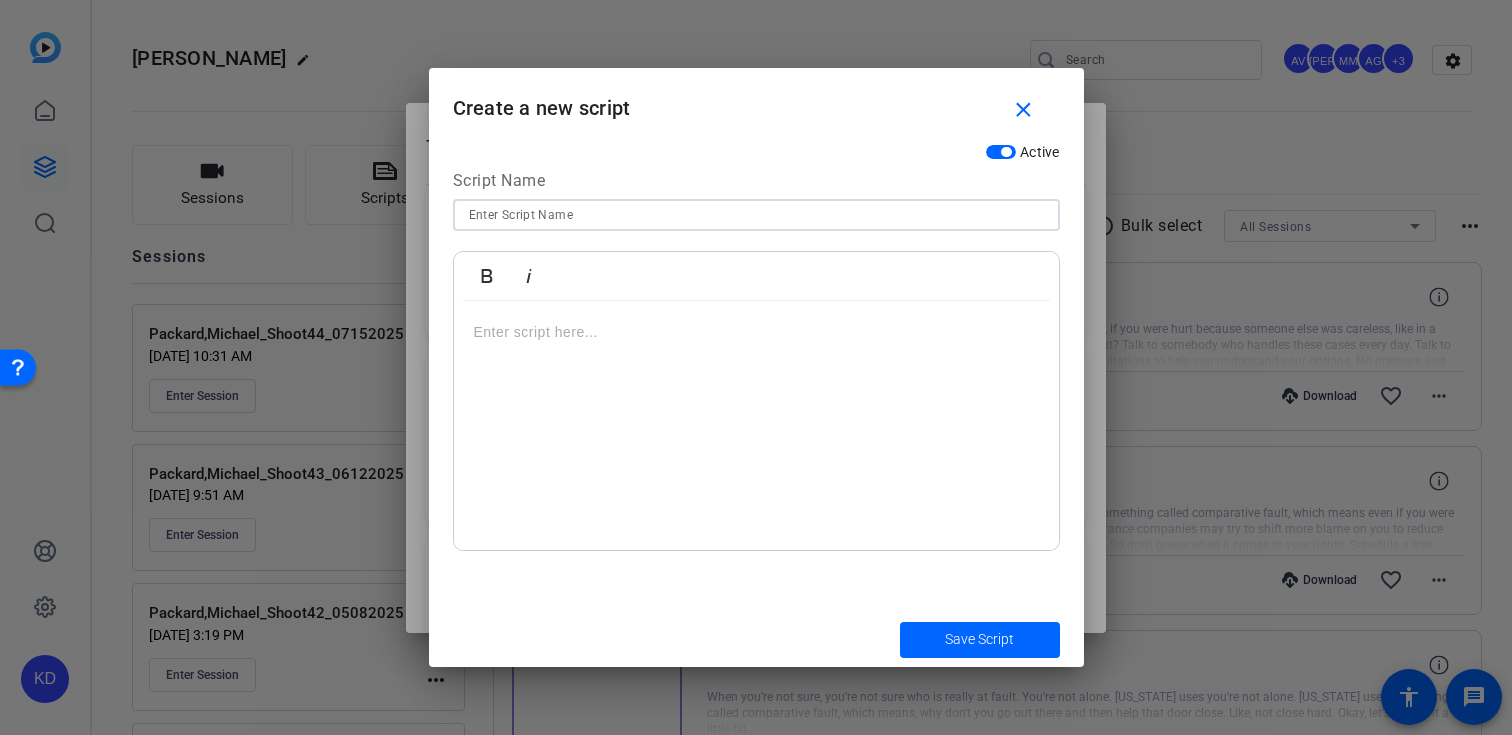 click at bounding box center (756, 215) 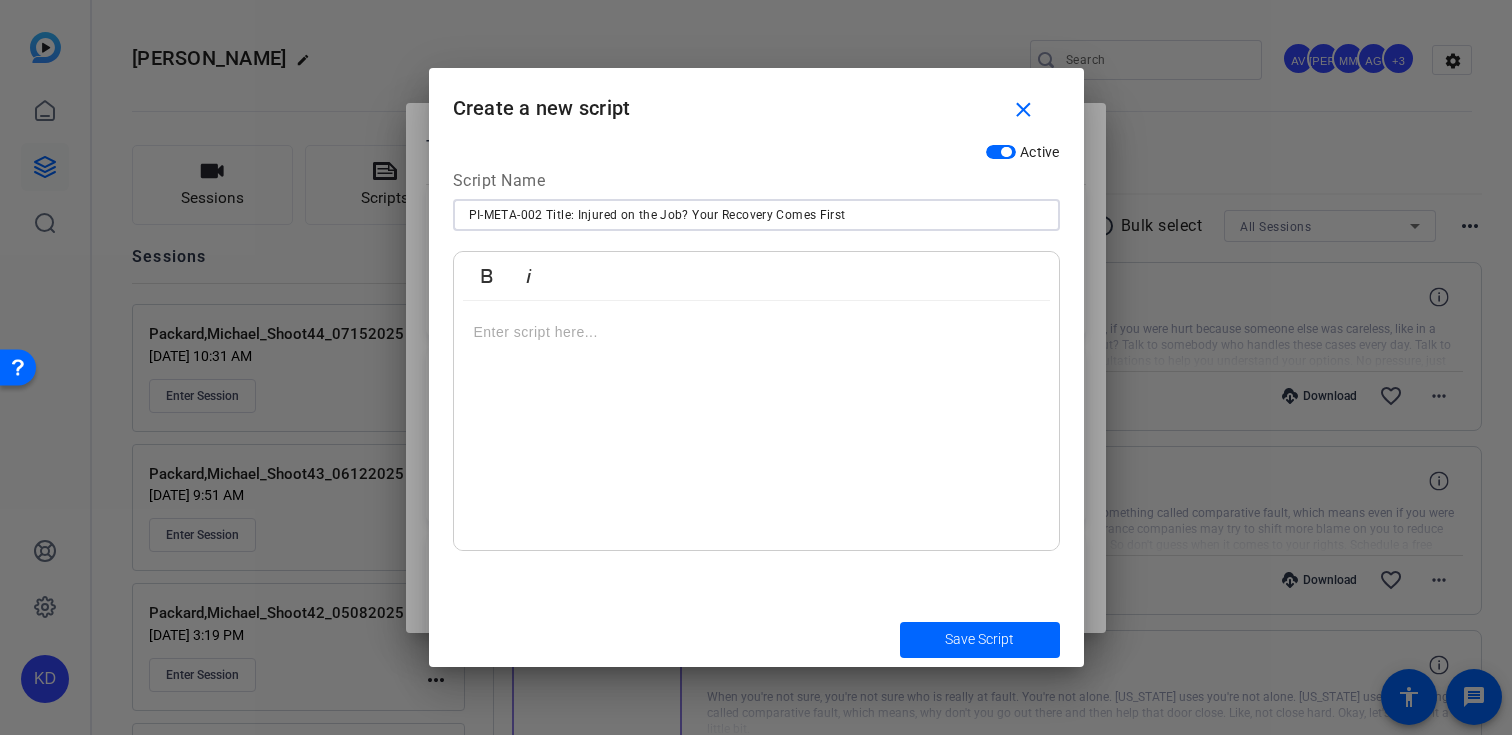 click on "PI-META-002 Title: Injured on the Job? Your Recovery Comes First" at bounding box center [756, 215] 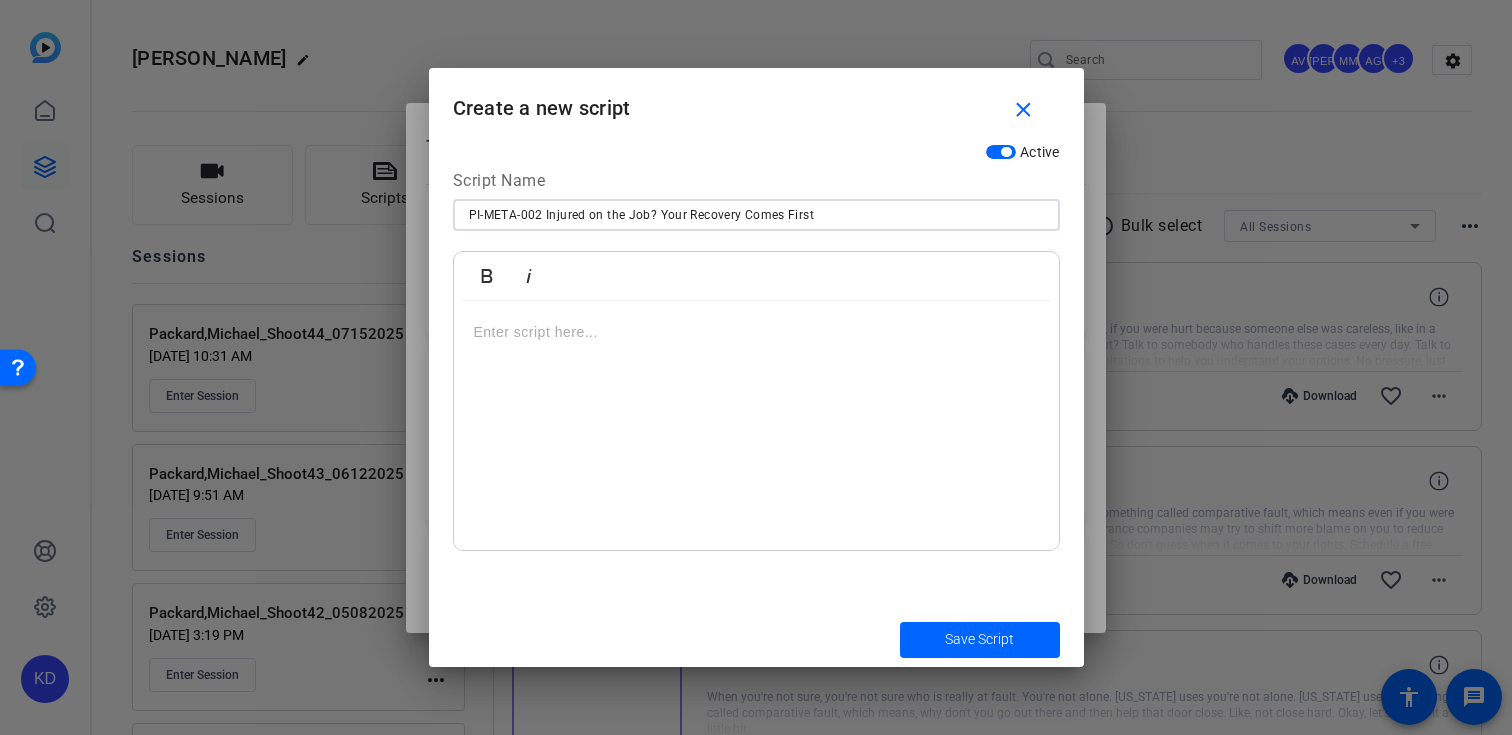 type on "PI-META-002 Injured on the Job? Your Recovery Comes First" 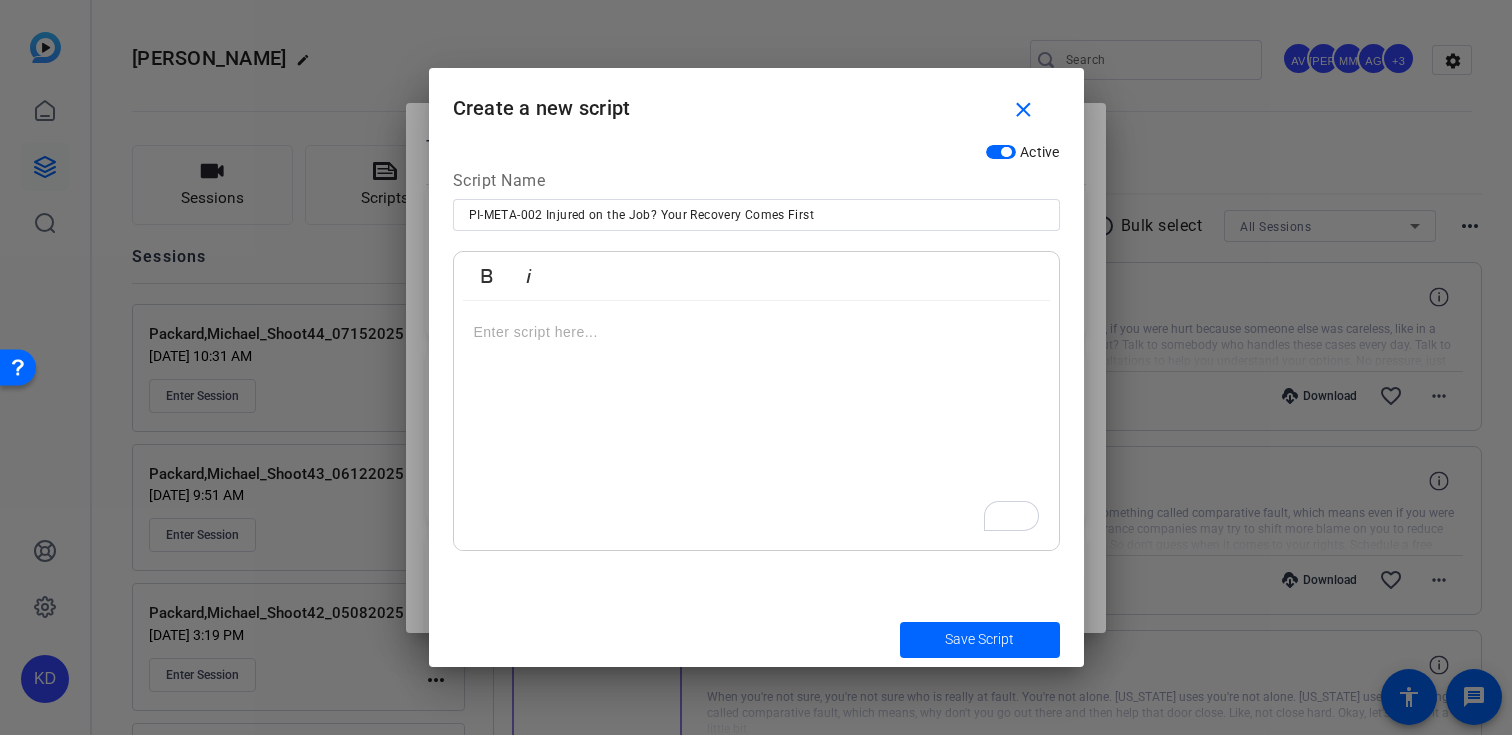 click at bounding box center [756, 332] 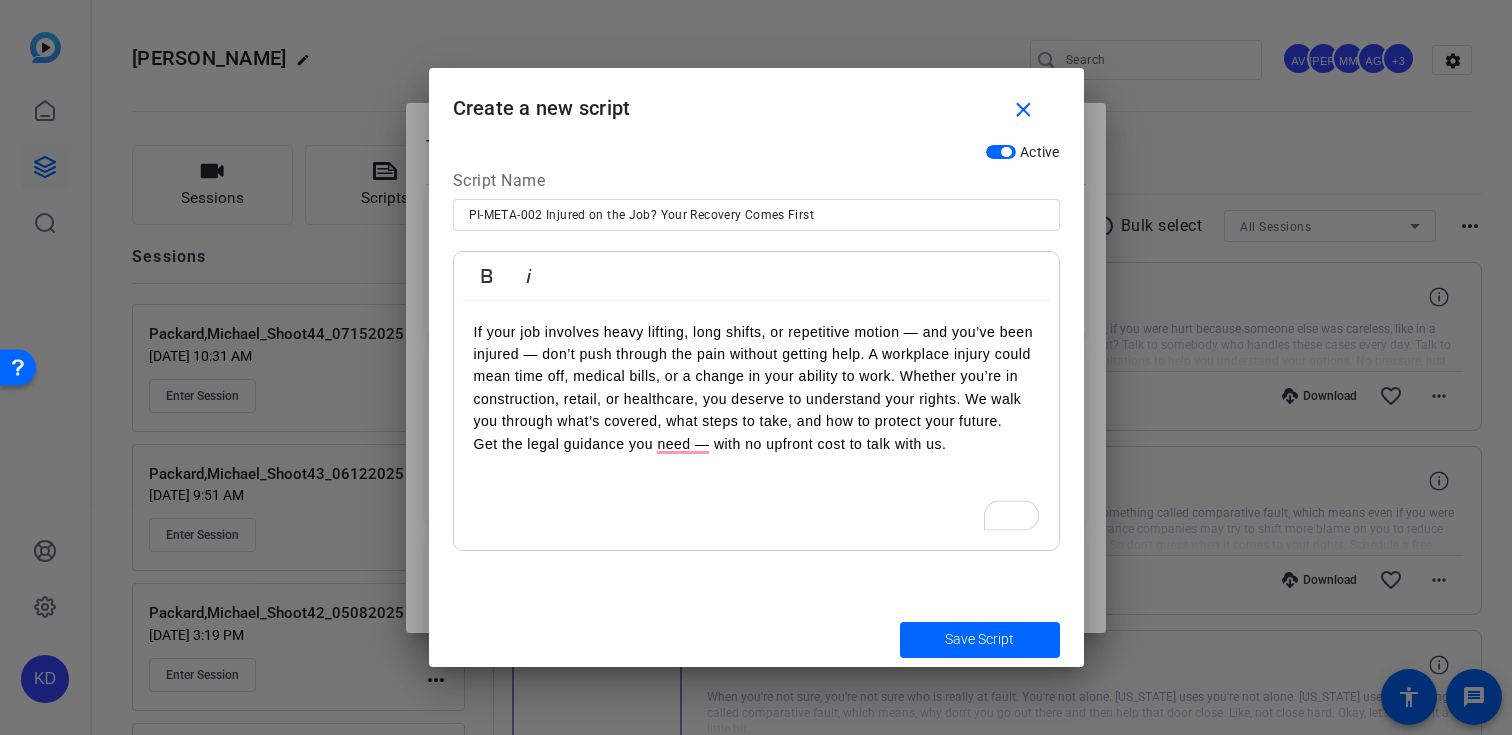 click on "If your job involves heavy lifting, long shifts, or repetitive motion — and you’ve been injured — don’t push through the pain without getting help. A workplace injury could mean time off, medical bills, or a change in your ability to work. Whether you’re in construction, retail, or healthcare, you deserve to understand your rights. We walk you through what’s covered, what steps to take, and how to protect your future. Get the legal guidance you need — with no upfront cost to talk with us." at bounding box center (756, 388) 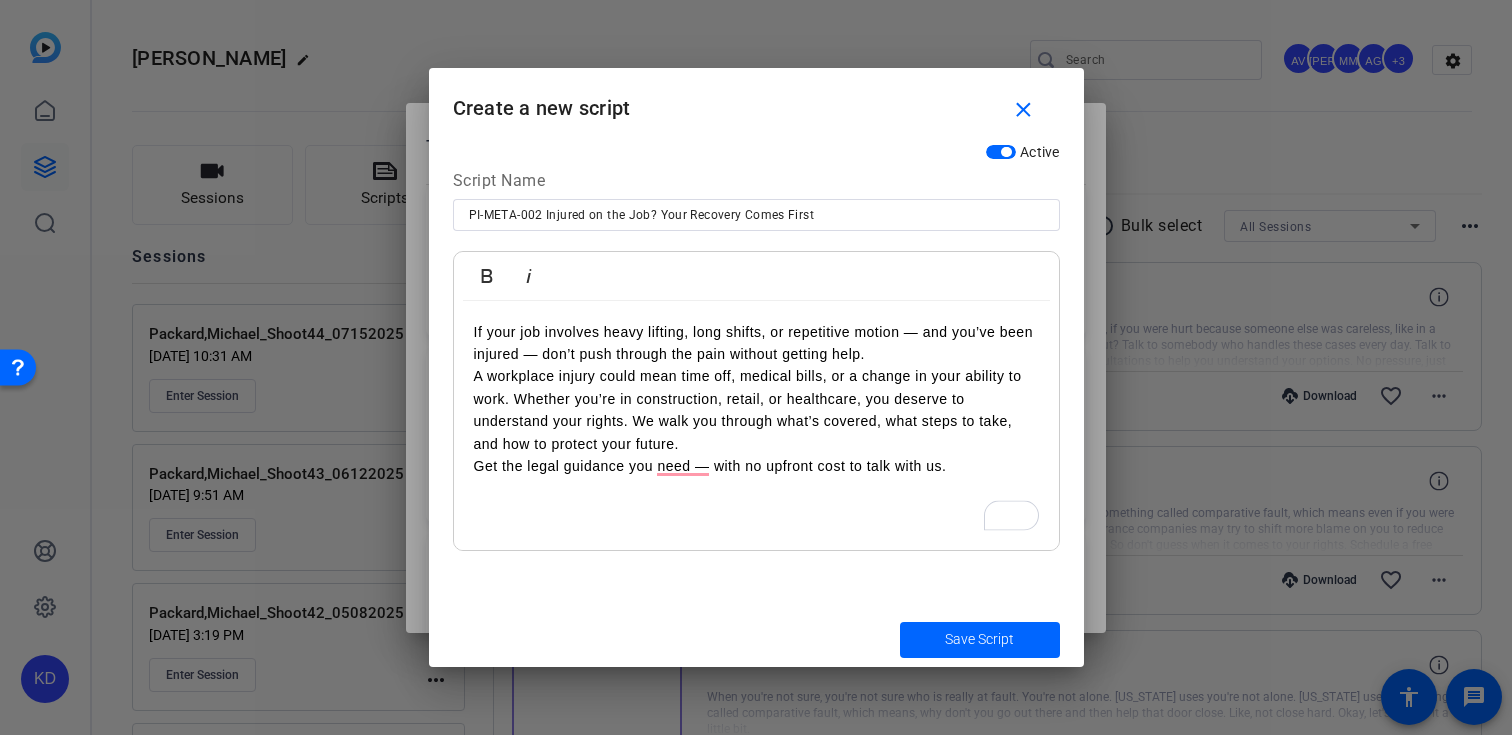 click on "A workplace injury could mean time off, medical bills, or a change in your ability to work. Whether you’re in construction, retail, or healthcare, you deserve to understand your rights. We walk you through what’s covered, what steps to take, and how to protect your future. Get the legal guidance you need — with no upfront cost to talk with us." at bounding box center (756, 421) 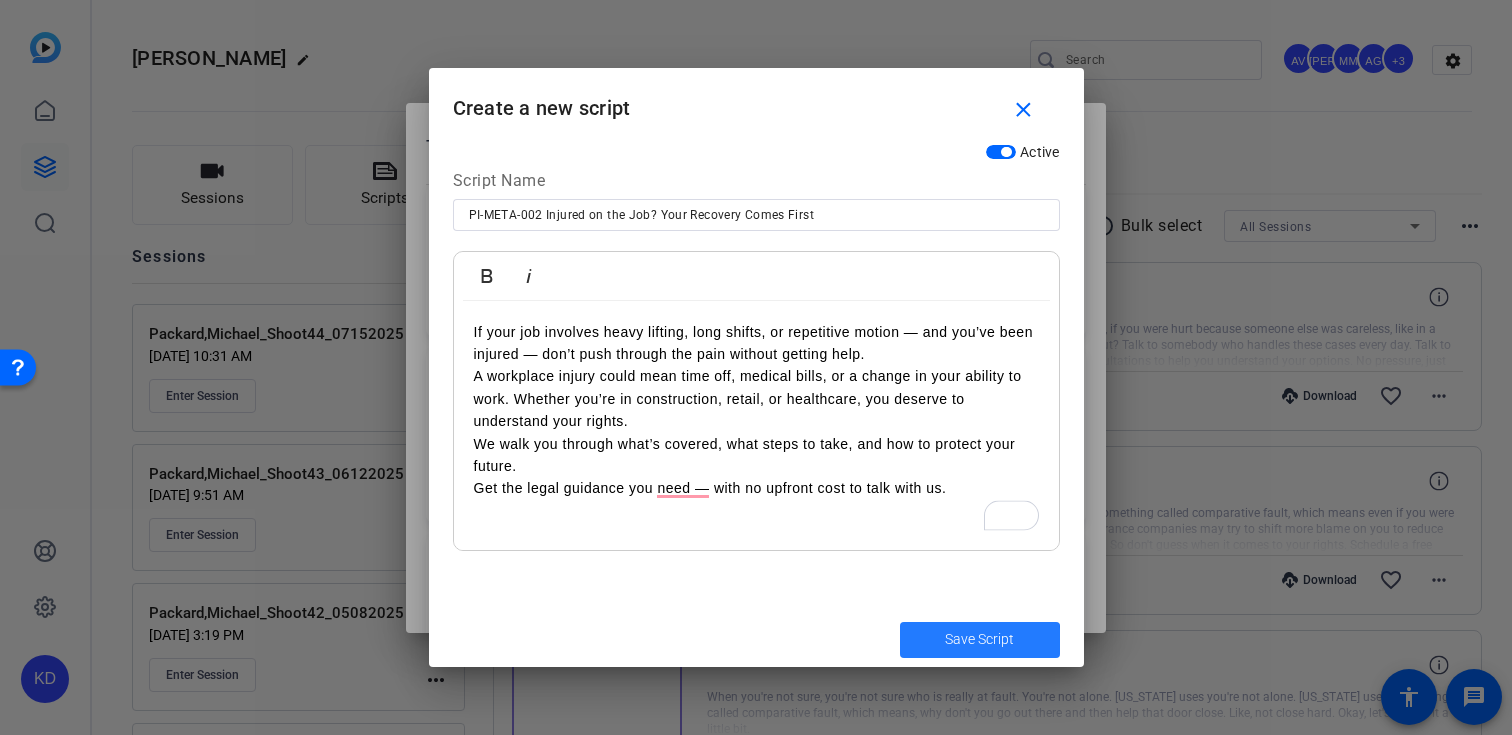 click at bounding box center [980, 640] 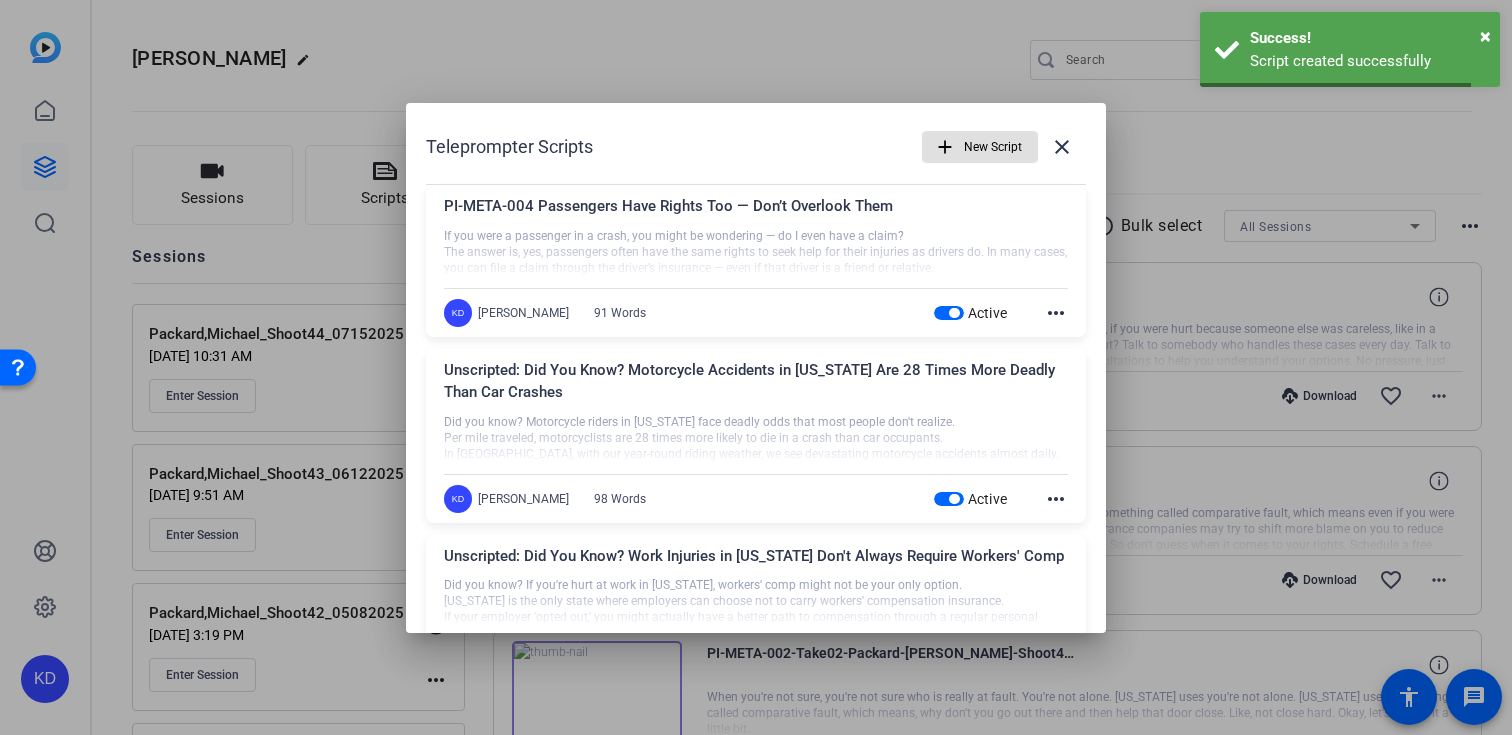 click on "add" at bounding box center (945, 147) 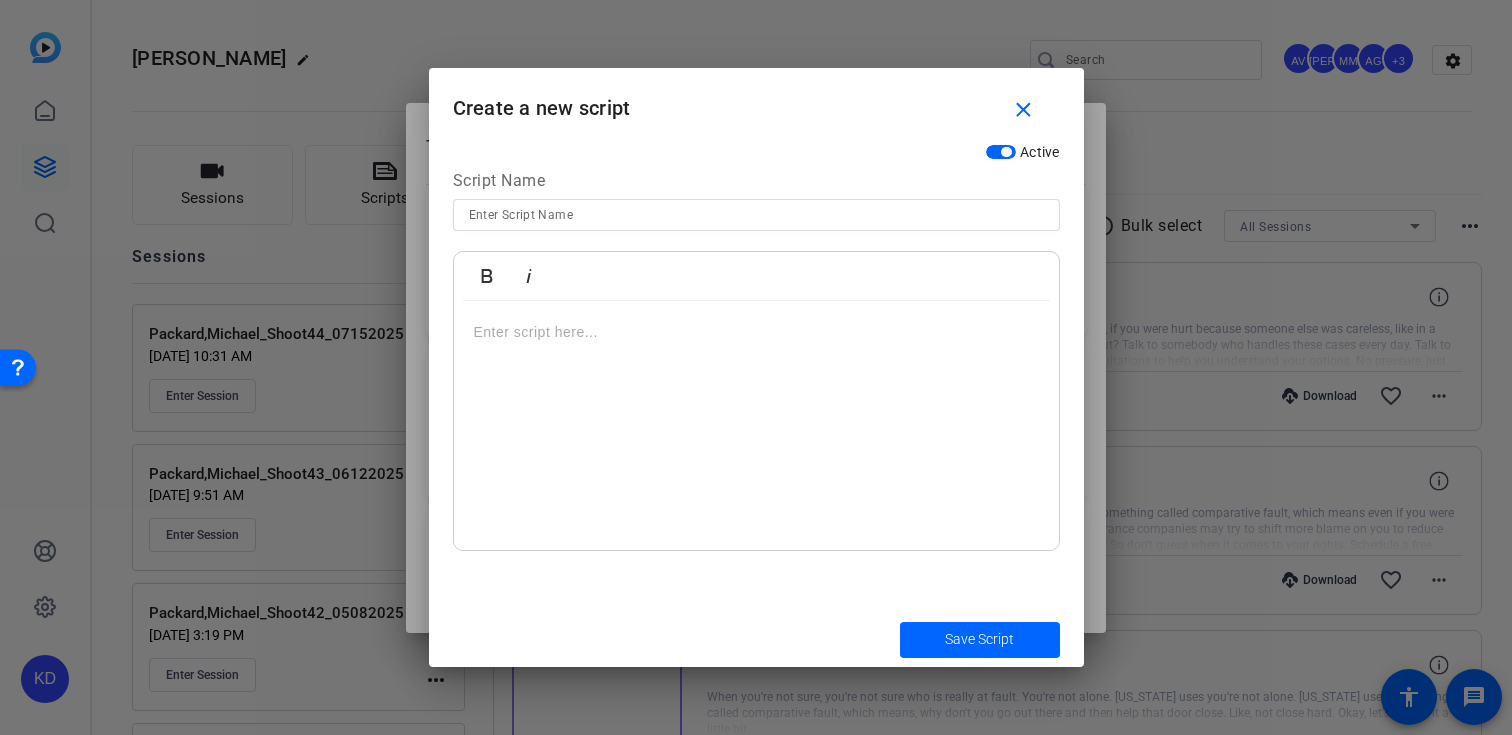 click at bounding box center [756, 215] 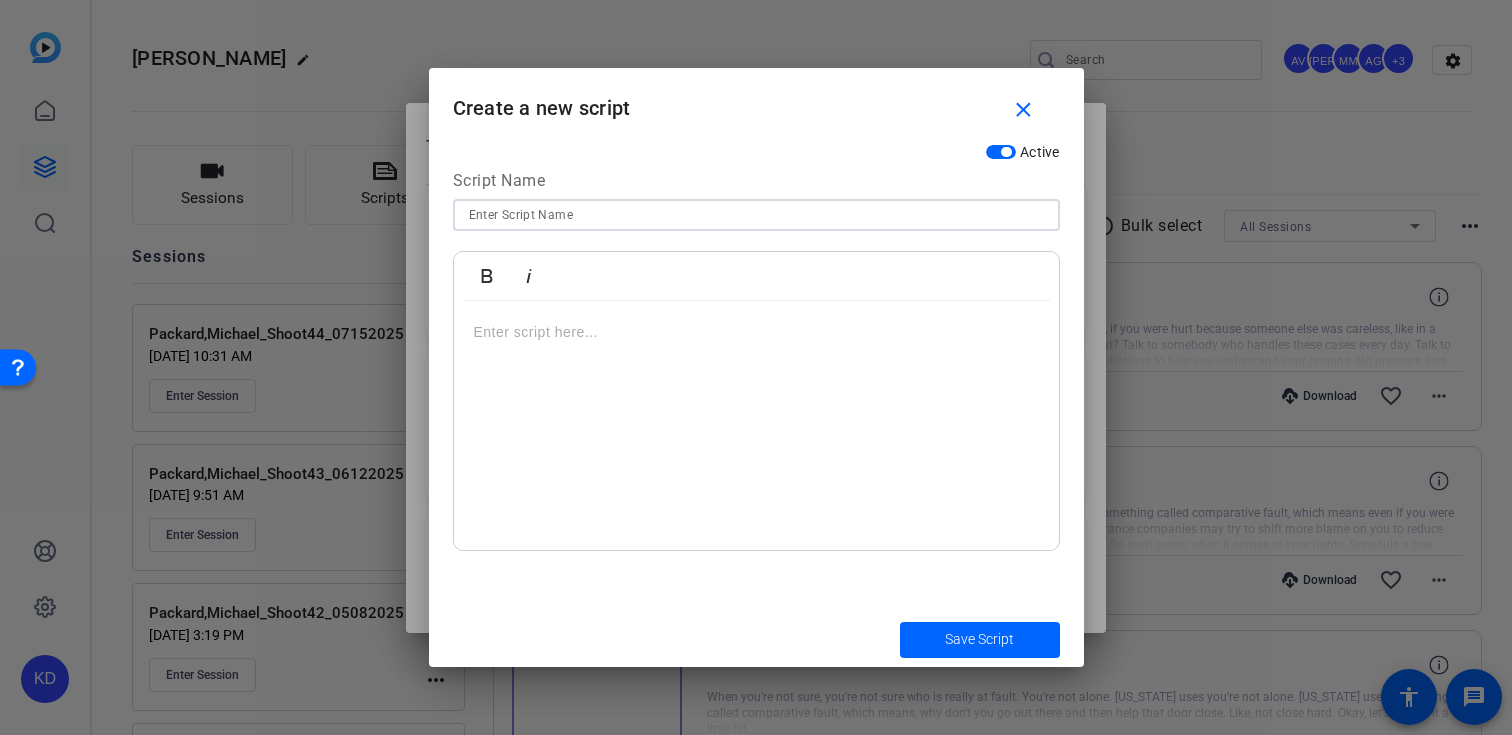 paste on "PI-META-003 Title: Don’t Let the Insurance Company Take the Lead" 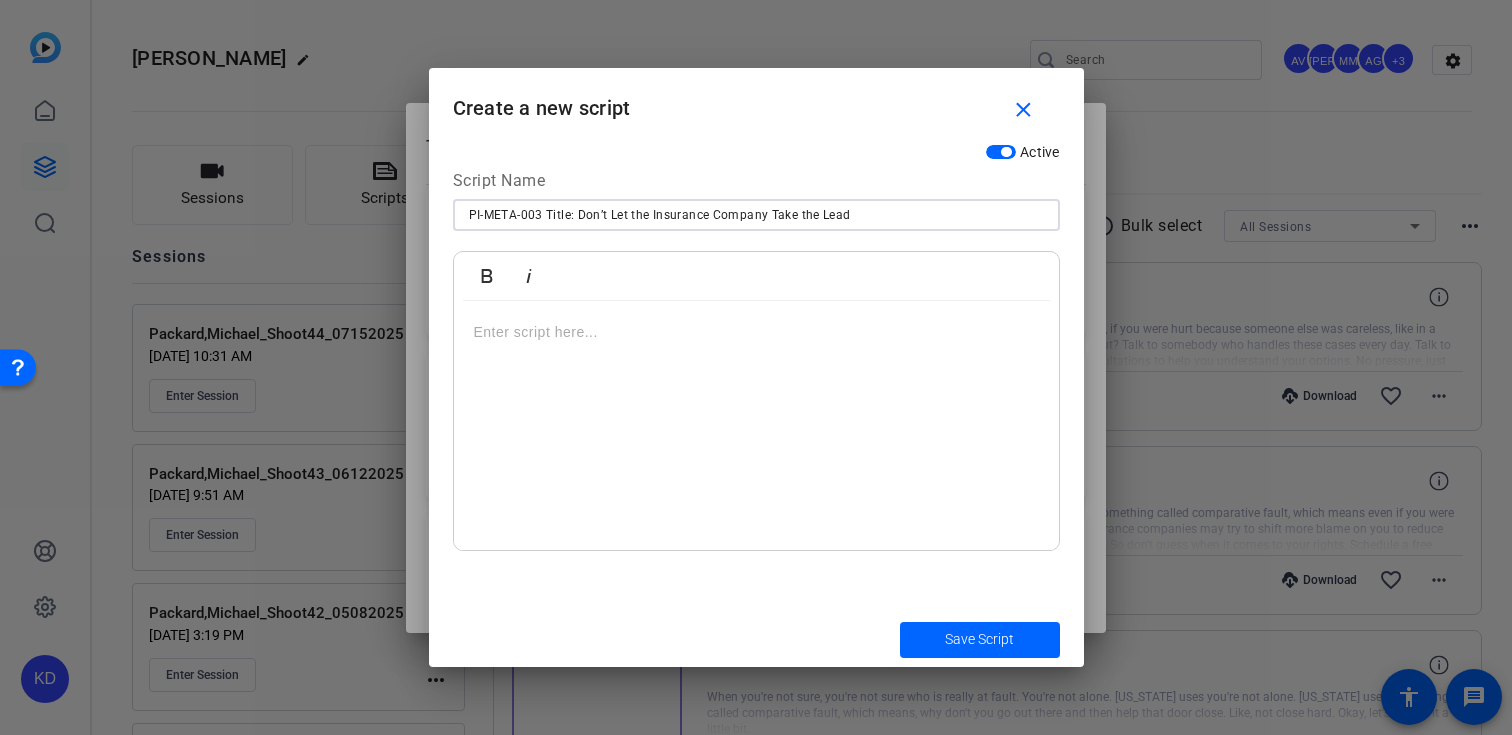click on "PI-META-003 Title: Don’t Let the Insurance Company Take the Lead" at bounding box center (756, 215) 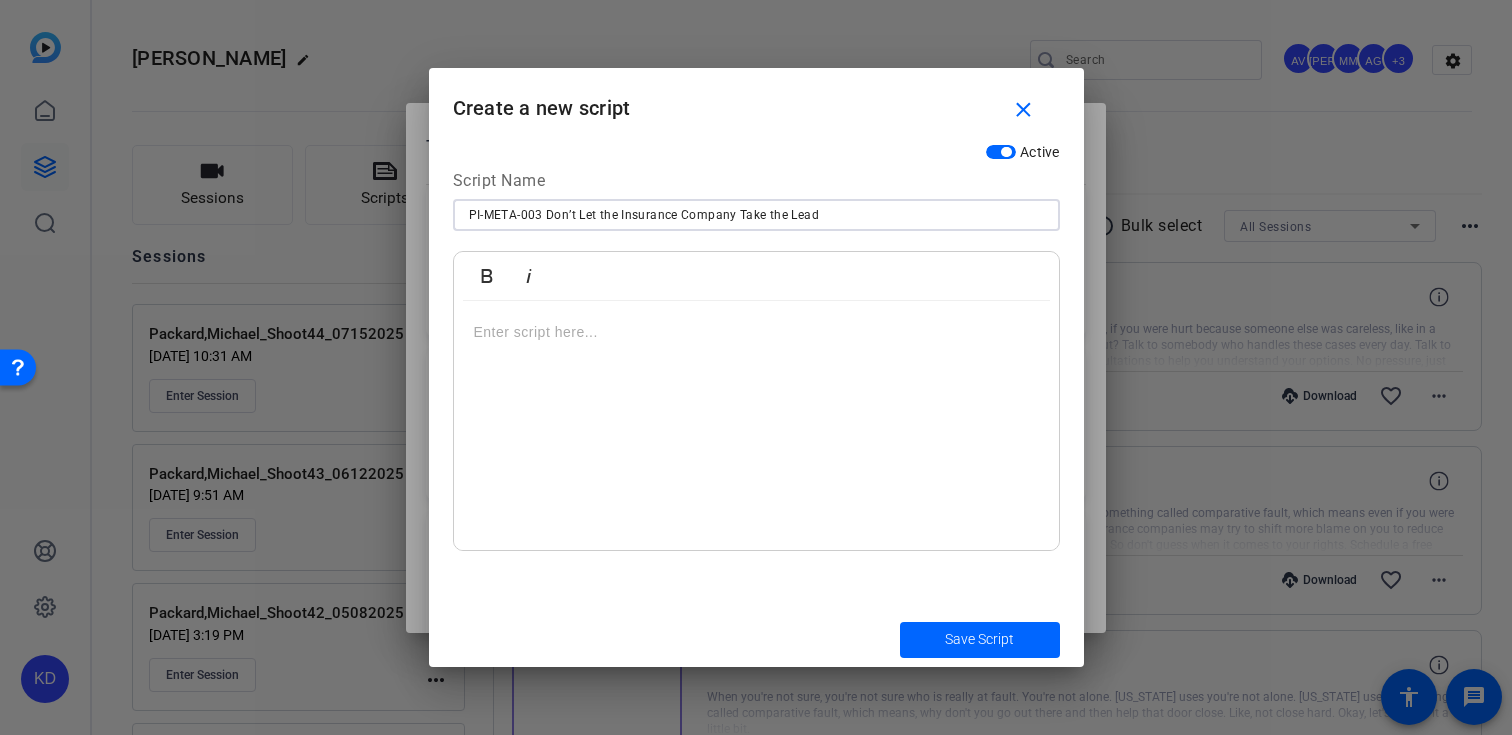 type on "PI-META-003 Don’t Let the Insurance Company Take the Lead" 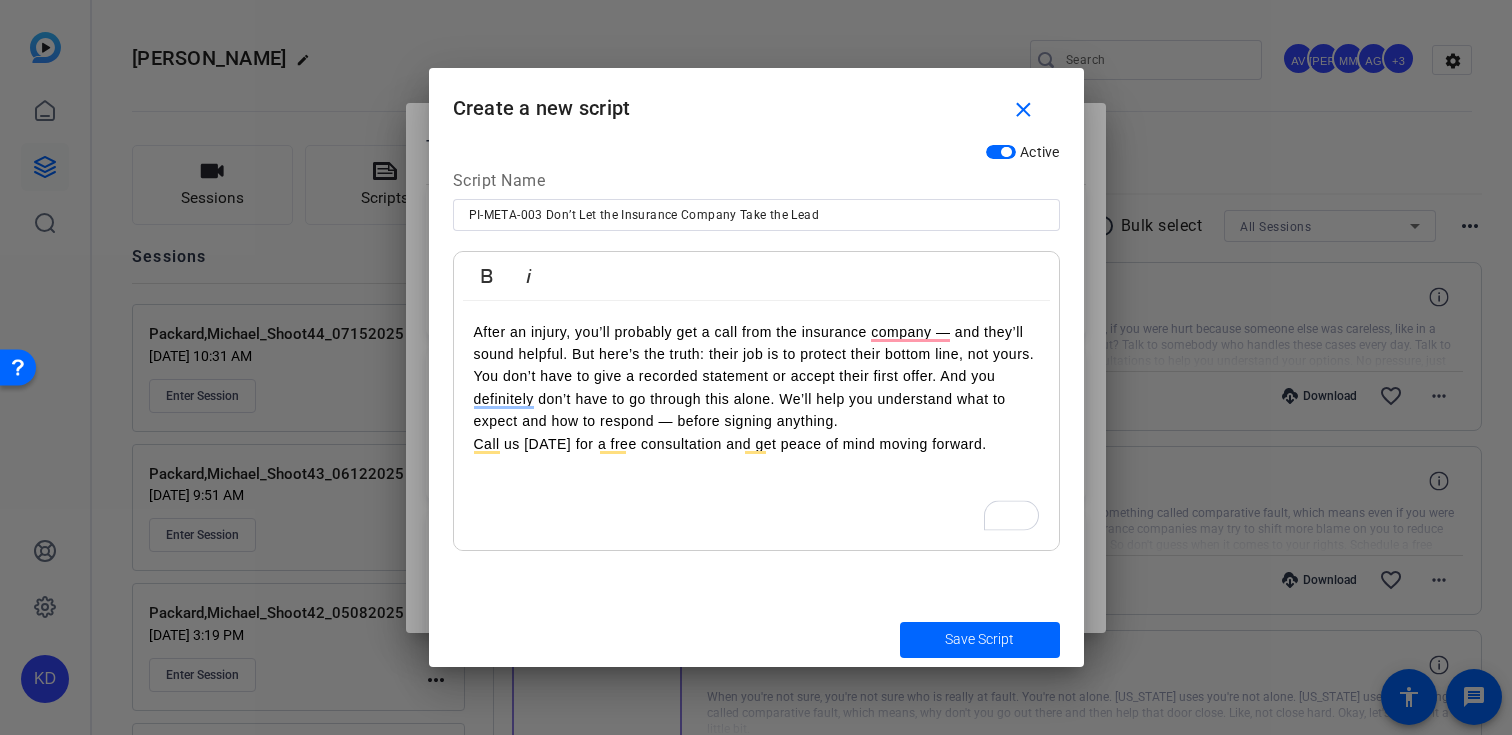 click on "After an injury, you’ll probably get a call from the insurance company — and they’ll sound helpful. But here’s the truth: their job is to protect their bottom line, not yours. You don’t have to give a recorded statement or accept their first offer. And you definitely don’t have to go through this alone. We’ll help you understand what to expect and how to respond — before signing anything. Call us [DATE] for a free consultation and get peace of mind moving forward." at bounding box center [756, 388] 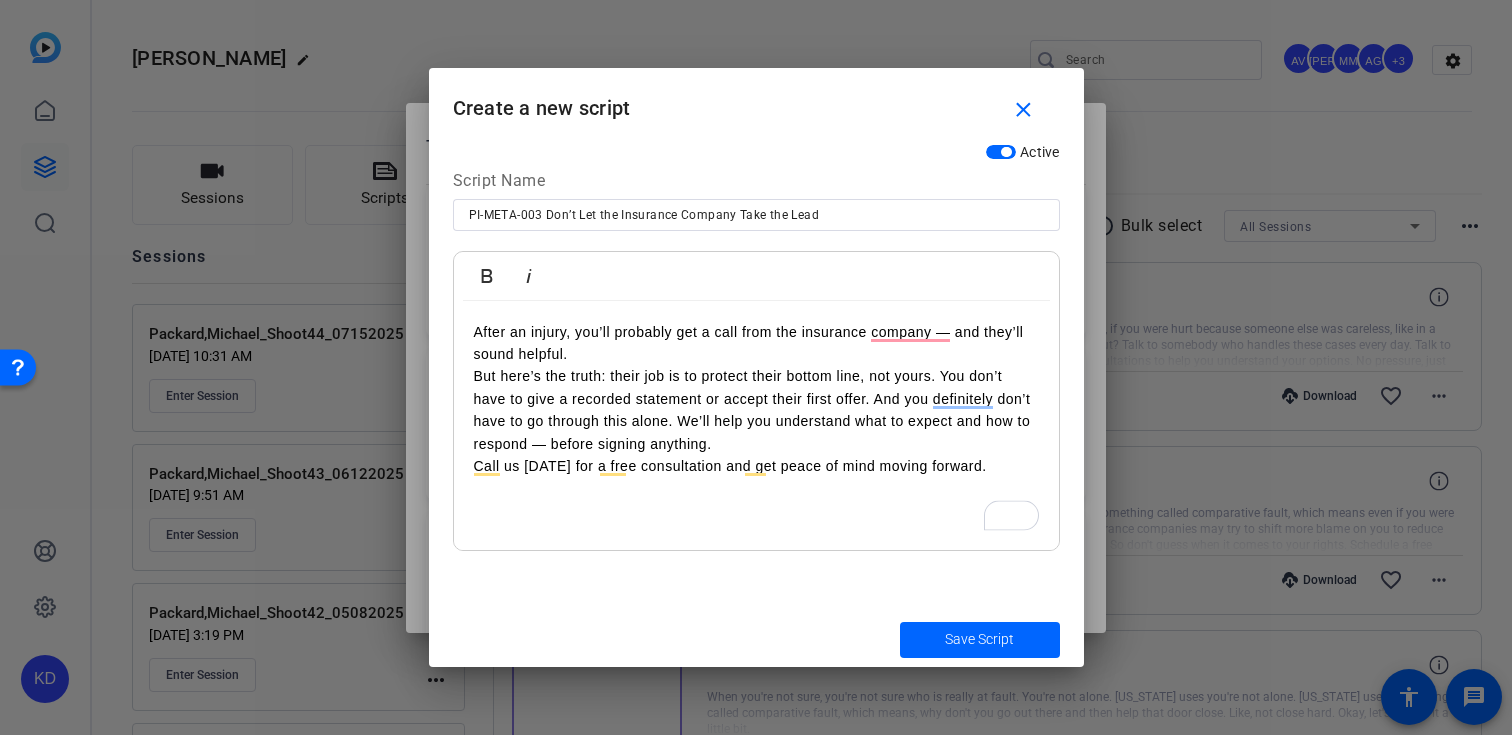 drag, startPoint x: 876, startPoint y: 407, endPoint x: 876, endPoint y: 423, distance: 16 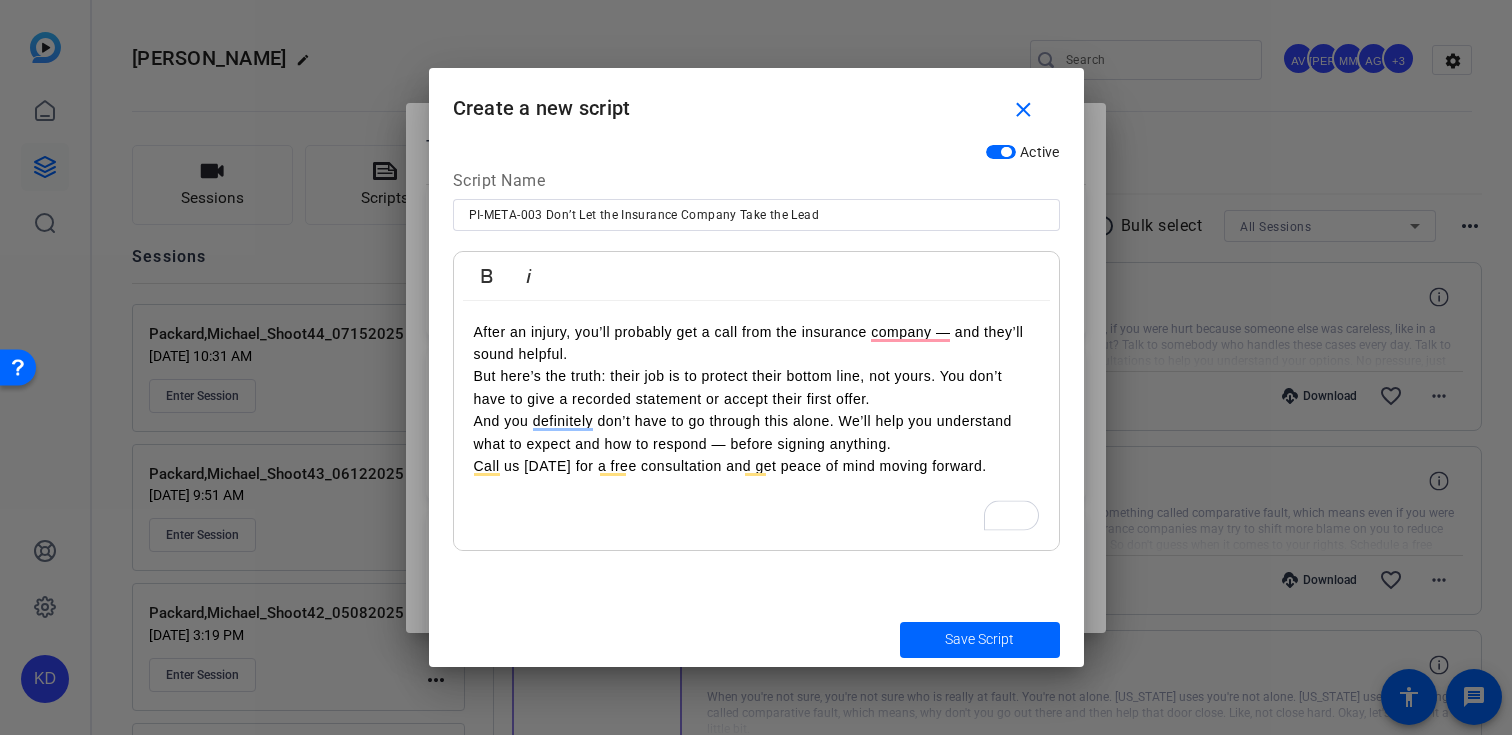 drag, startPoint x: 843, startPoint y: 418, endPoint x: 853, endPoint y: 431, distance: 16.40122 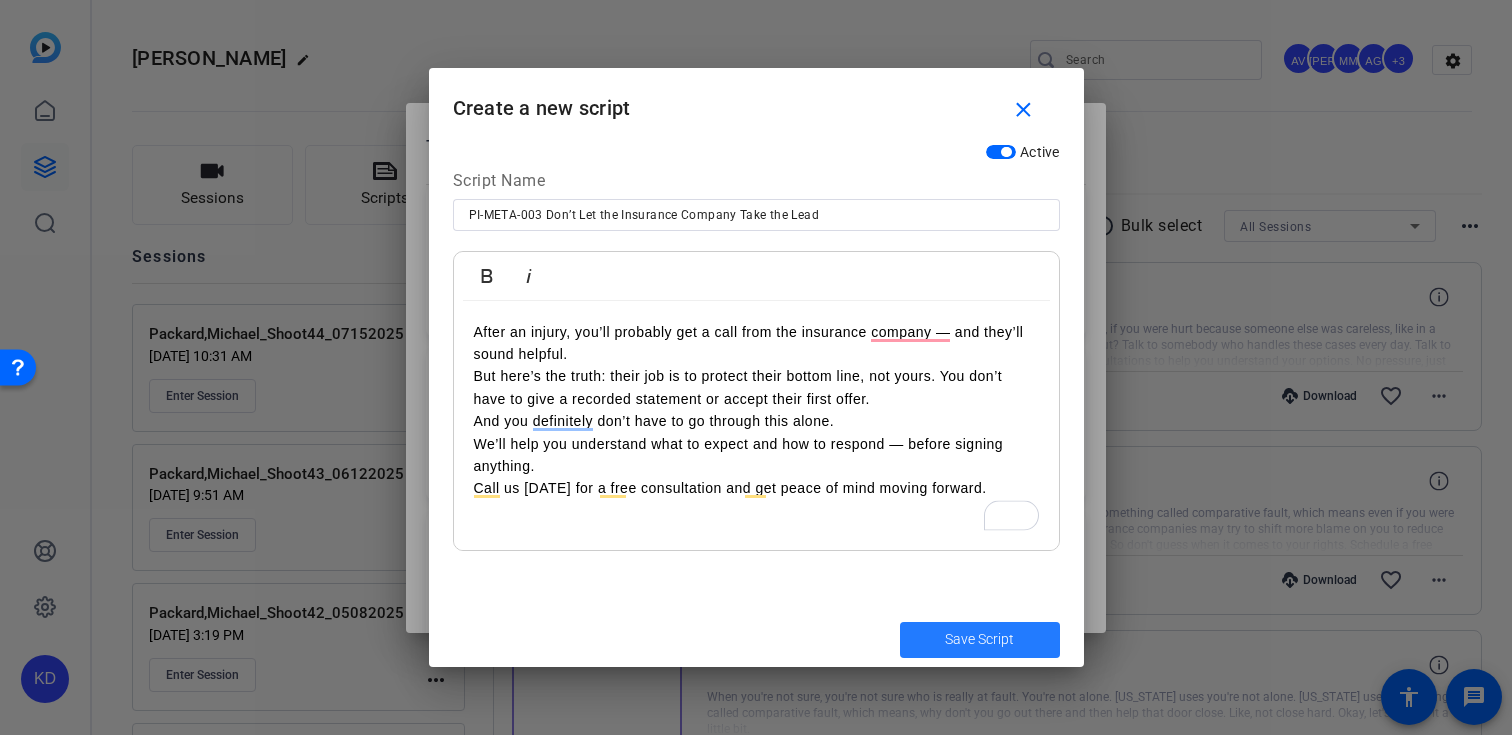 click at bounding box center [980, 640] 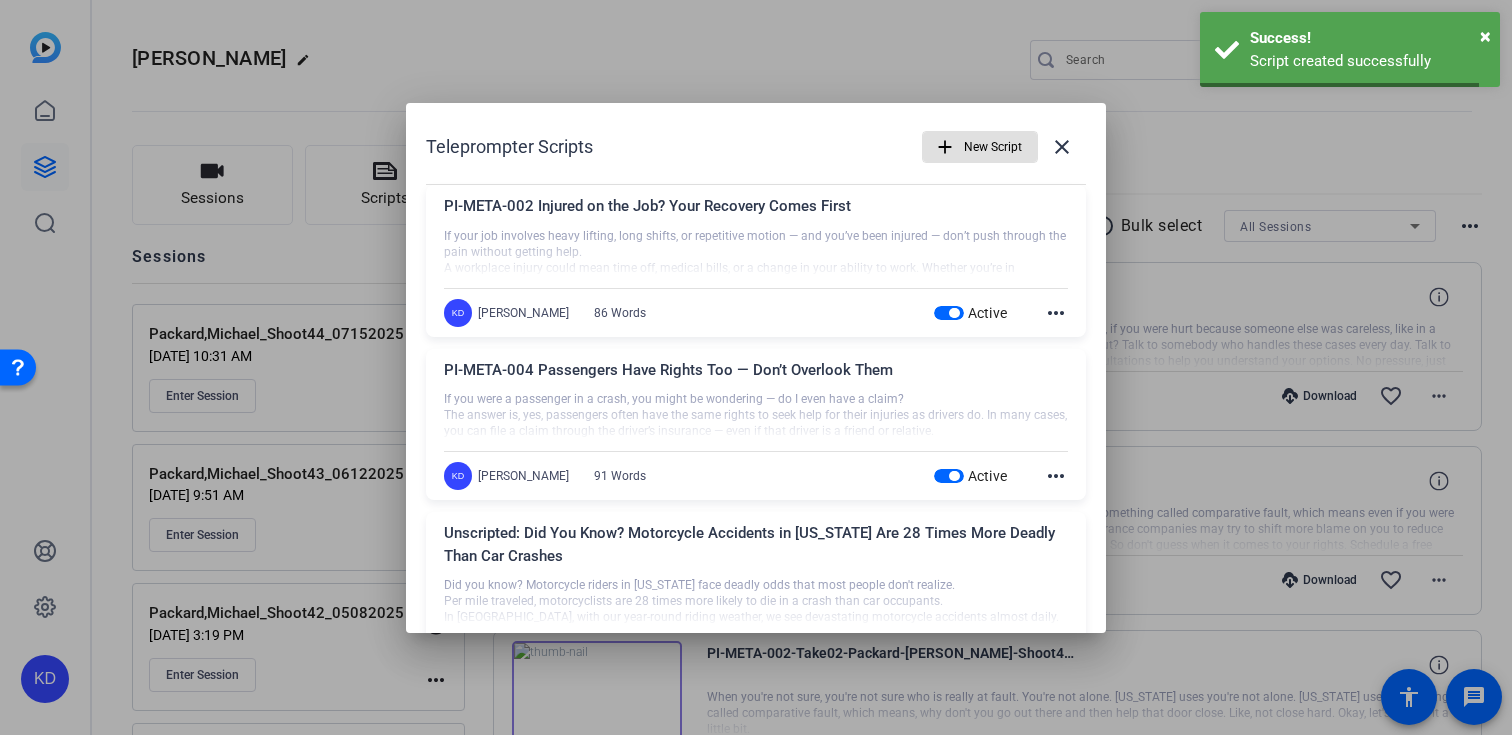 click on "New Script" at bounding box center (993, 147) 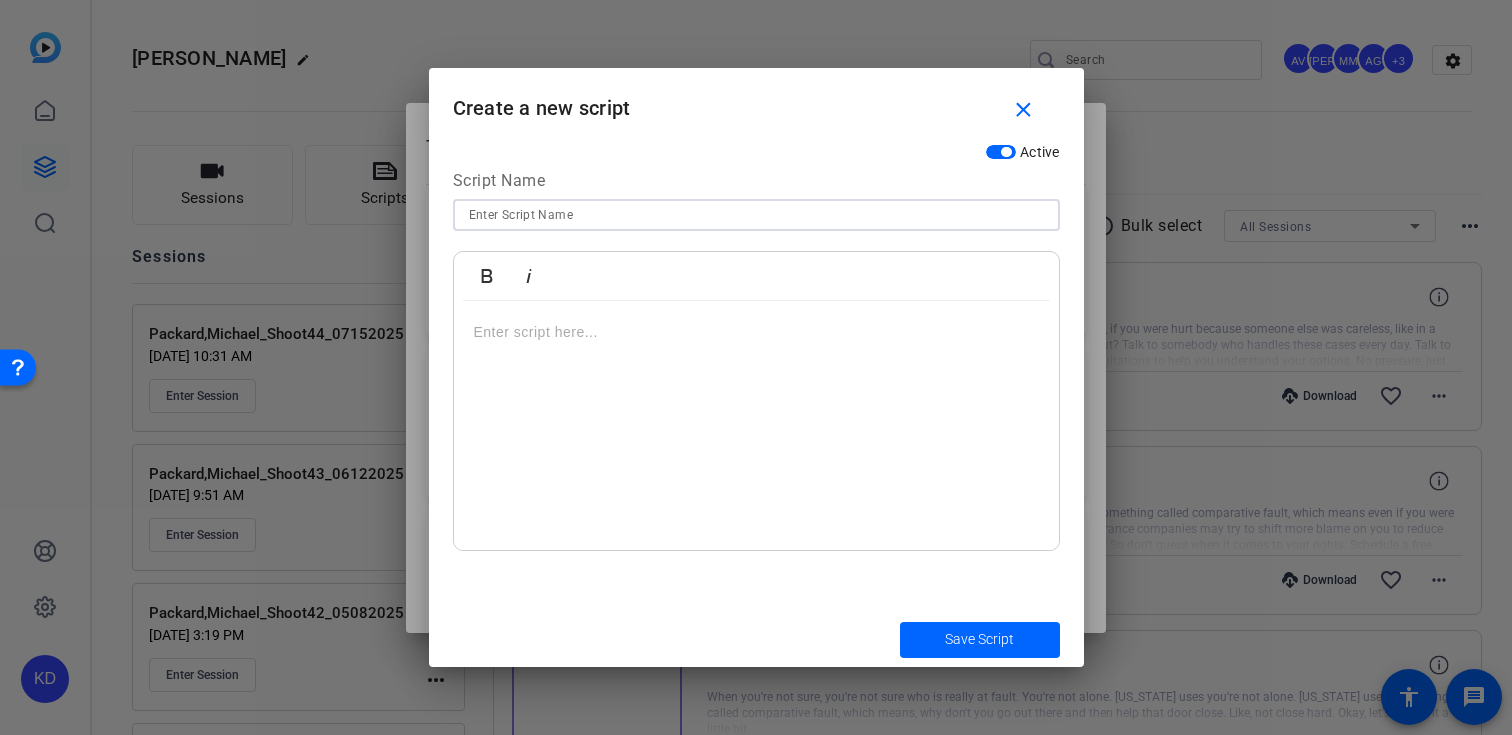 click at bounding box center [756, 215] 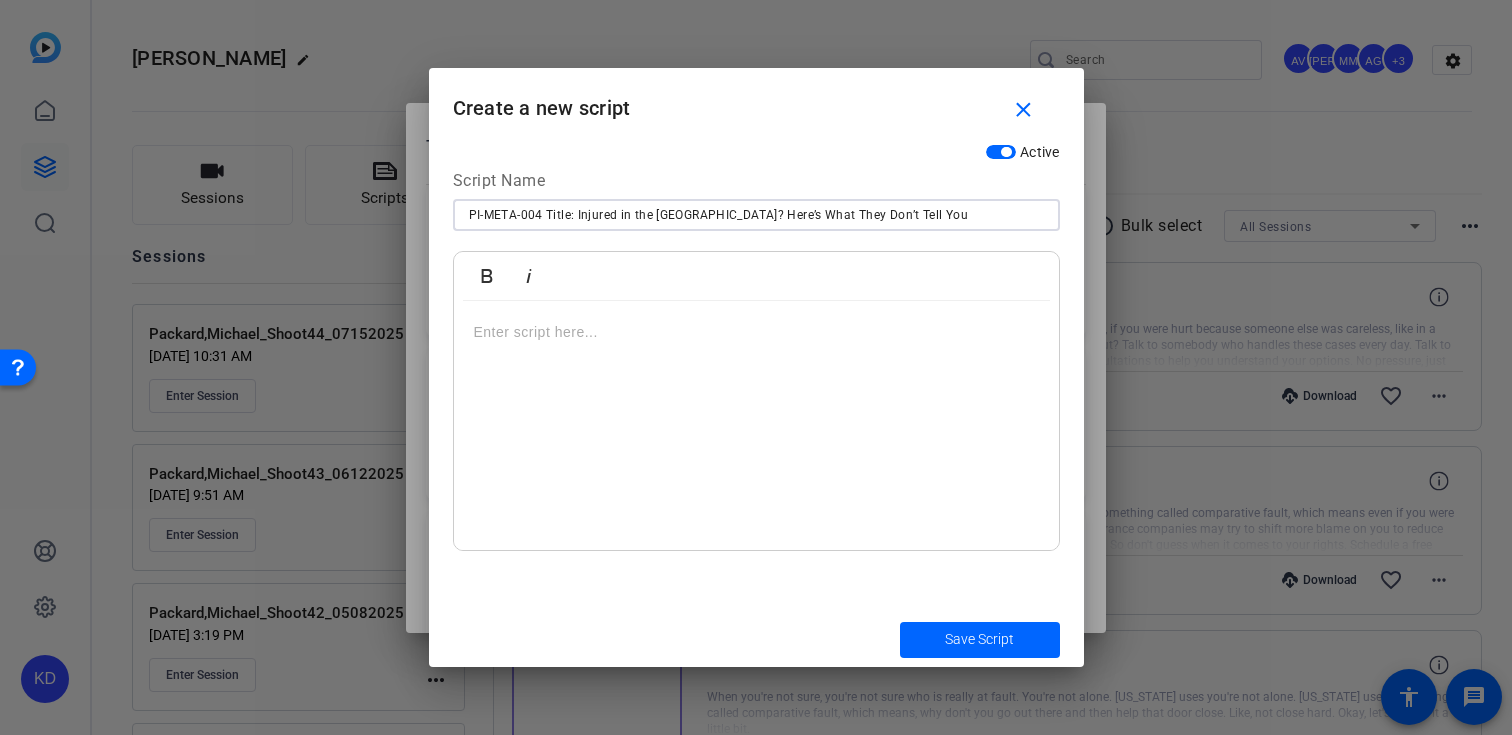 click on "PI-META-004 Title: Injured in the [GEOGRAPHIC_DATA]? Here’s What They Don’t Tell You" at bounding box center [756, 215] 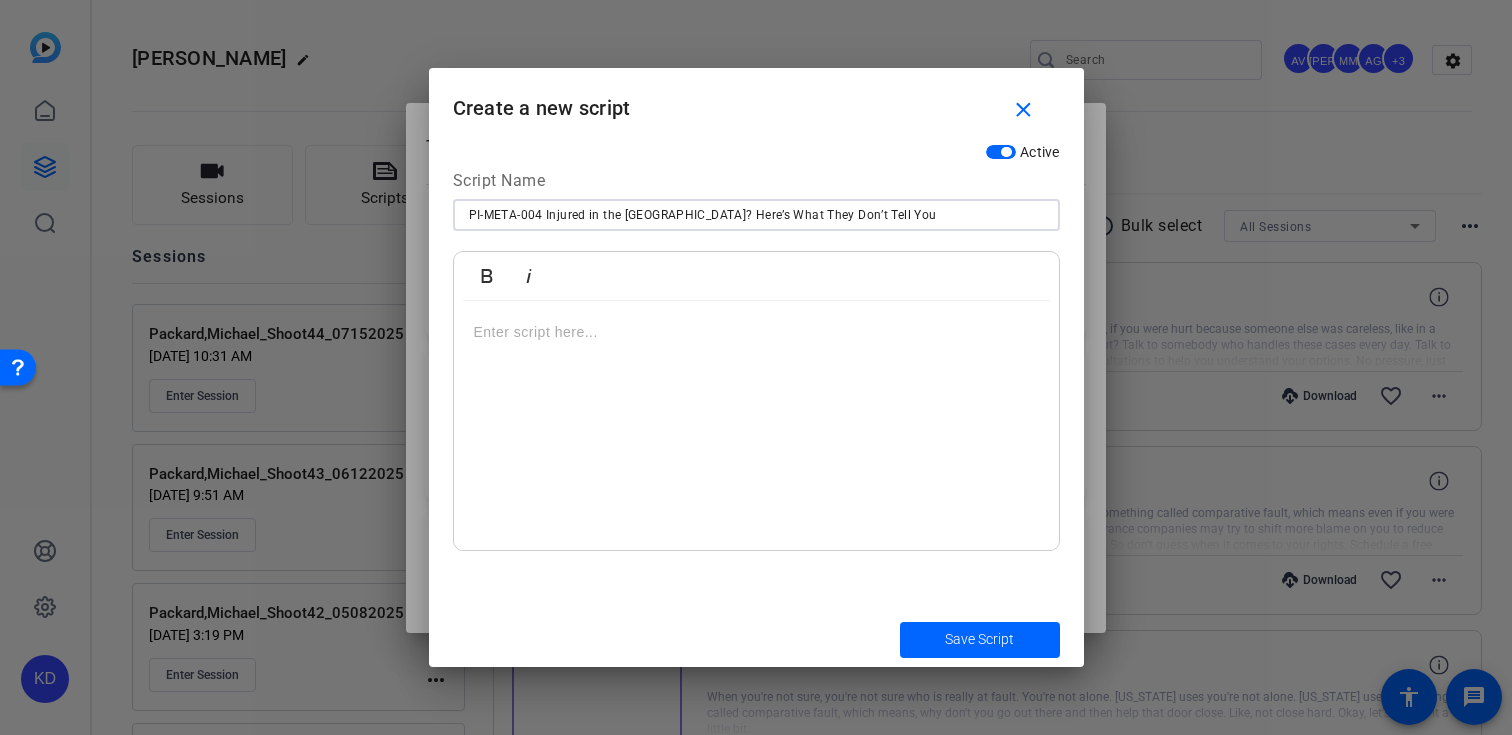 type on "PI-META-004 Injured in the [GEOGRAPHIC_DATA]? Here’s What They Don’t Tell You" 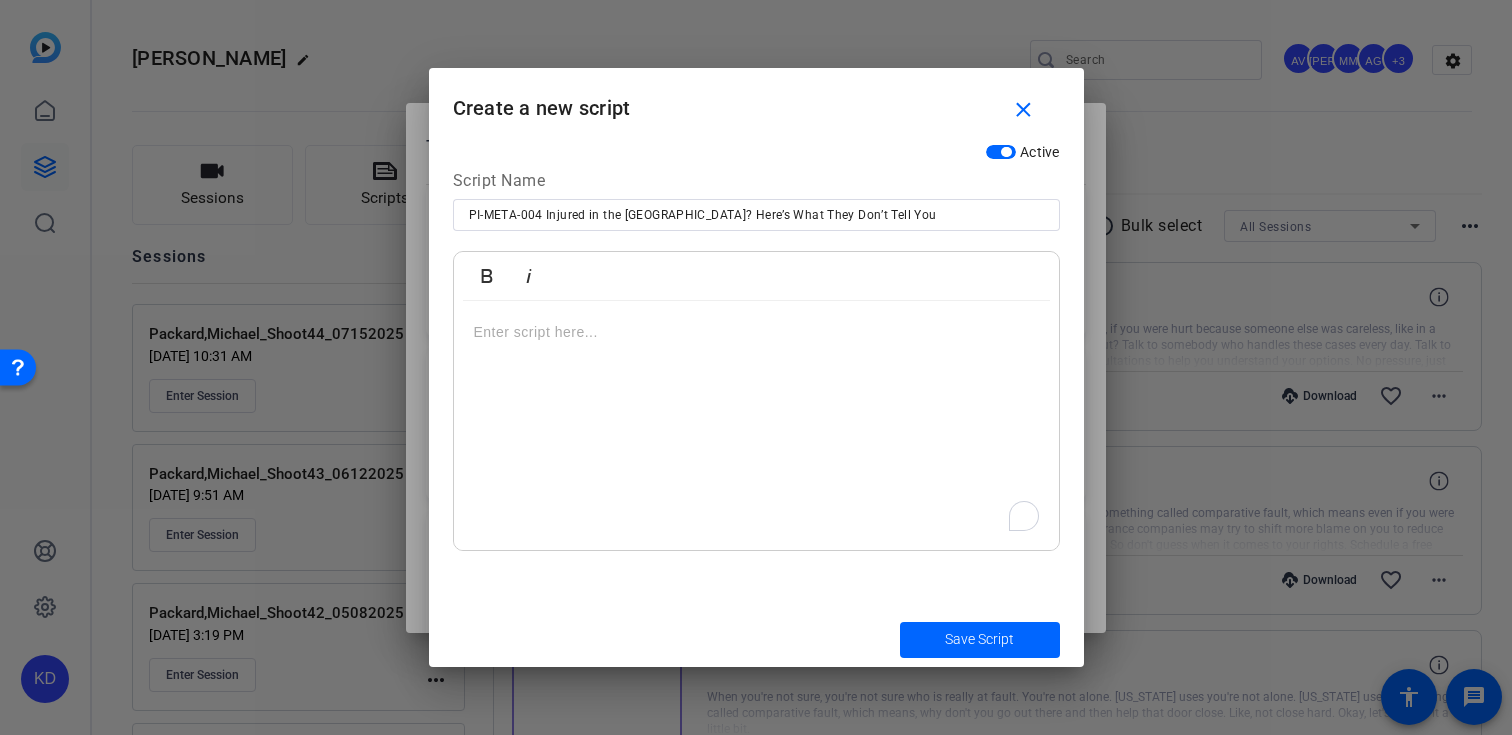 click at bounding box center [756, 426] 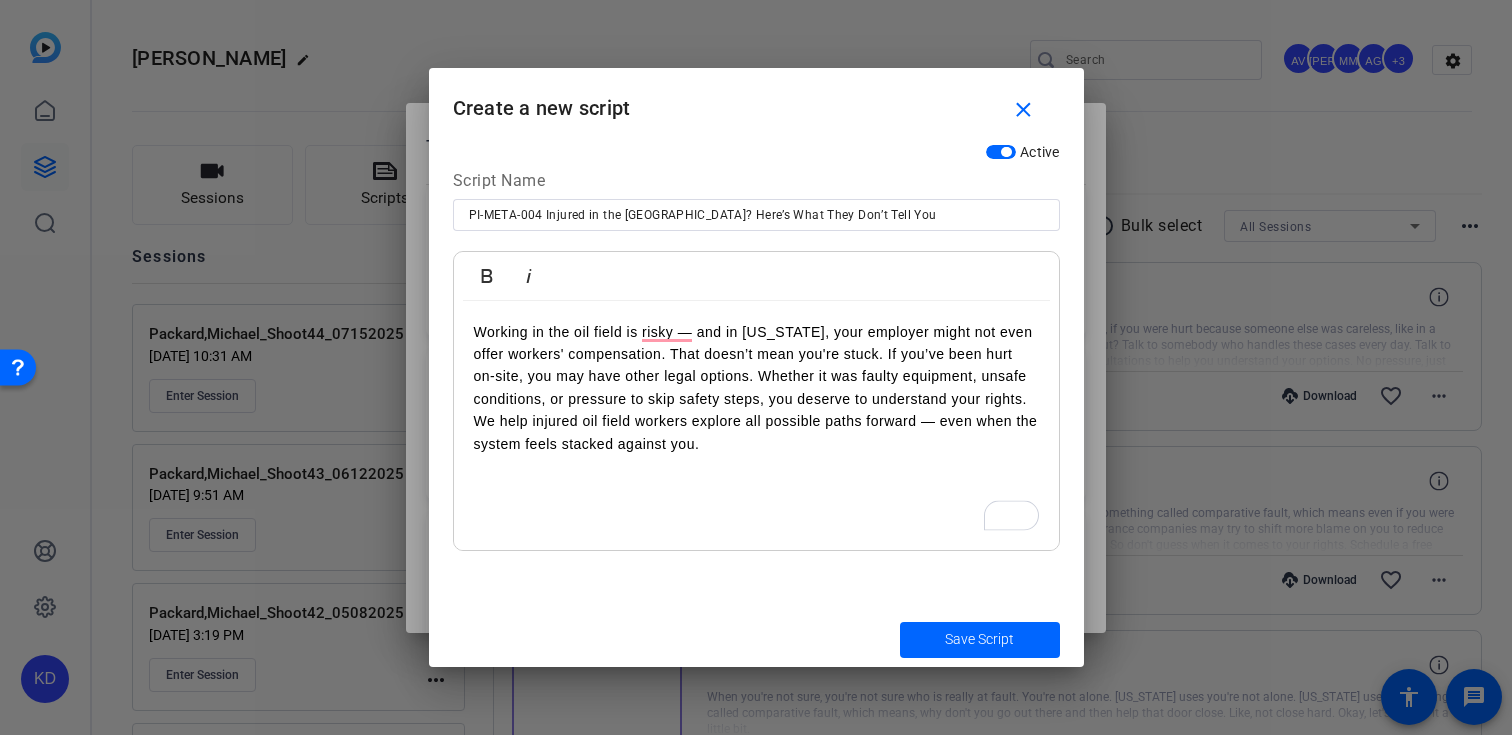 drag, startPoint x: 854, startPoint y: 350, endPoint x: 874, endPoint y: 379, distance: 35.22783 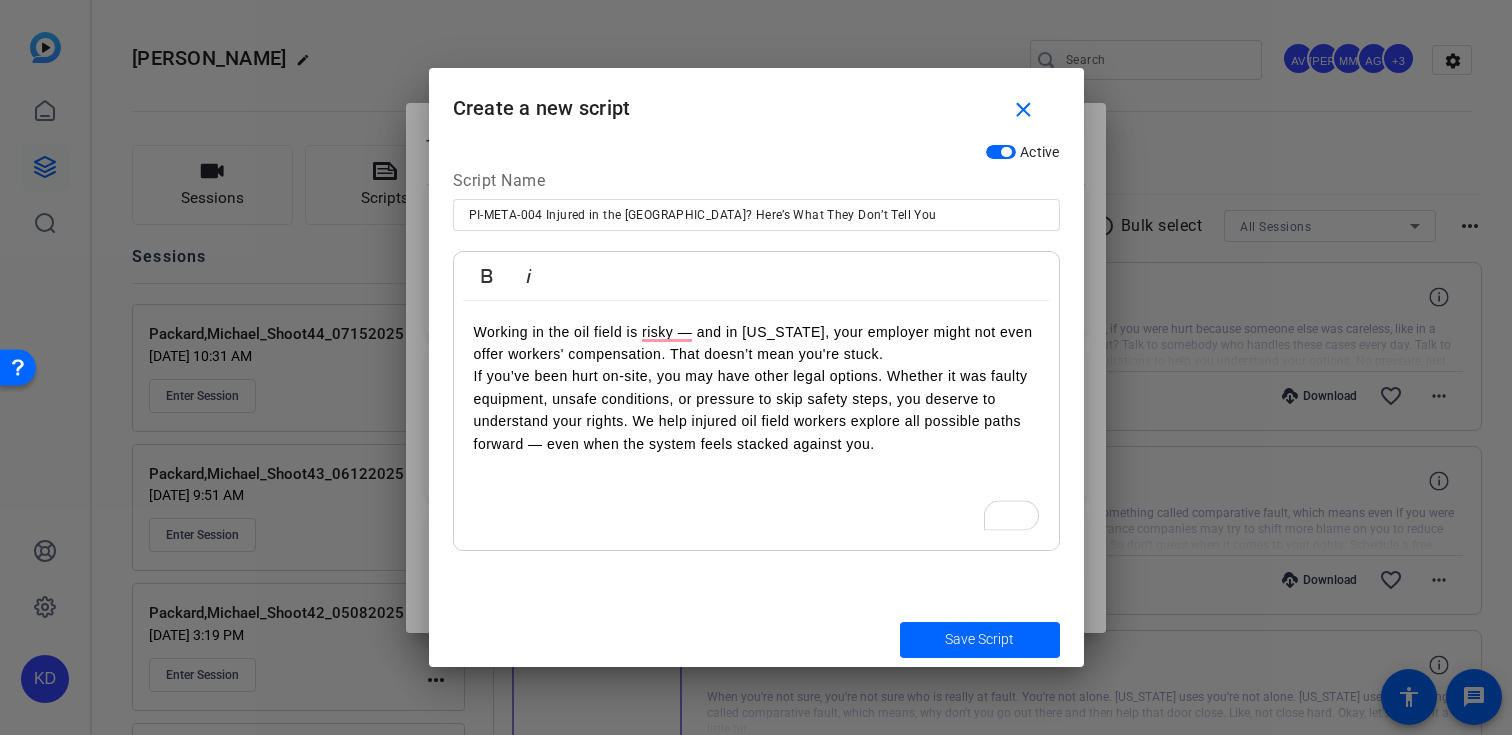click on "If you’ve been hurt on-site, you may have other legal options. Whether it was faulty equipment, unsafe conditions, or pressure to skip safety steps, you deserve to understand your rights. We help injured oil field workers explore all possible paths forward — even when the system feels stacked against you." at bounding box center (756, 410) 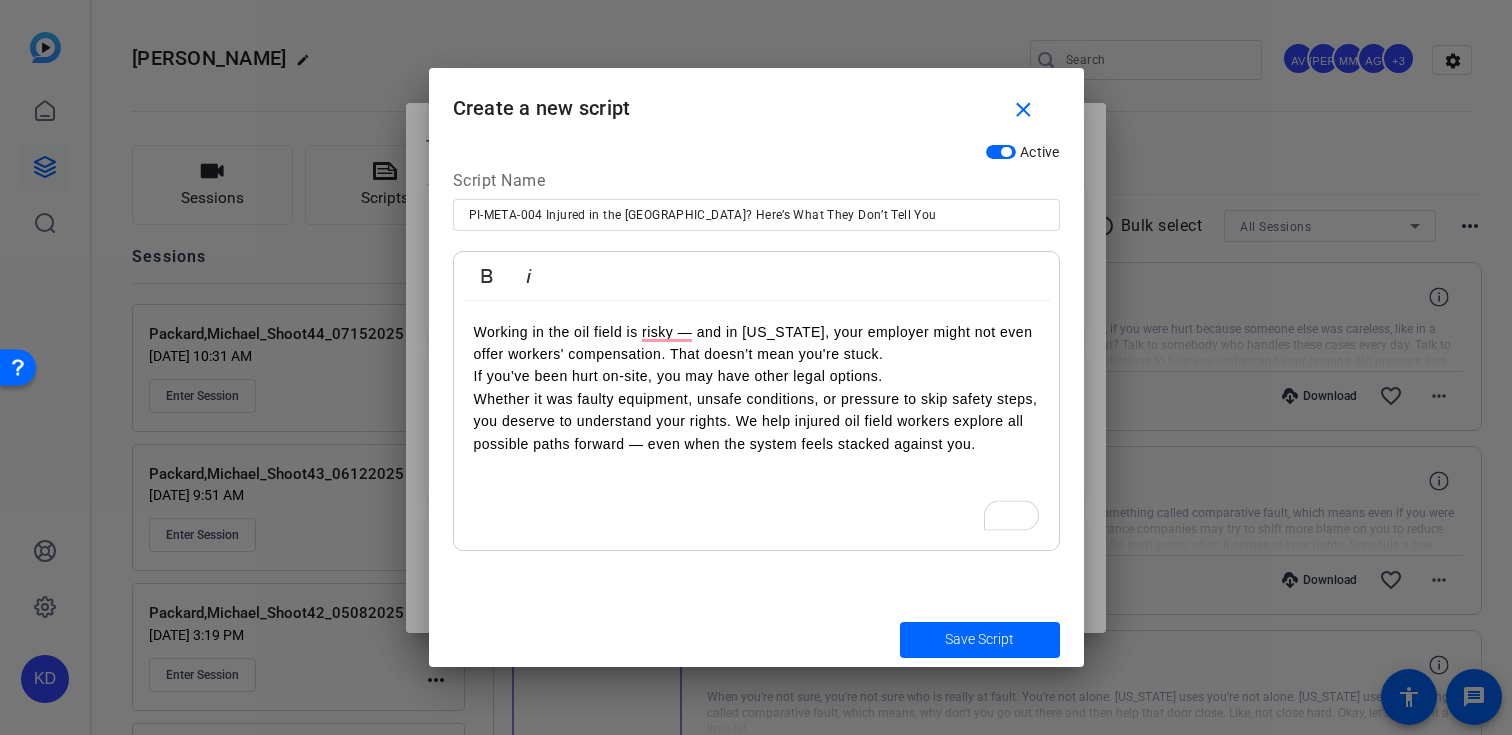 click on "Whether it was faulty equipment, unsafe conditions, or pressure to skip safety steps, you deserve to understand your rights. We help injured oil field workers explore all possible paths forward — even when the system feels stacked against you." at bounding box center [756, 421] 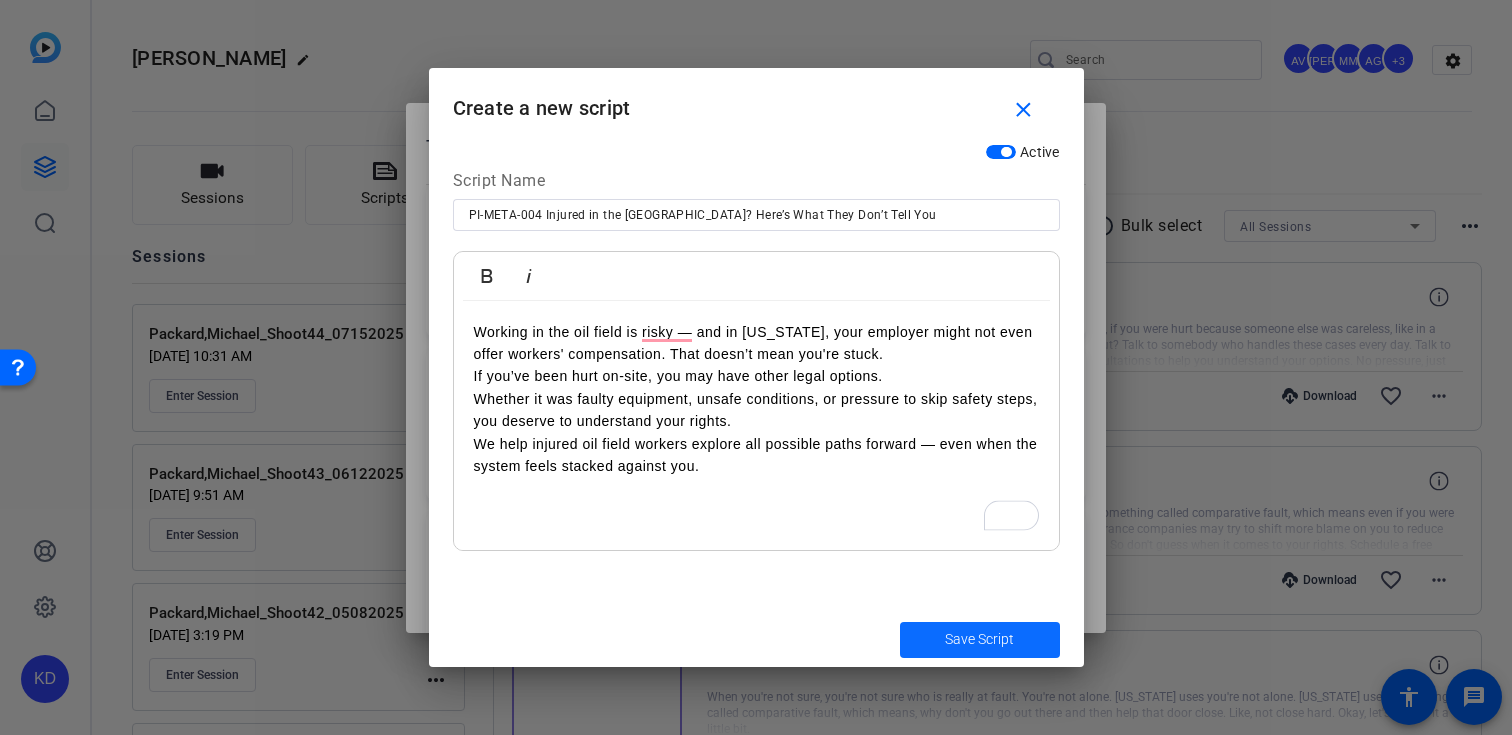 click at bounding box center [980, 640] 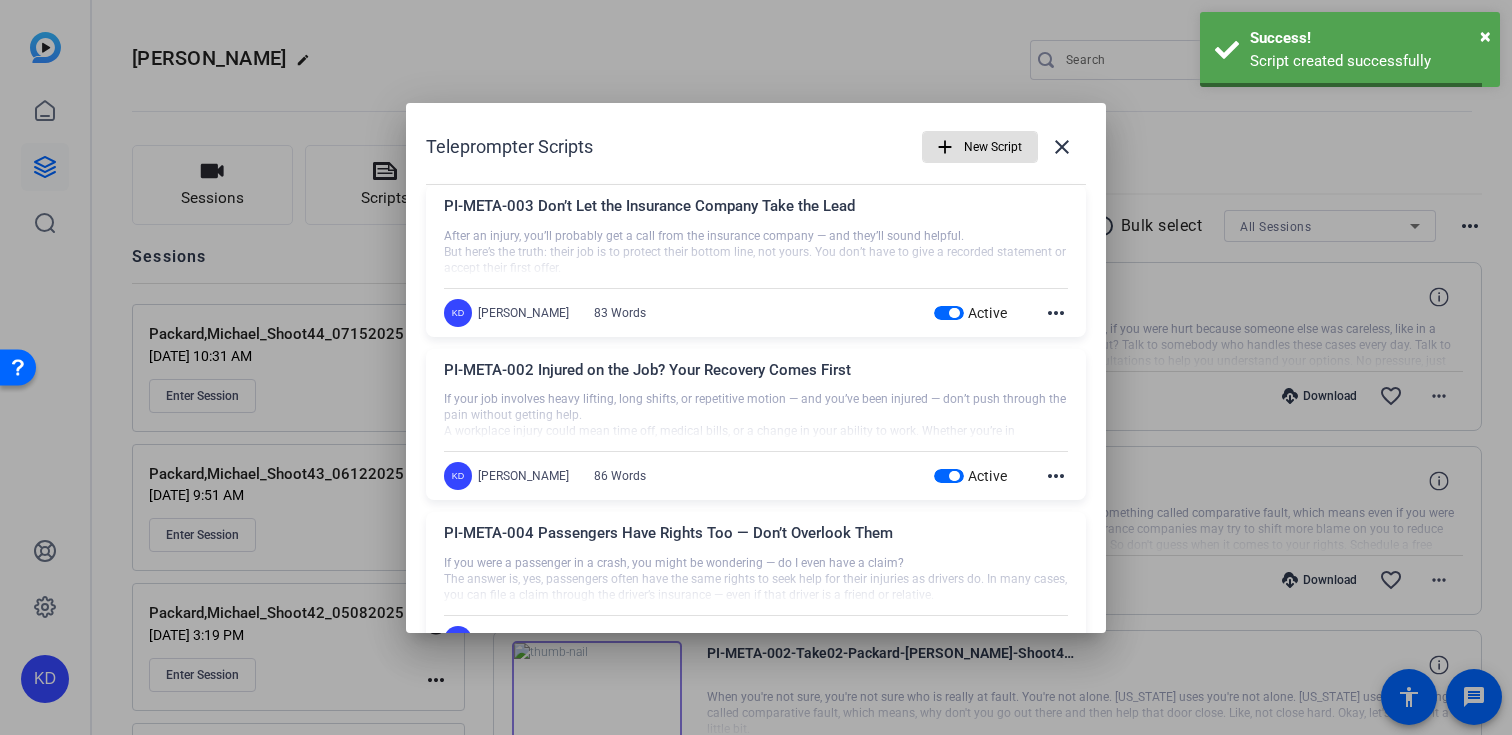 click on "New Script" at bounding box center [993, 147] 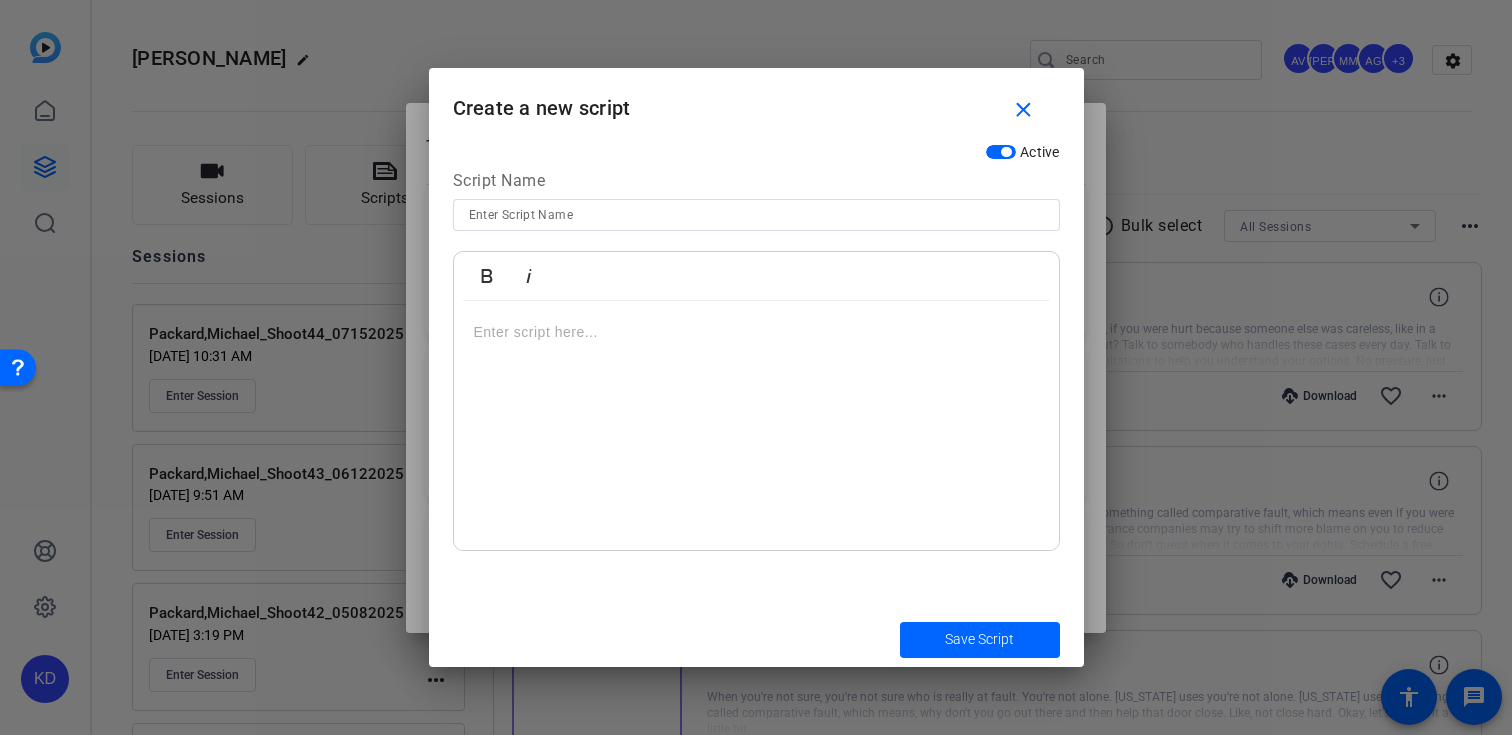 click at bounding box center (756, 426) 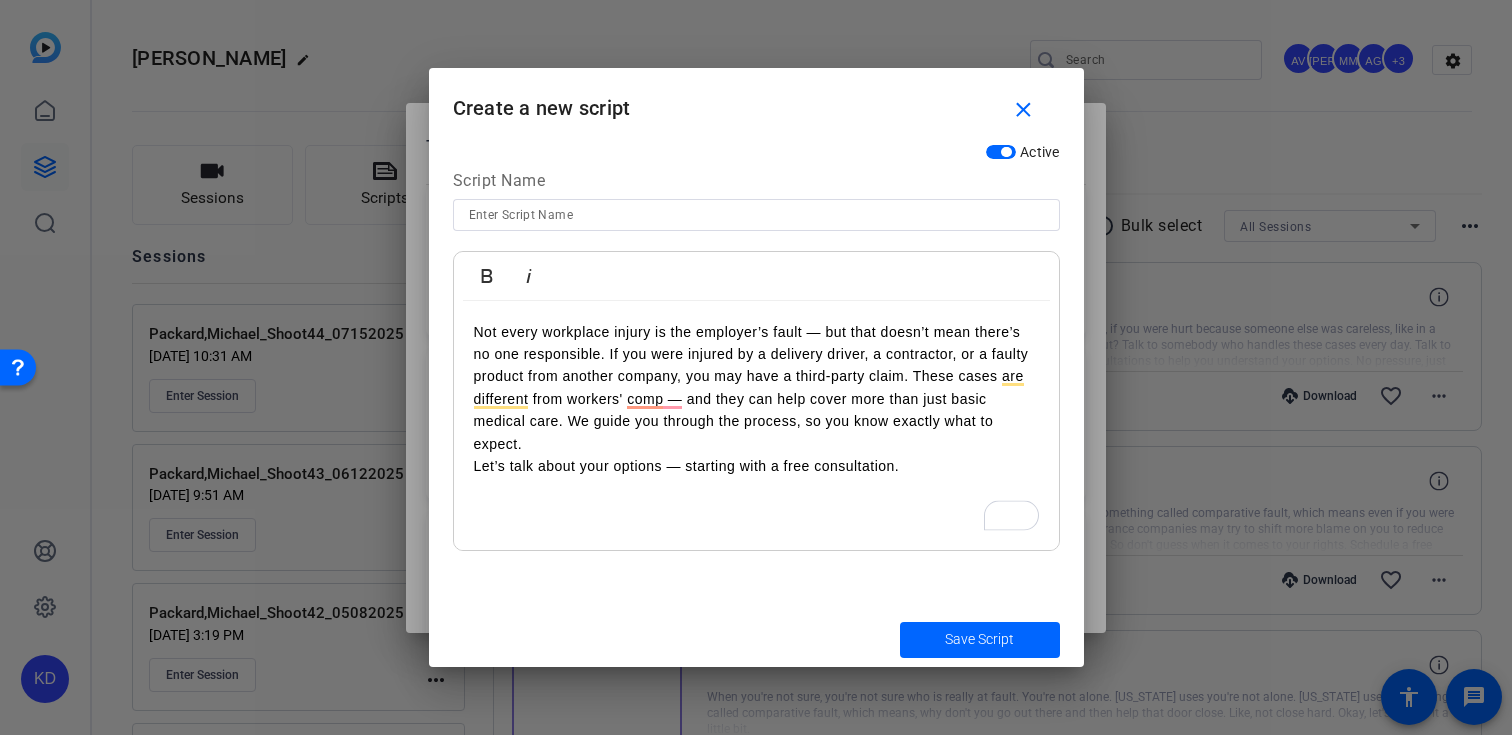 drag, startPoint x: 609, startPoint y: 353, endPoint x: 620, endPoint y: 380, distance: 29.15476 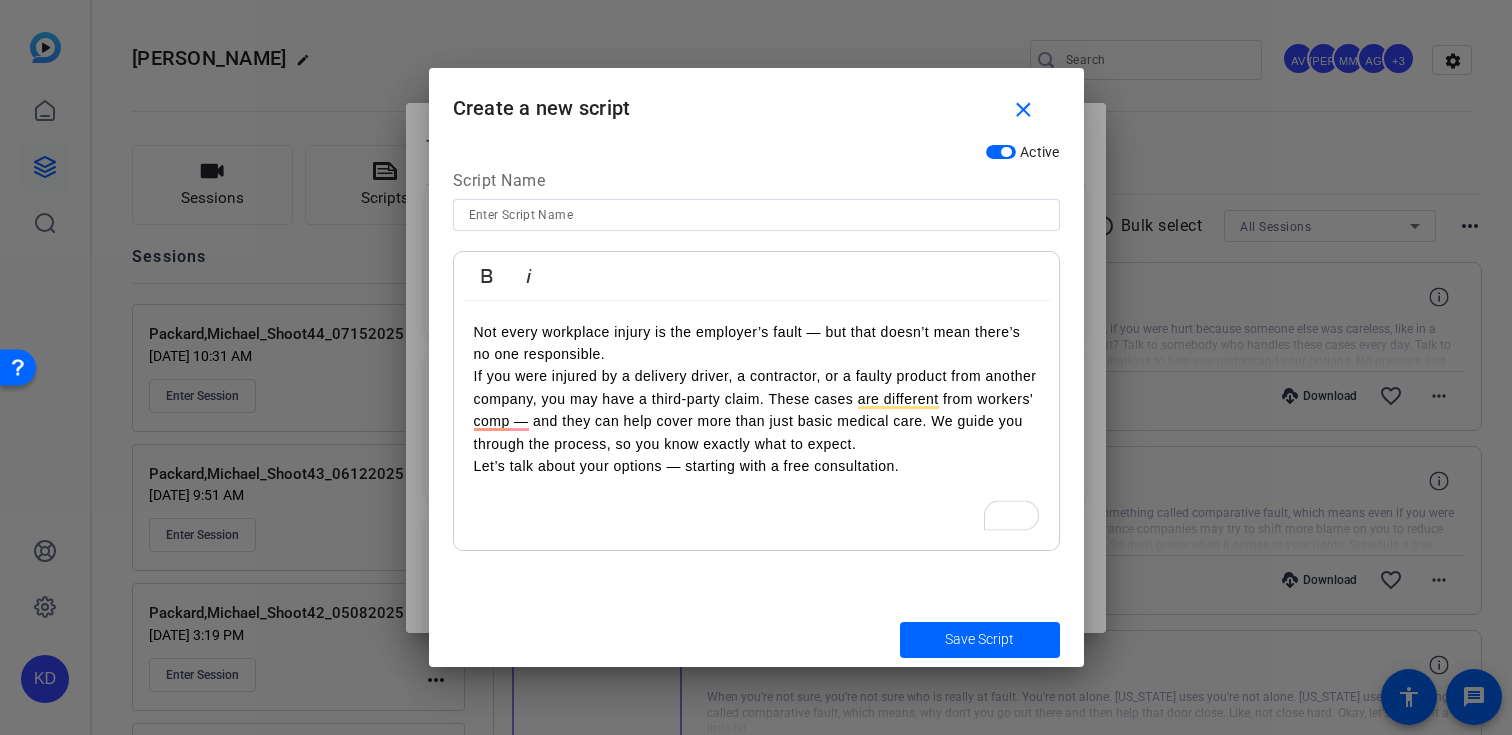 click on "If you were injured by a delivery driver, a contractor, or a faulty product from another company, you may have a third-party claim. These cases are different from workers' comp — and they can help cover more than just basic medical care. We guide you through the process, so you know exactly what to expect. Let’s talk about your options — starting with a free consultation." at bounding box center [756, 421] 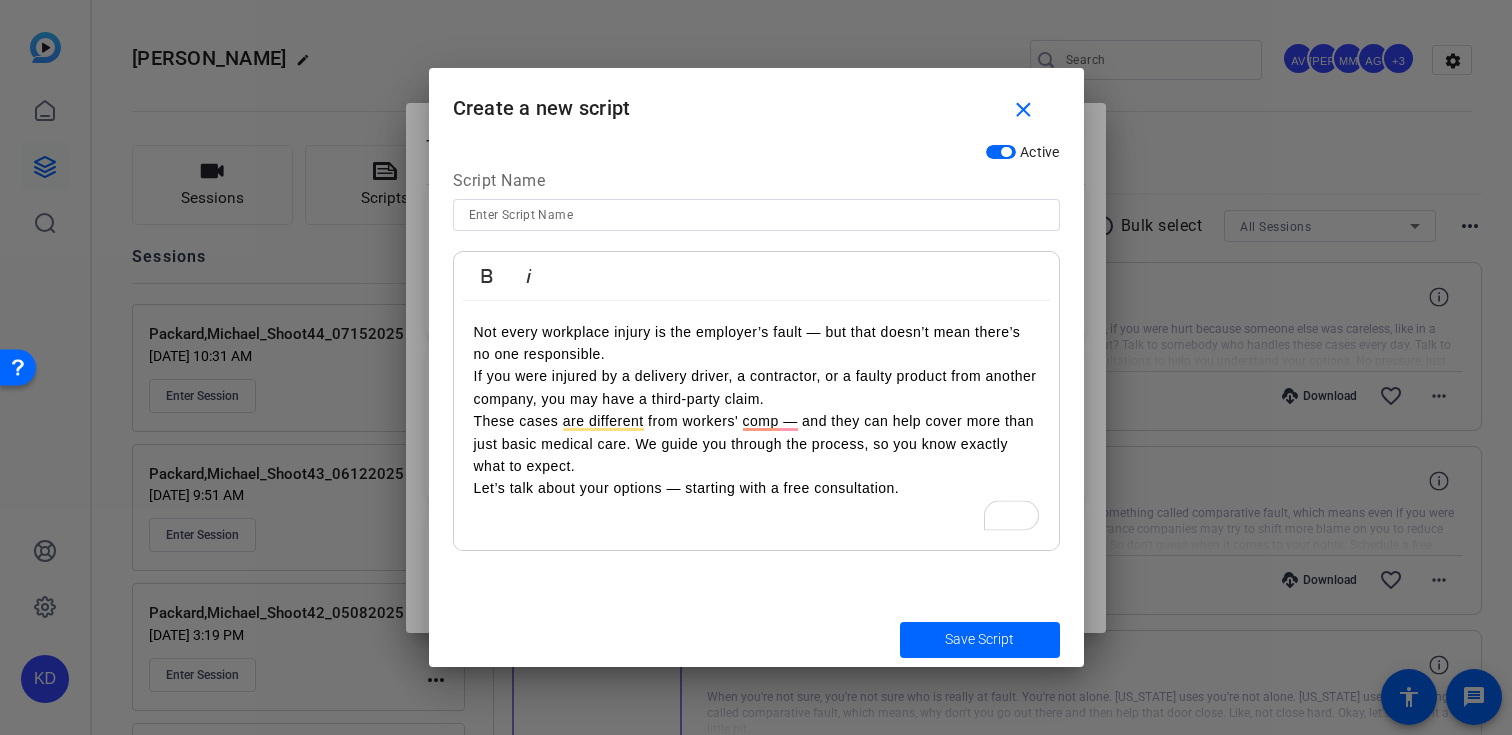 click on "These cases are different from workers' comp — and they can help cover more than just basic medical care. We guide you through the process, so you know exactly what to expect. Let’s talk about your options — starting with a free consultation." at bounding box center [756, 455] 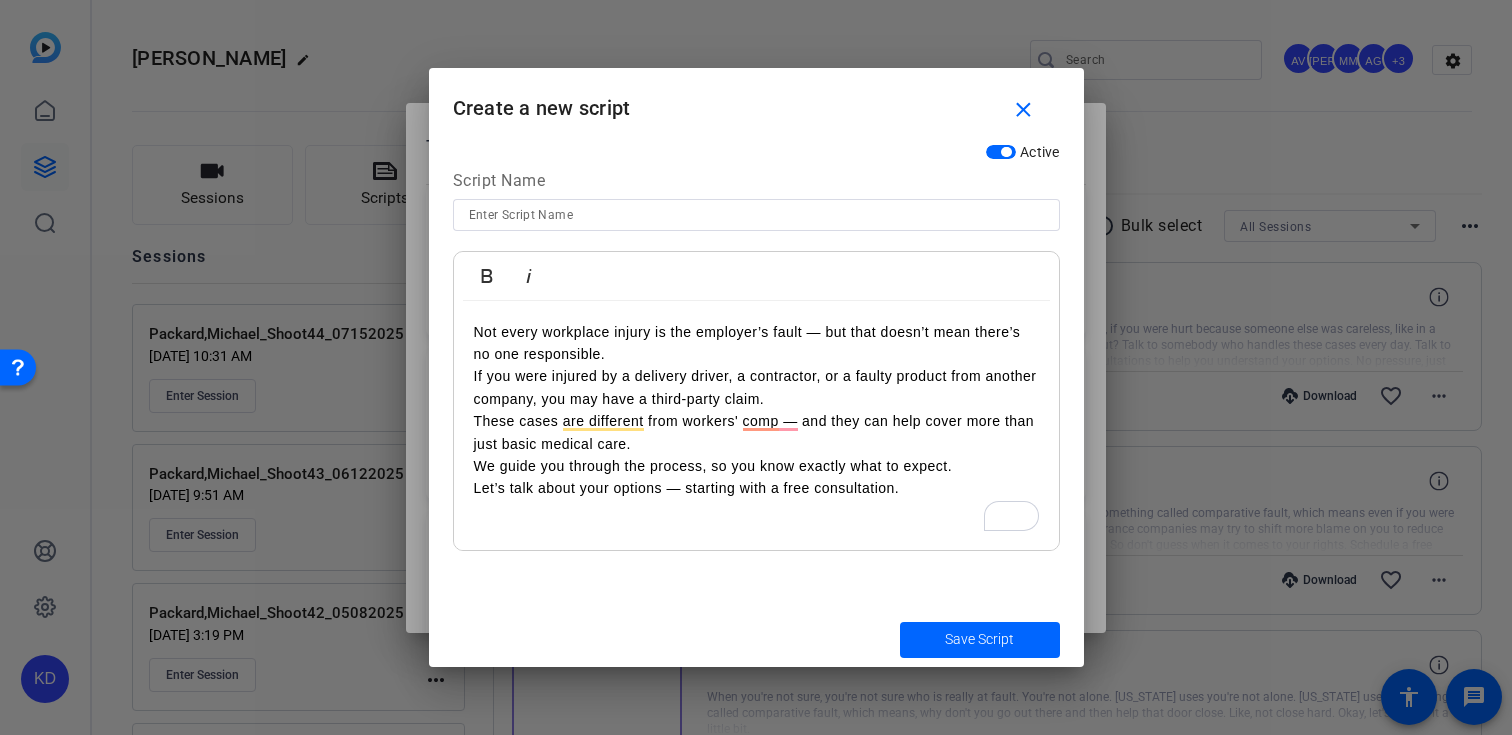 click at bounding box center (756, 215) 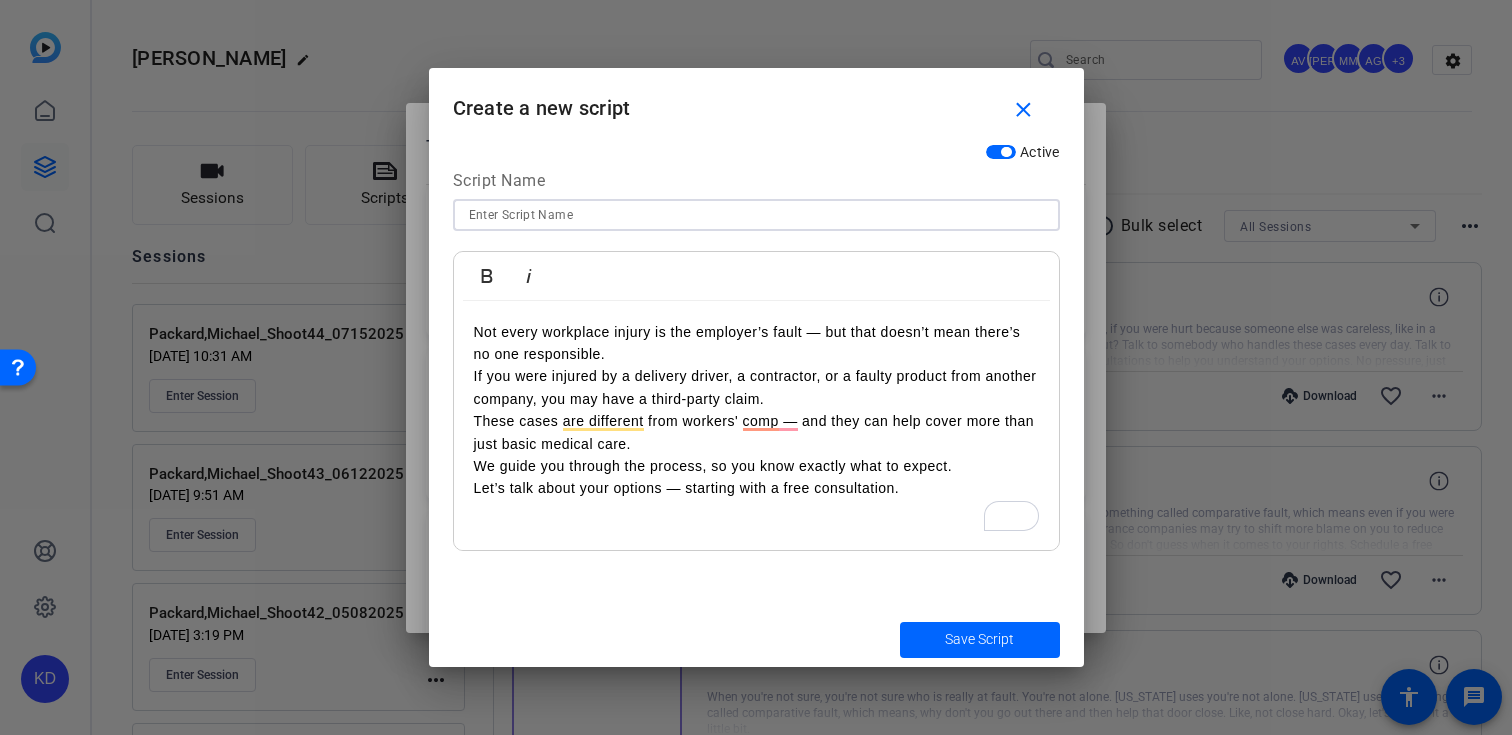 paste on "PI-META-005 Title: Hurt at Work — But It Wasn’t Your Employer?" 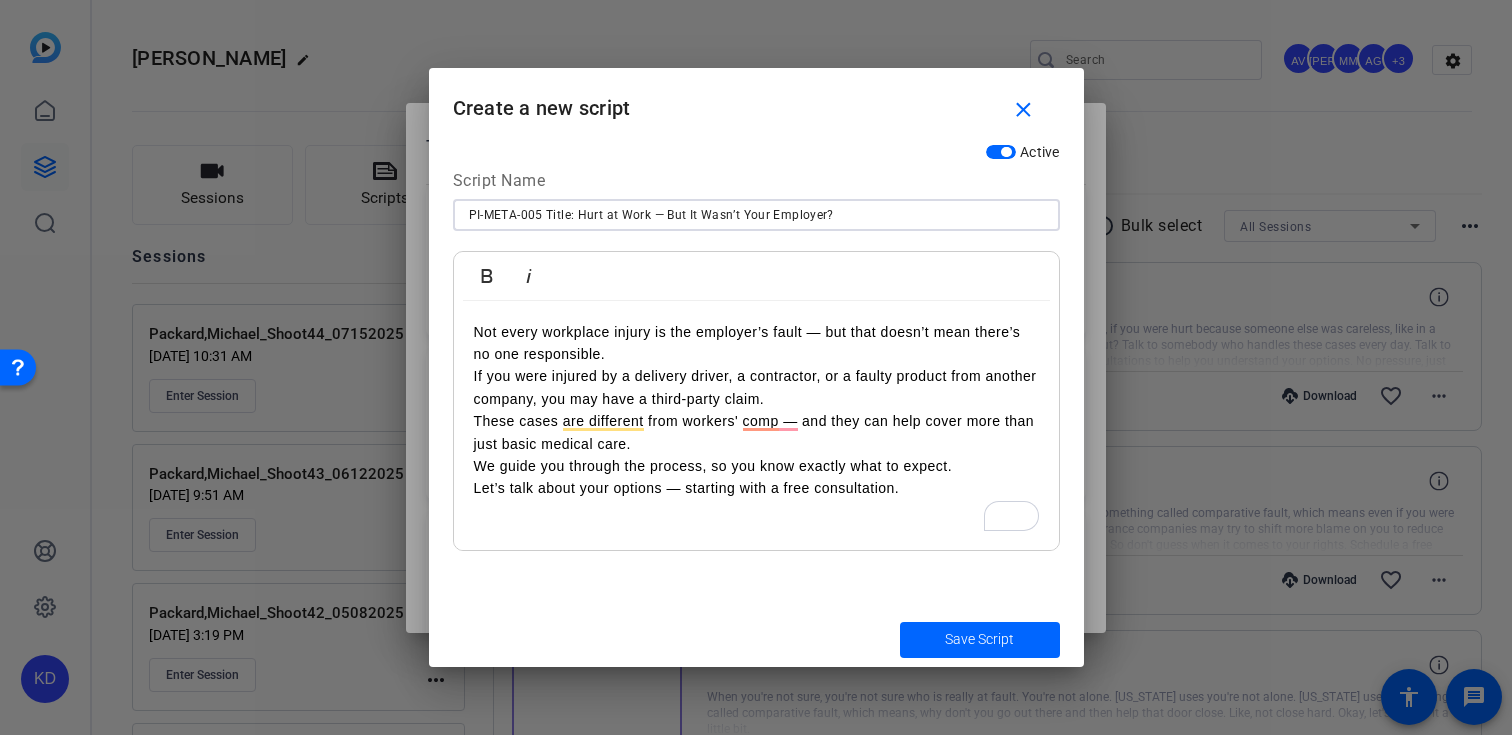 click on "PI-META-005 Title: Hurt at Work — But It Wasn’t Your Employer?" at bounding box center (756, 215) 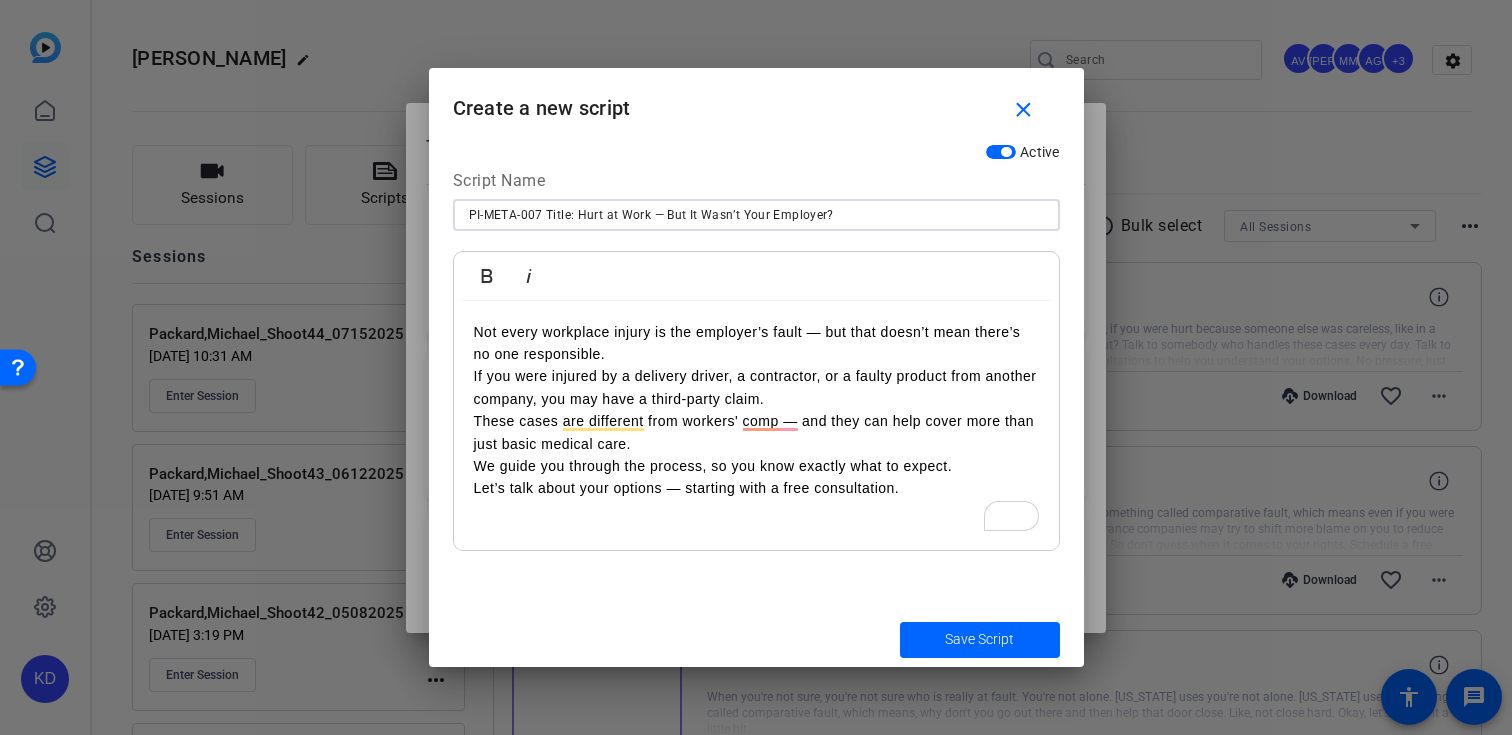 drag, startPoint x: 577, startPoint y: 217, endPoint x: 577, endPoint y: 243, distance: 26 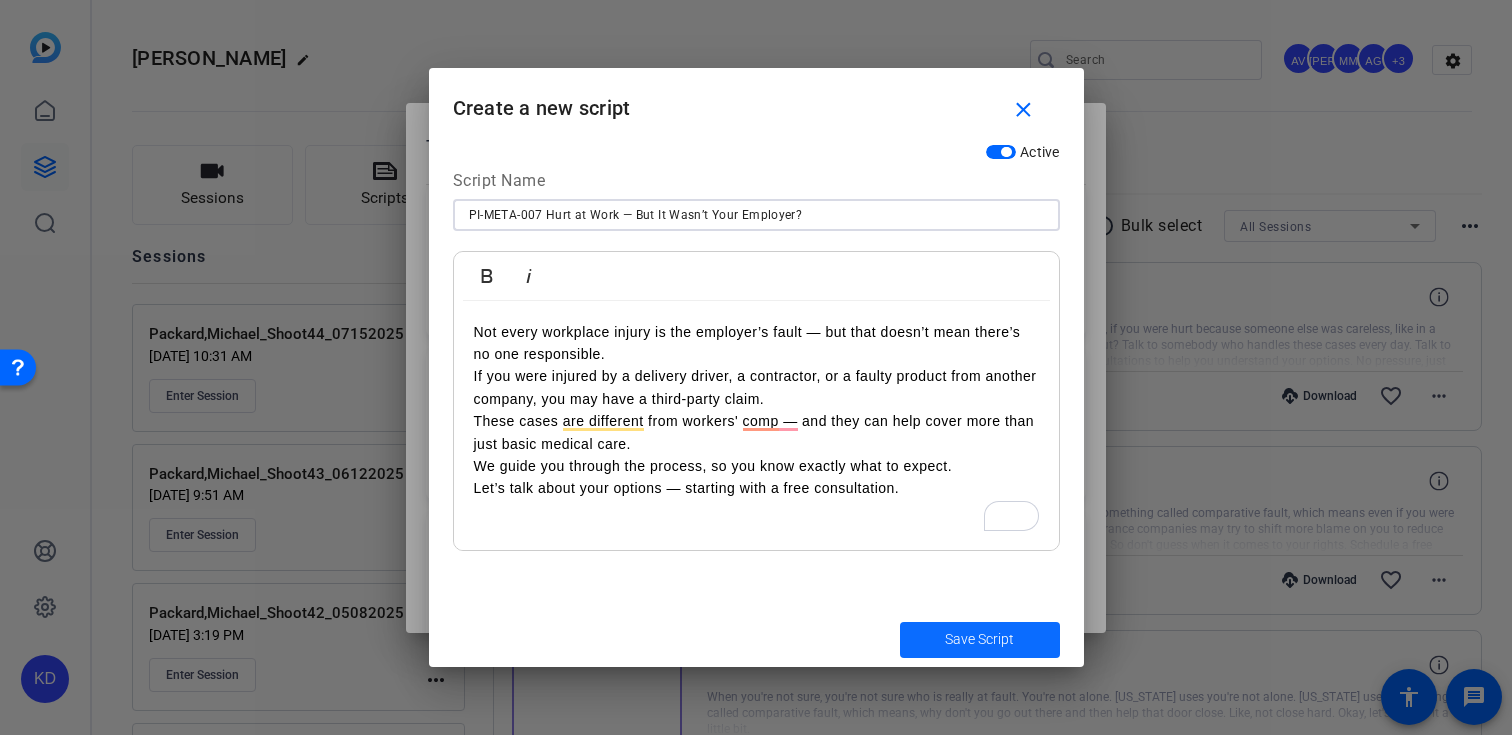 type on "PI-META-007 Hurt at Work — But It Wasn’t Your Employer?" 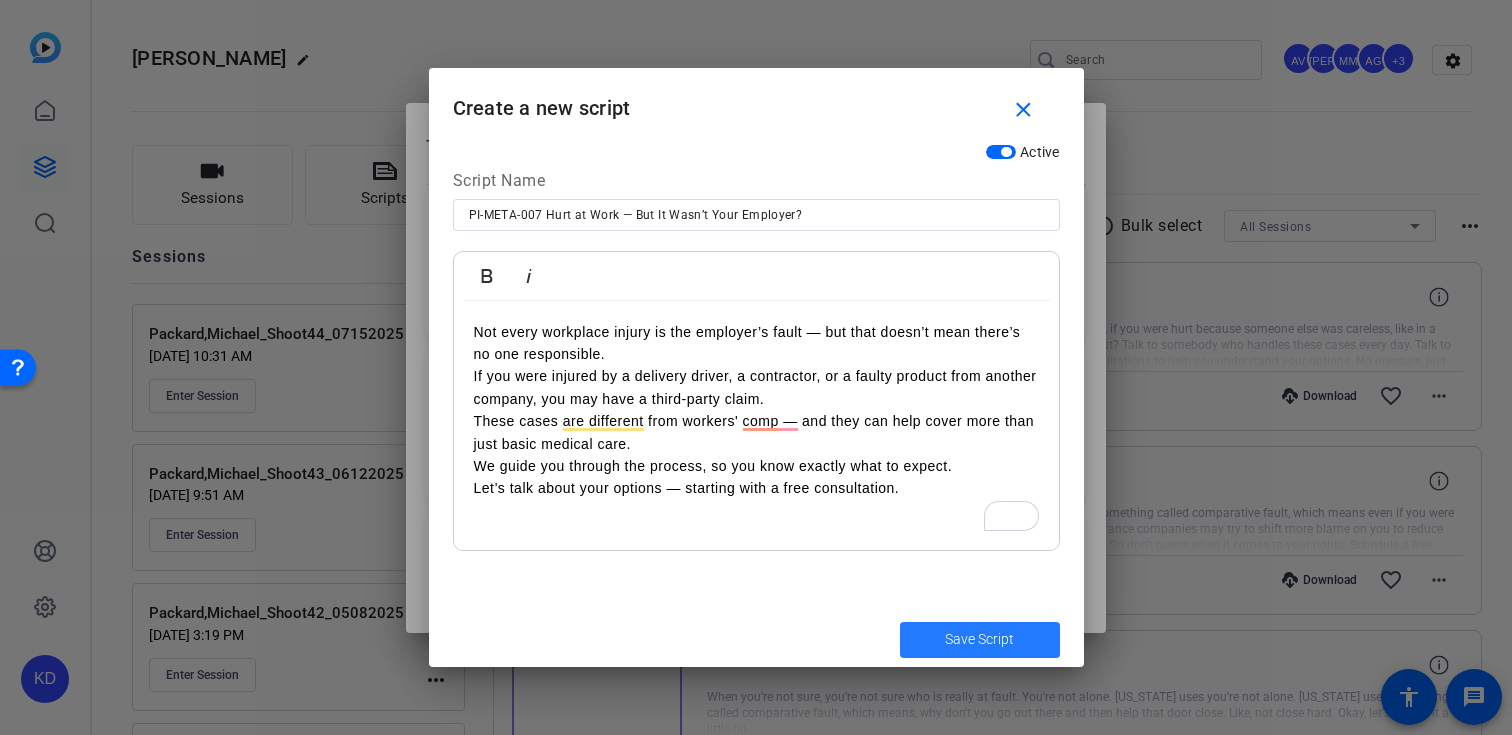 click at bounding box center [980, 640] 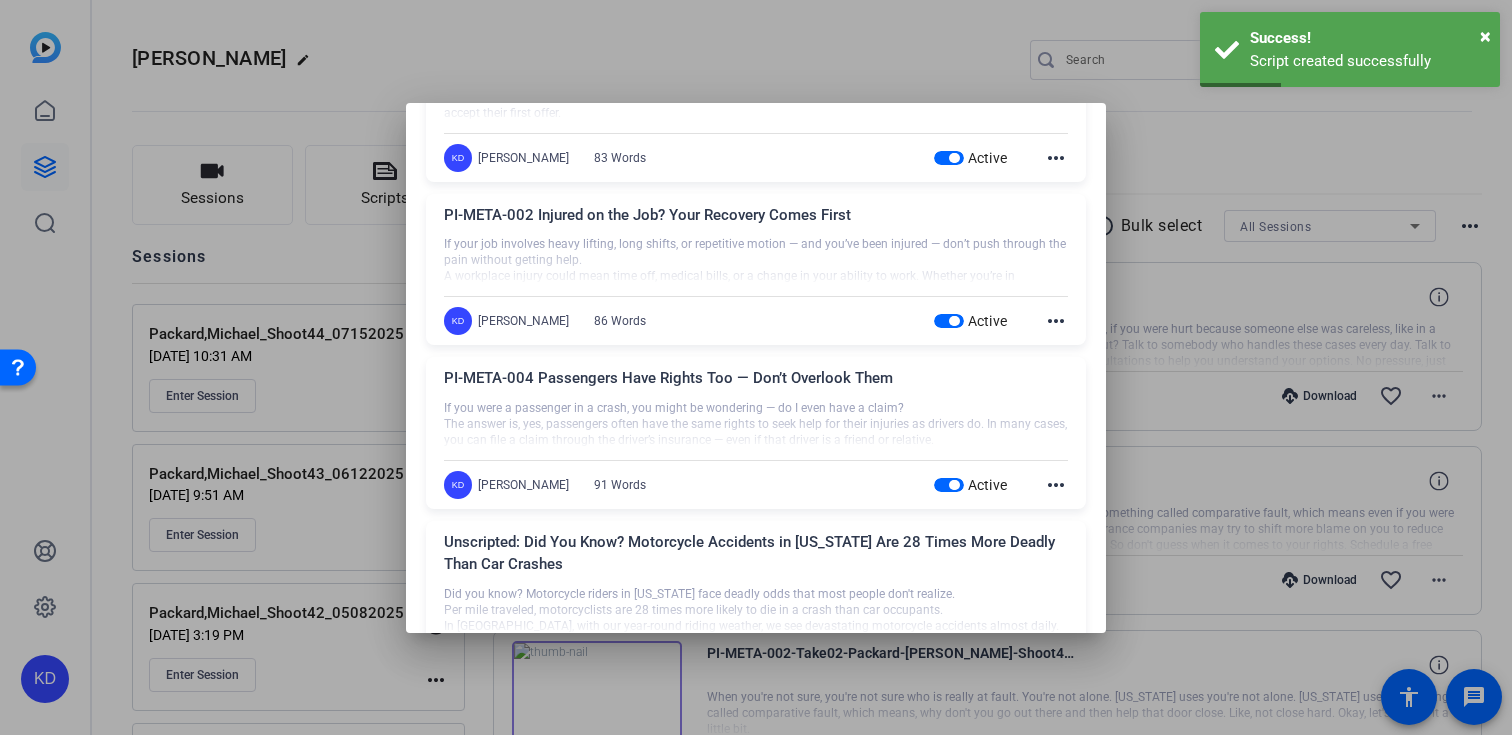 scroll, scrollTop: 489, scrollLeft: 0, axis: vertical 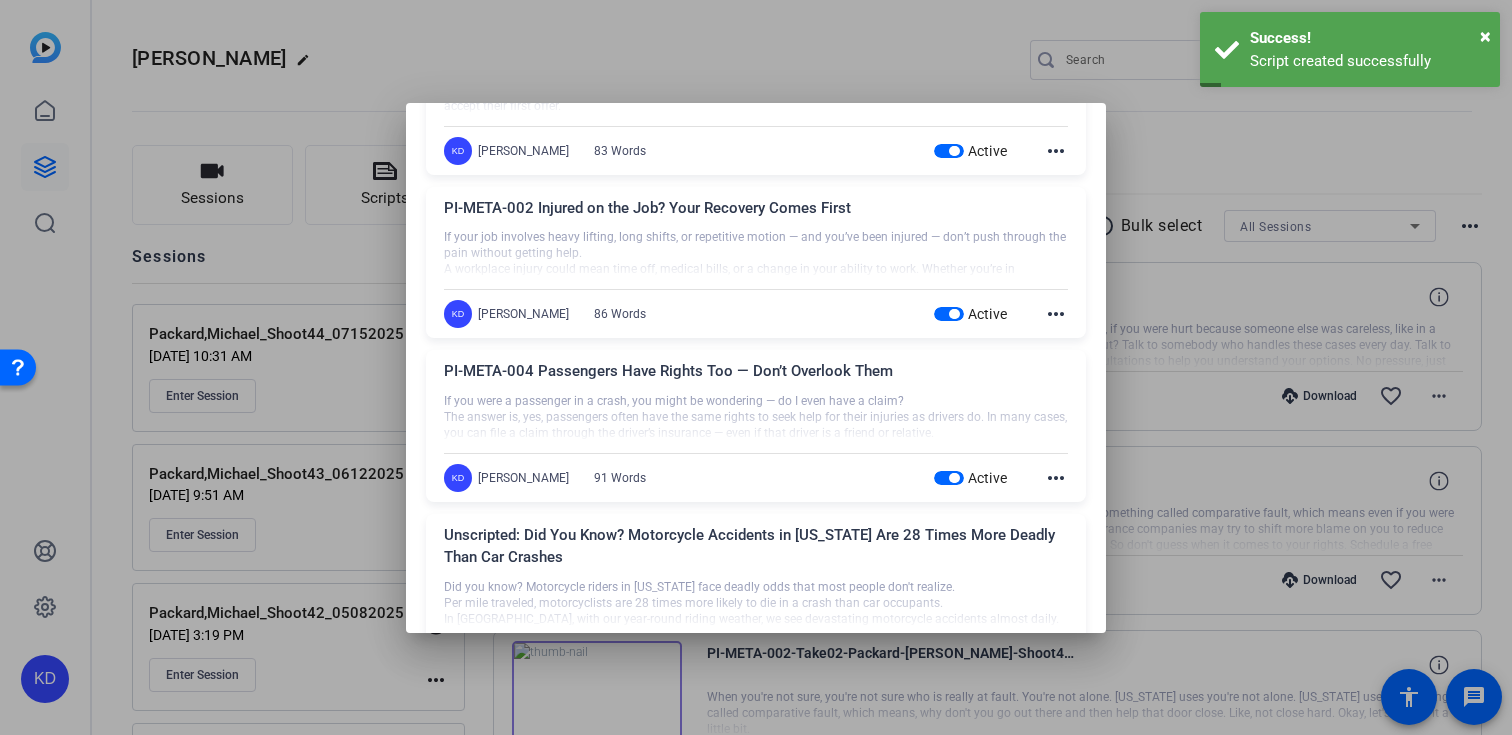 click on "more_horiz" 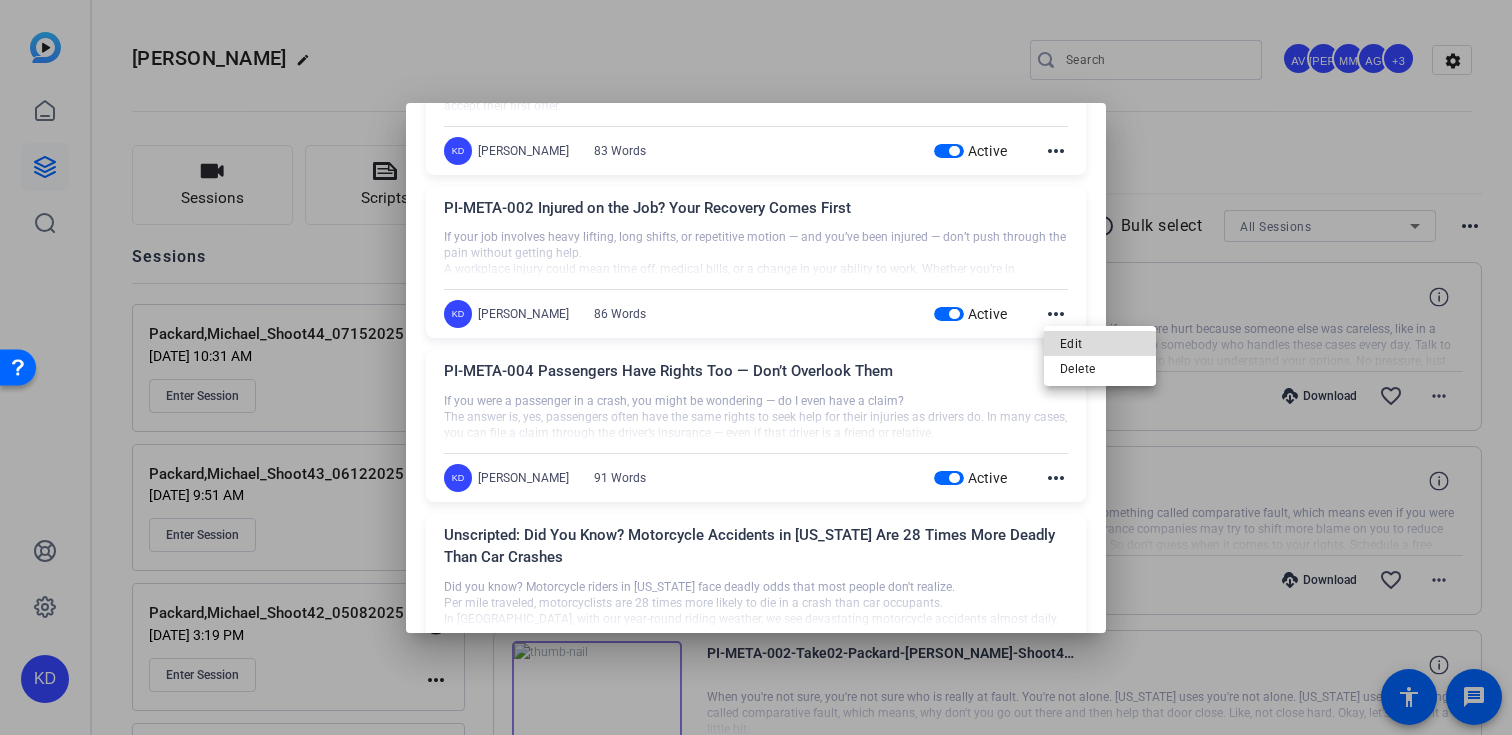 click on "Edit" at bounding box center (1100, 344) 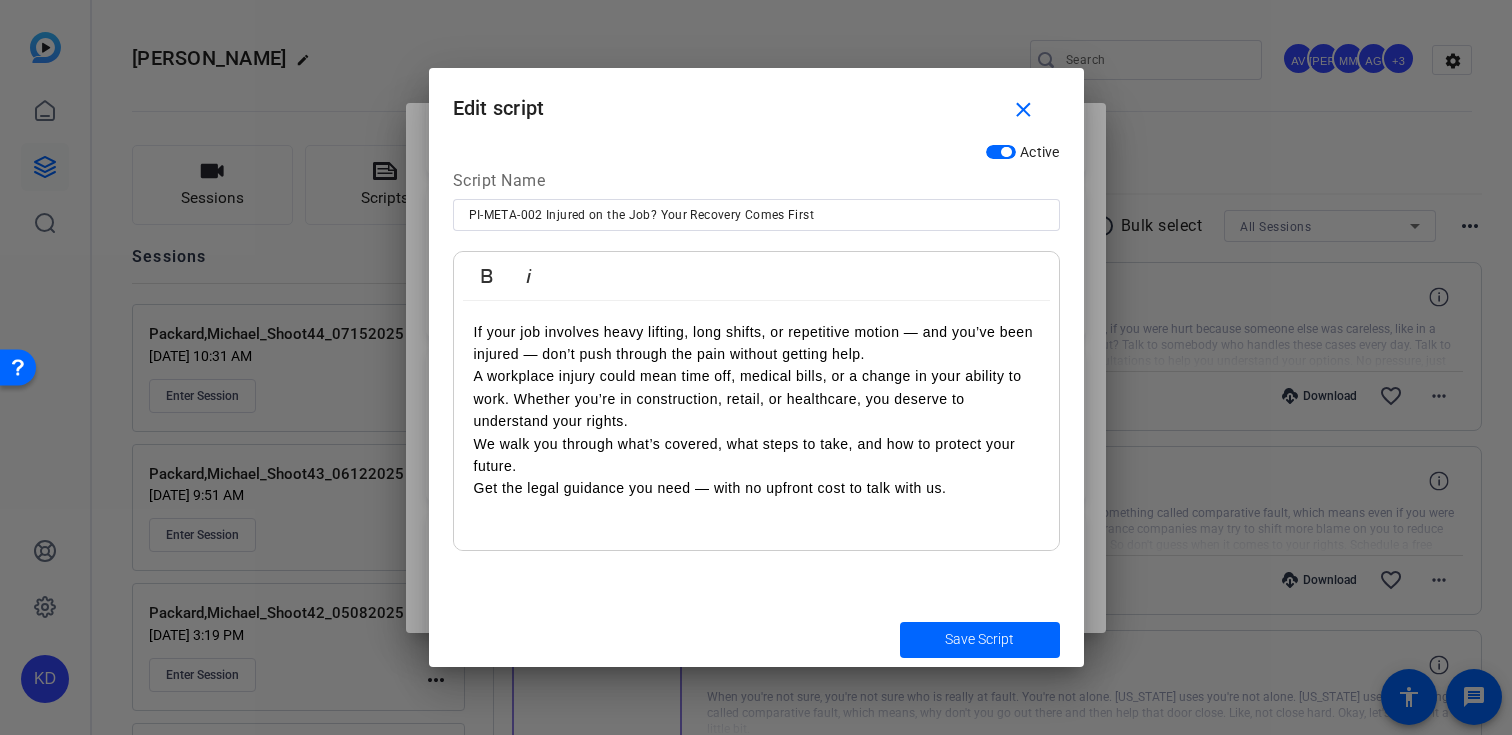 click on "PI-META-002 Injured on the Job? Your Recovery Comes First" at bounding box center [756, 215] 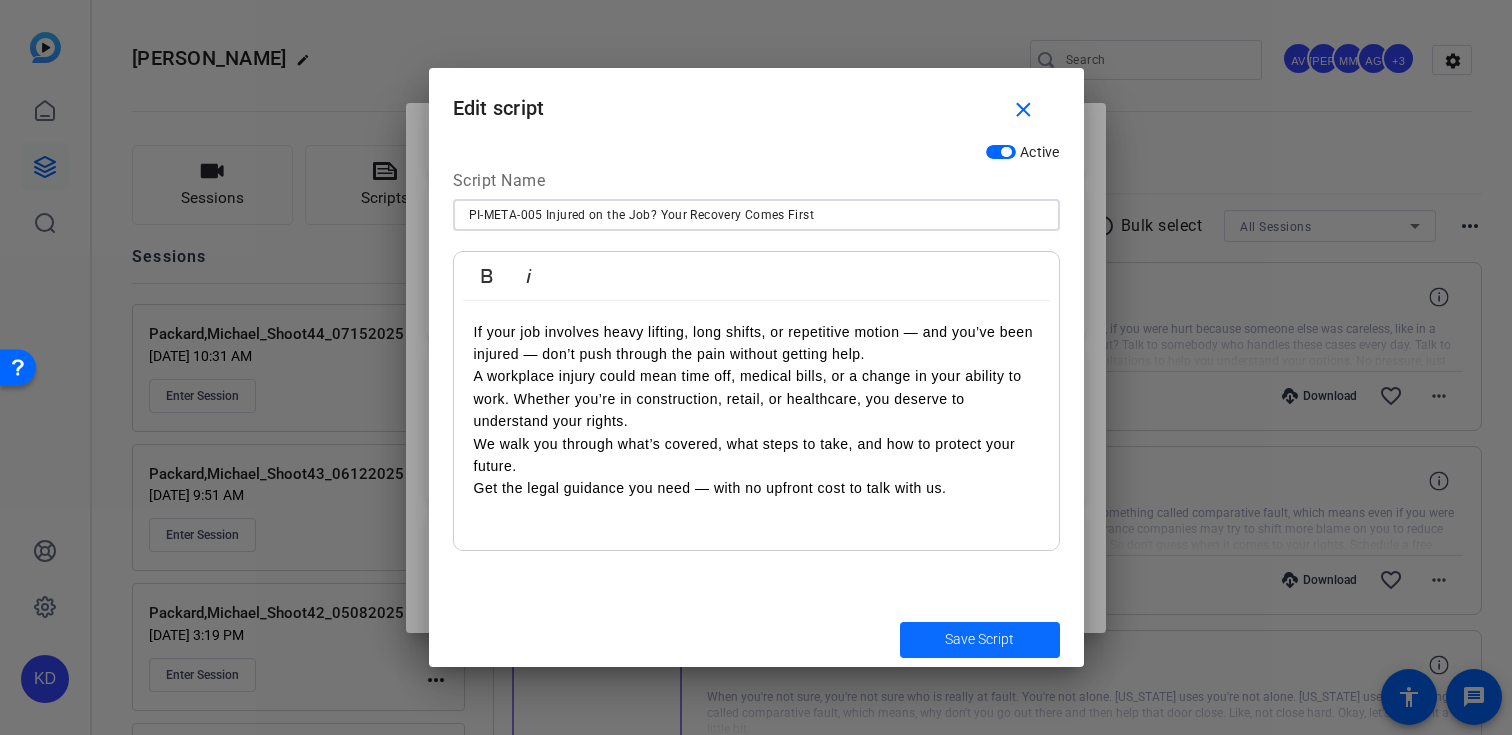 type on "PI-META-005 Injured on the Job? Your Recovery Comes First" 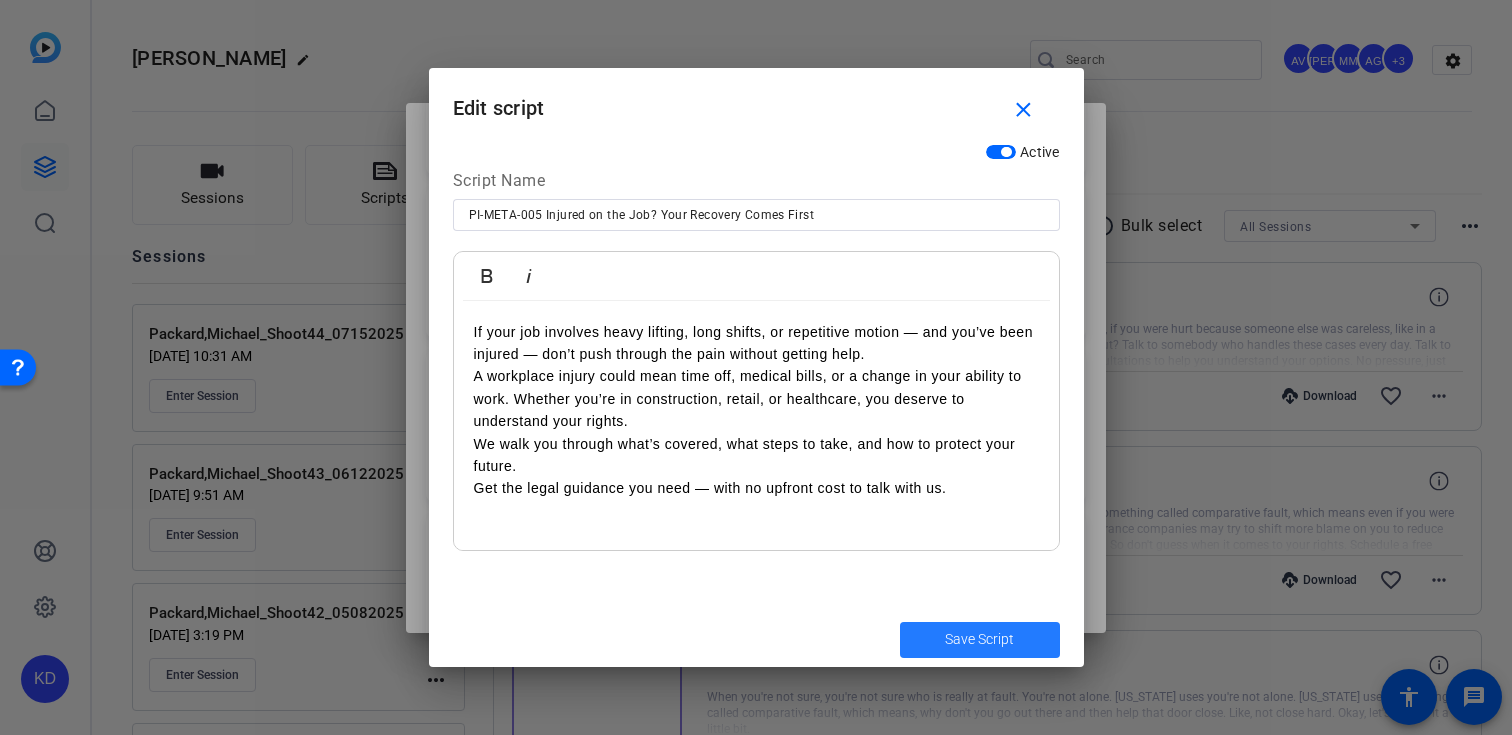 click on "Save Script" at bounding box center (979, 639) 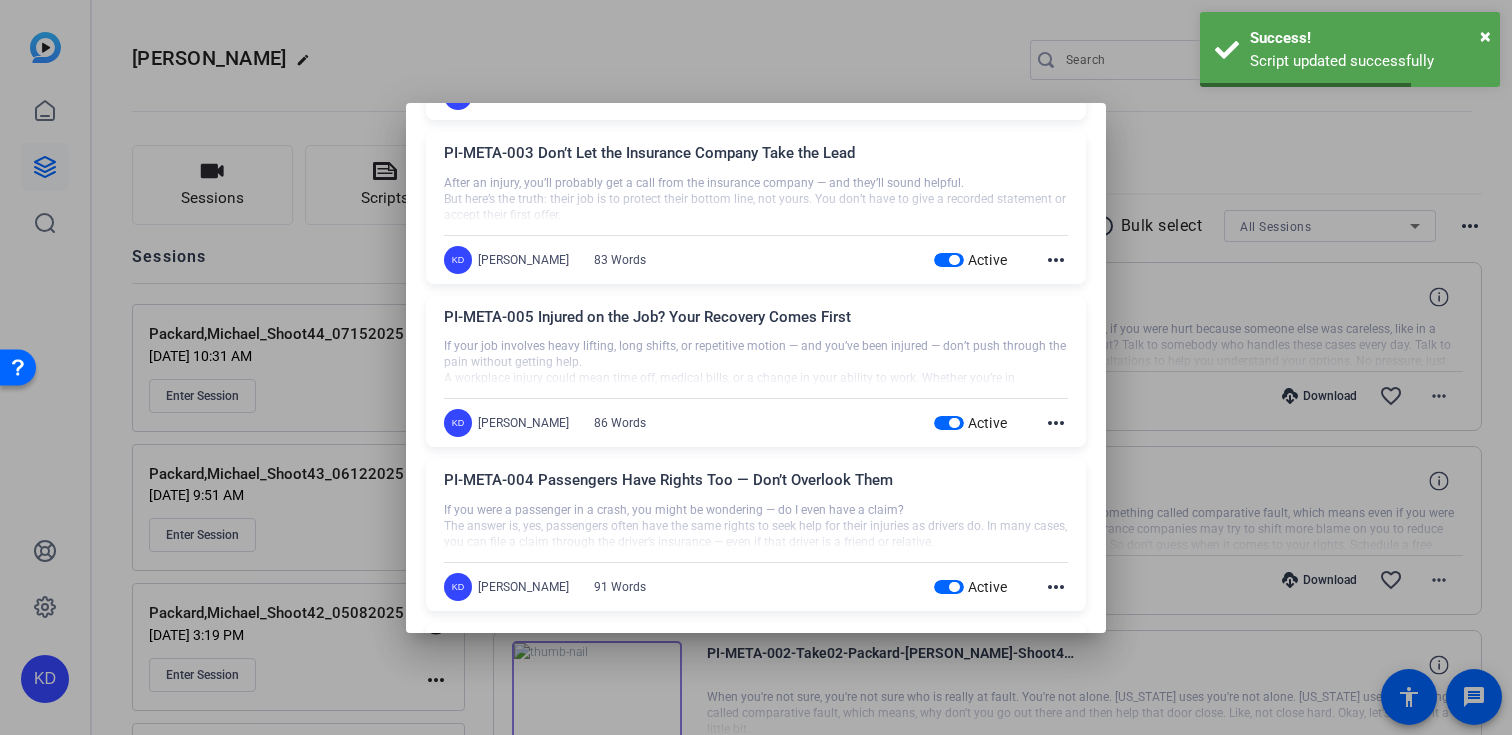 scroll, scrollTop: 362, scrollLeft: 0, axis: vertical 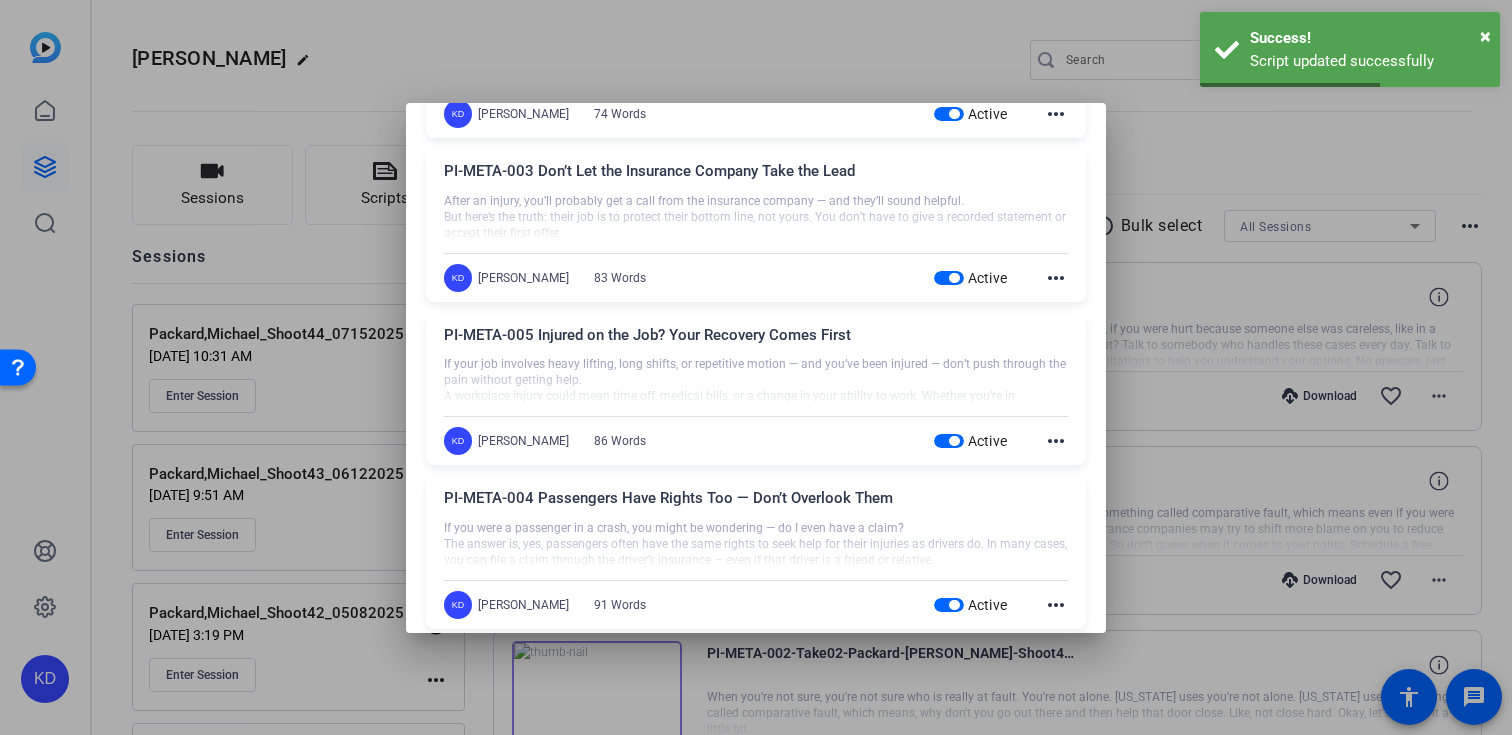 click on "more_horiz" 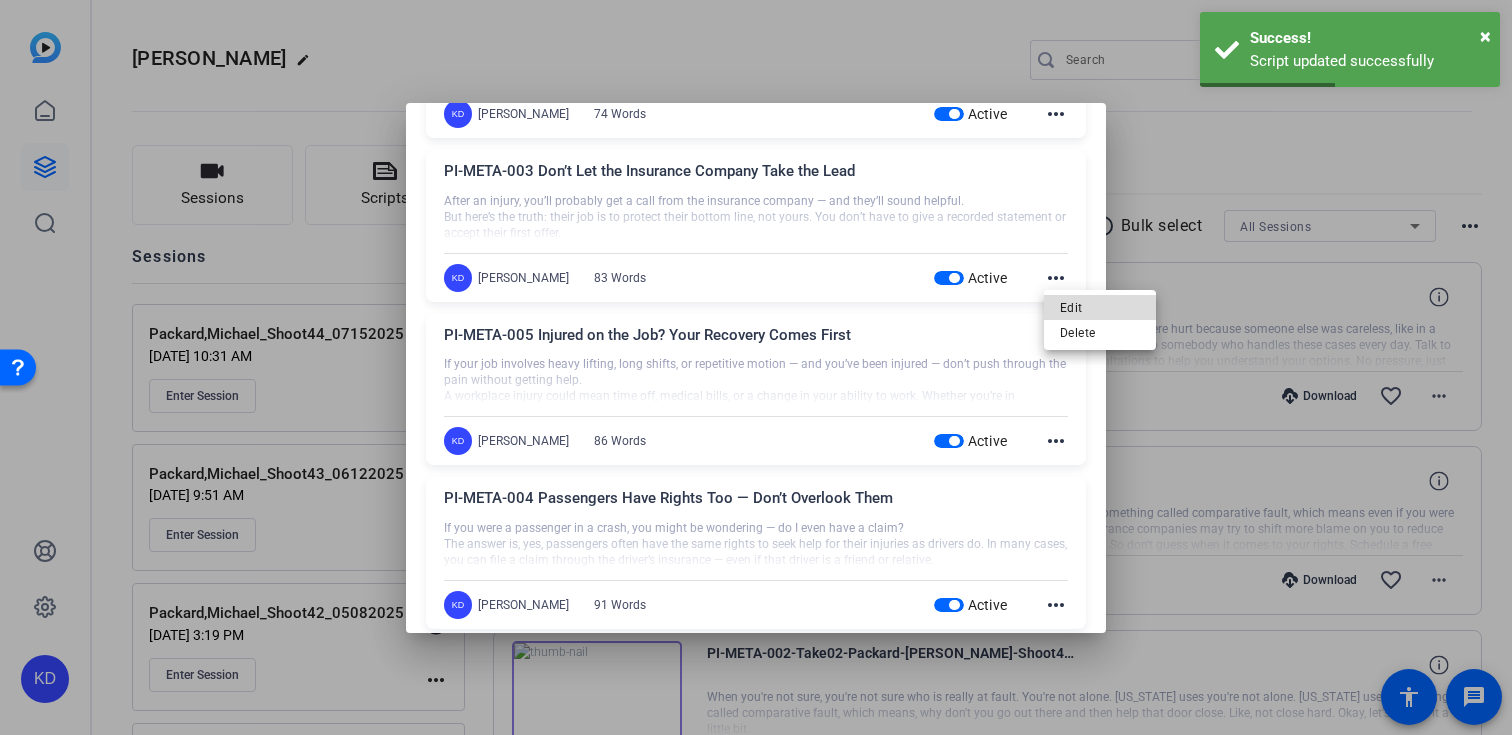 click on "Edit" at bounding box center [1100, 307] 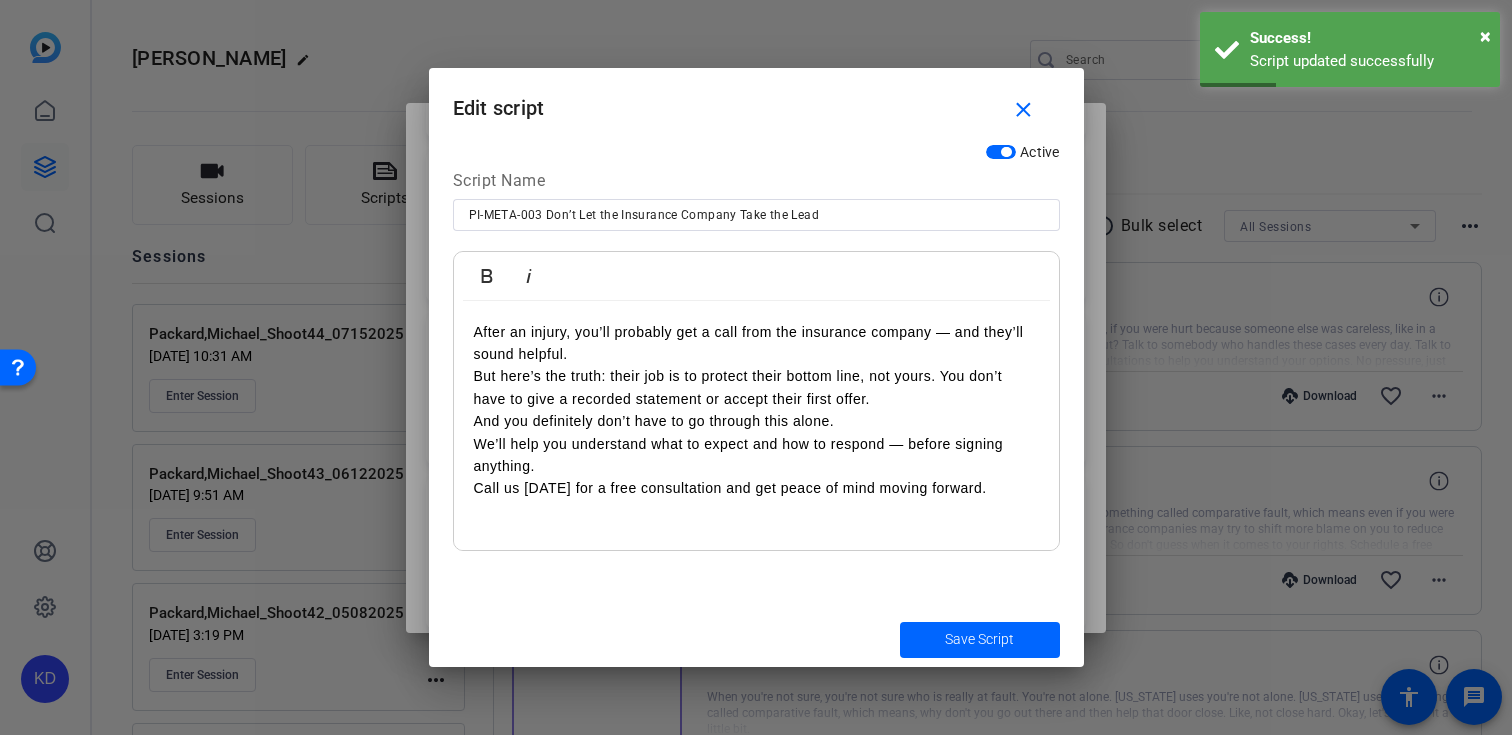 click on "PI-META-003 Don’t Let the Insurance Company Take the Lead" at bounding box center (756, 215) 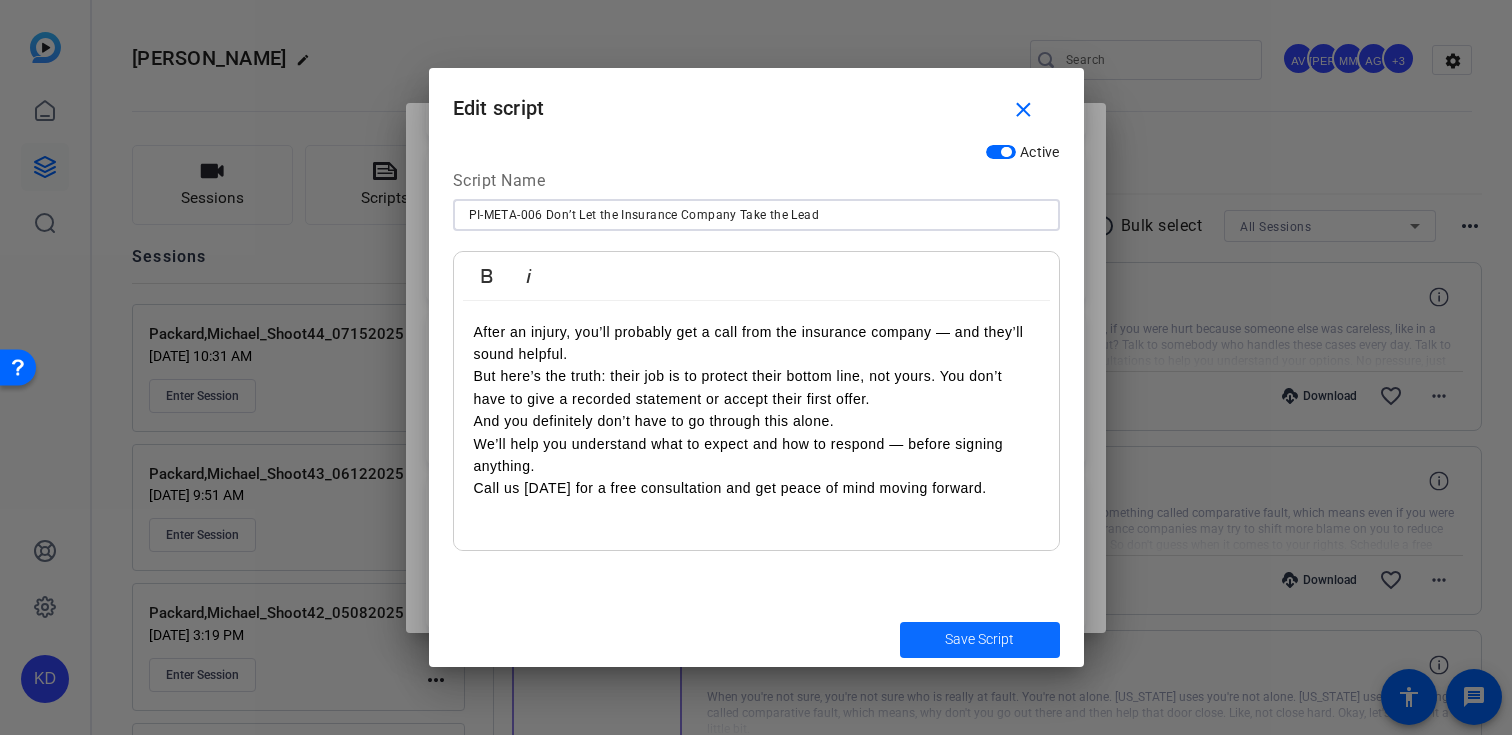 type on "PI-META-006 Don’t Let the Insurance Company Take the Lead" 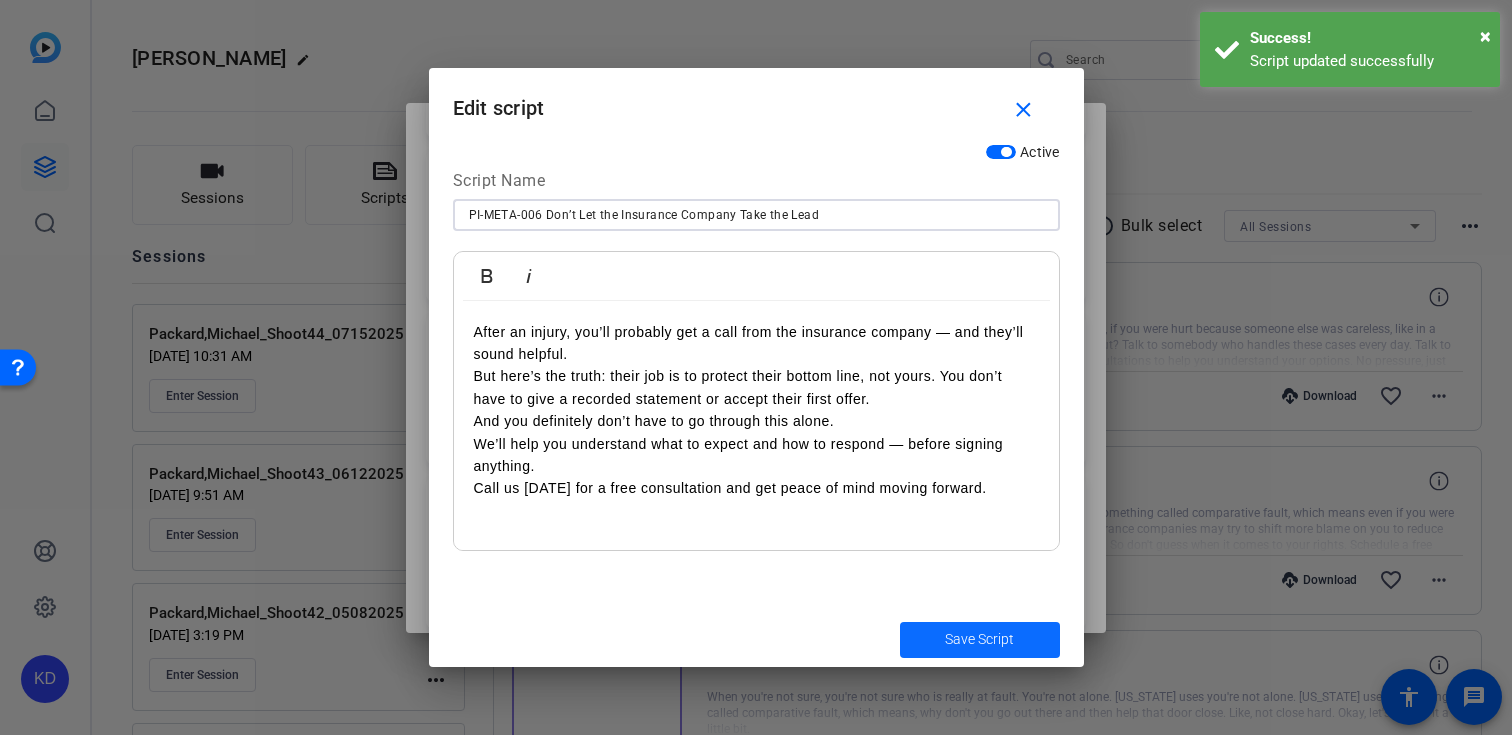 click on "Save Script" at bounding box center [979, 639] 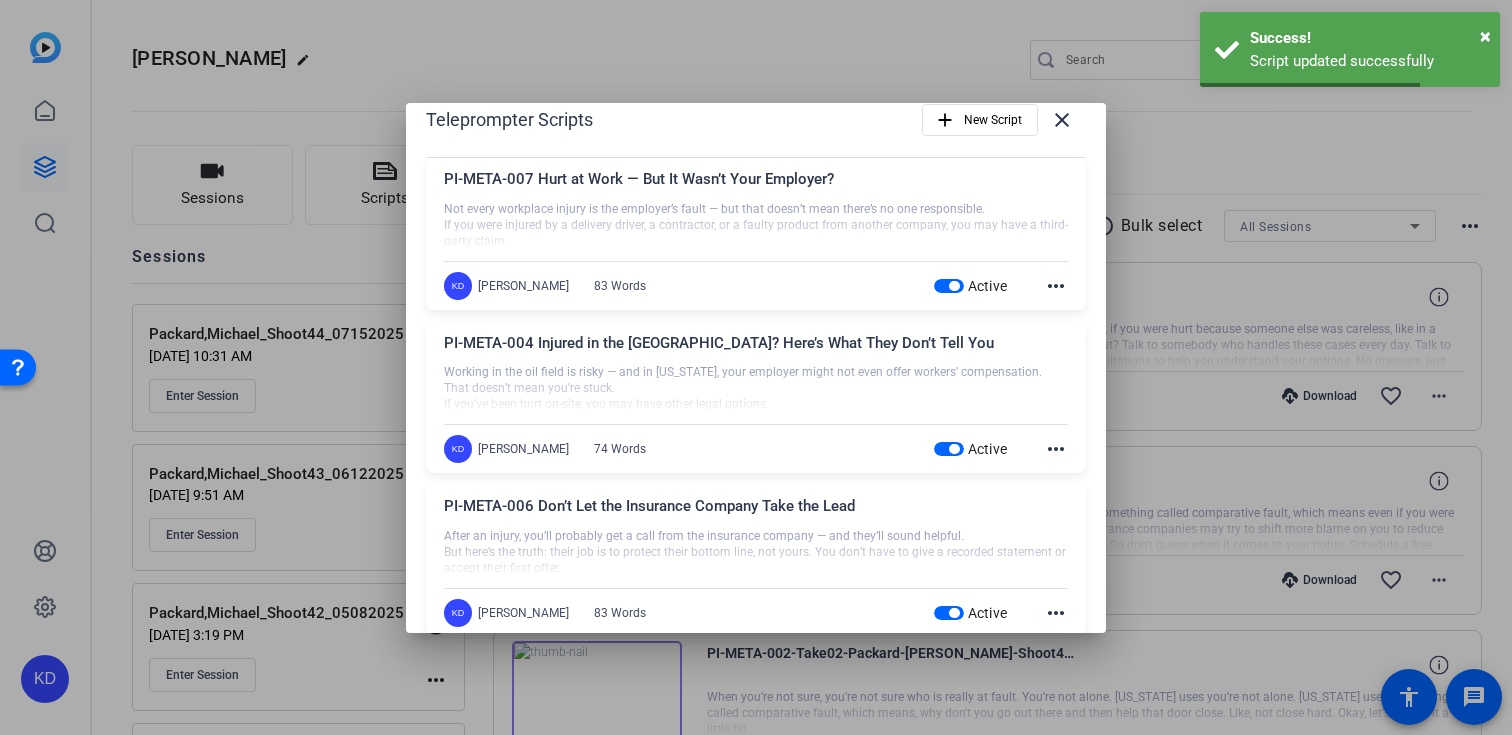 scroll, scrollTop: 0, scrollLeft: 0, axis: both 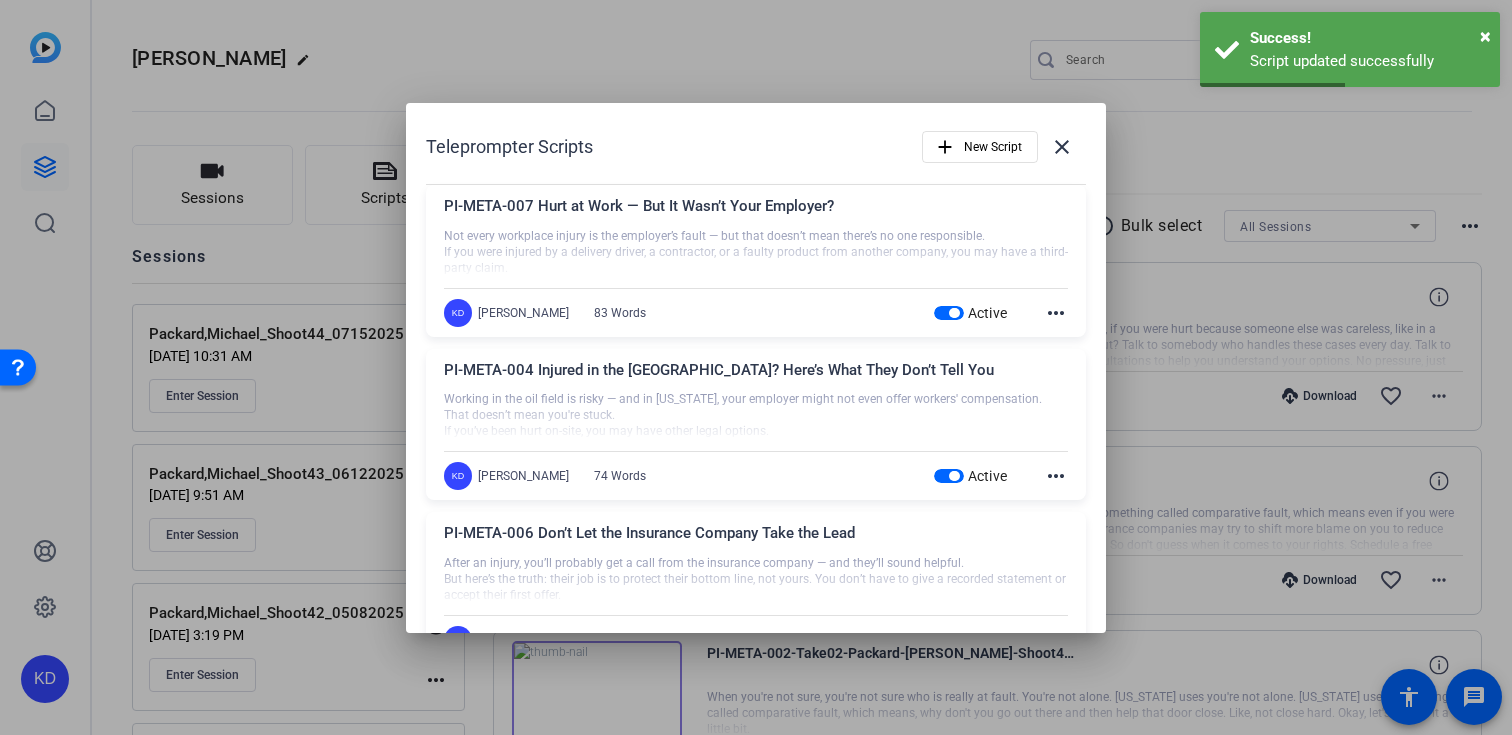 click on "more_horiz" 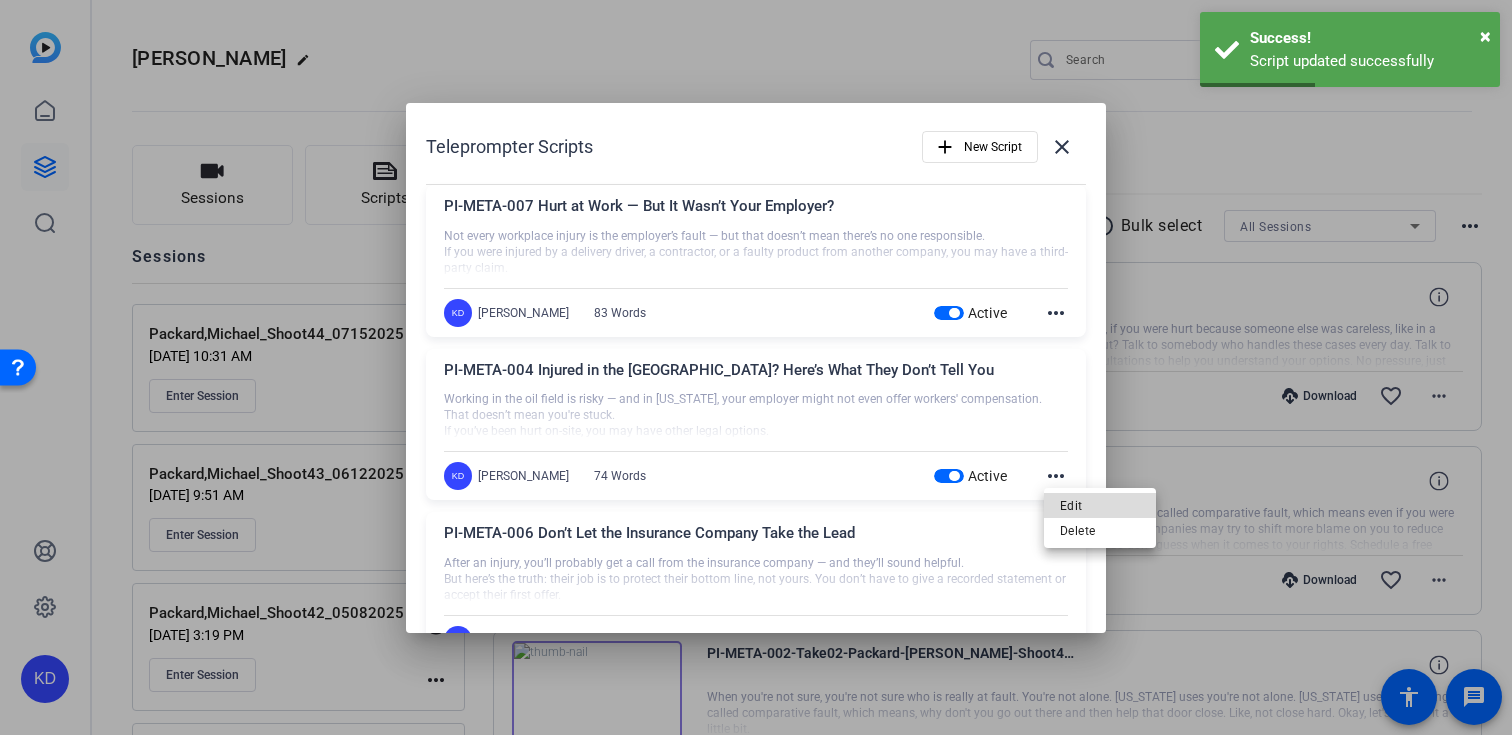 click on "Edit" at bounding box center [1100, 506] 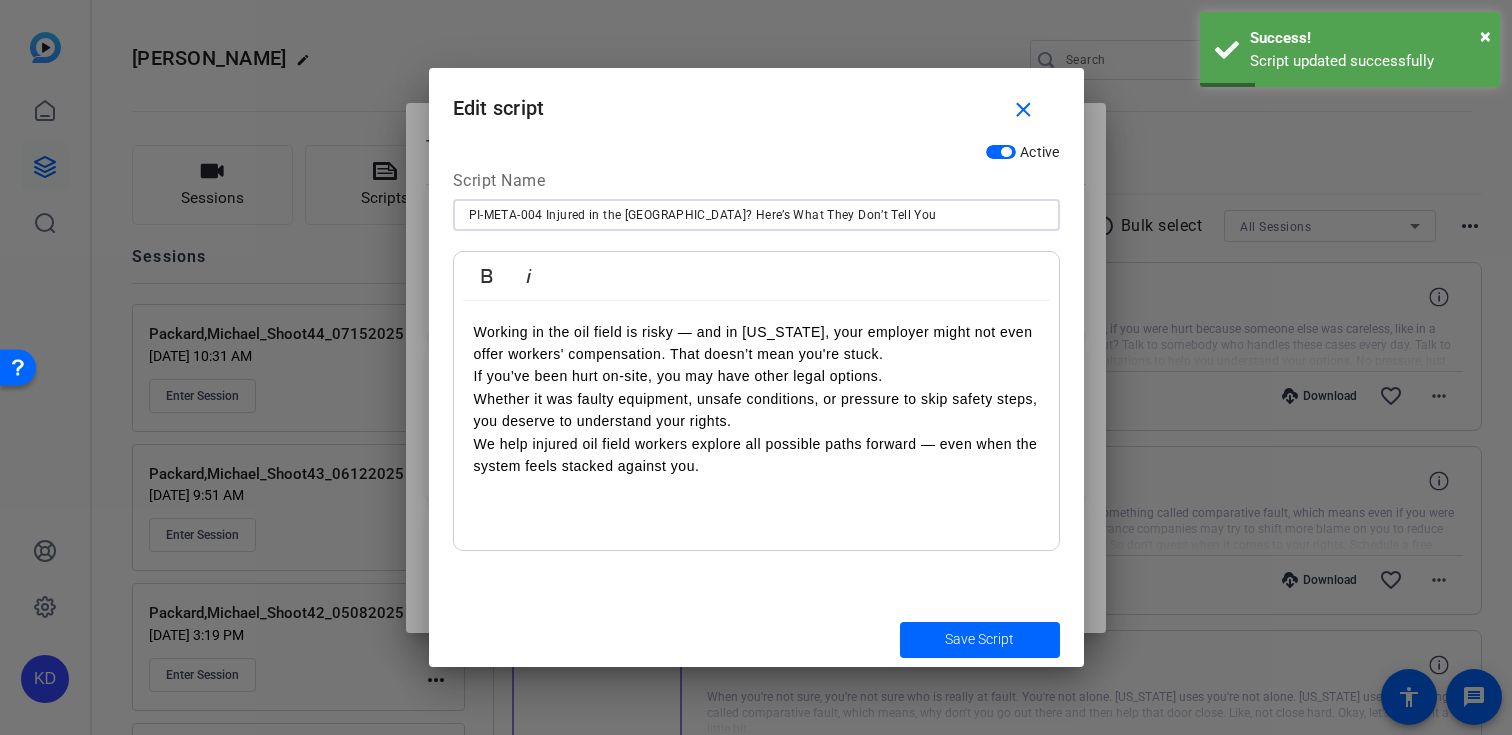 click on "PI-META-004 Injured in the [GEOGRAPHIC_DATA]? Here’s What They Don’t Tell You" at bounding box center [756, 215] 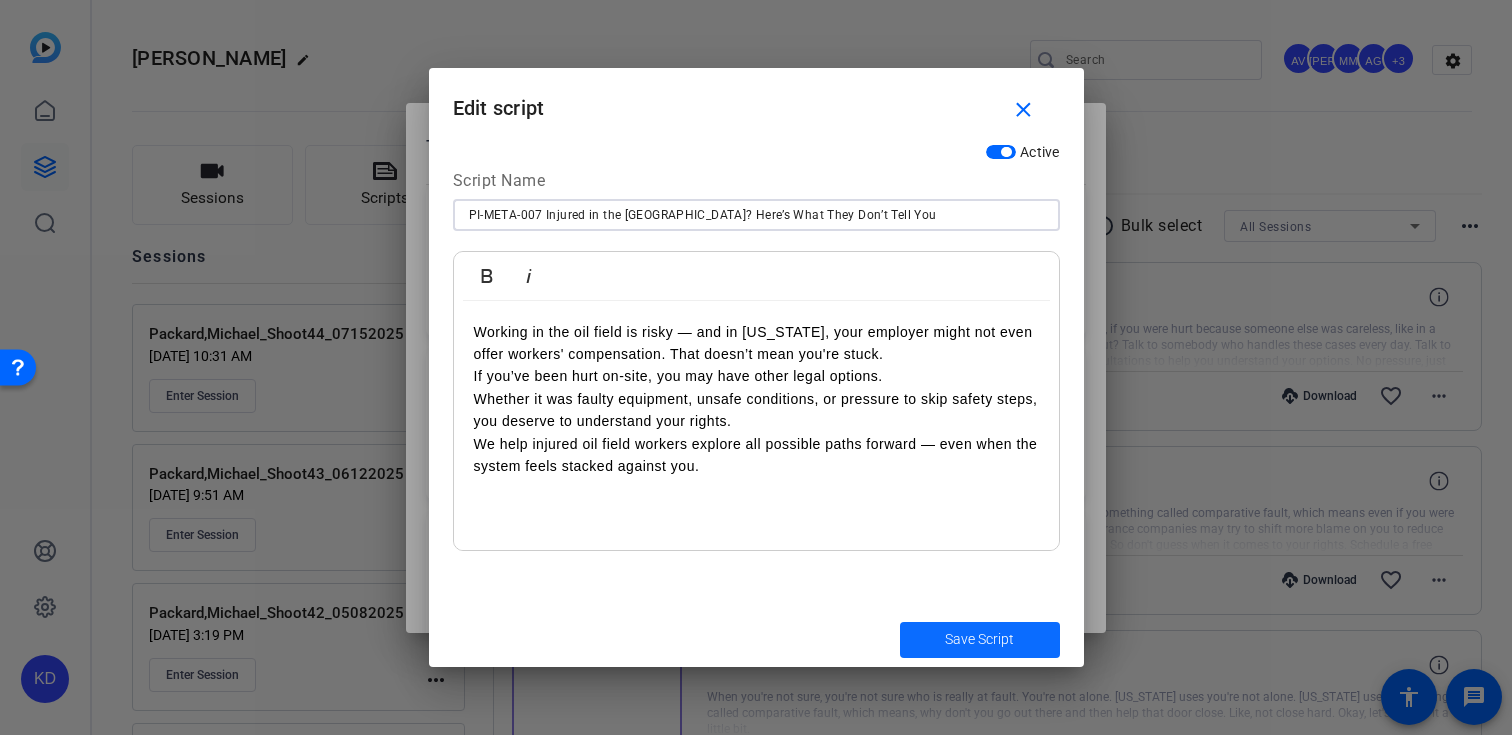 type on "PI-META-007 Injured in the [GEOGRAPHIC_DATA]? Here’s What They Don’t Tell You" 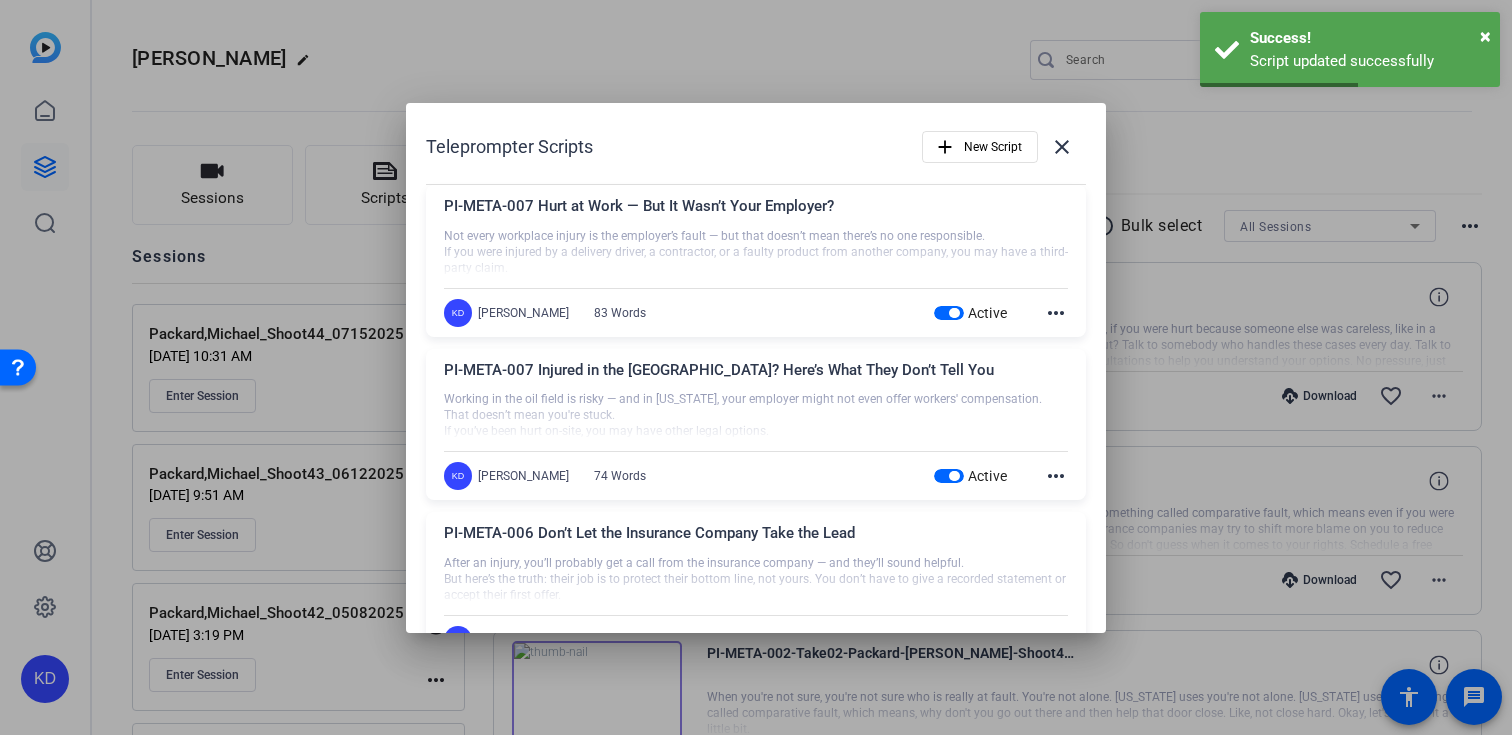 click on "more_horiz" 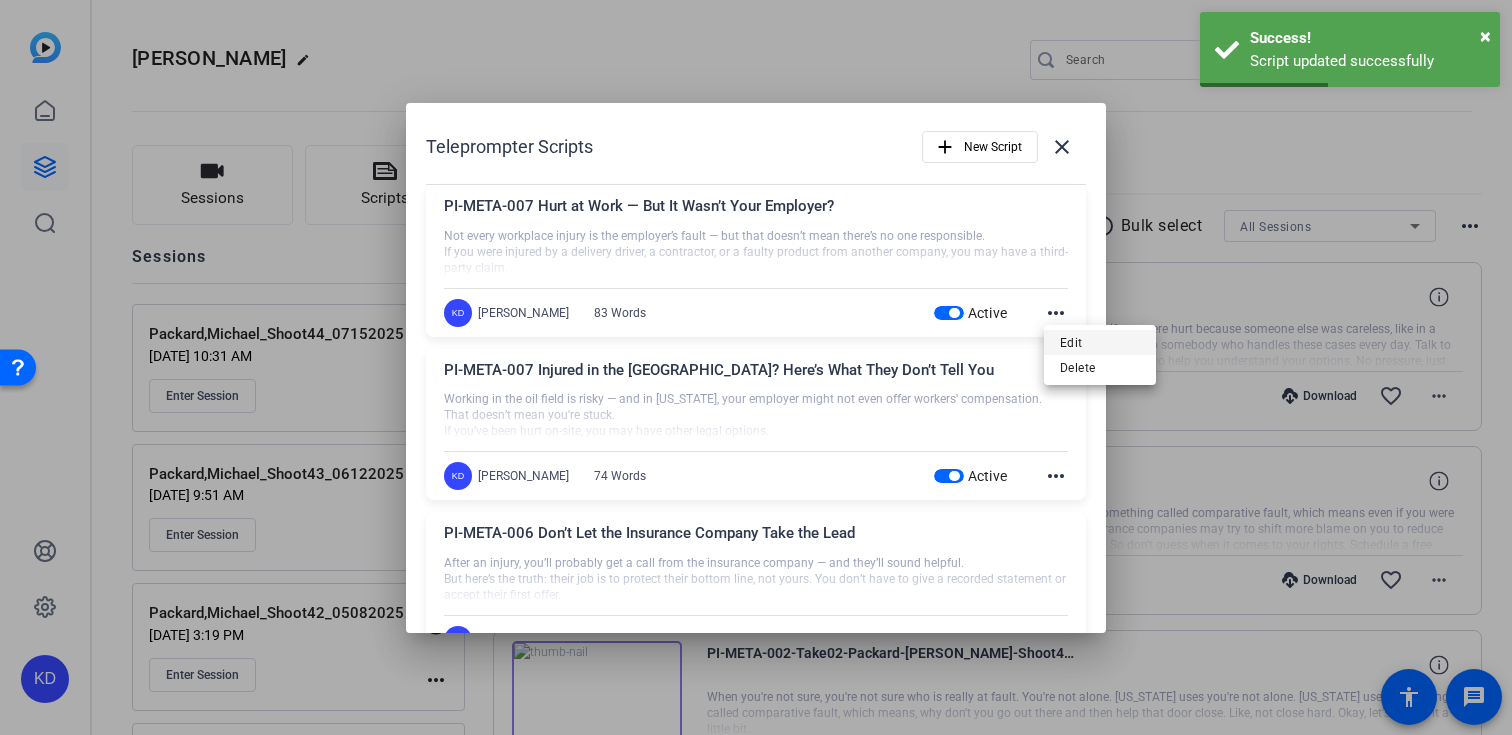 click on "Edit" at bounding box center (1100, 342) 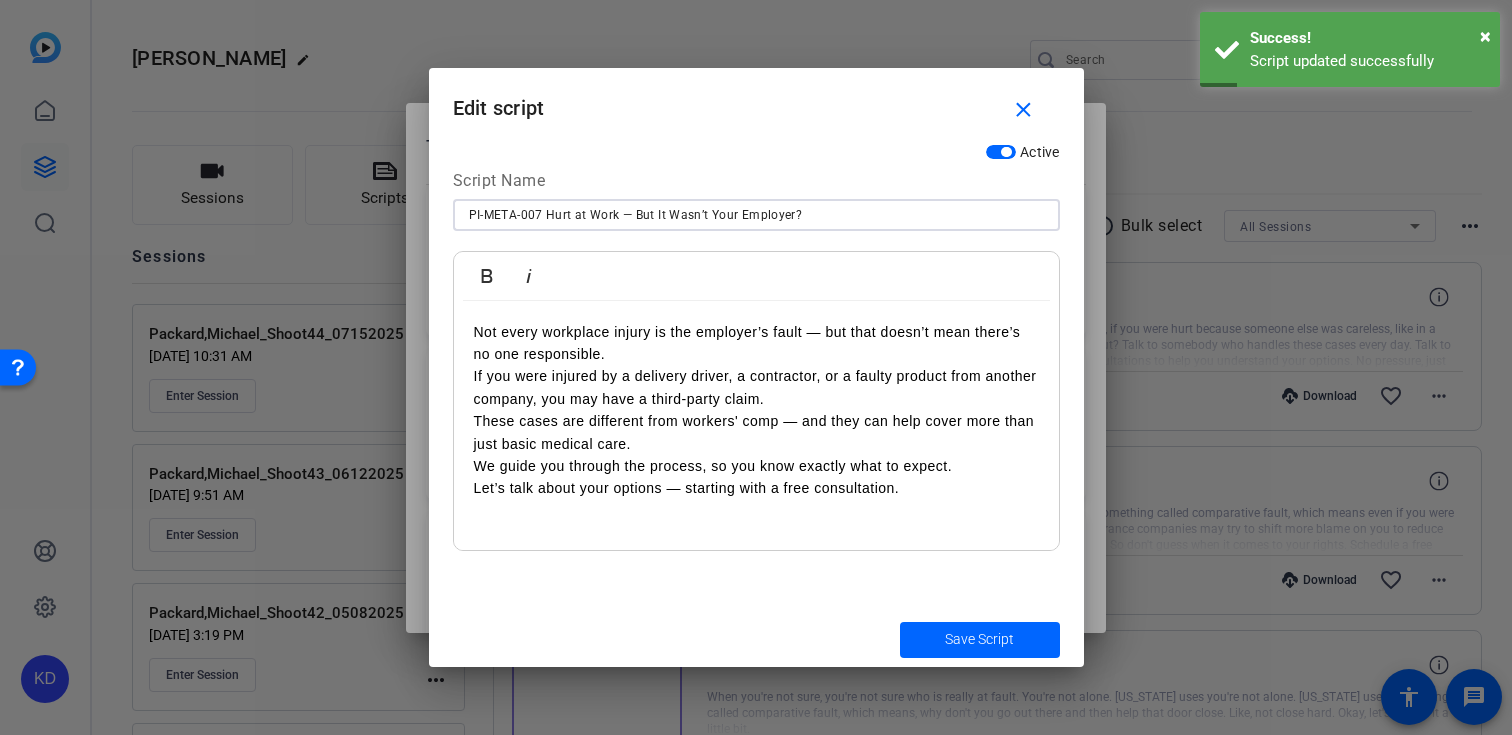 click on "PI-META-007 Hurt at Work — But It Wasn’t Your Employer?" at bounding box center [756, 215] 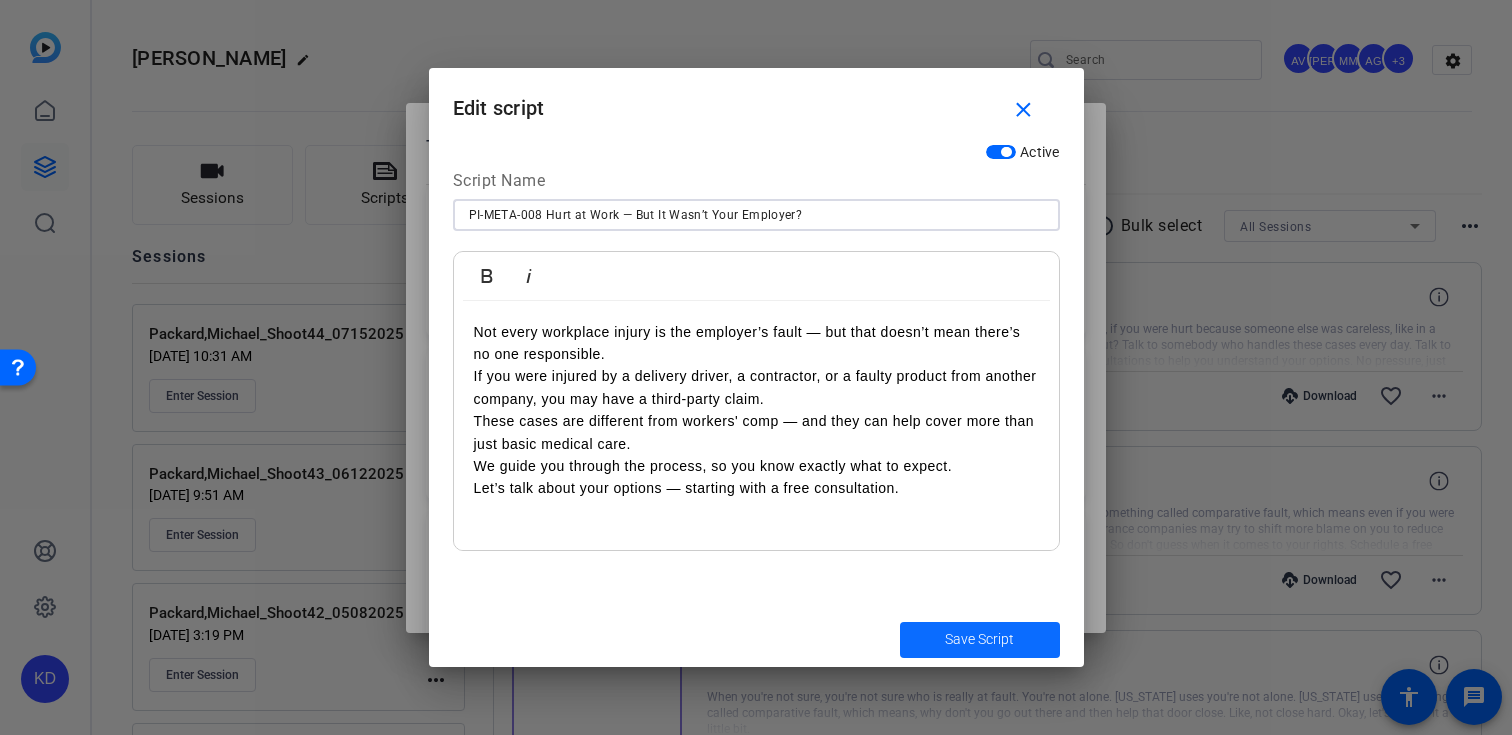 type on "PI-META-008 Hurt at Work — But It Wasn’t Your Employer?" 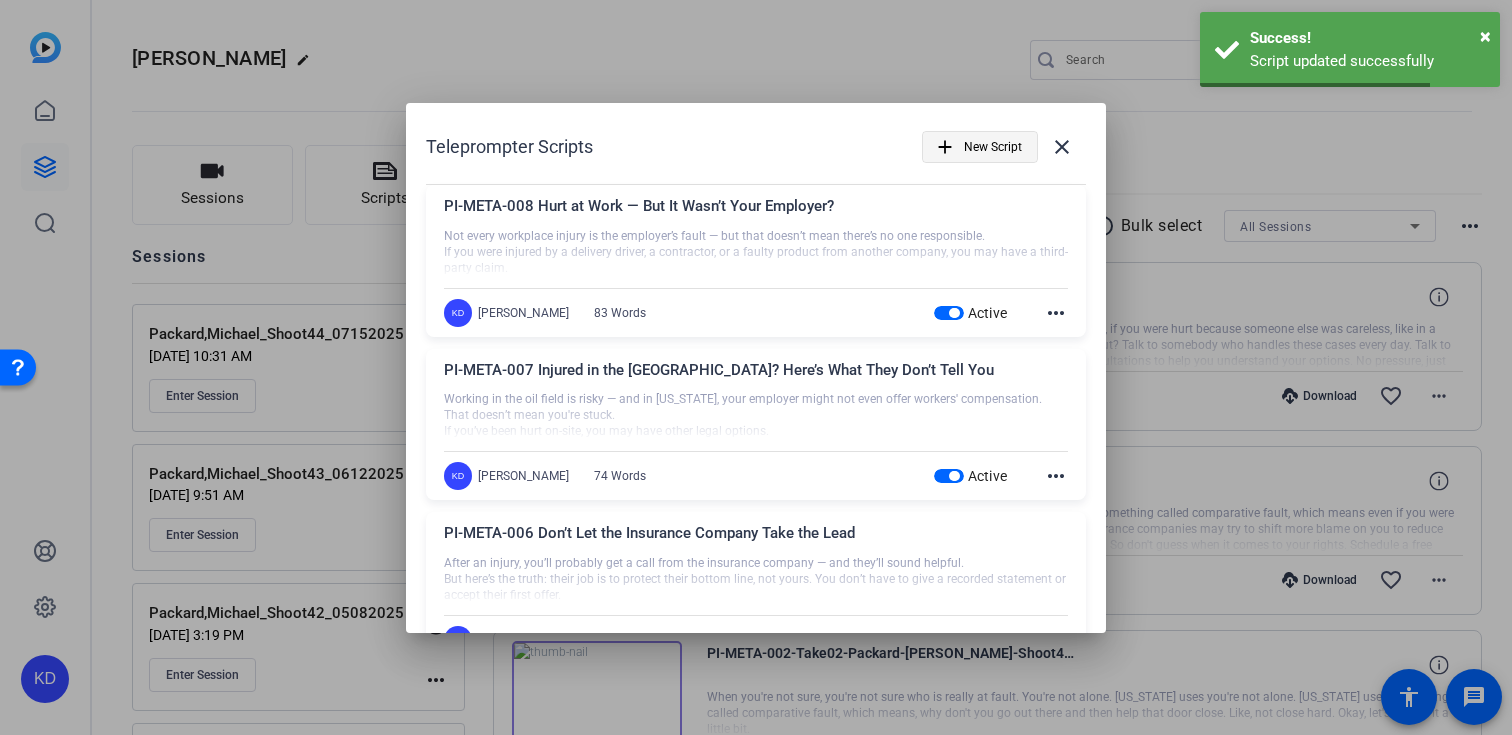 click on "New Script" at bounding box center (993, 147) 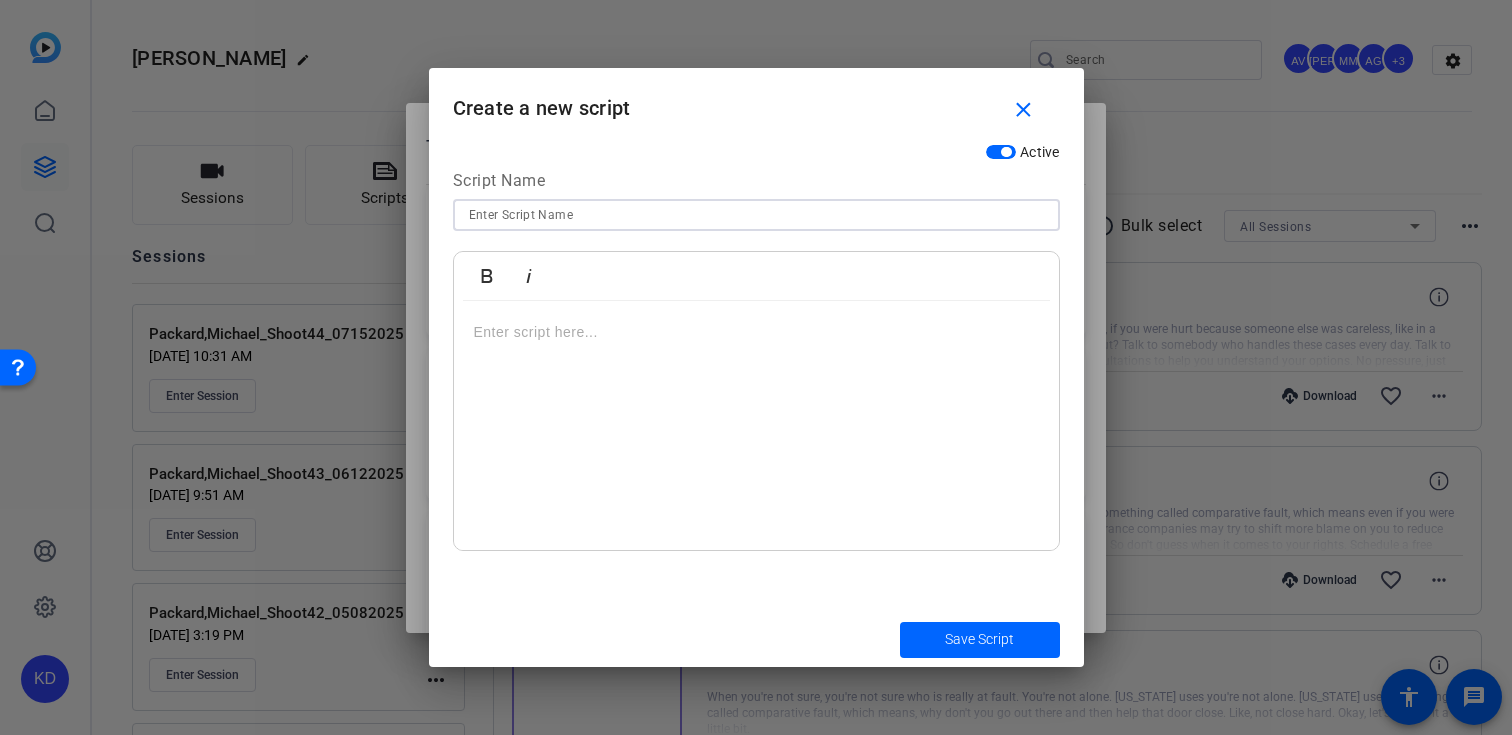 click at bounding box center (756, 215) 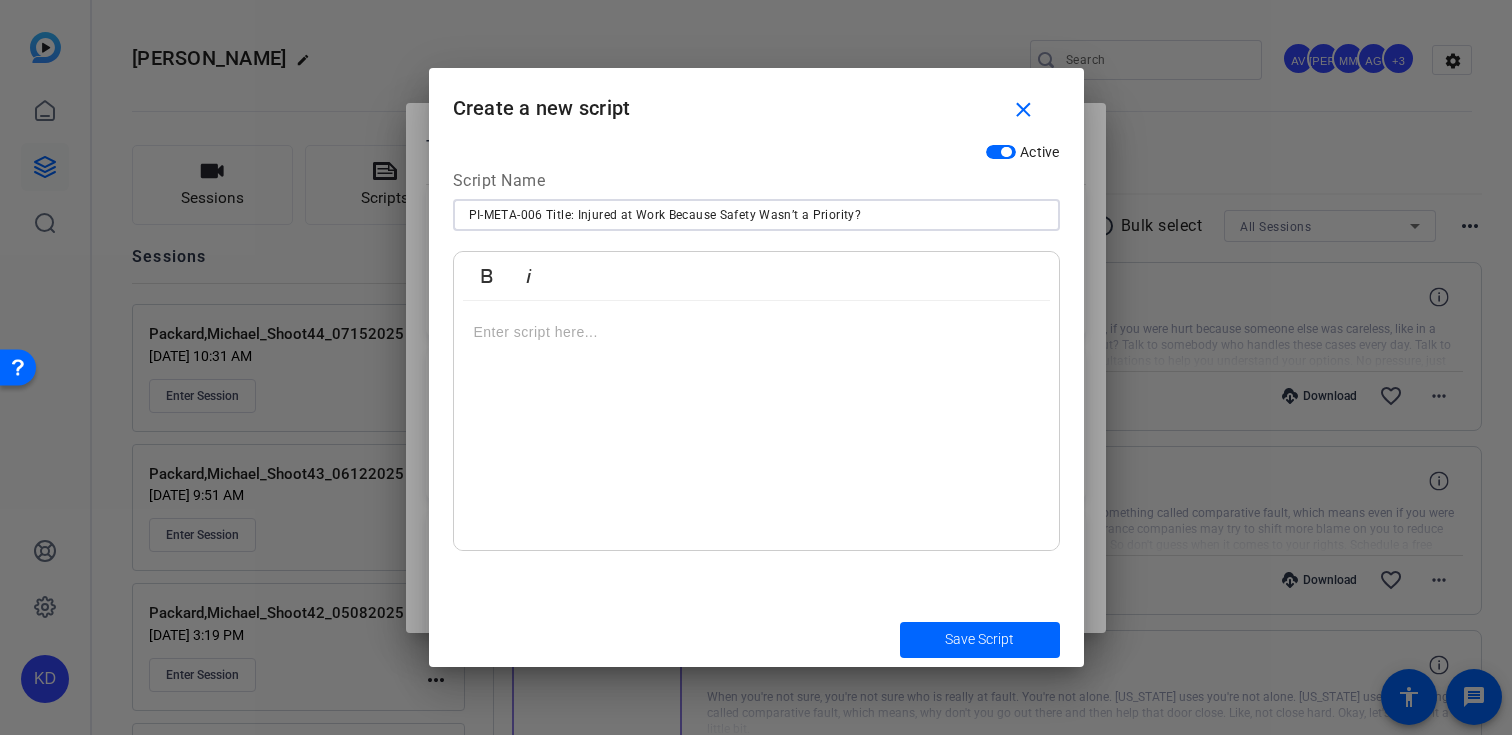 drag, startPoint x: 576, startPoint y: 214, endPoint x: 602, endPoint y: 232, distance: 31.622776 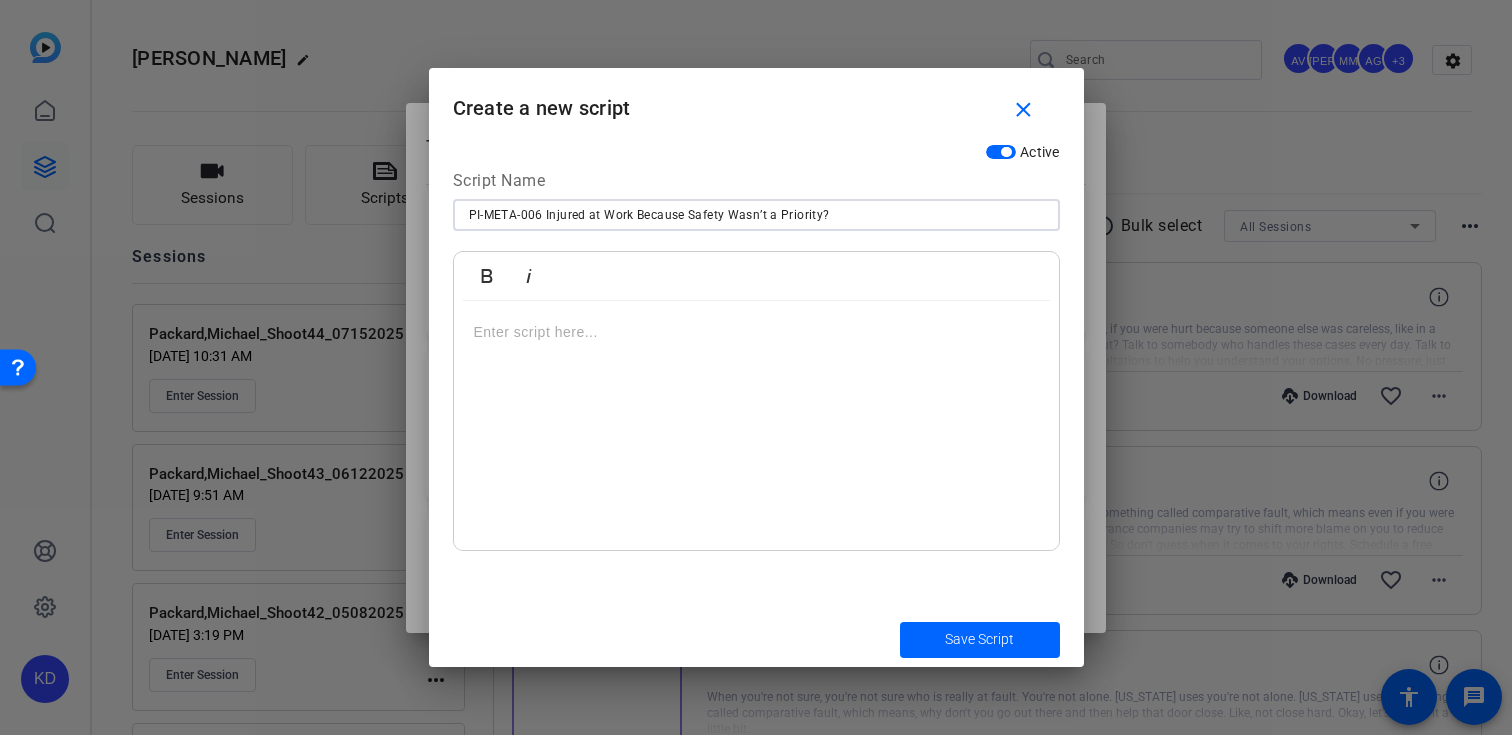 click at bounding box center (756, 426) 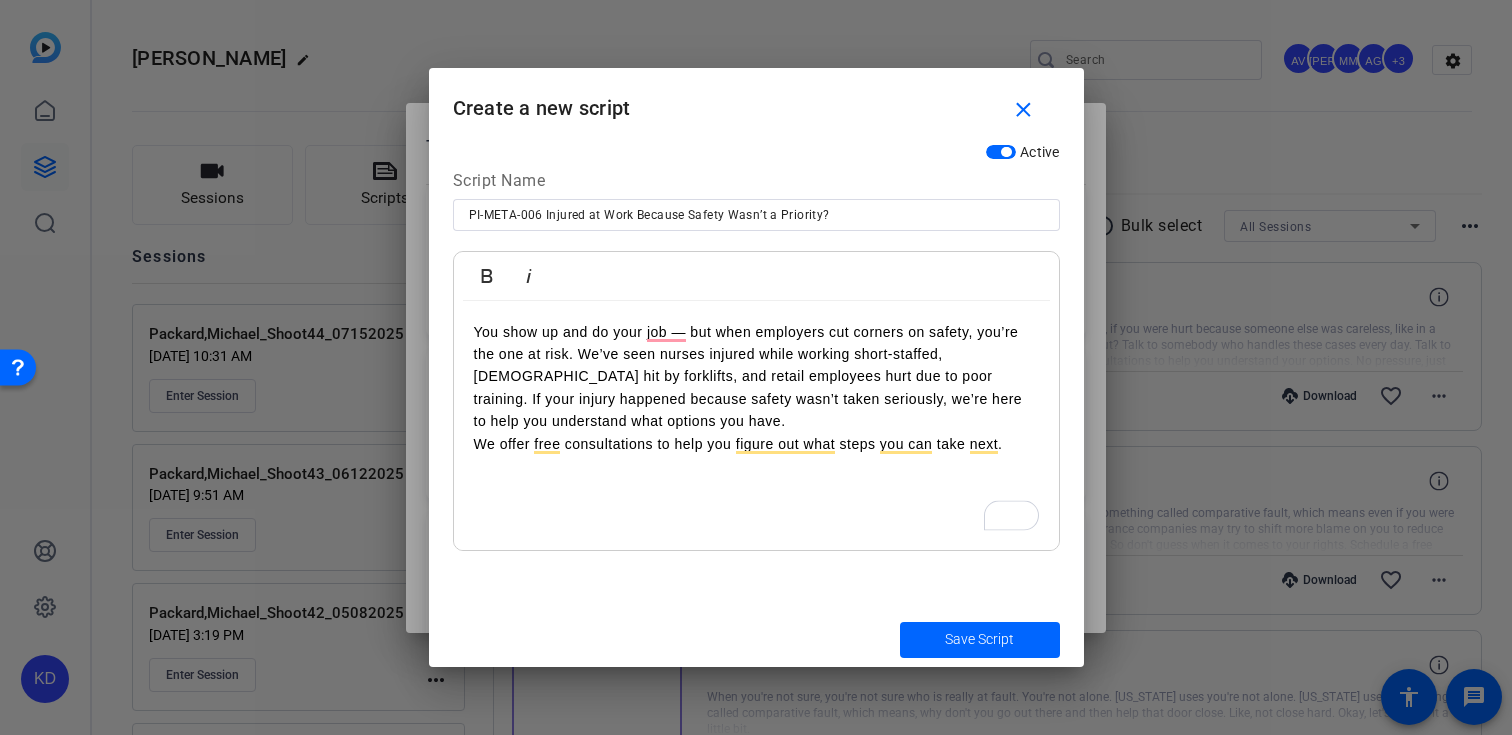 click on "You show up and do your job — but when employers cut corners on safety, you’re the one at risk. We’ve seen nurses injured while working short-staffed, [DEMOGRAPHIC_DATA] hit by forklifts, and retail employees hurt due to poor training. If your injury happened because safety wasn’t taken seriously, we’re here to help you understand what options you have. We offer free consultations to help you figure out what steps you can take next." at bounding box center (756, 388) 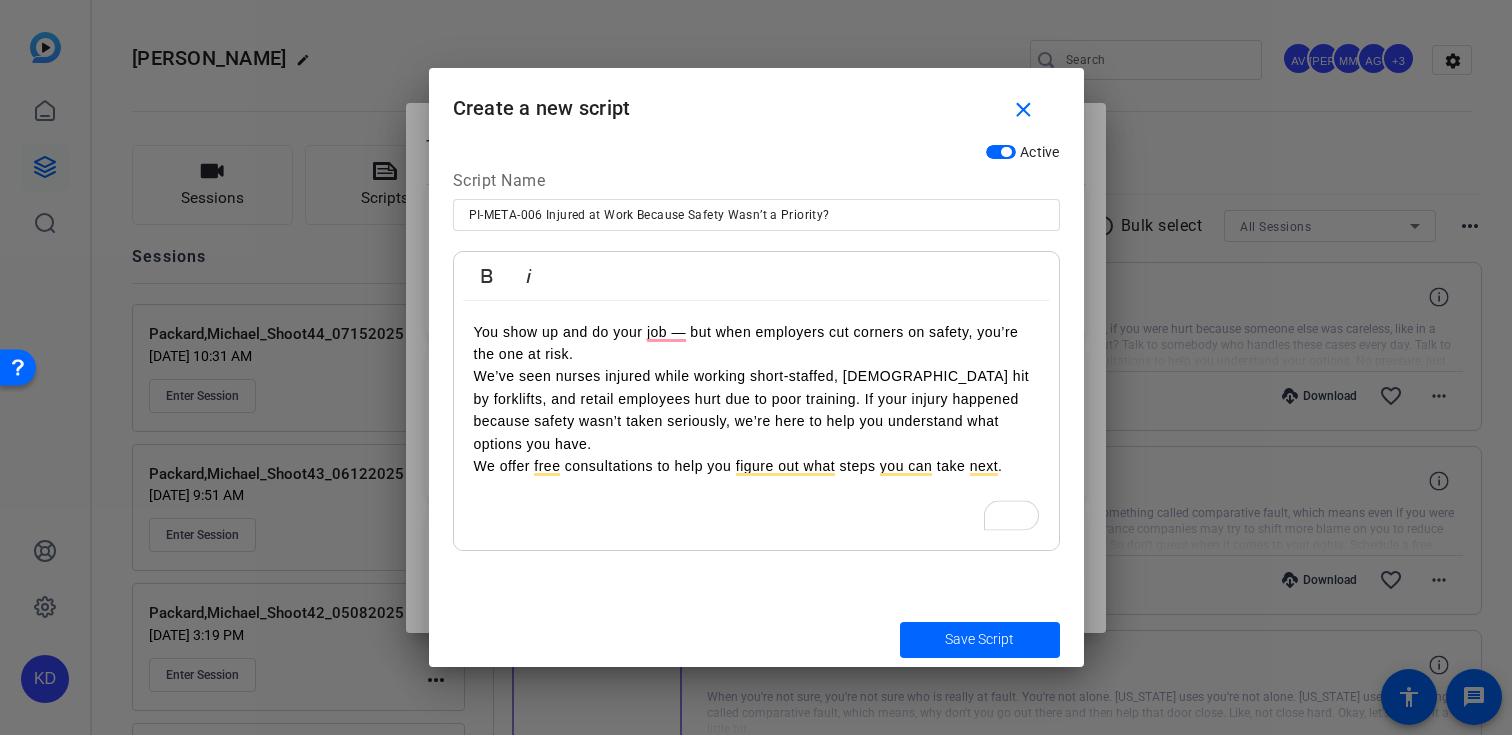 click on "We’ve seen nurses injured while working short-staffed, [DEMOGRAPHIC_DATA] hit by forklifts, and retail employees hurt due to poor training. If your injury happened because safety wasn’t taken seriously, we’re here to help you understand what options you have. We offer free consultations to help you figure out what steps you can take next." at bounding box center (756, 421) 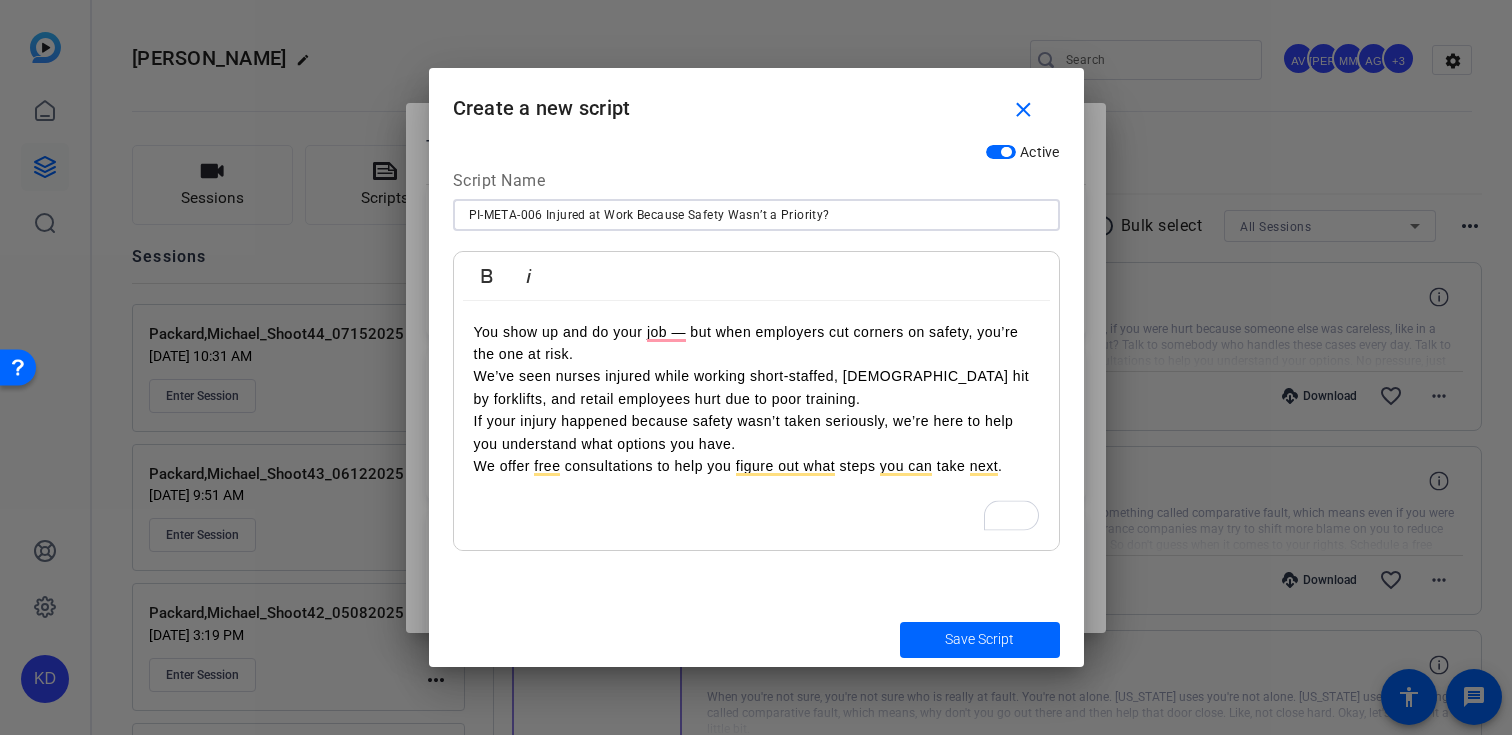 click on "PI-META-006 Injured at Work Because Safety Wasn’t a Priority?" at bounding box center (756, 215) 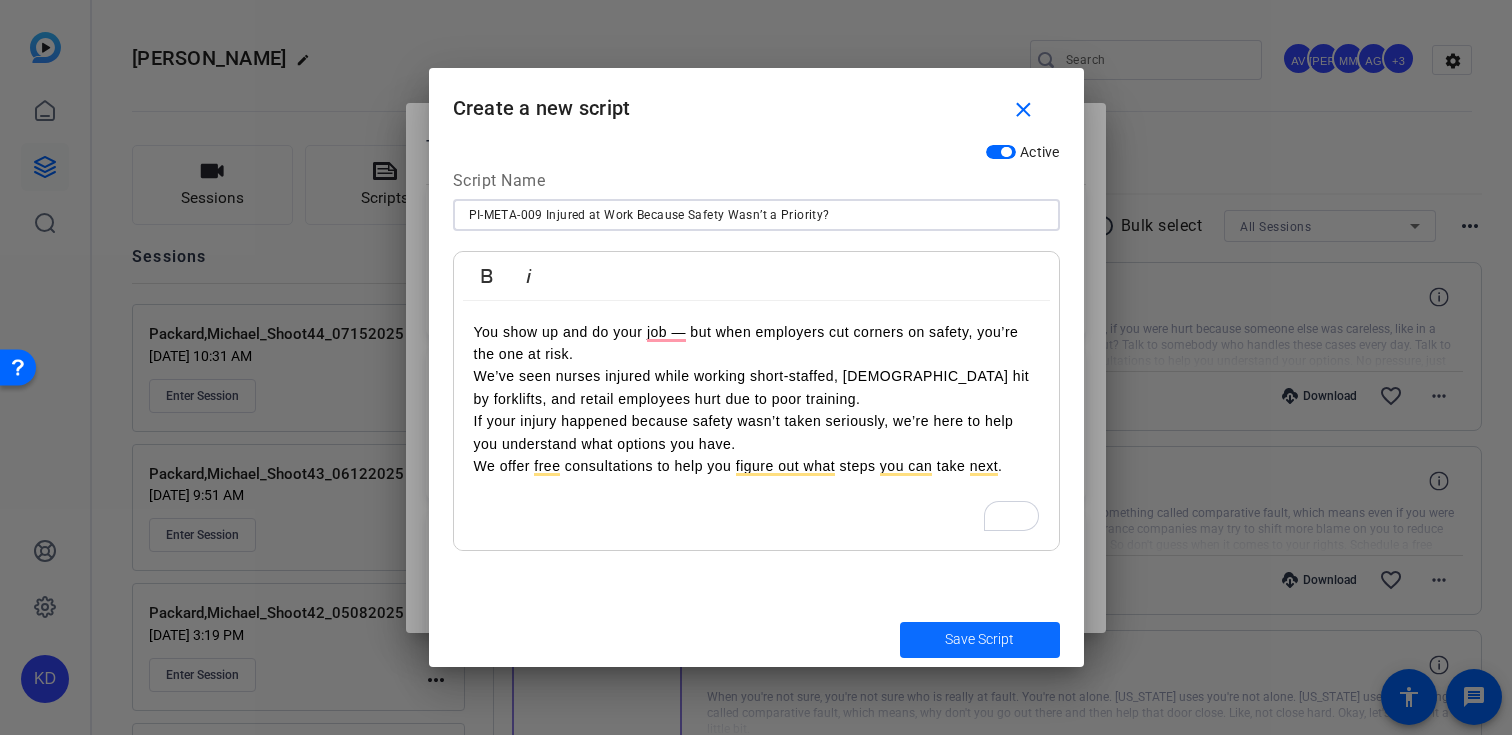type on "PI-META-009 Injured at Work Because Safety Wasn’t a Priority?" 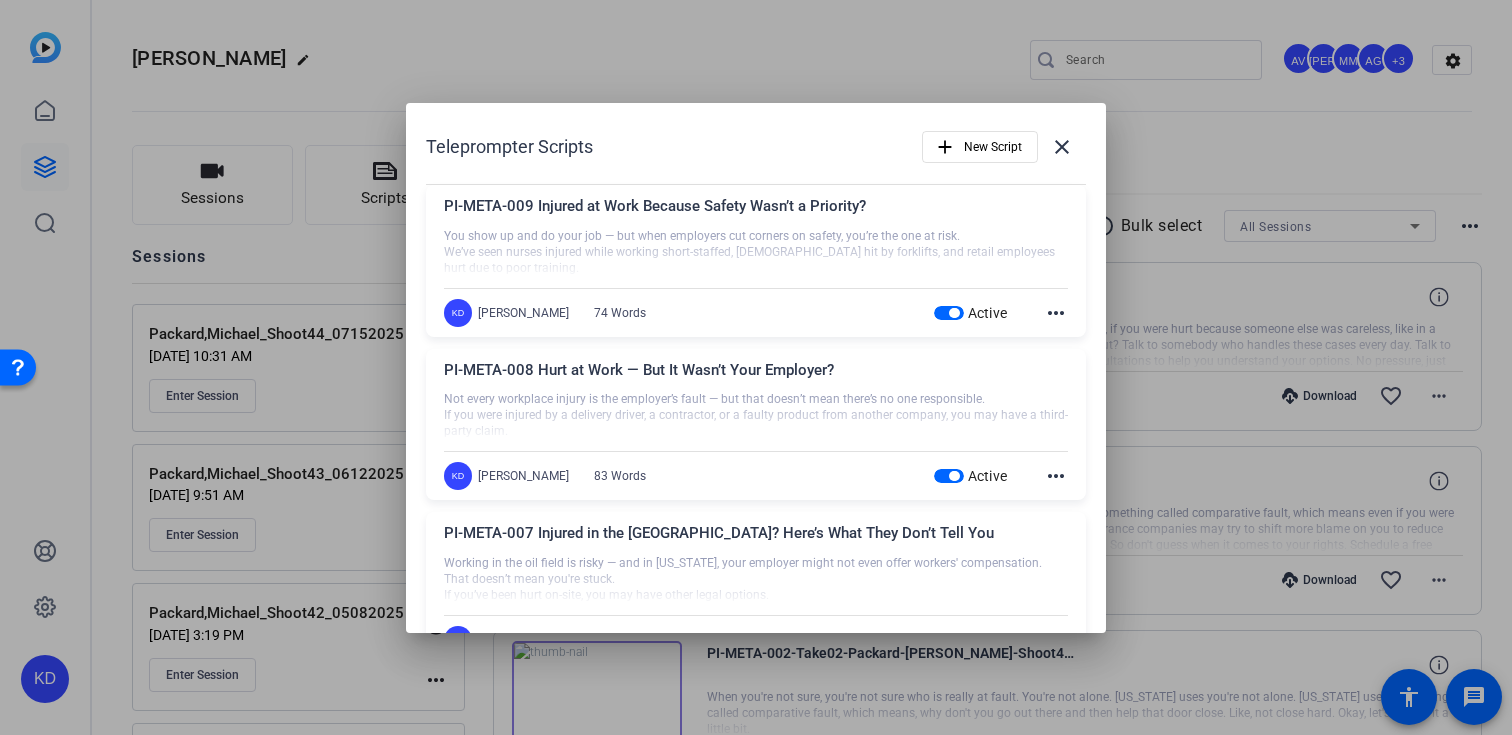click at bounding box center [756, 367] 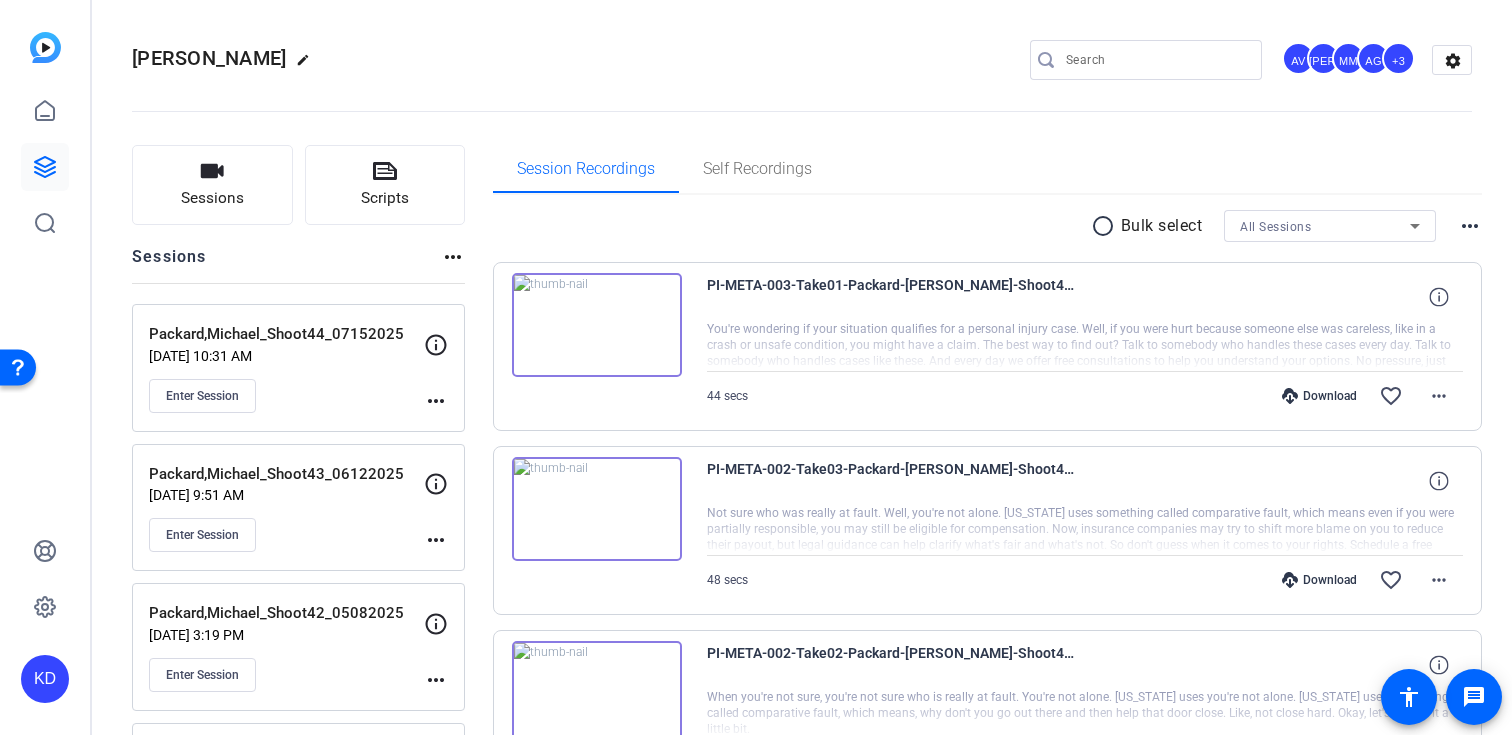click on "more_horiz" 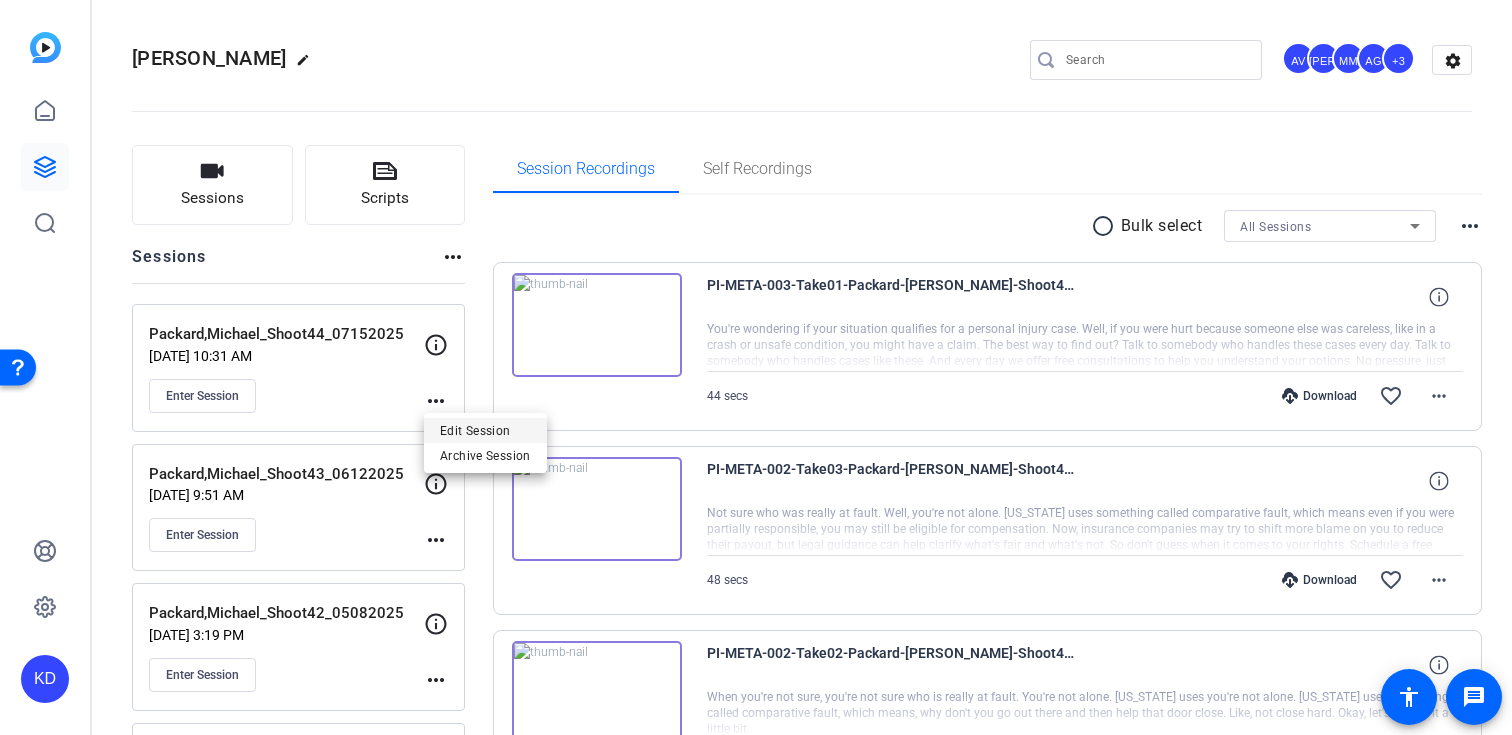 click on "Edit Session" at bounding box center [485, 430] 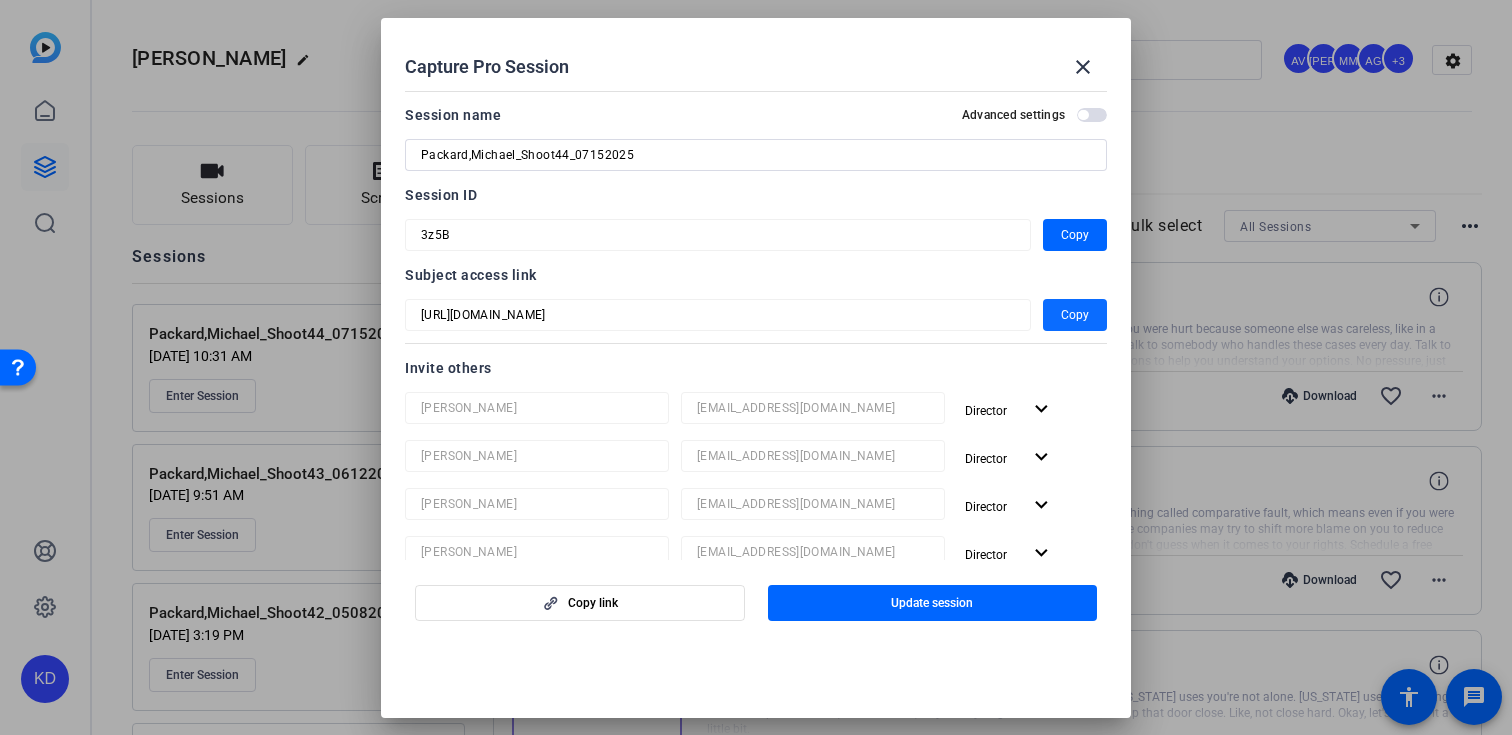 click on "Copy" at bounding box center (1075, 315) 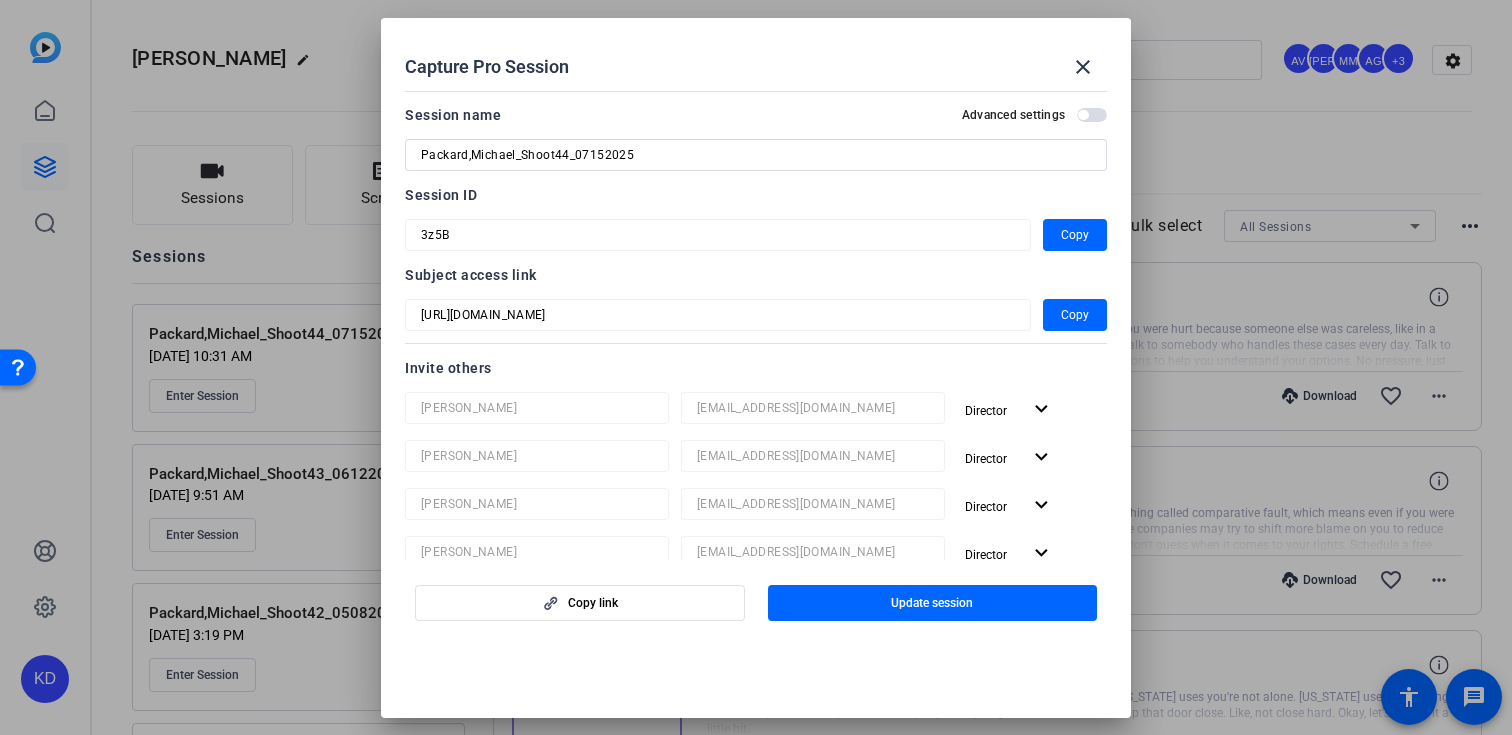 click at bounding box center [756, 367] 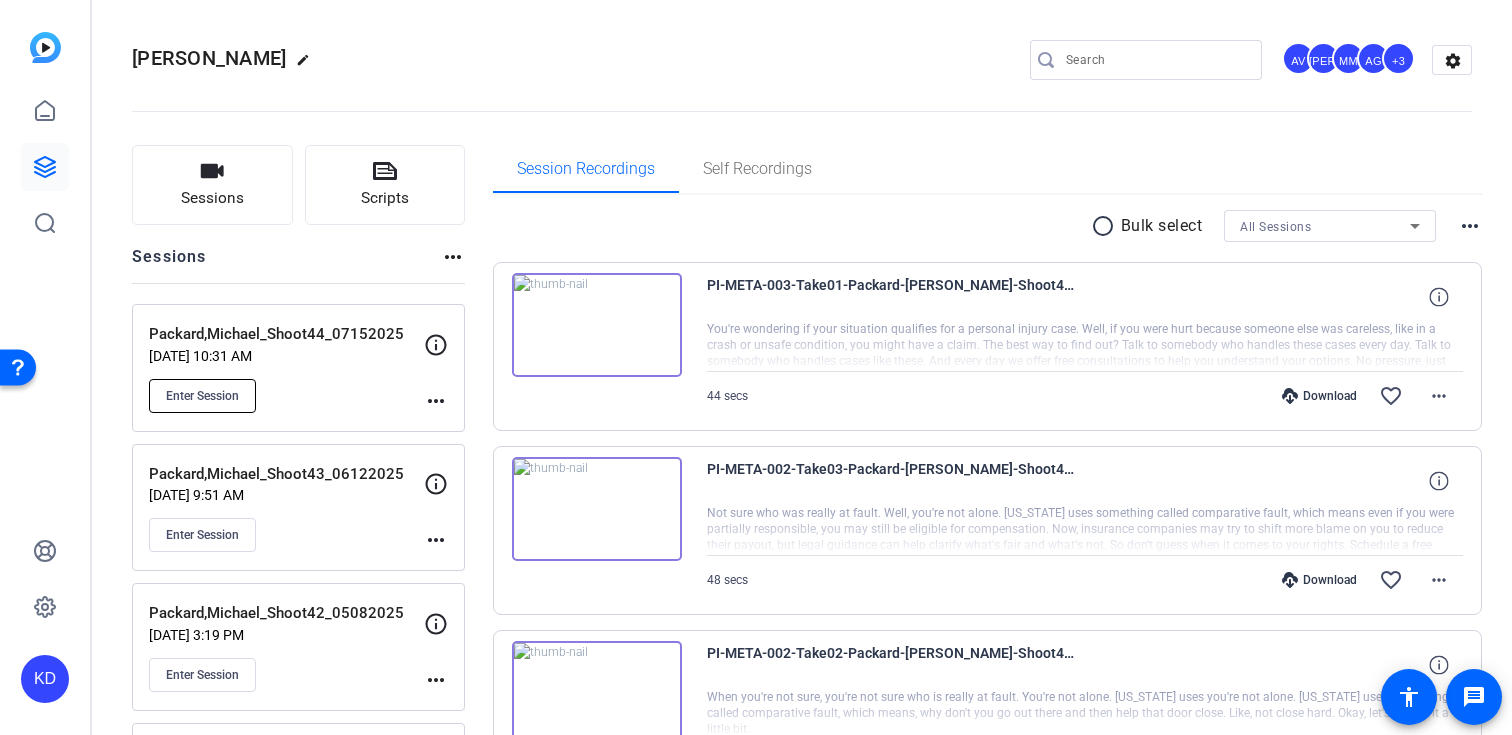 click on "Enter Session" 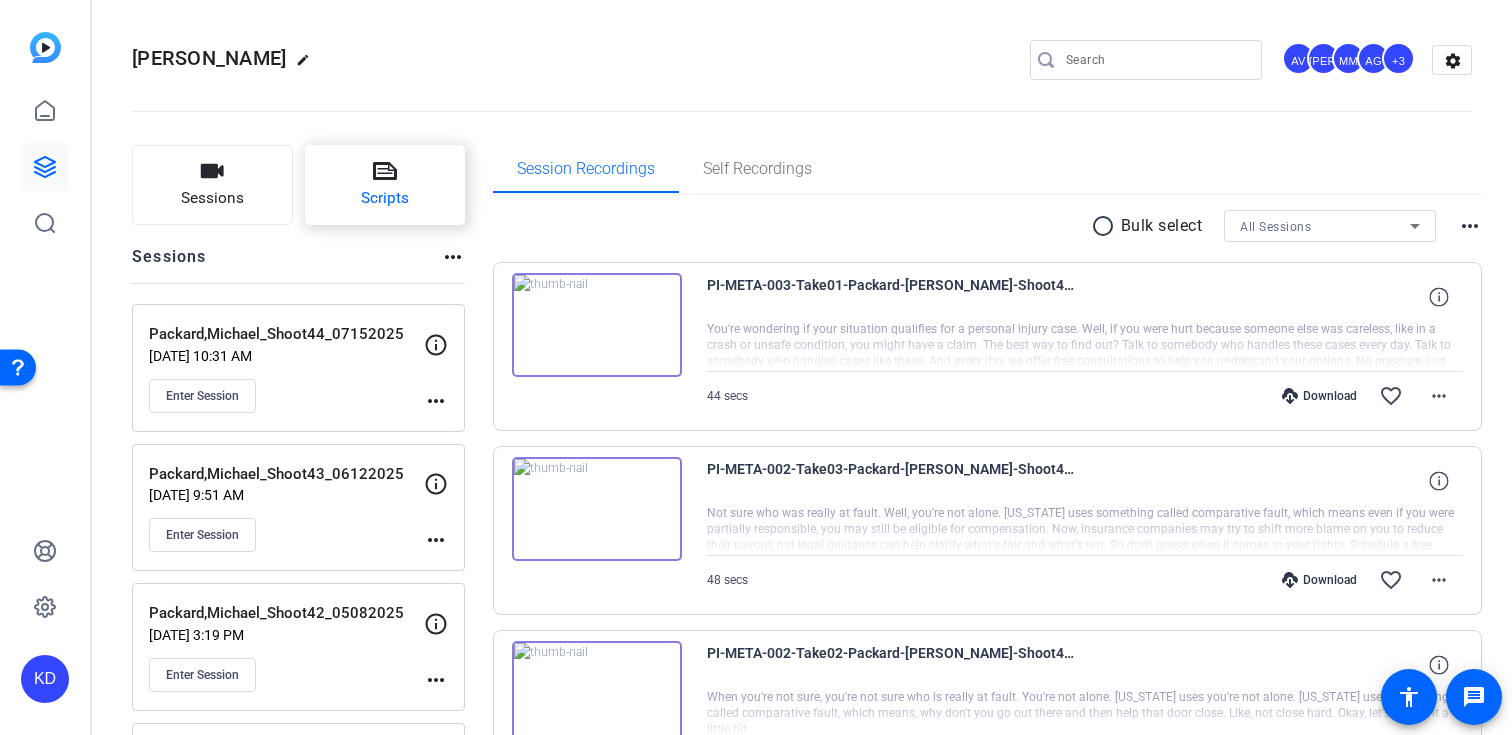 click on "Scripts" 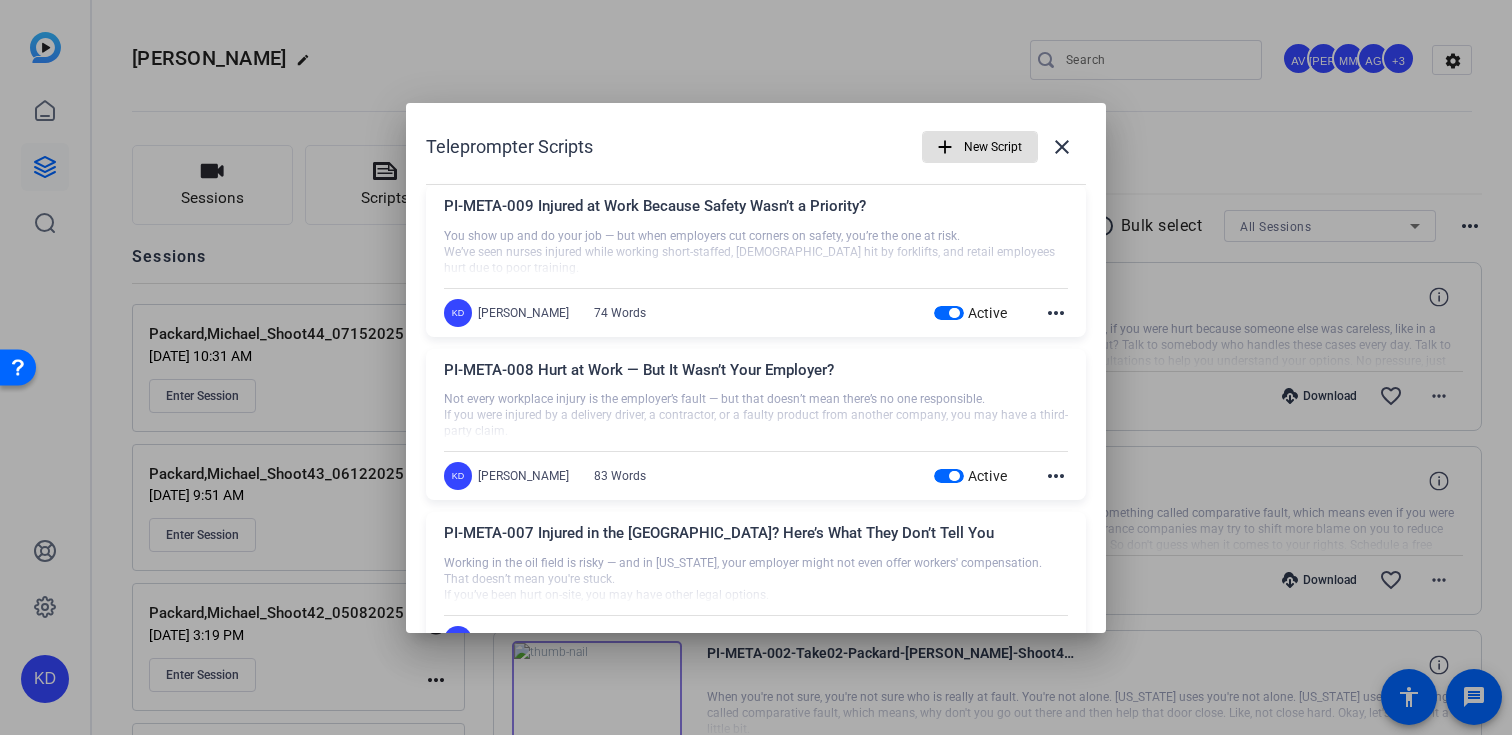 click at bounding box center [954, 313] 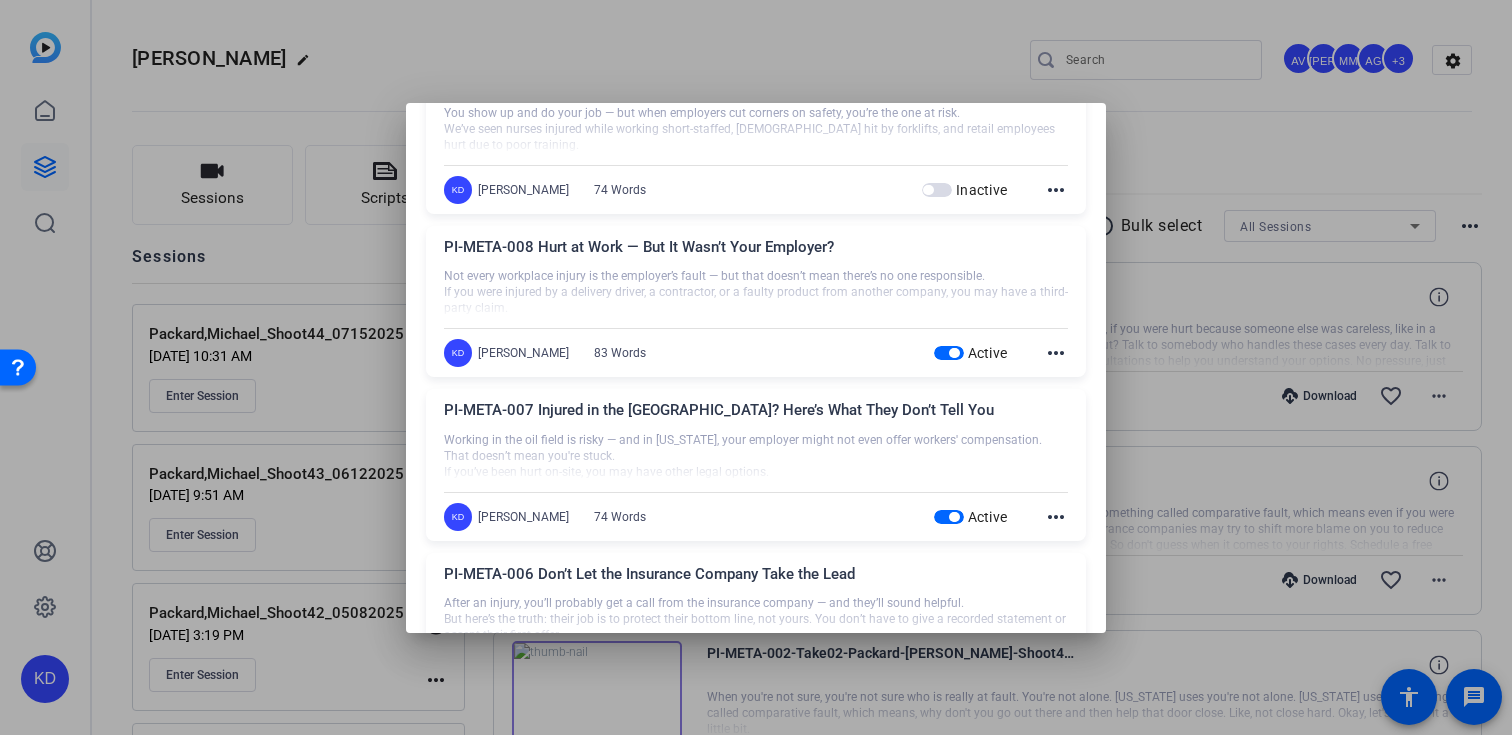 scroll, scrollTop: 0, scrollLeft: 0, axis: both 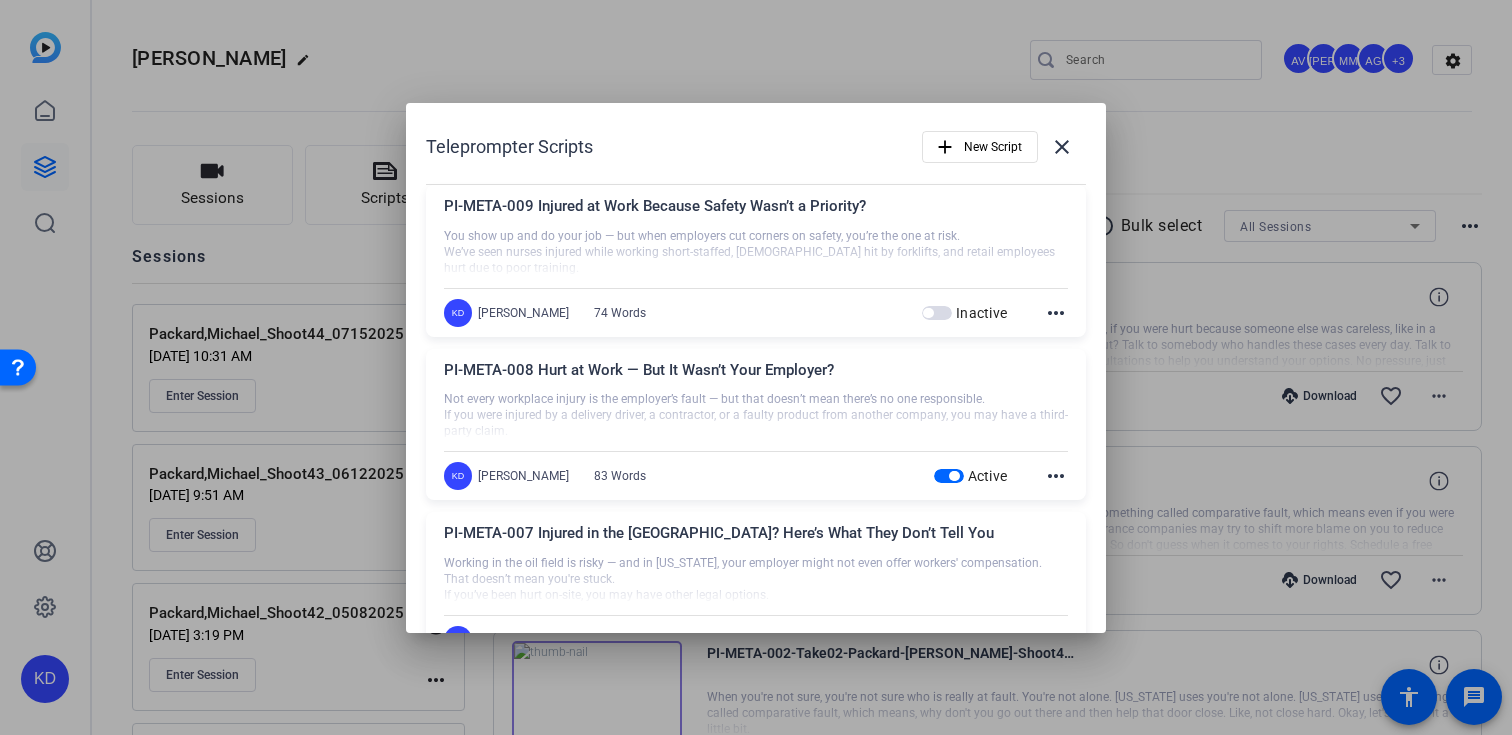 click at bounding box center (949, 476) 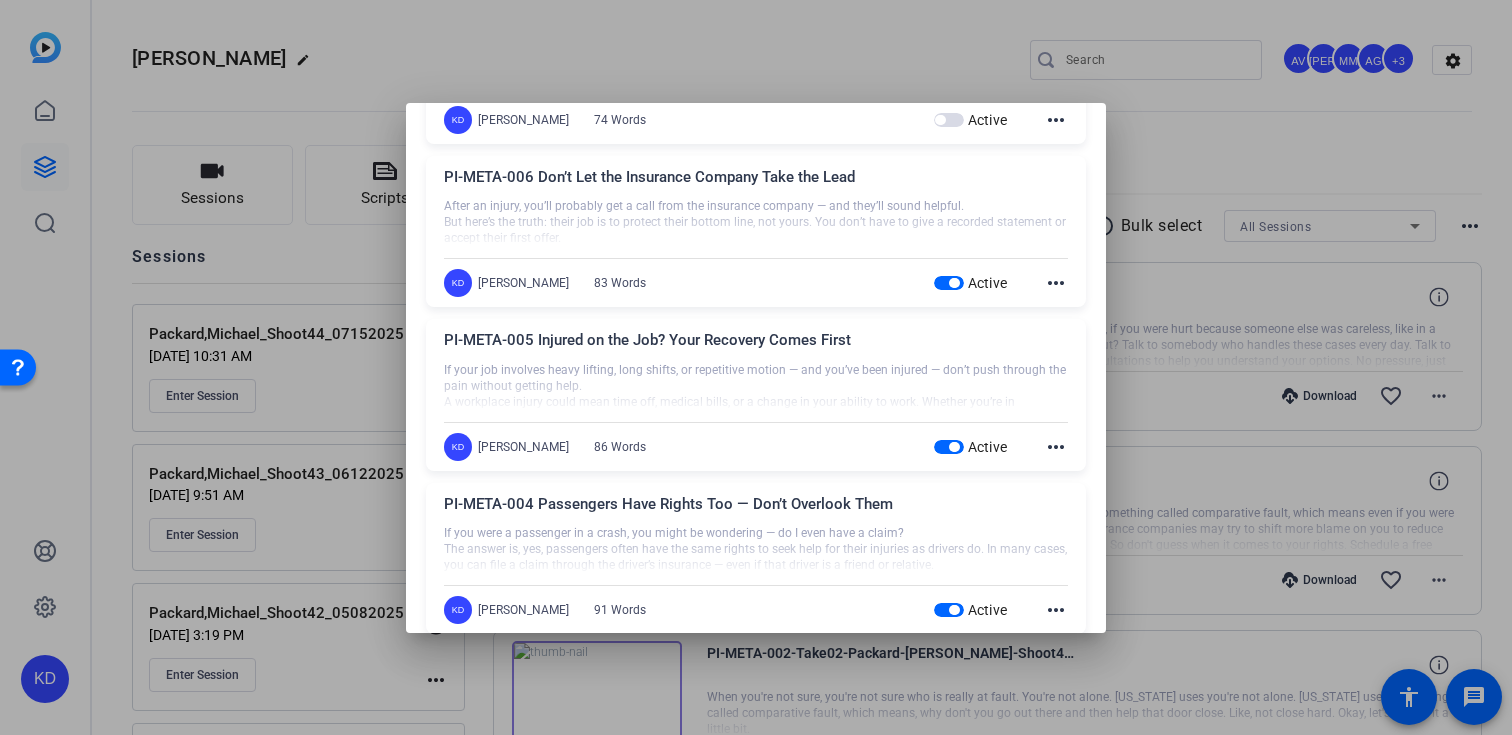 scroll, scrollTop: 541, scrollLeft: 0, axis: vertical 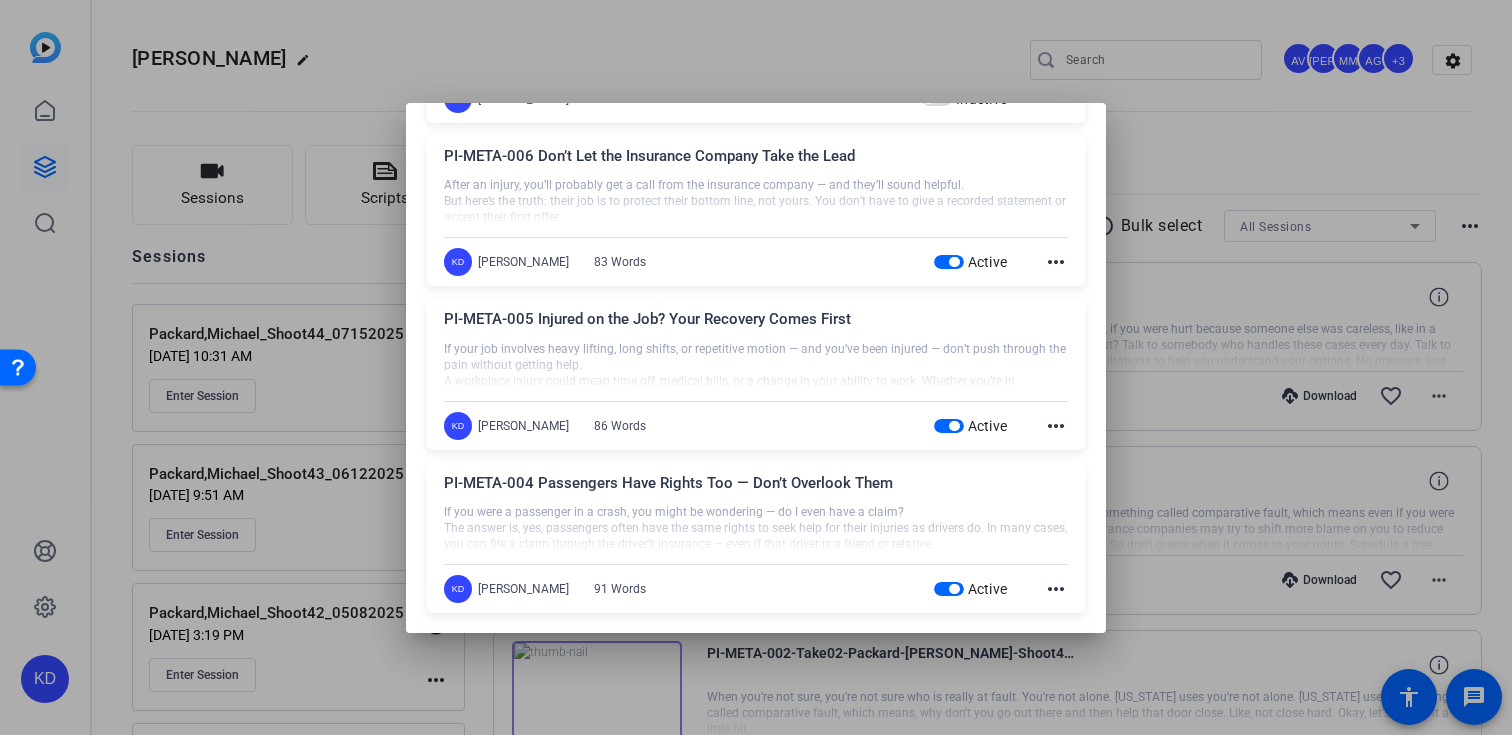 click at bounding box center (954, 262) 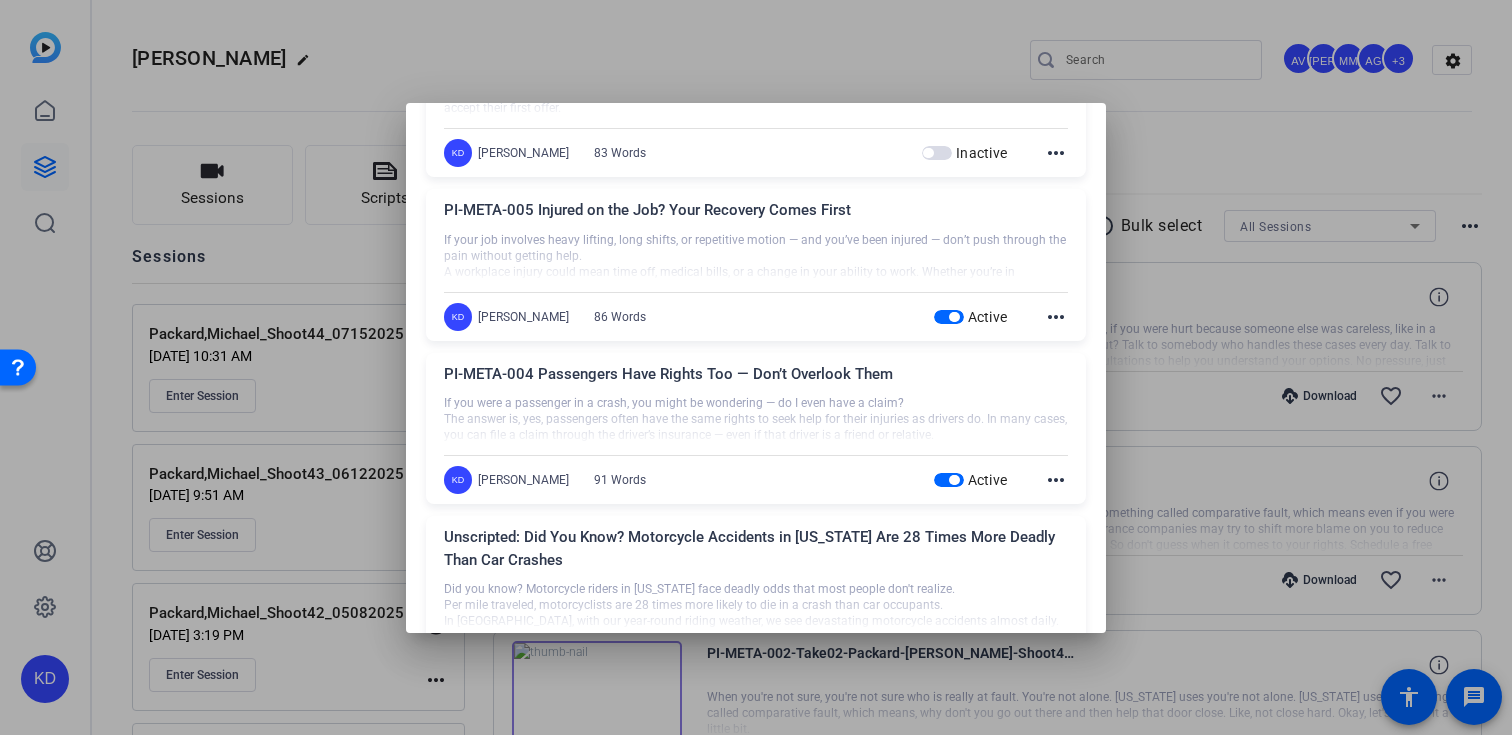 click at bounding box center [949, 317] 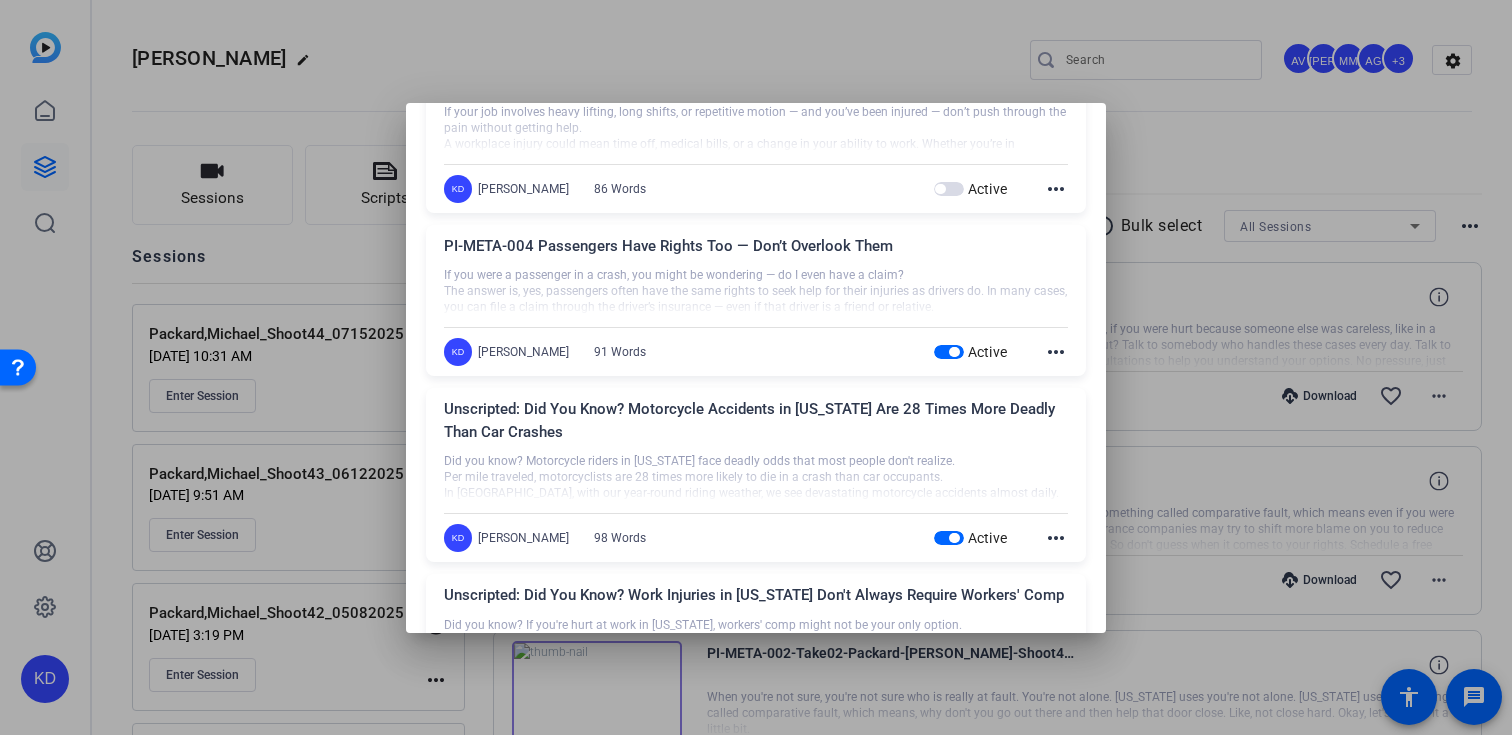 scroll, scrollTop: 865, scrollLeft: 0, axis: vertical 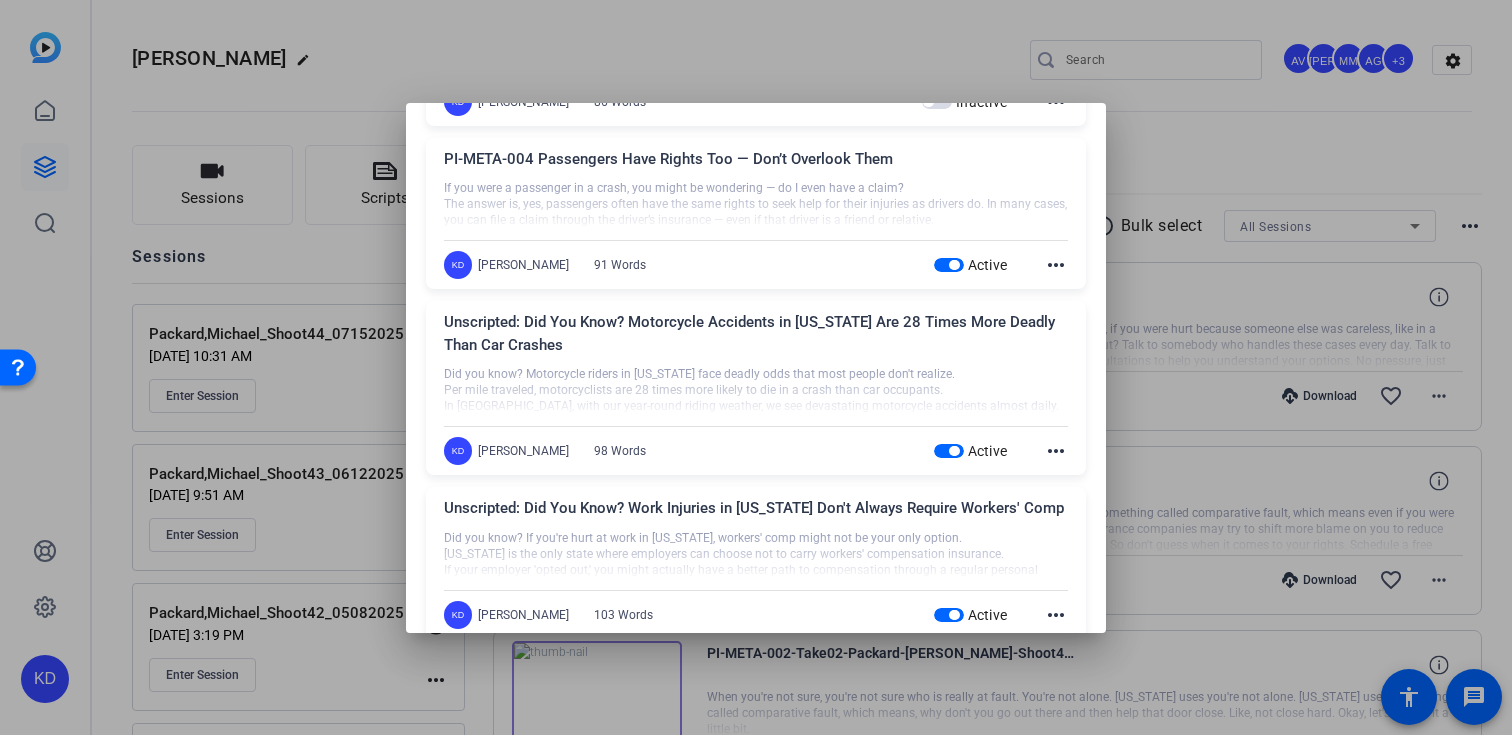click at bounding box center [949, 265] 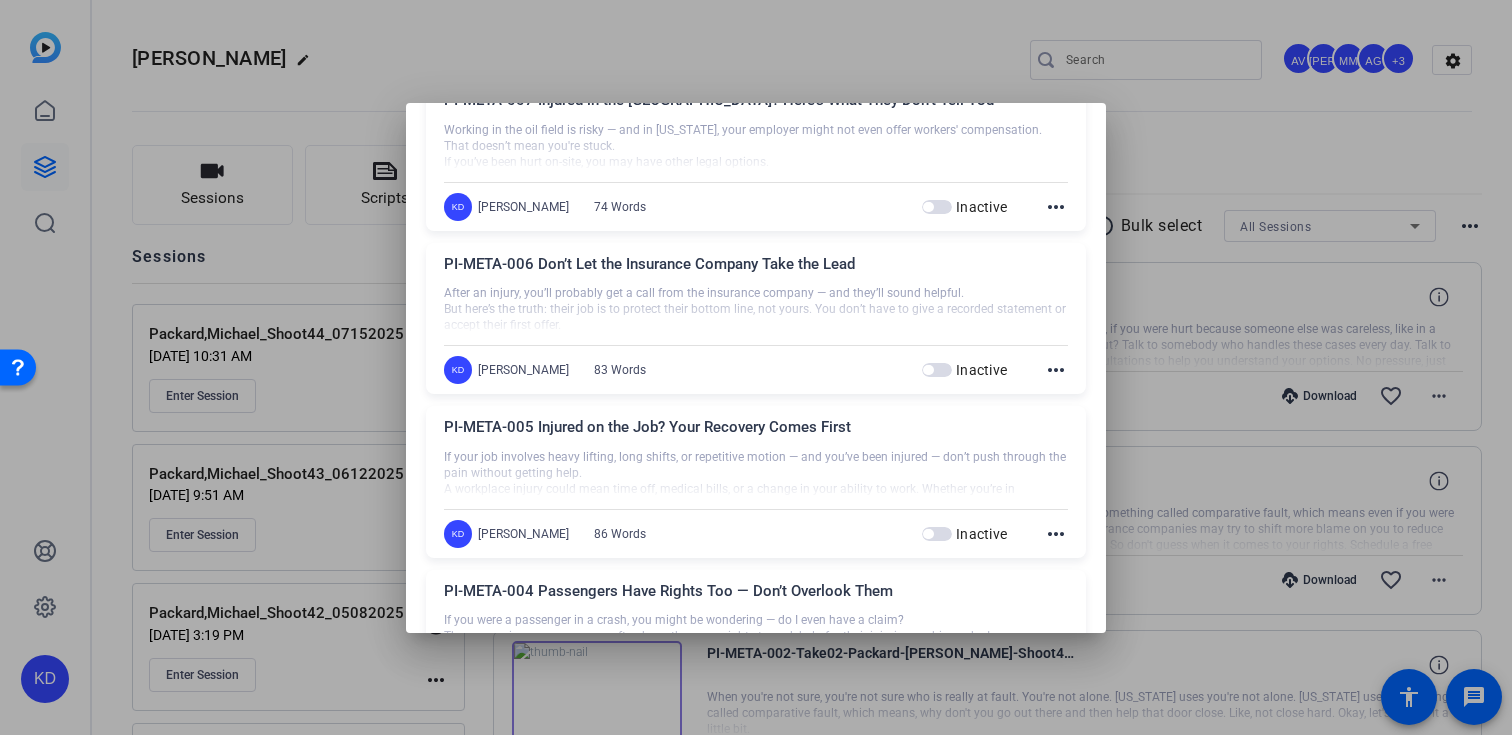 scroll, scrollTop: 0, scrollLeft: 0, axis: both 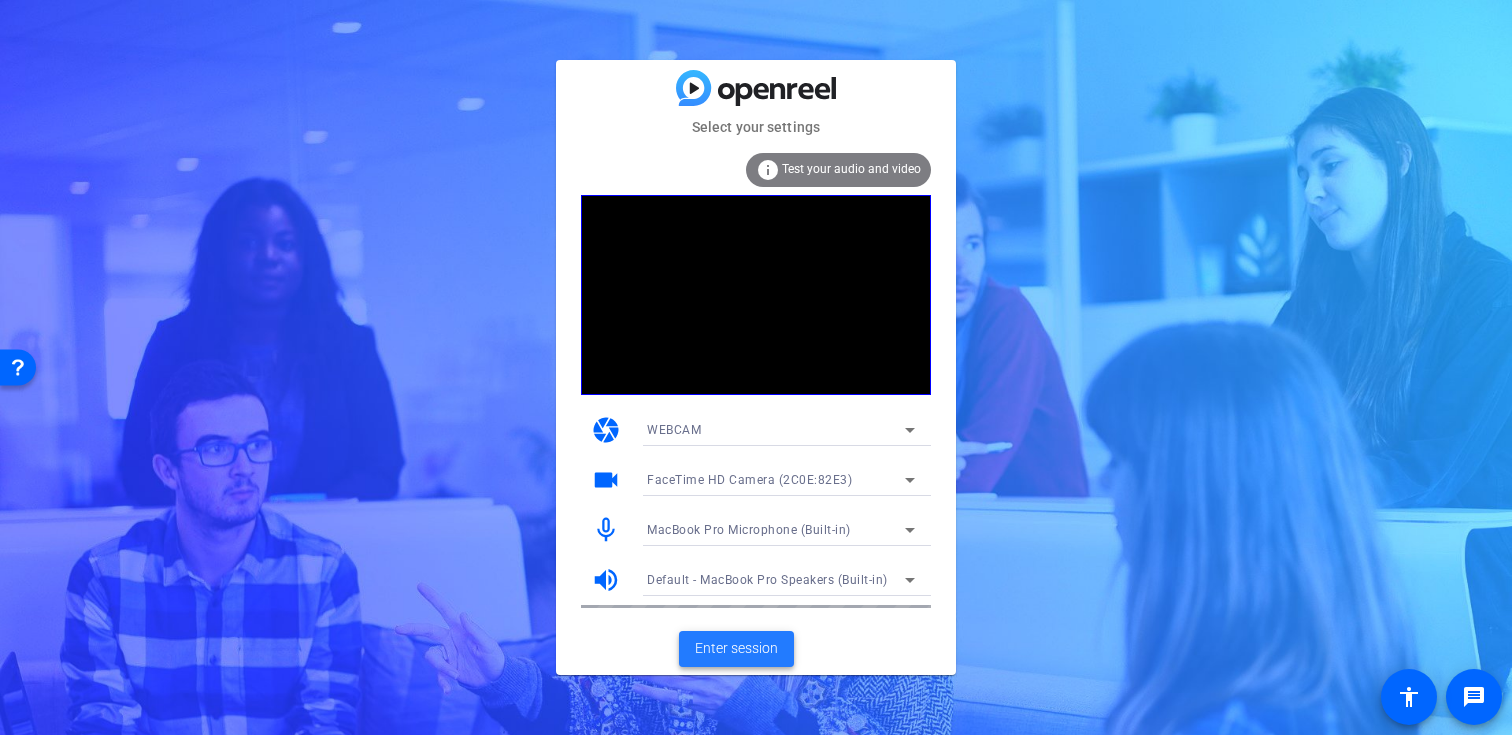 click on "Enter session" 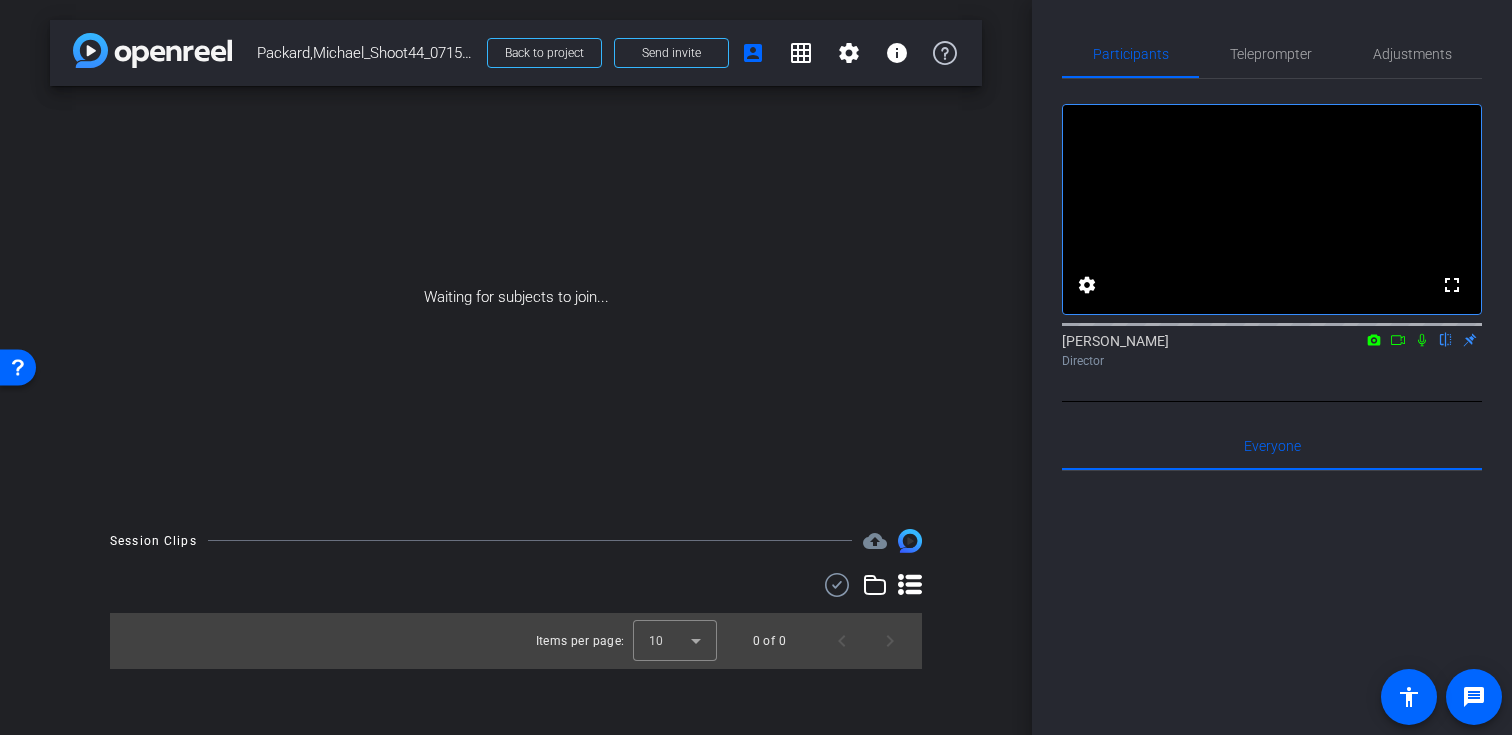 click 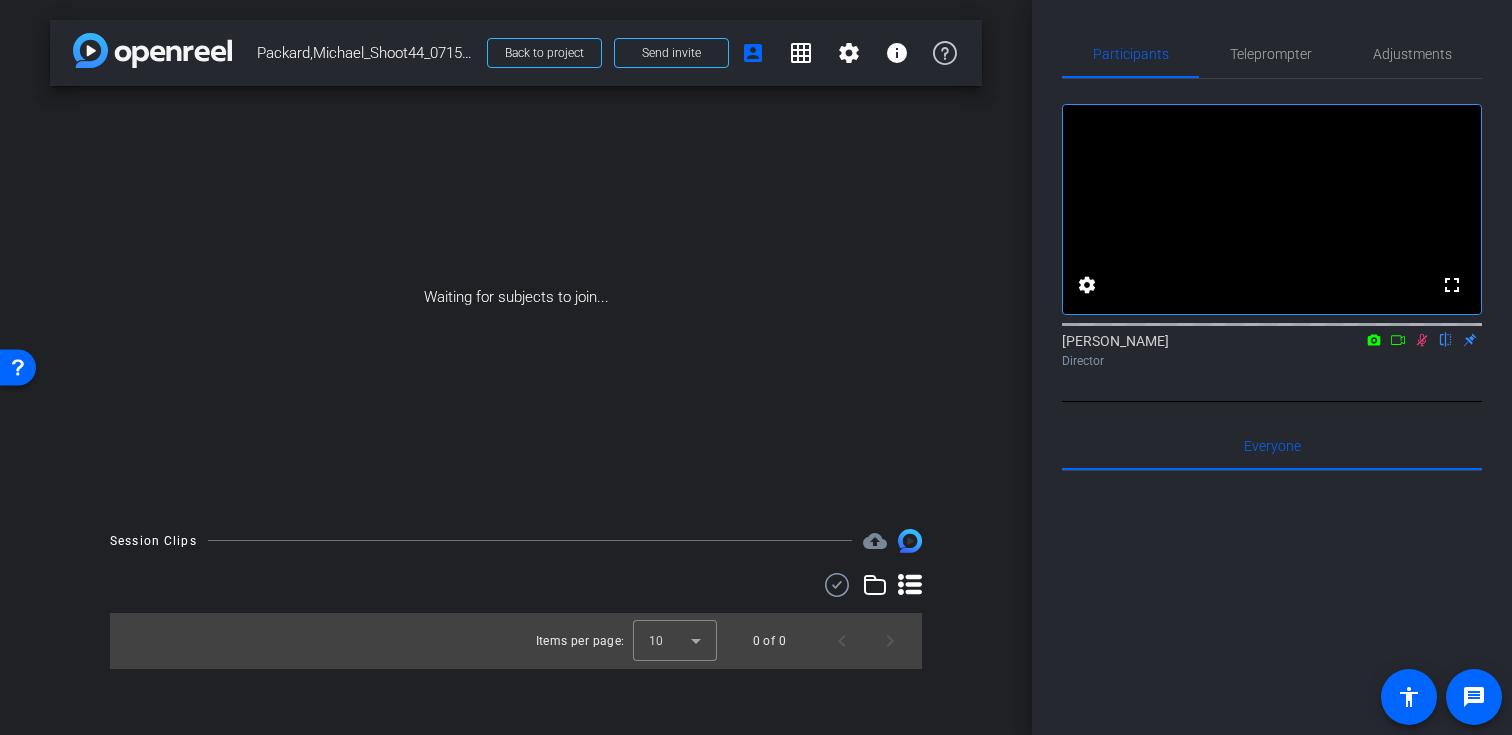 click 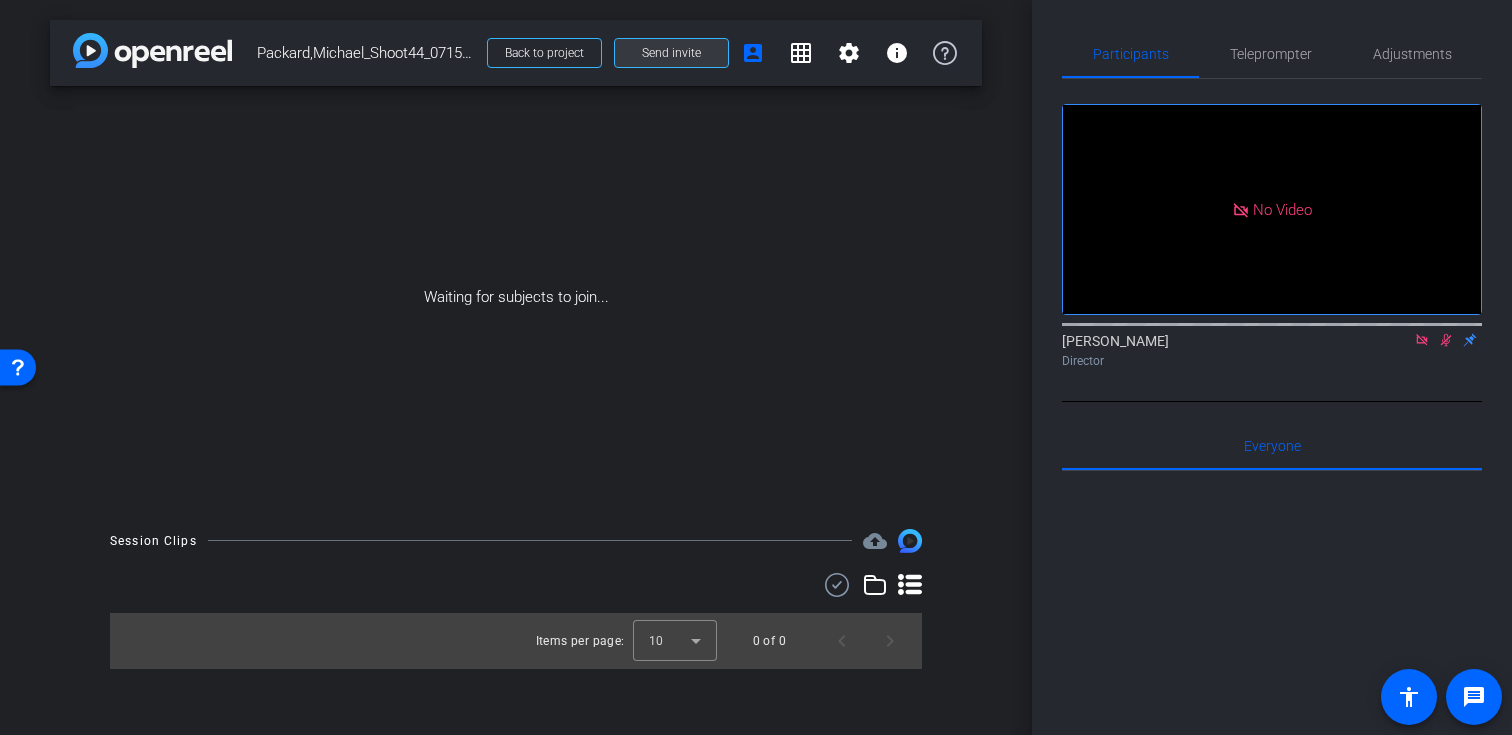 click on "Send invite" at bounding box center (671, 53) 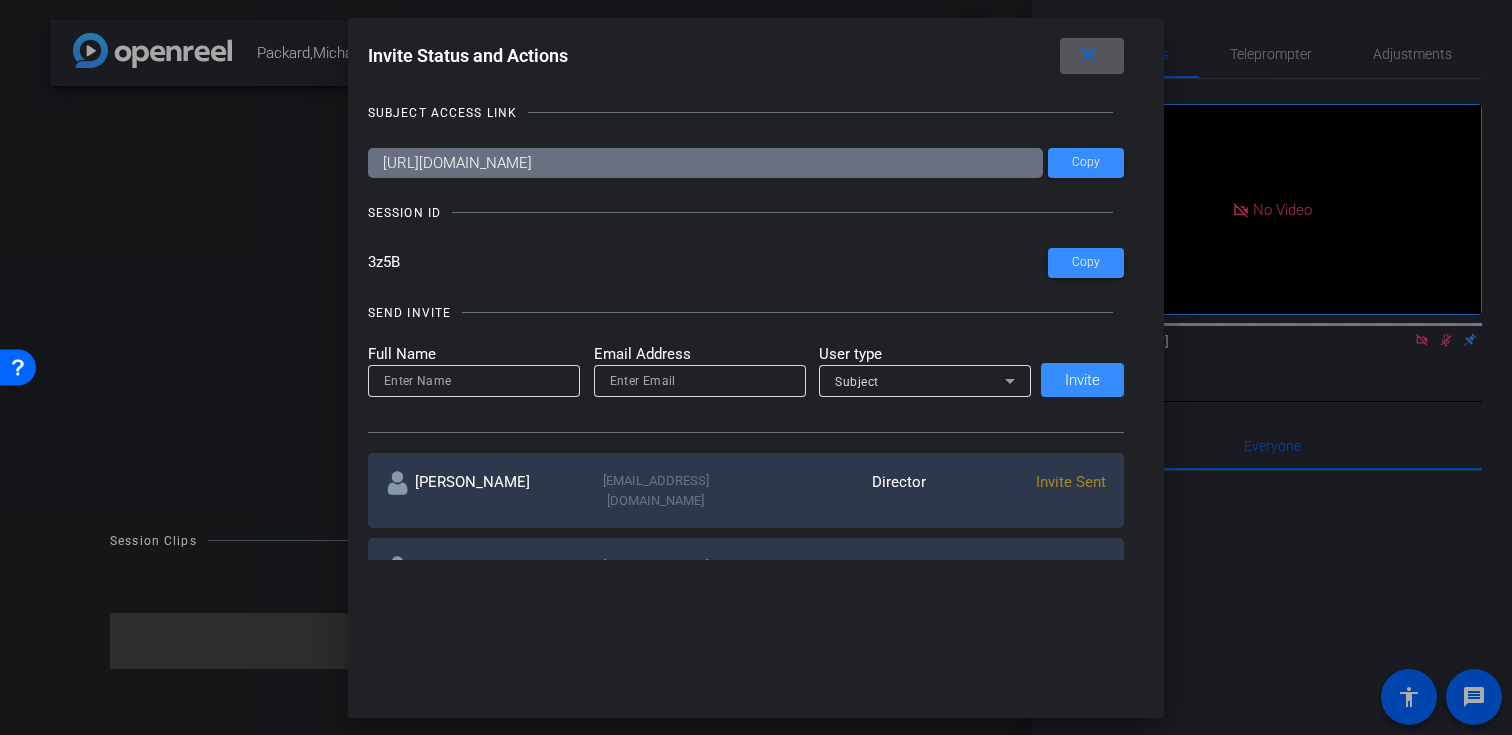 click on "close" at bounding box center (1088, 55) 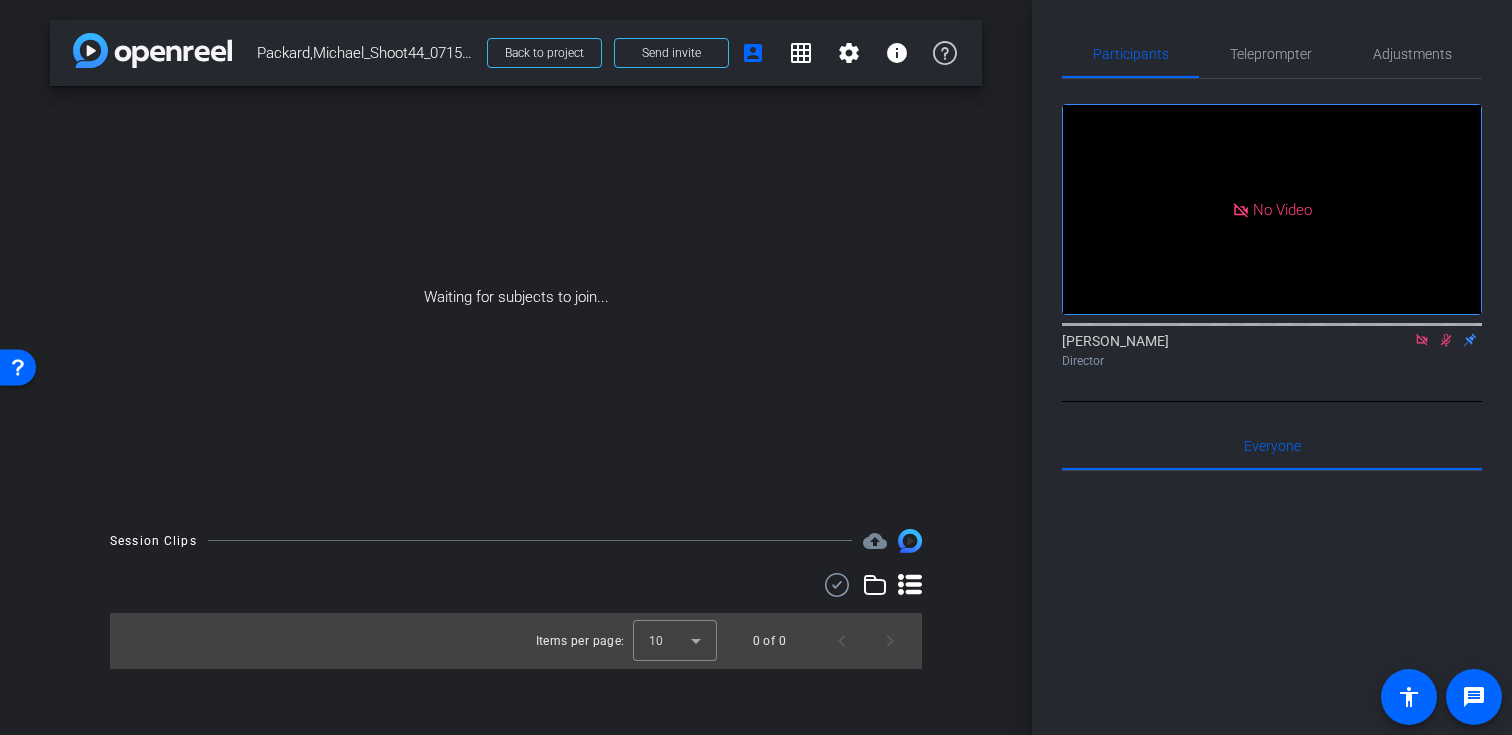 click 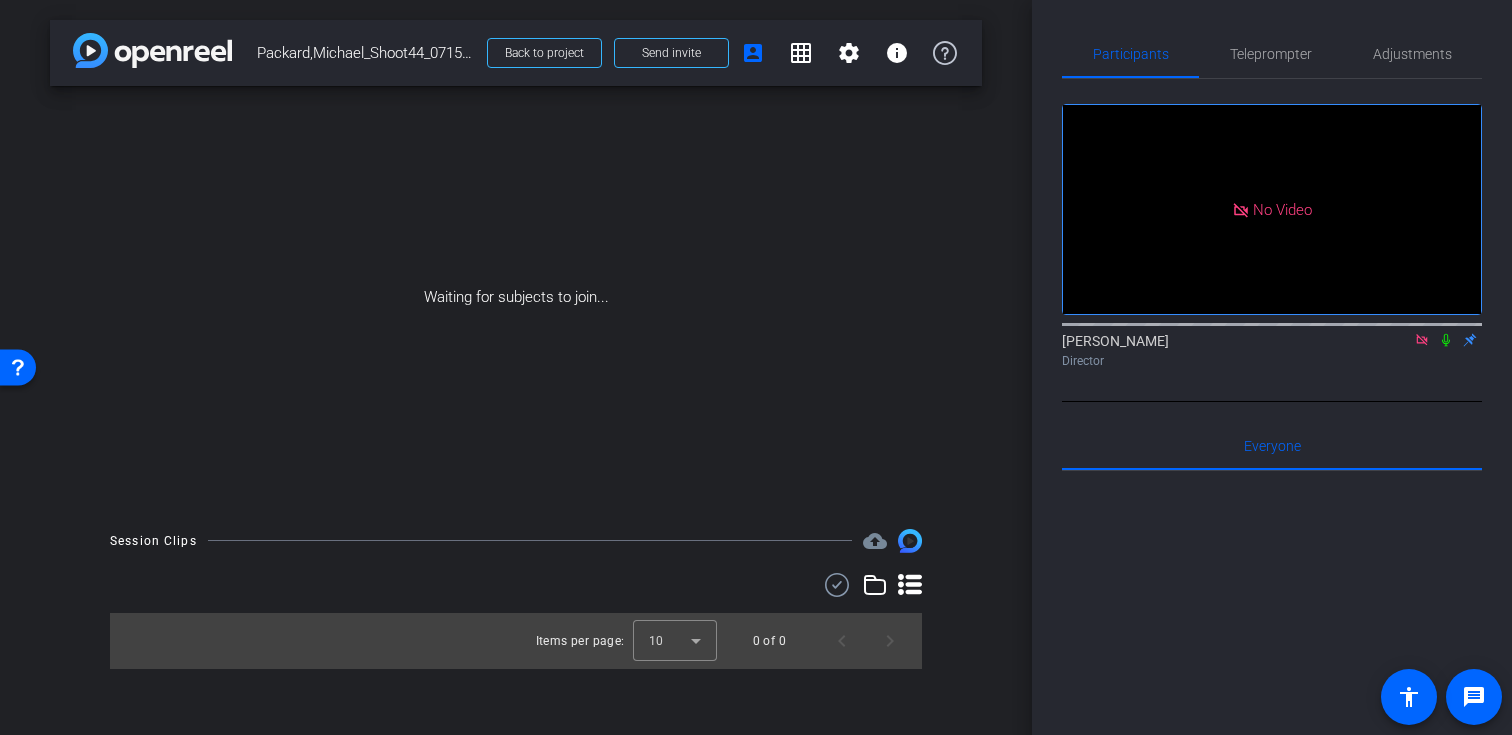 click 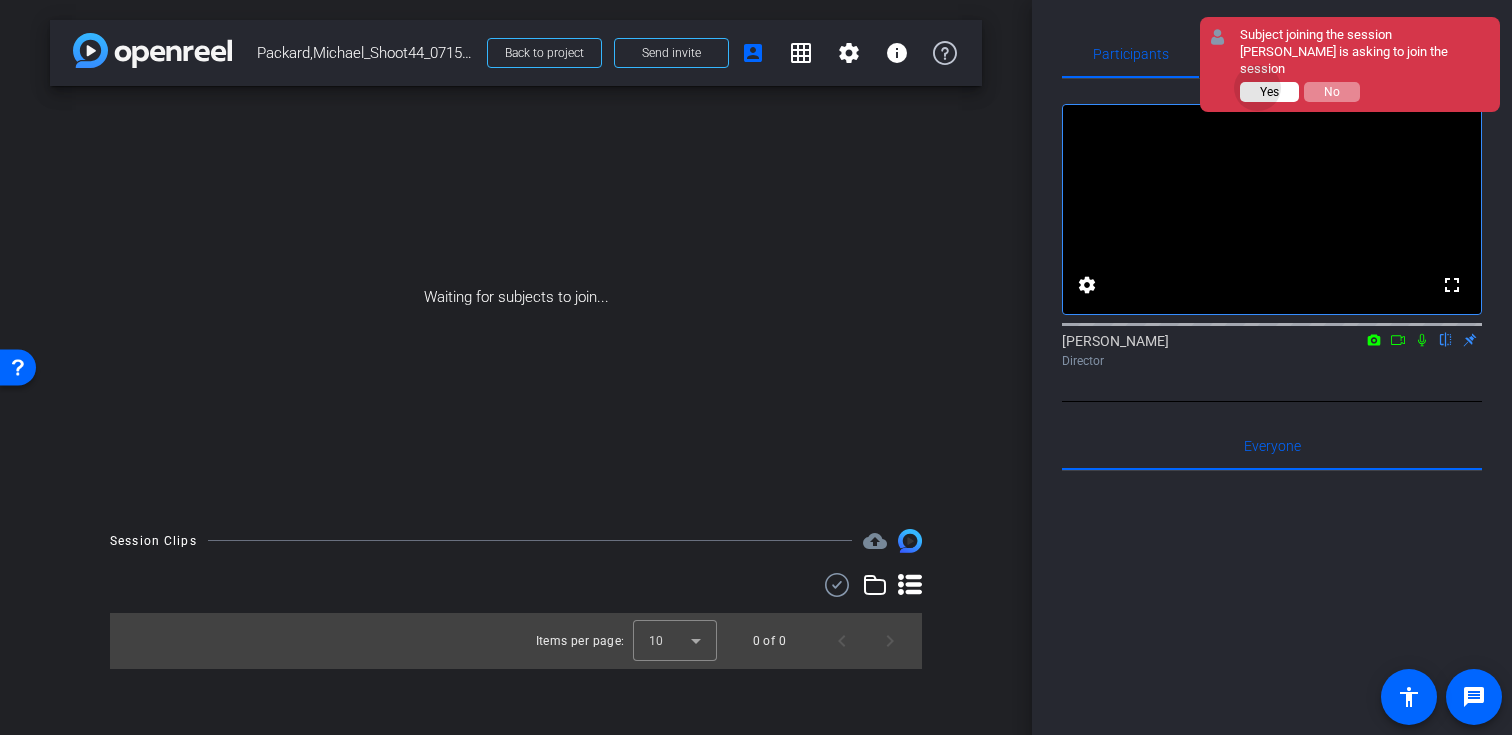 click on "Yes" at bounding box center [1269, 92] 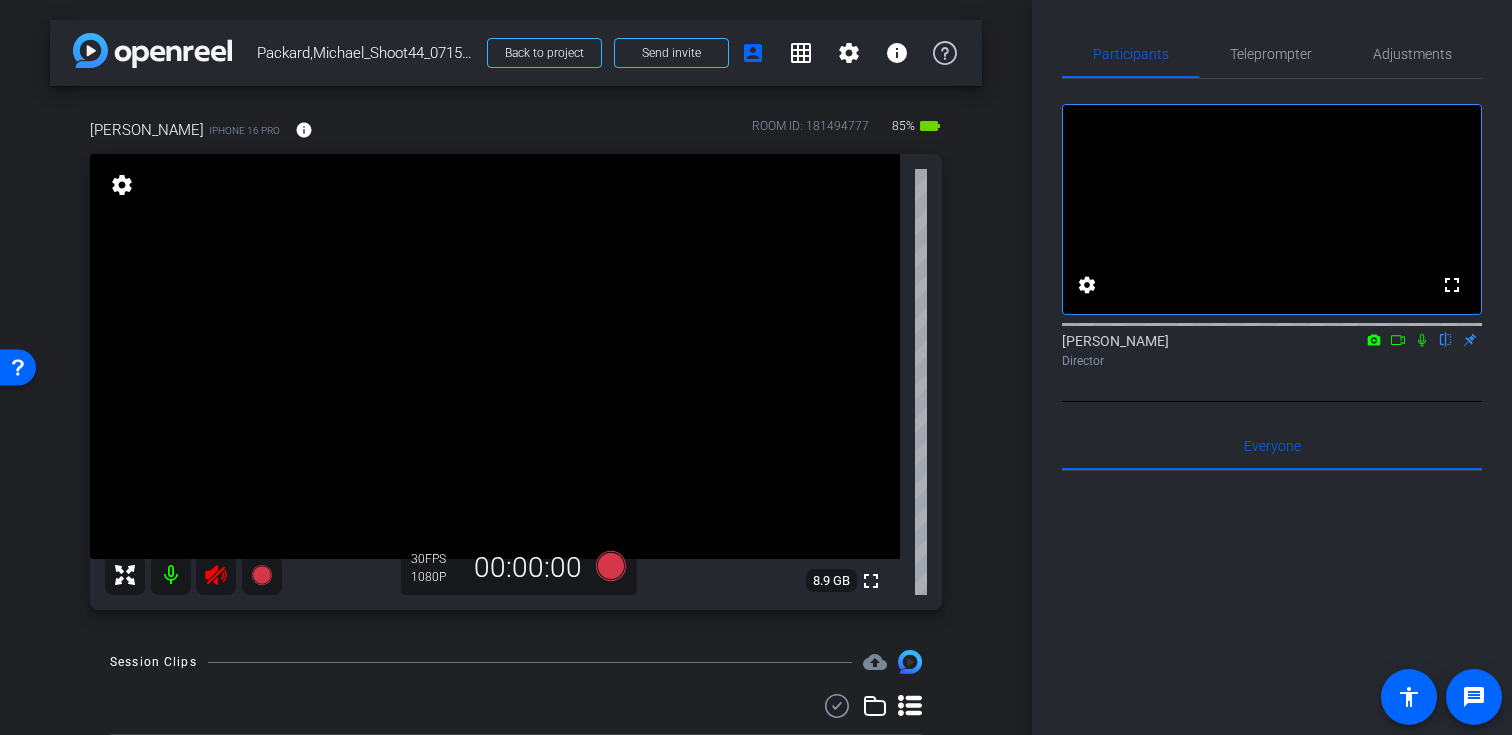 click 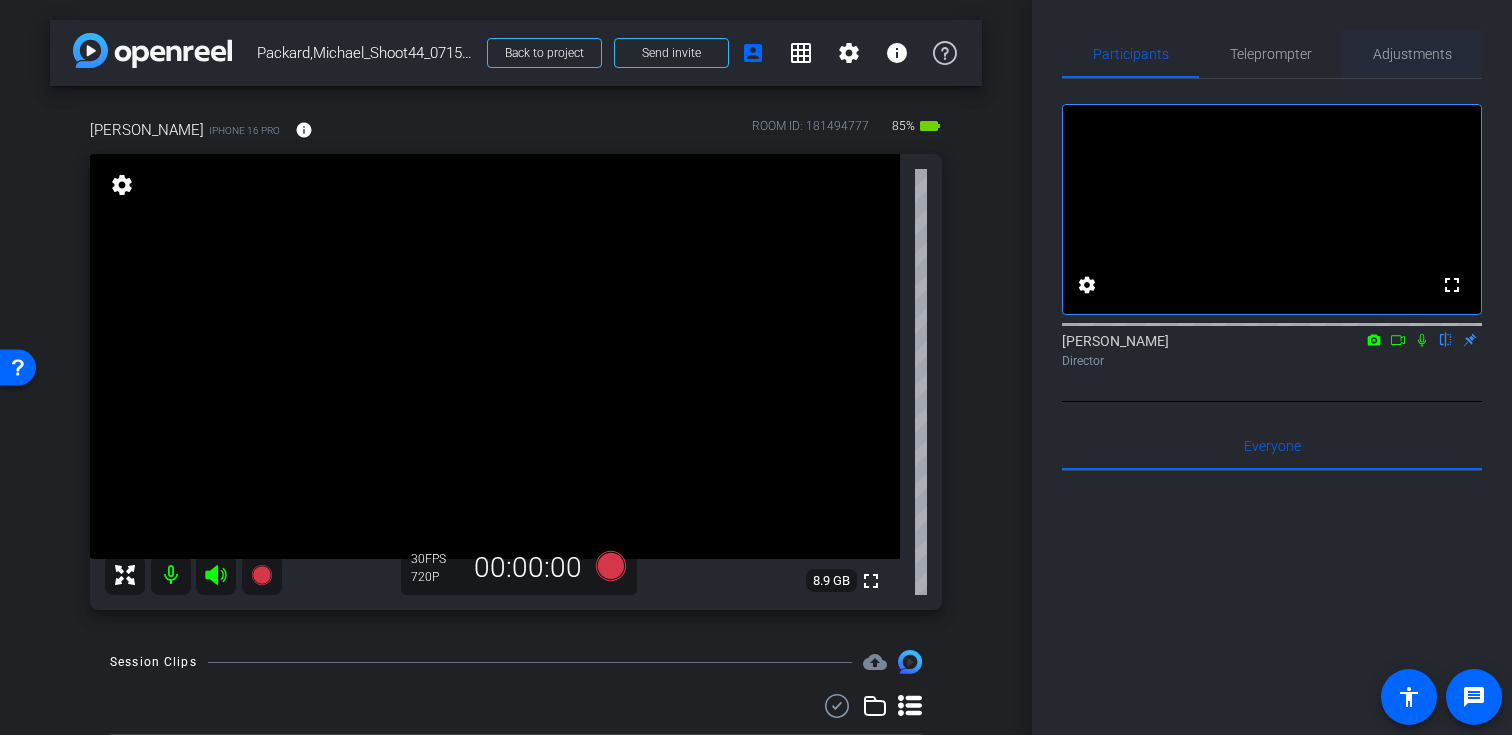 click on "Adjustments" at bounding box center [1412, 54] 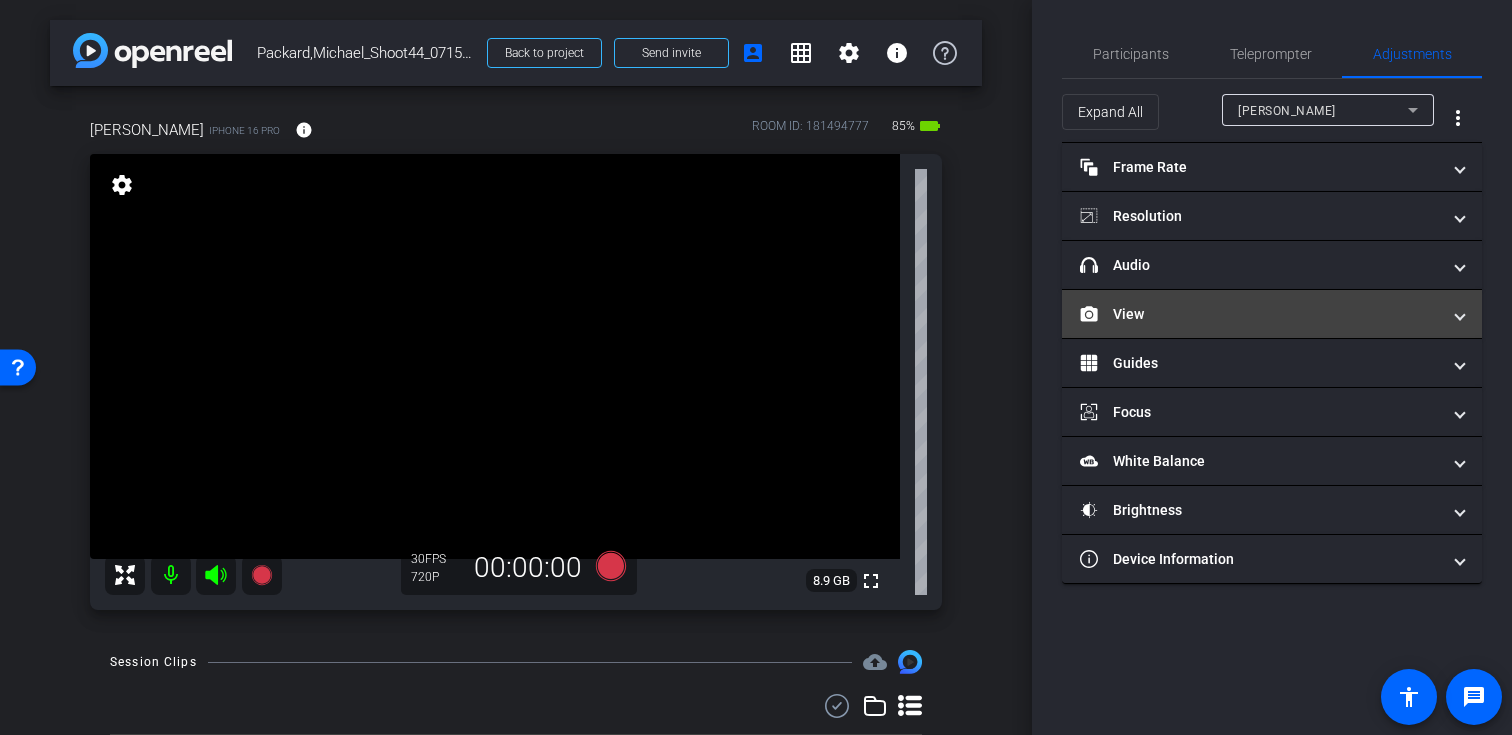 click on "View" at bounding box center [1260, 314] 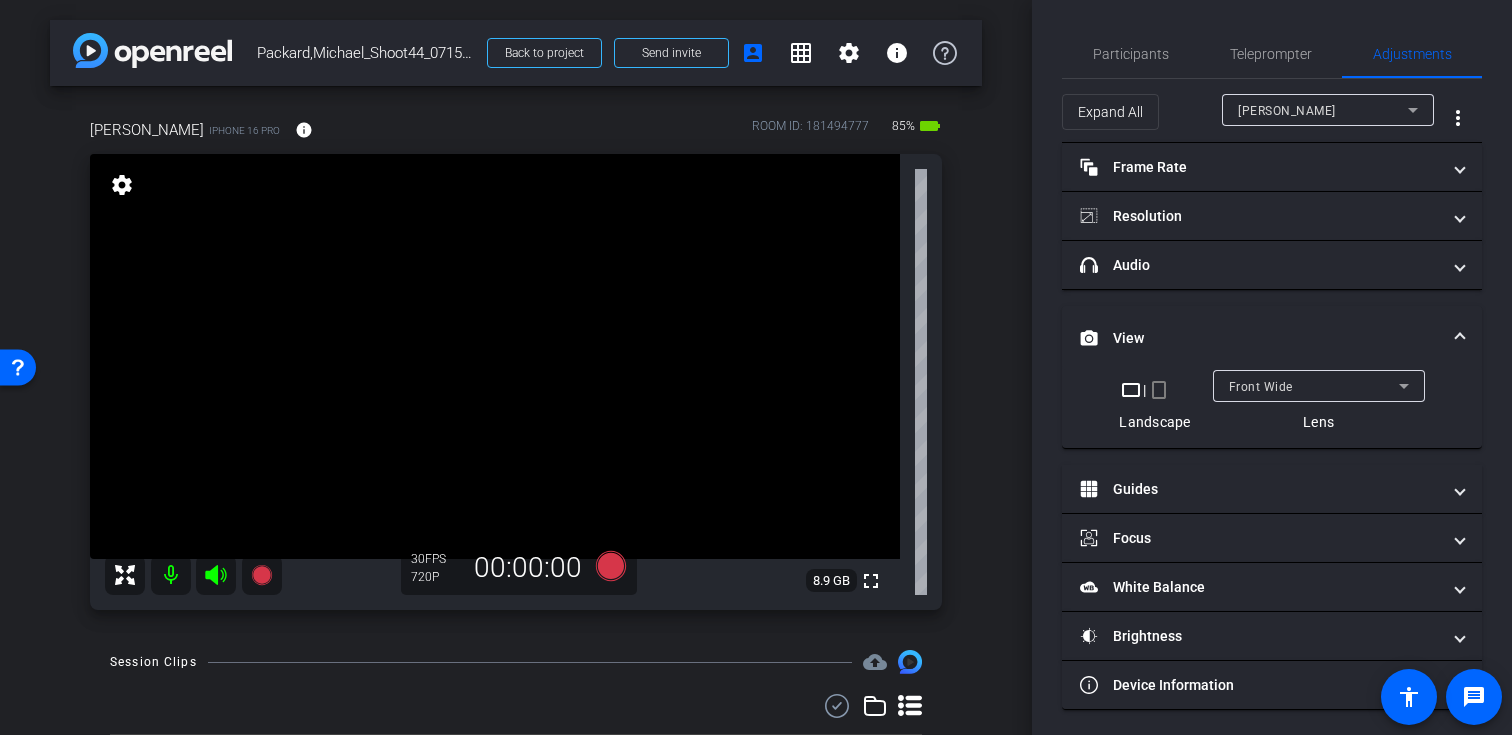 click on "crop_portrait" at bounding box center (1159, 390) 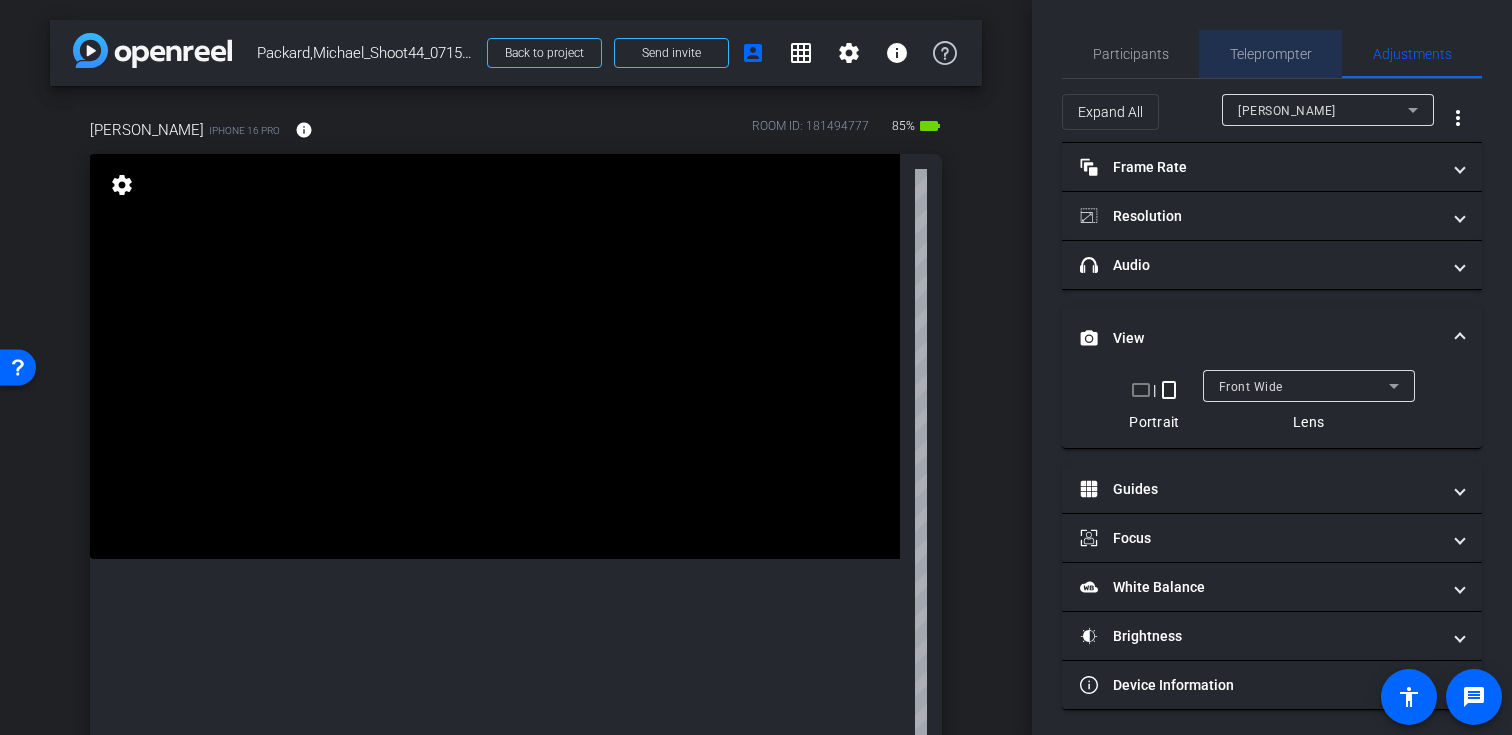 click on "Teleprompter" at bounding box center [1271, 54] 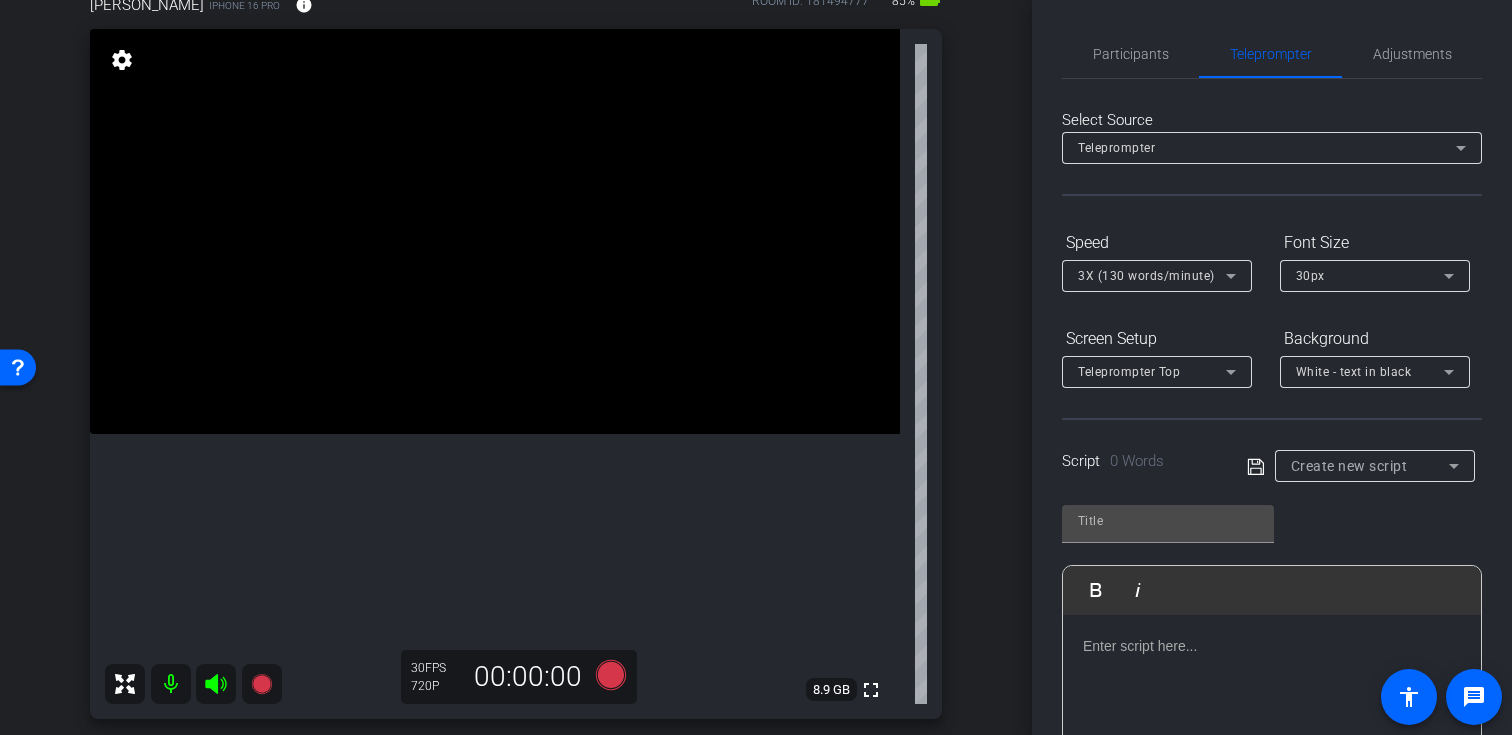 scroll, scrollTop: 130, scrollLeft: 0, axis: vertical 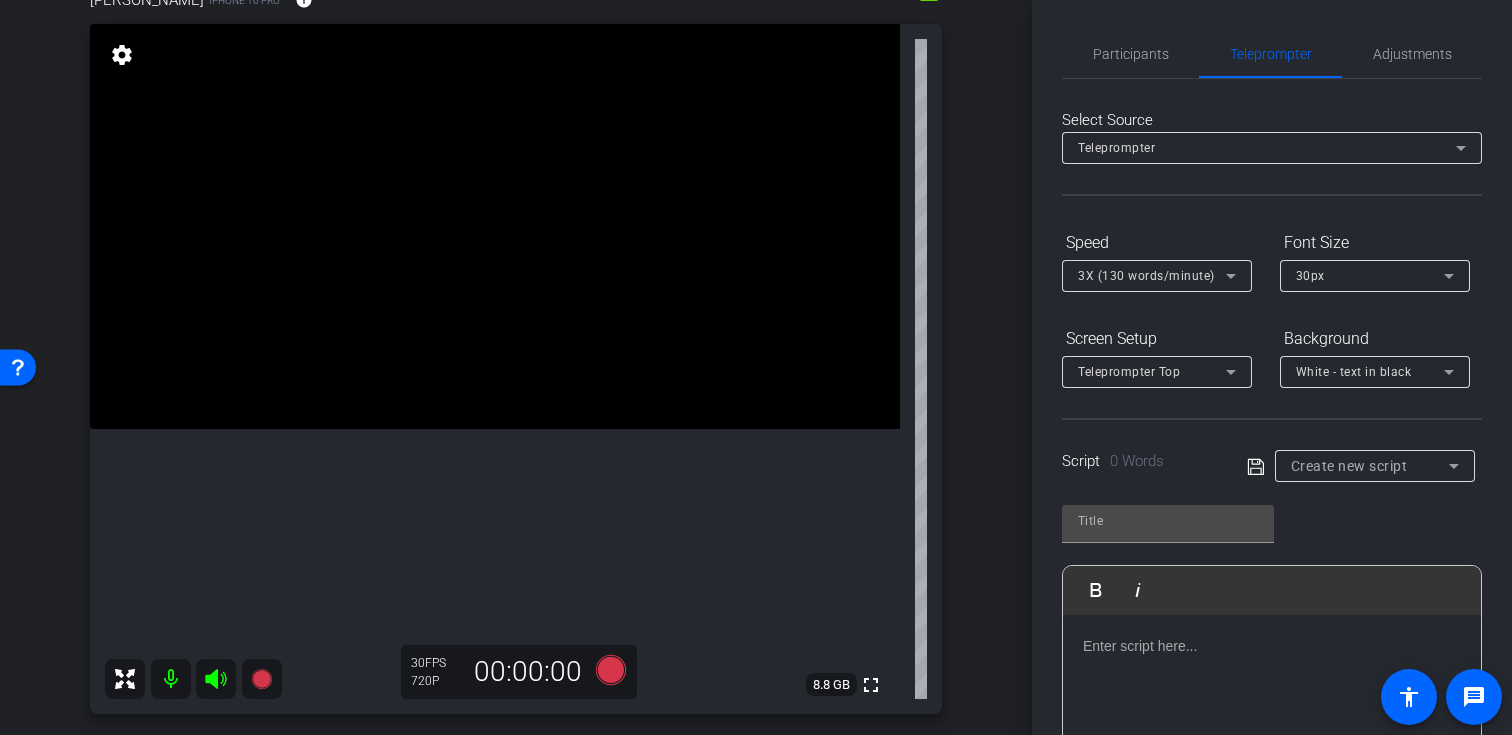 click on "Select Source Teleprompter Speed 3X (130 words/minute) Font Size 30px Screen Setup Teleprompter Top Background White - text in black  Script  0 Words
Create new script               Play        Play from this location               Play Selected        Play and display the selected text only Bold Italic Enter script here...
Play
Restart
Stop
Preview  Display on Devices  All Devices Michael Packard" 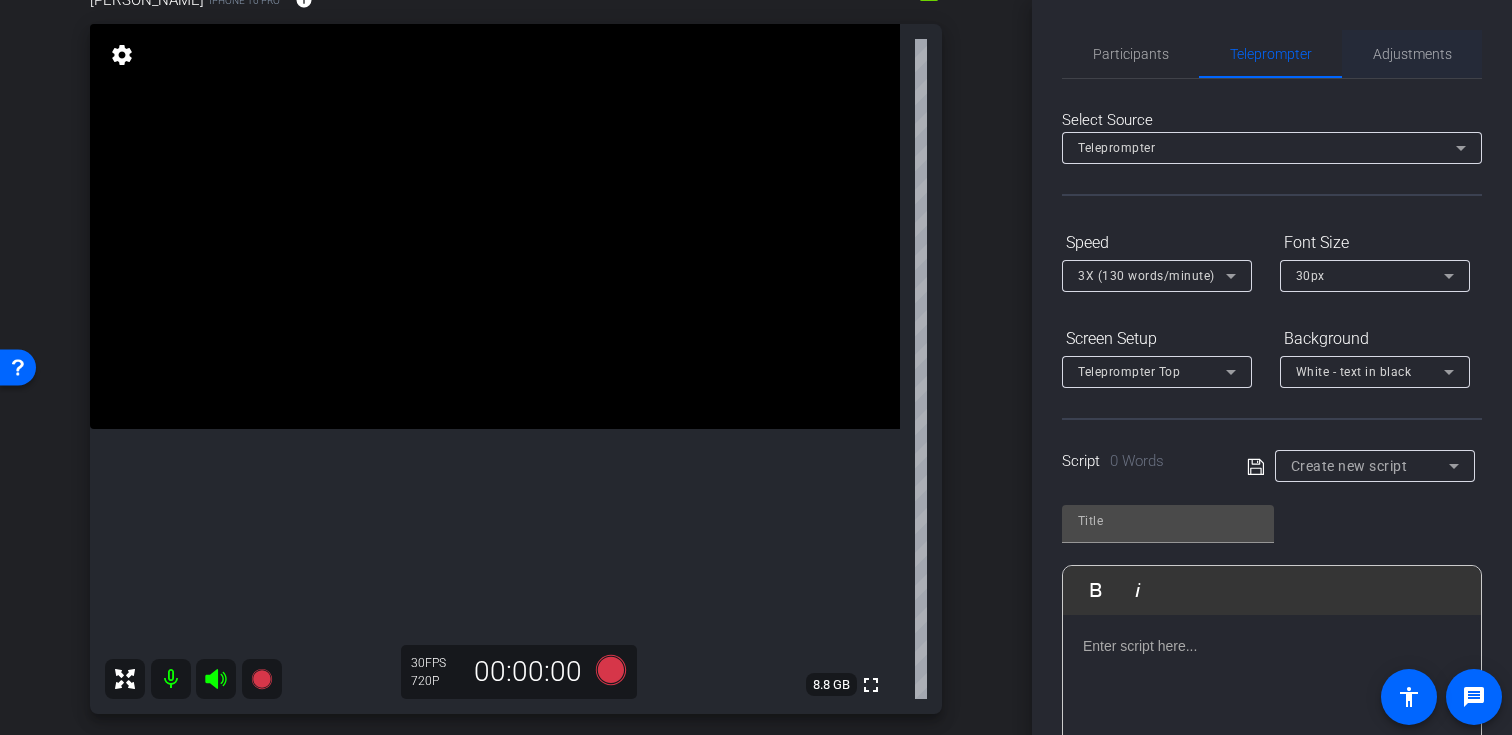 click on "Adjustments" at bounding box center (1412, 54) 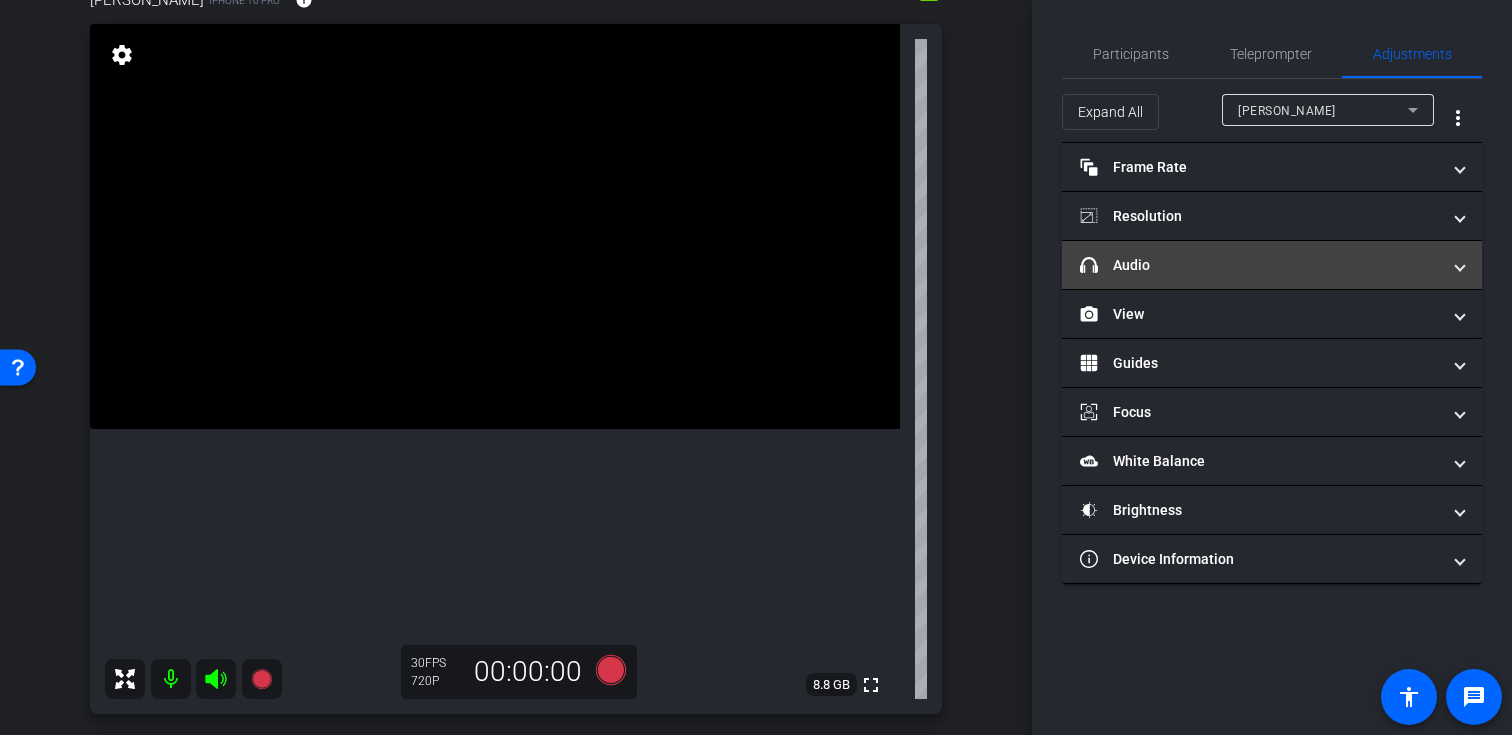 click on "headphone icon
Audio" at bounding box center [1260, 265] 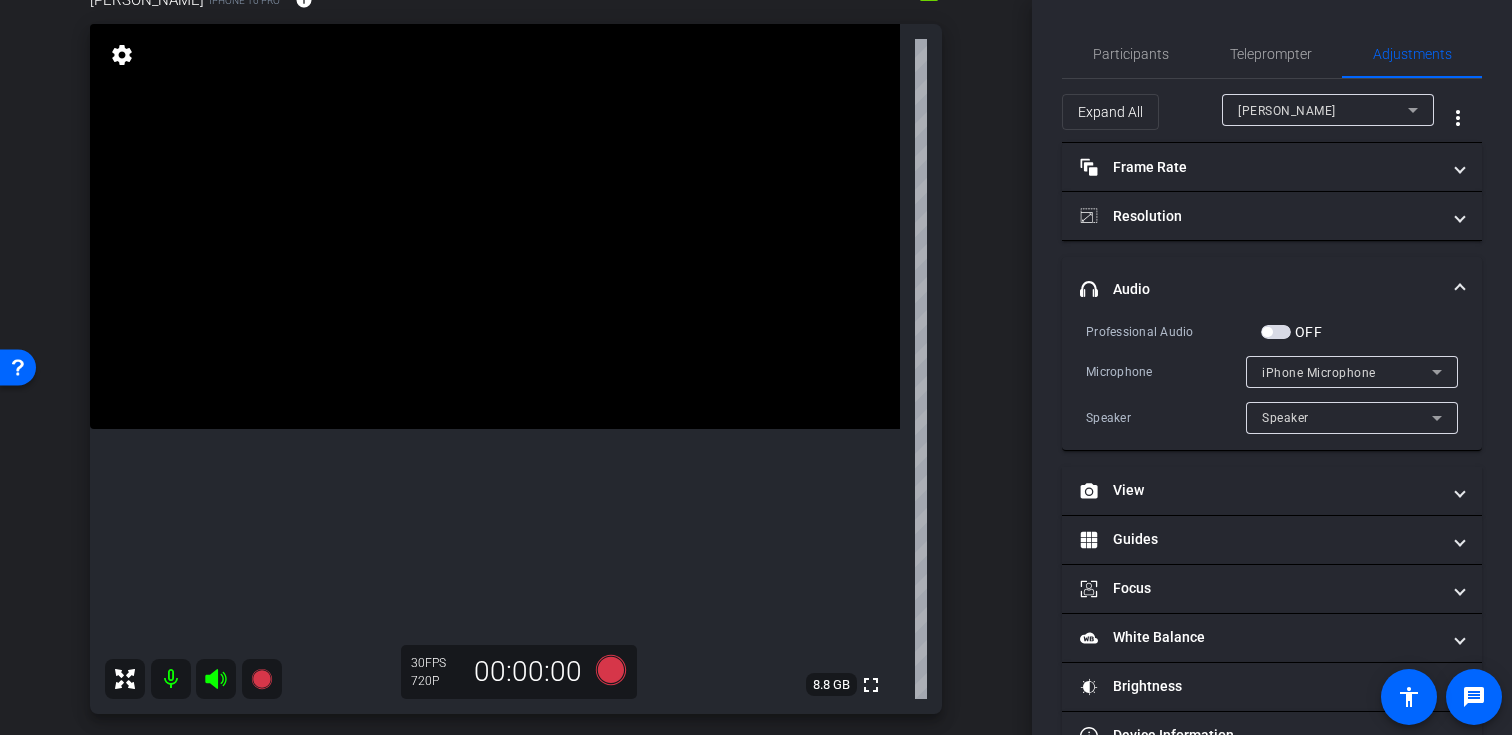 click at bounding box center [1276, 332] 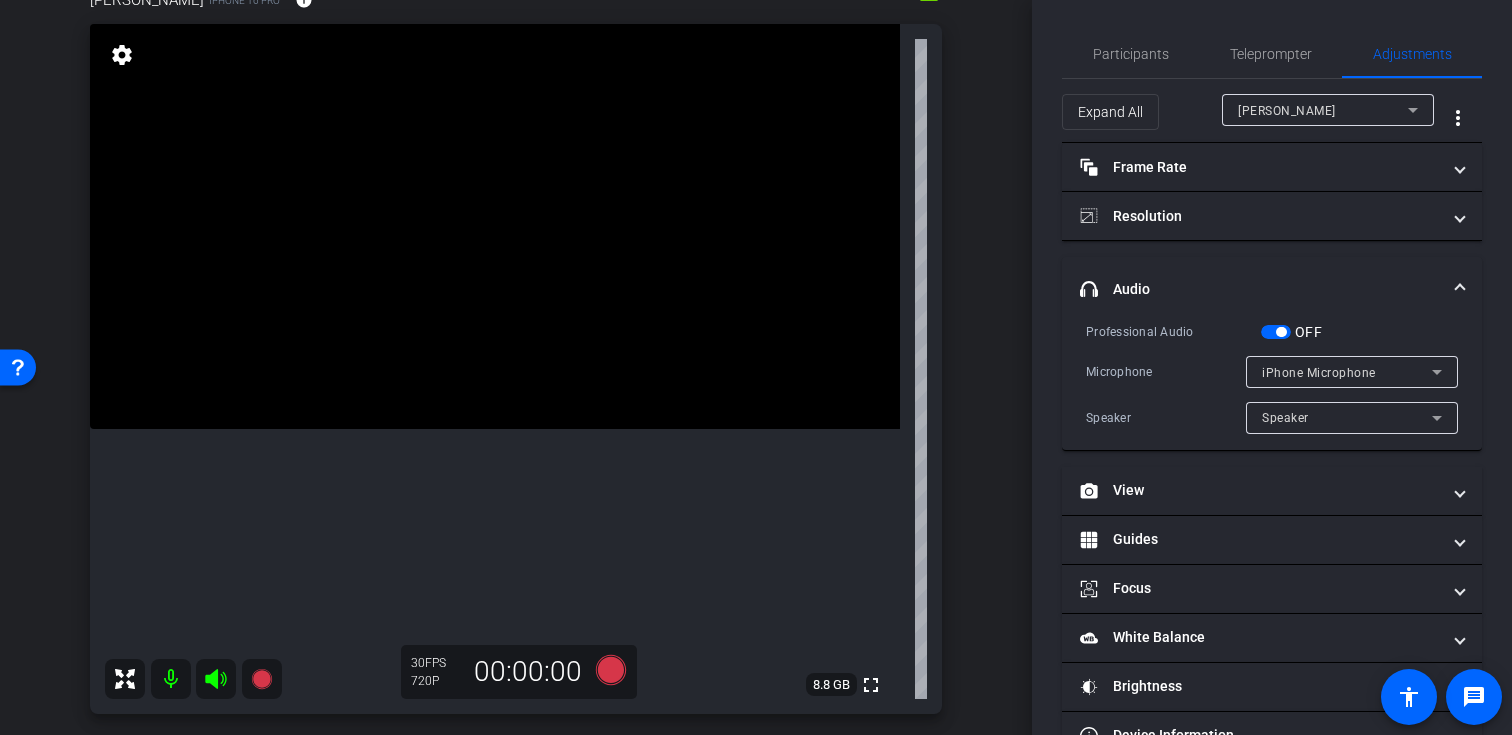 click at bounding box center (1352, 399) 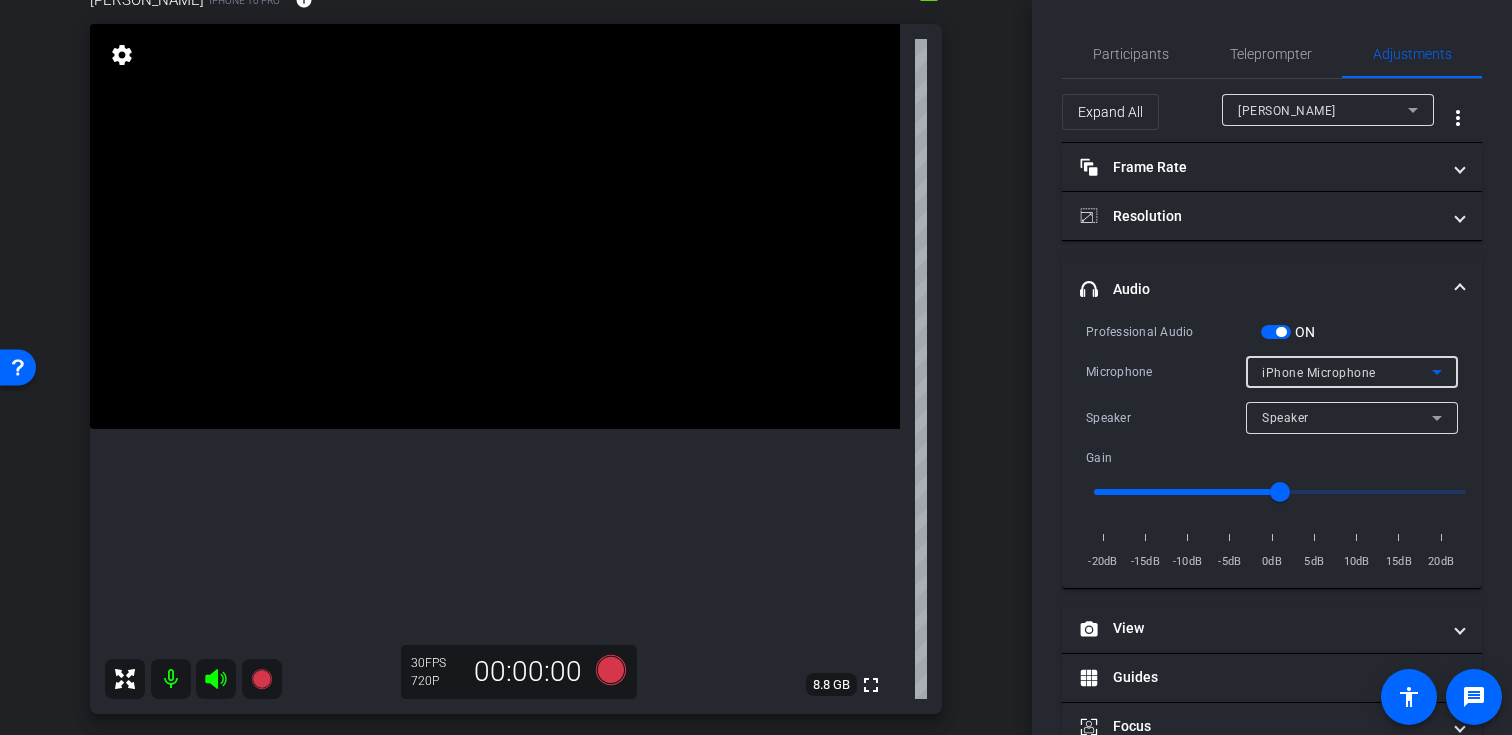 click on "iPhone Microphone" at bounding box center (1319, 373) 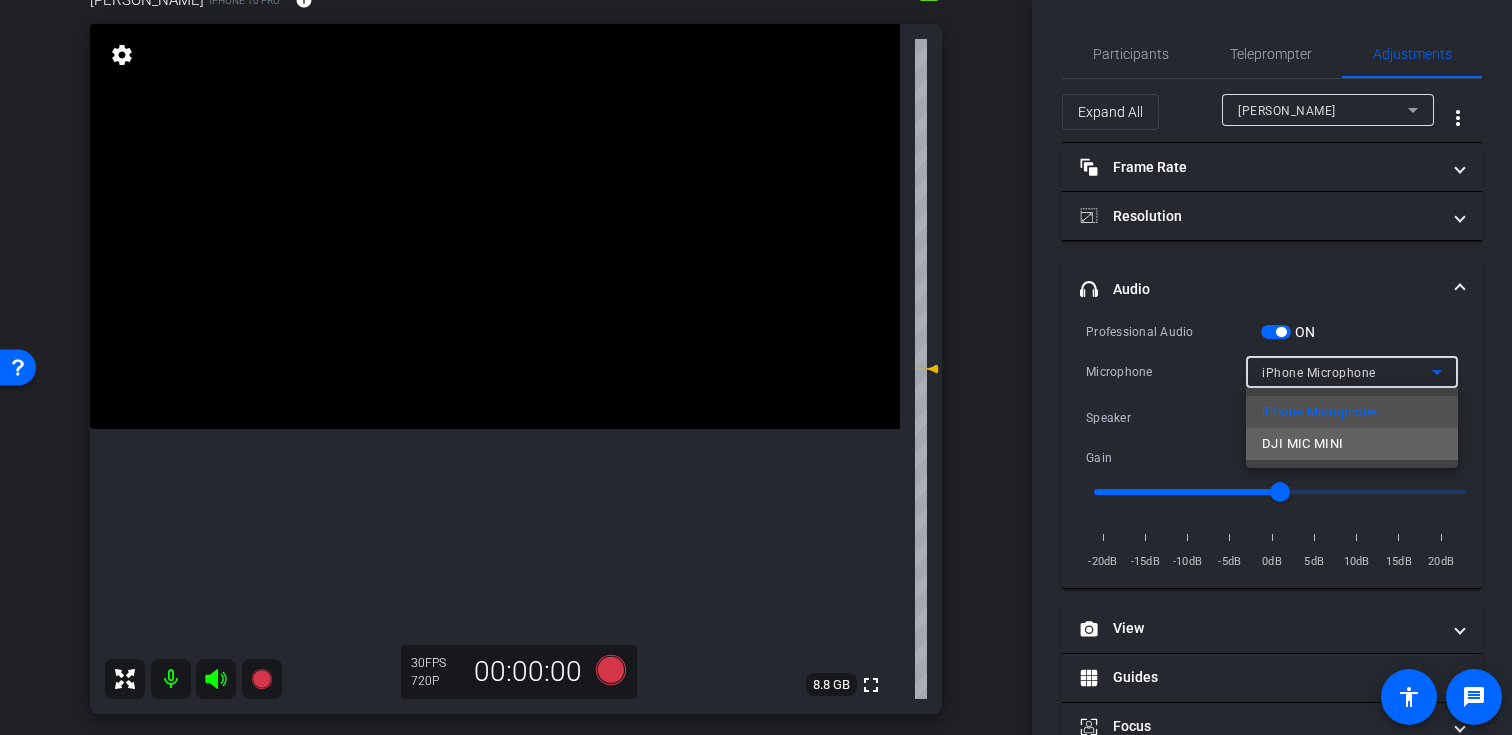click on "DJI MIC MINI" at bounding box center (1303, 444) 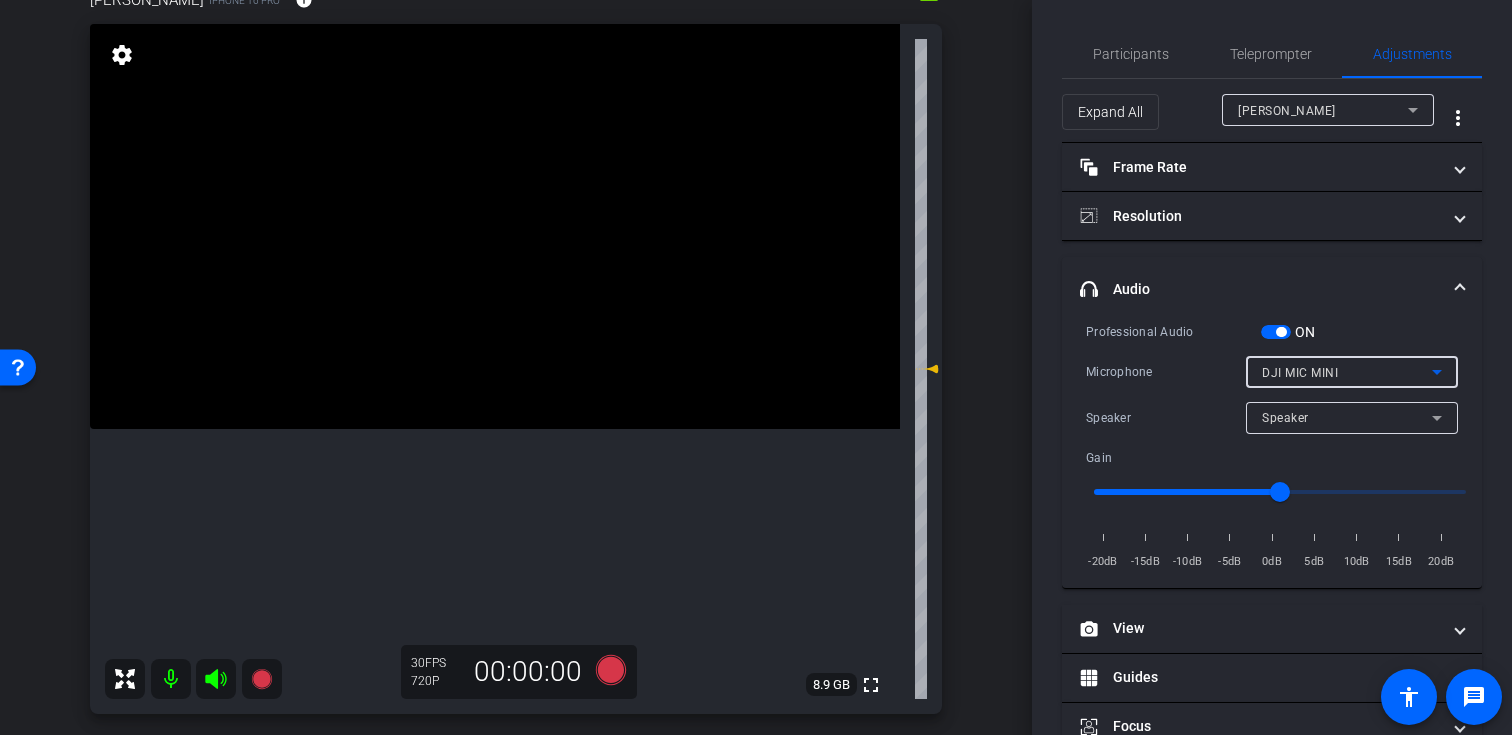 click on "Speaker" at bounding box center [1347, 417] 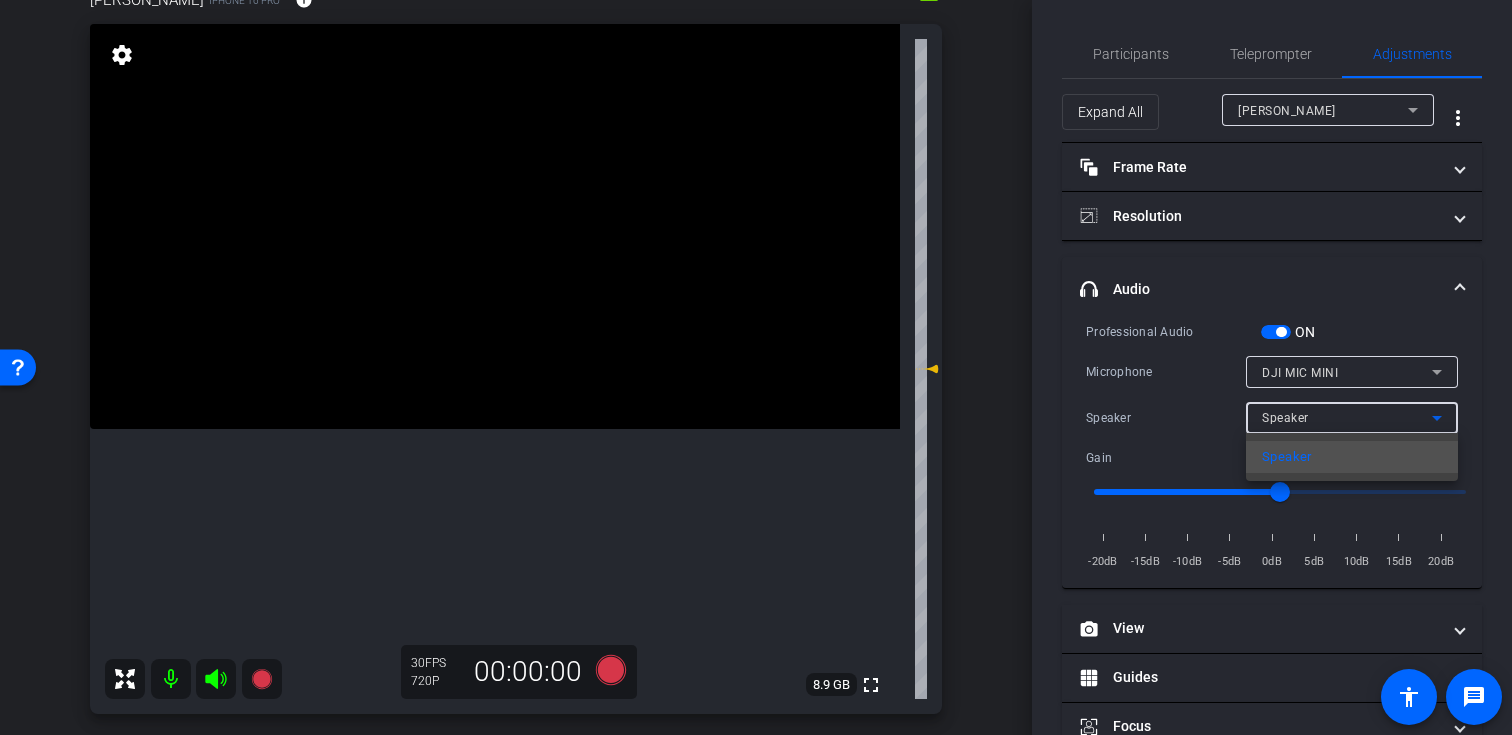 click at bounding box center (756, 367) 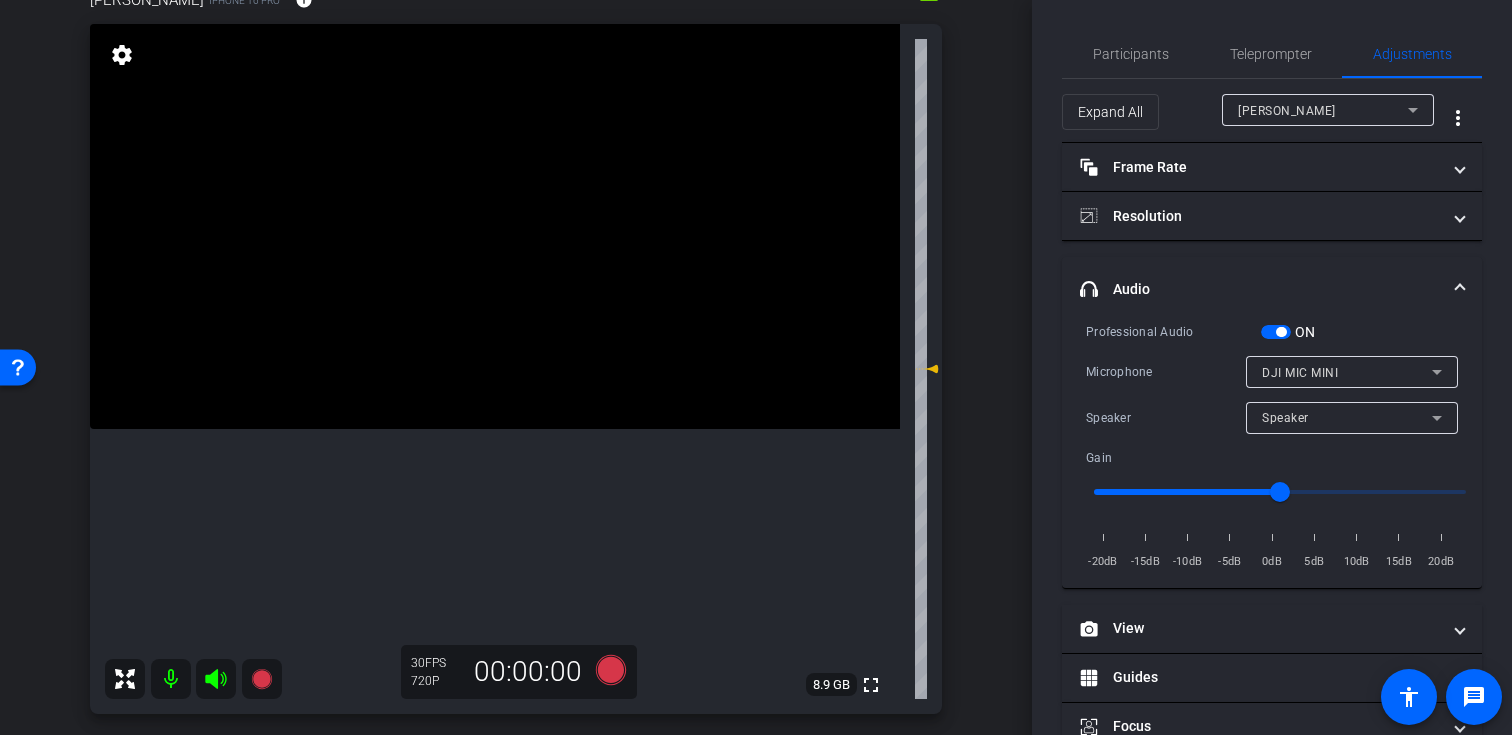 click on "DJI MIC MINI" at bounding box center (1347, 372) 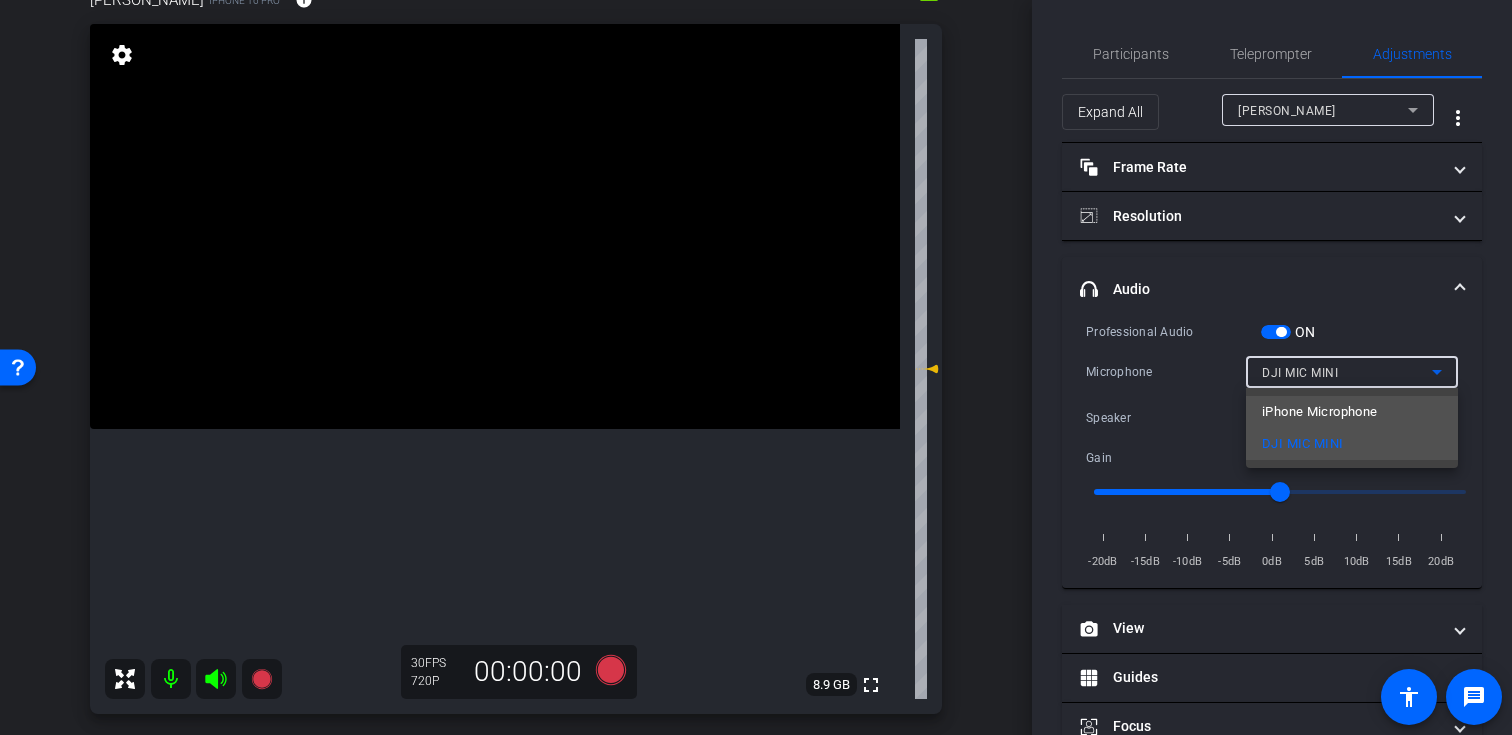 click on "iPhone Microphone" at bounding box center [1319, 412] 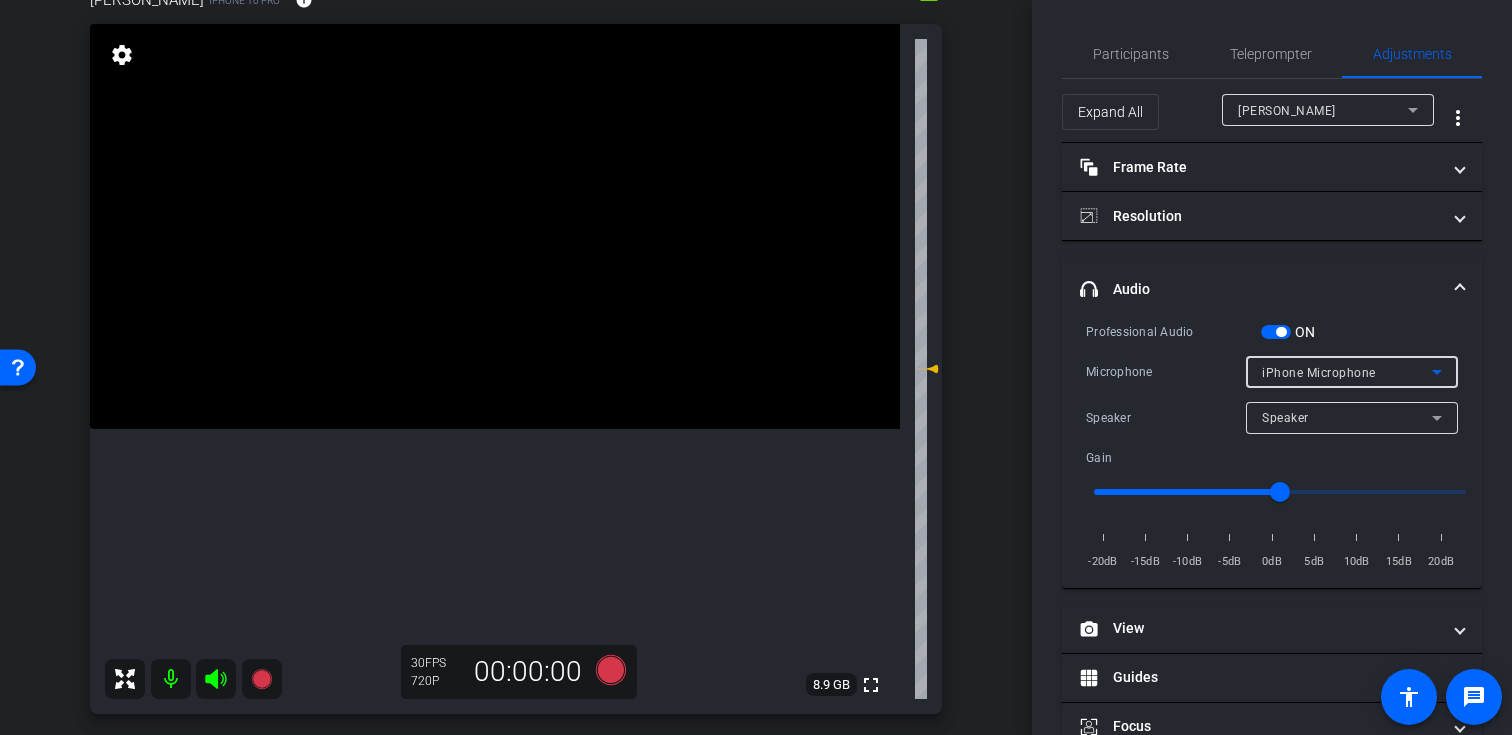 click on "headphone icon
Audio" at bounding box center (1272, 289) 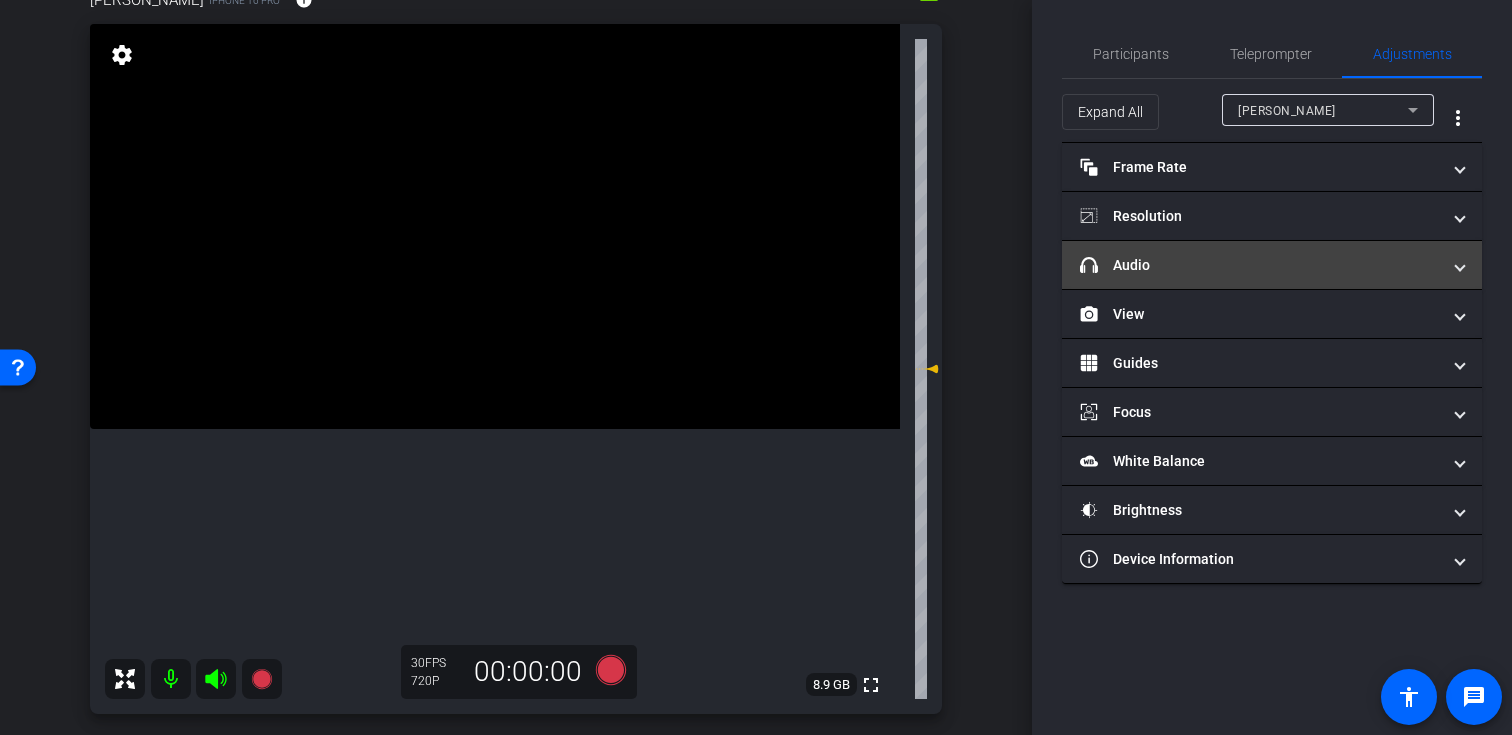 click on "headphone icon
Audio" at bounding box center [1260, 265] 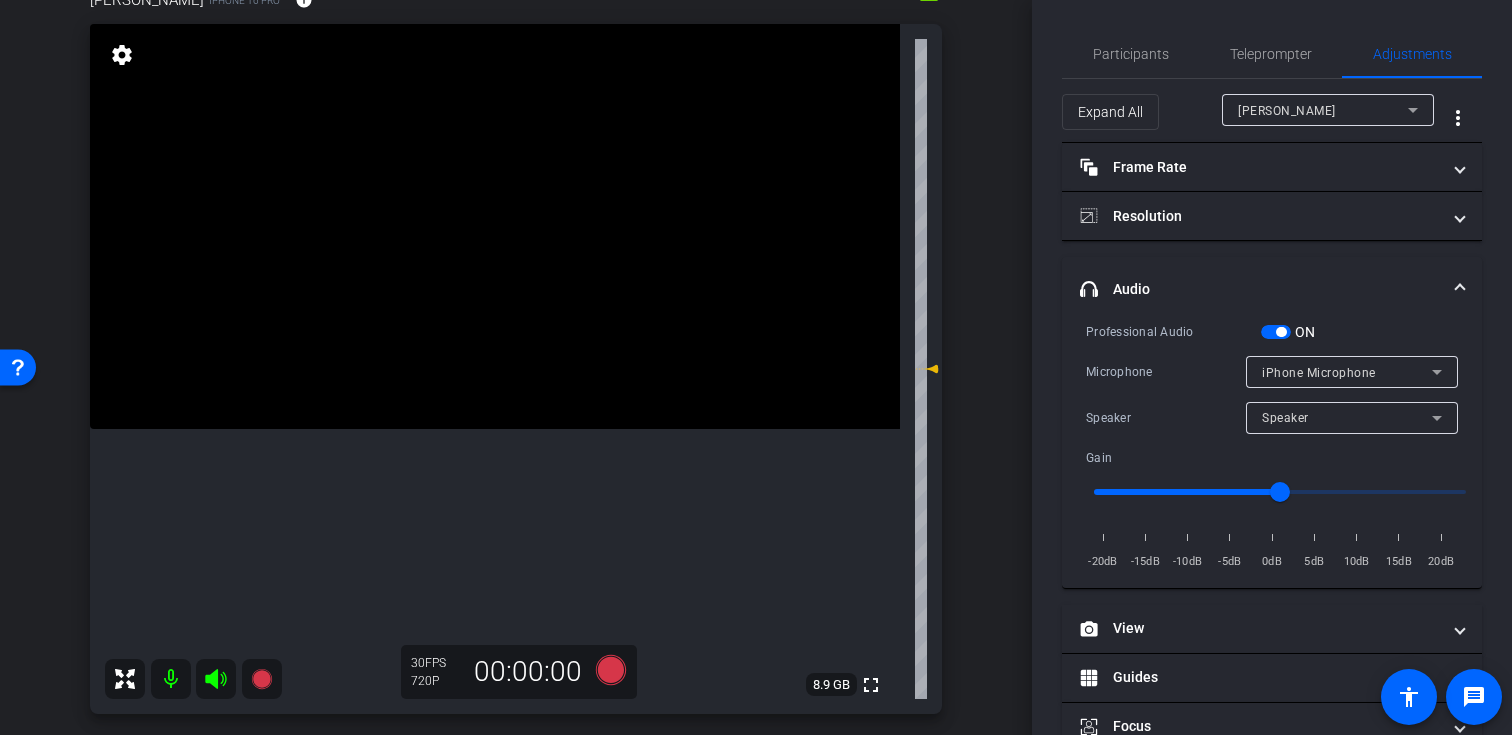 click at bounding box center [1281, 332] 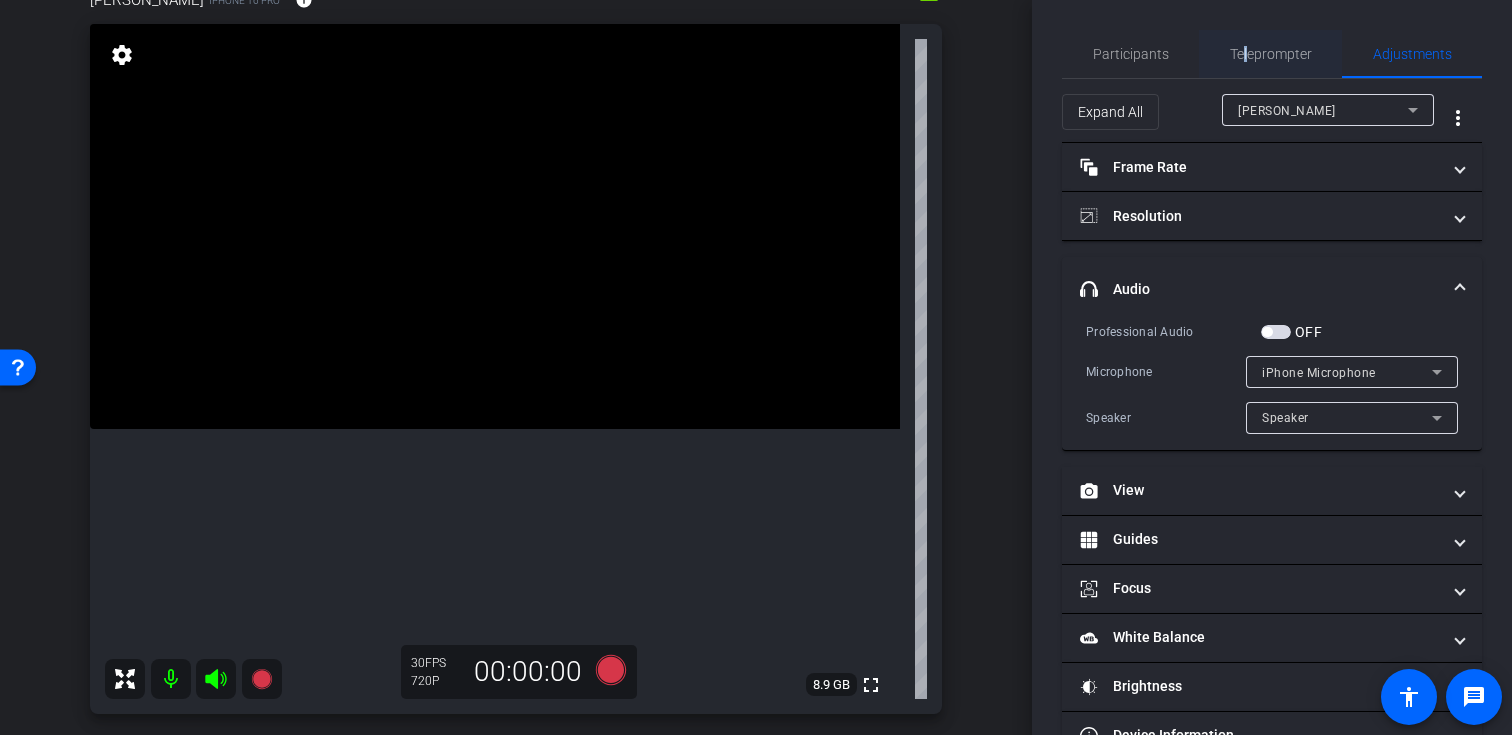 click on "Teleprompter" at bounding box center (1271, 54) 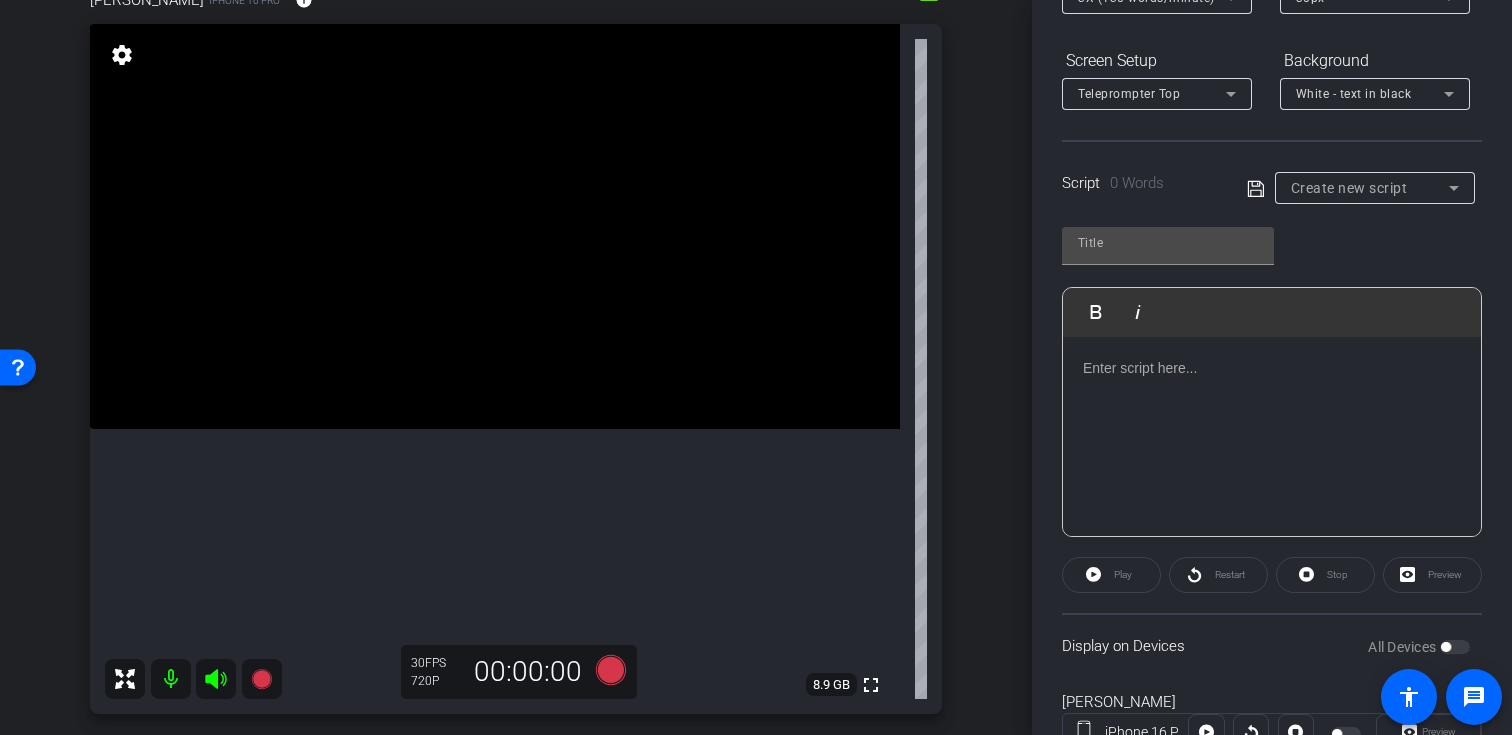 scroll, scrollTop: 279, scrollLeft: 0, axis: vertical 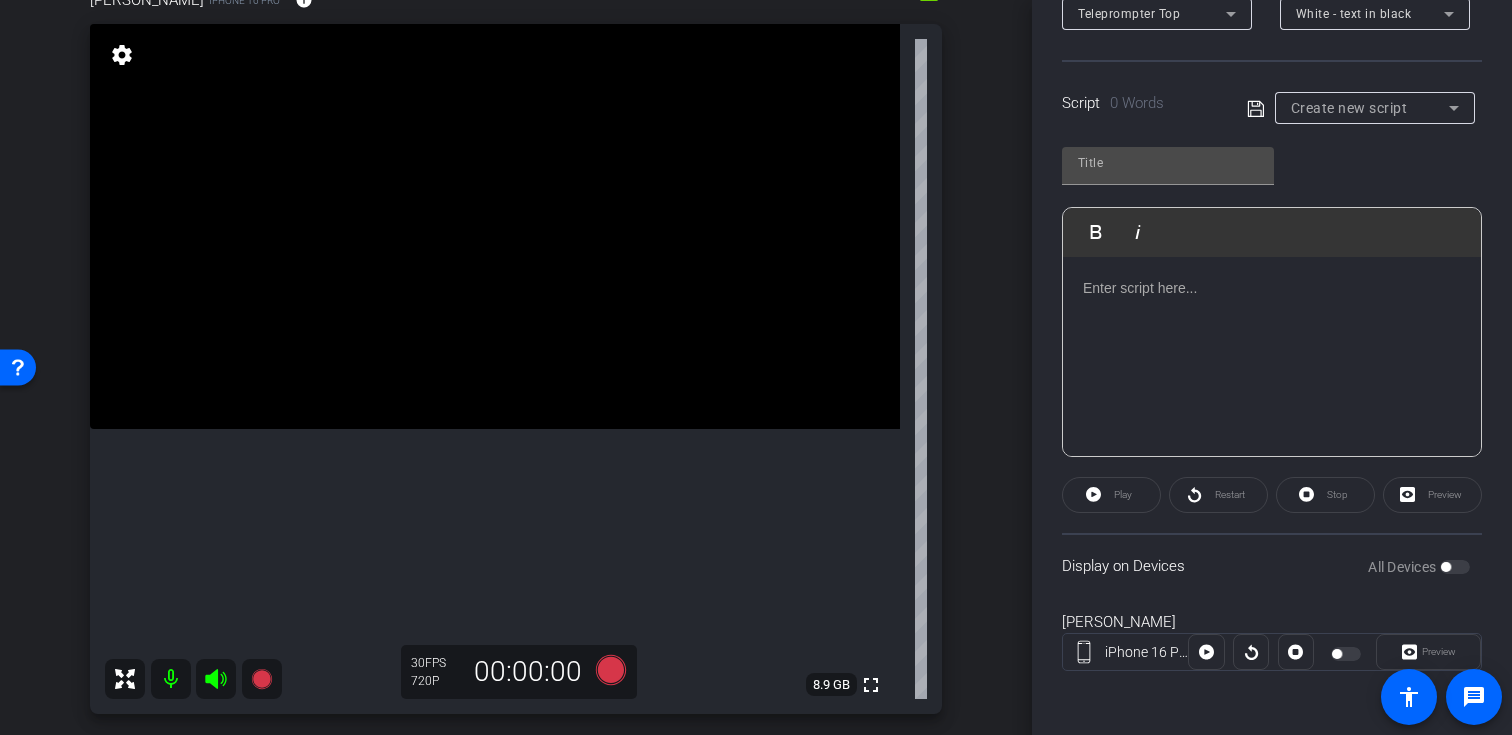 click on "Create new script" at bounding box center [1349, 108] 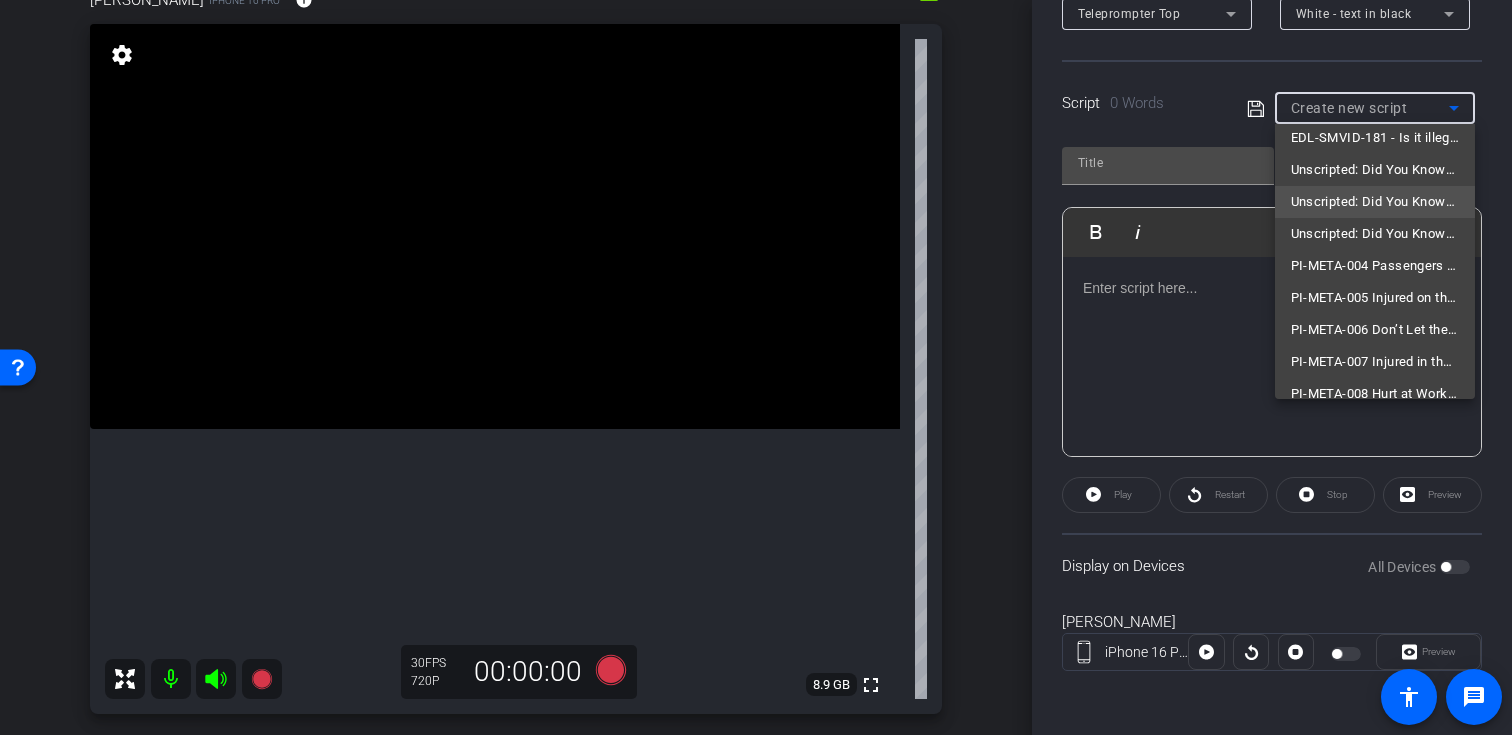 scroll, scrollTop: 93, scrollLeft: 0, axis: vertical 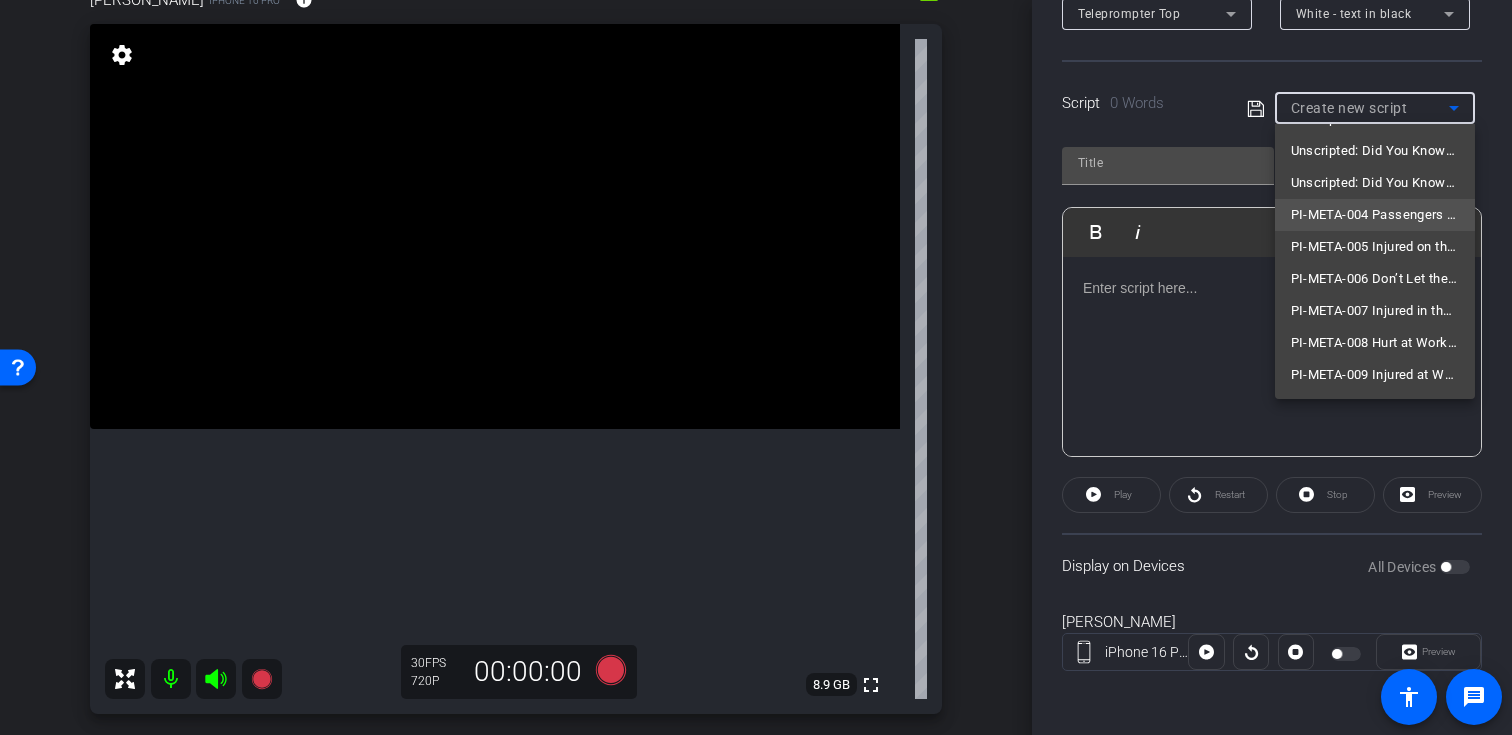 click on "PI-META-004 Passengers Have Rights Too — Don’t Overlook Them" at bounding box center (1375, 215) 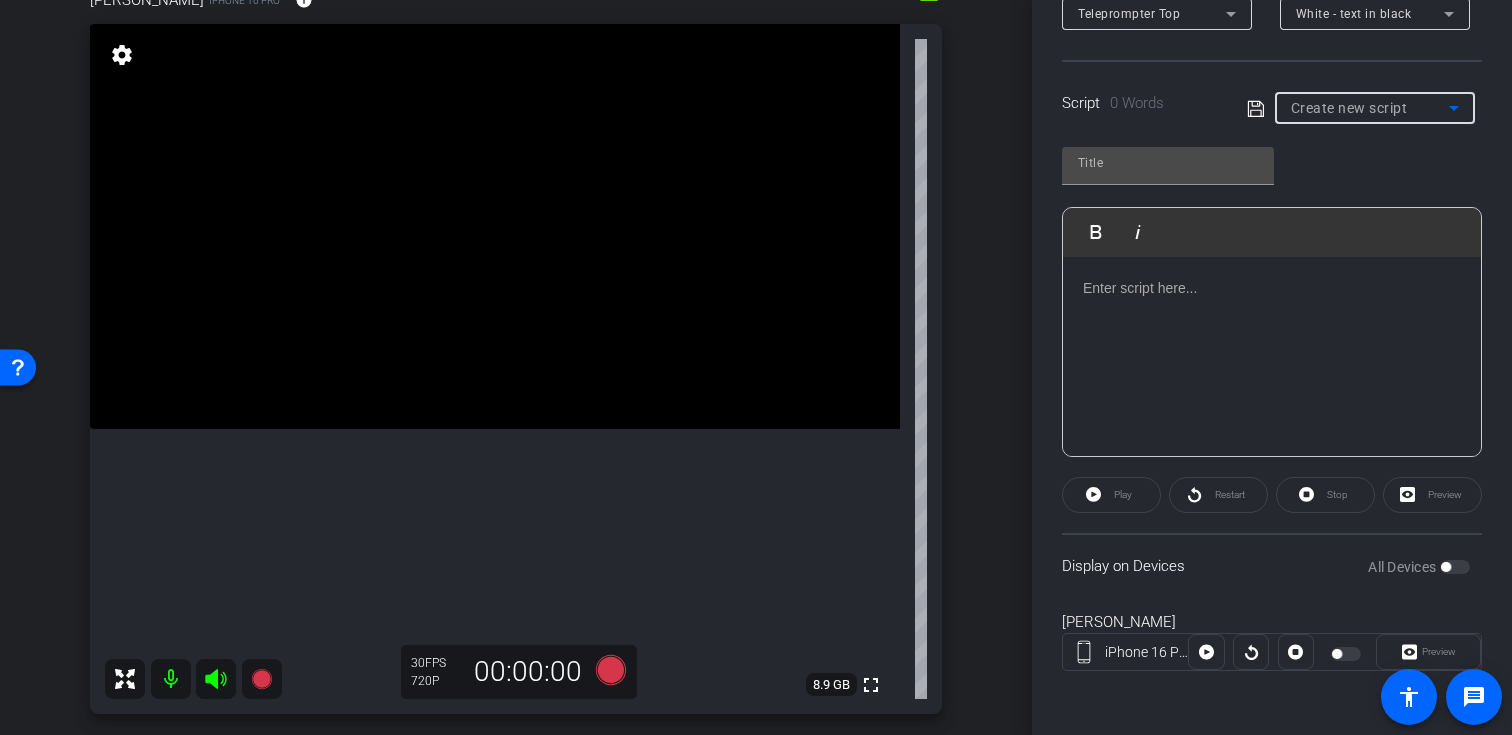 type on "PI-META-004 Passengers Have Rights Too — Don’t Overlook Them" 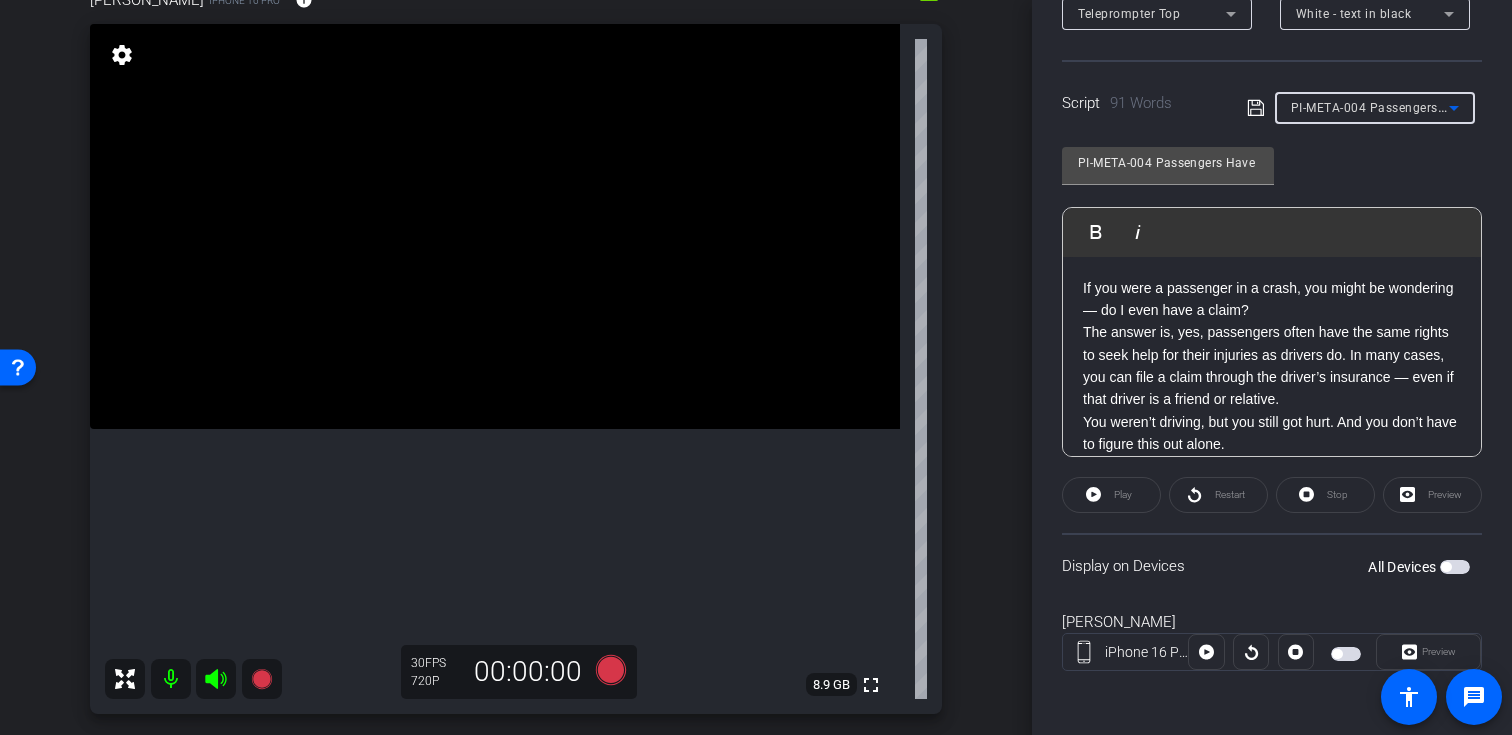 click at bounding box center [1455, 567] 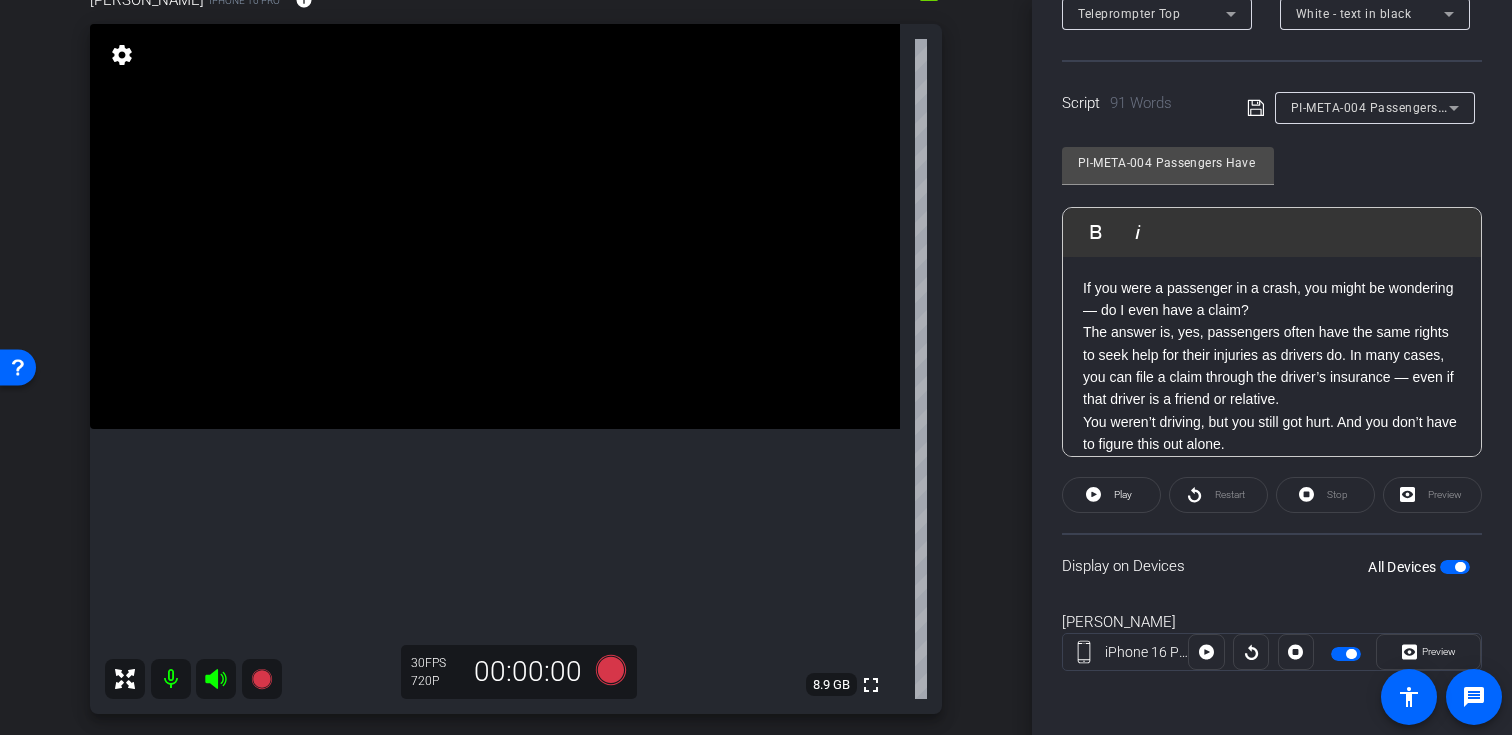 click on "Display on Devices  All Devices" 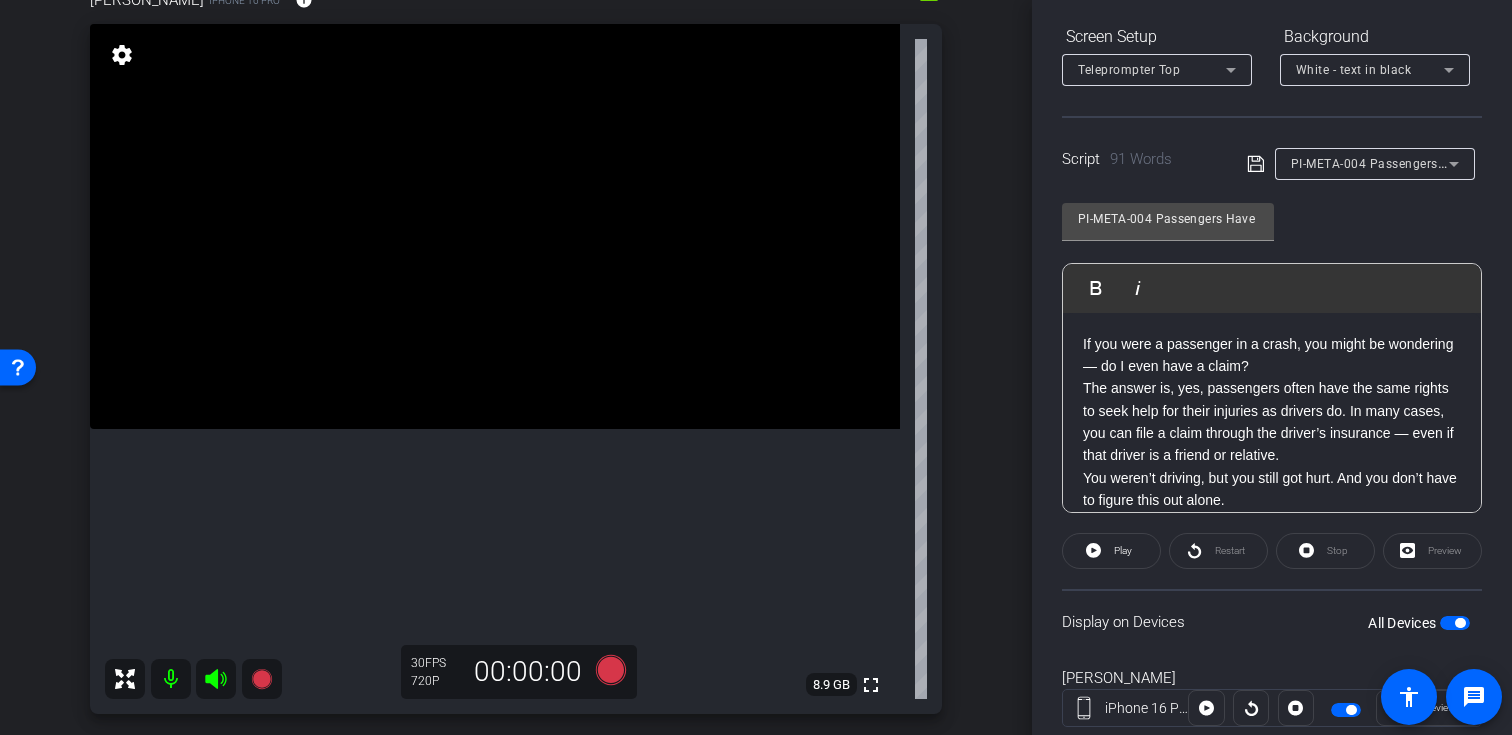 scroll, scrollTop: 259, scrollLeft: 0, axis: vertical 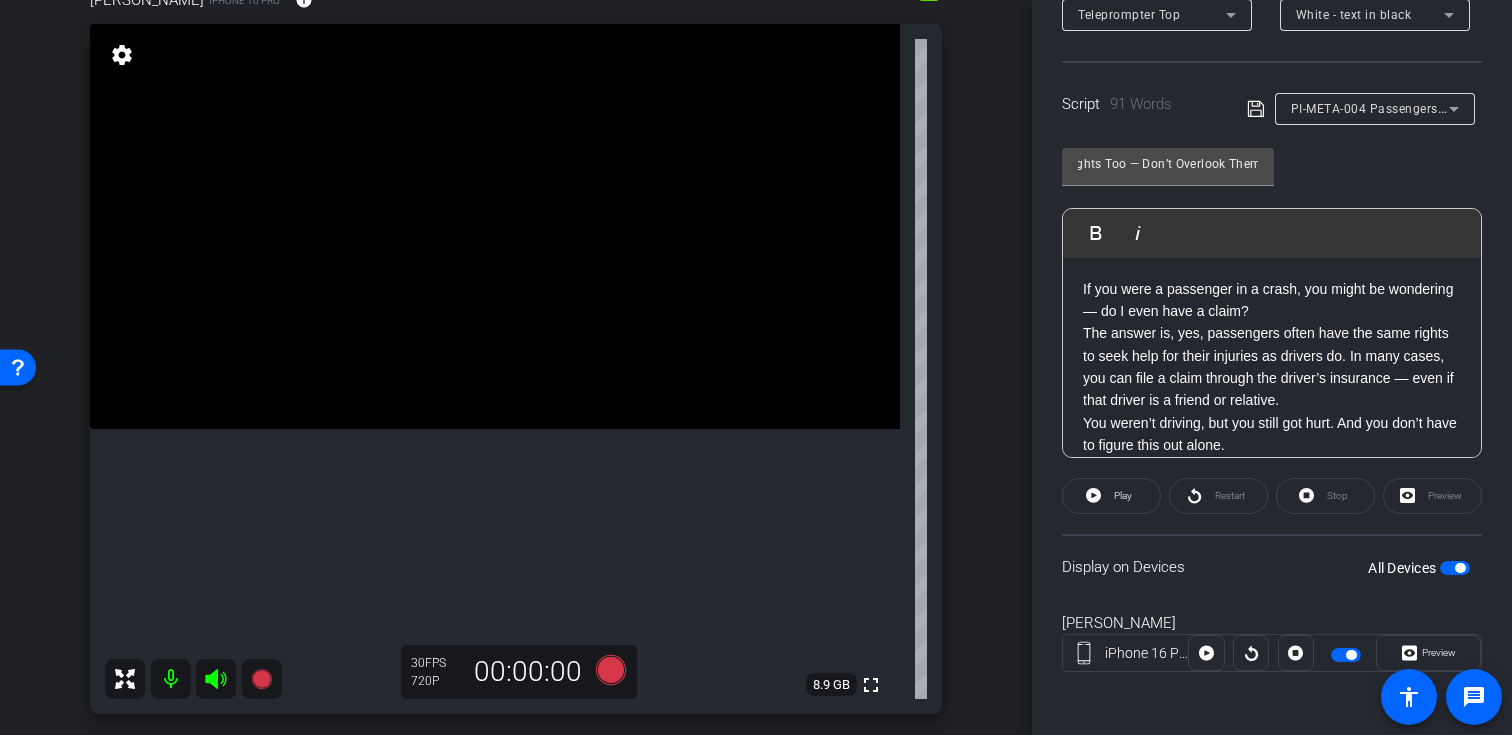 click on "PI-META-004 Passengers Have Rights Too — Don’t Overlook Them" at bounding box center [1483, 108] 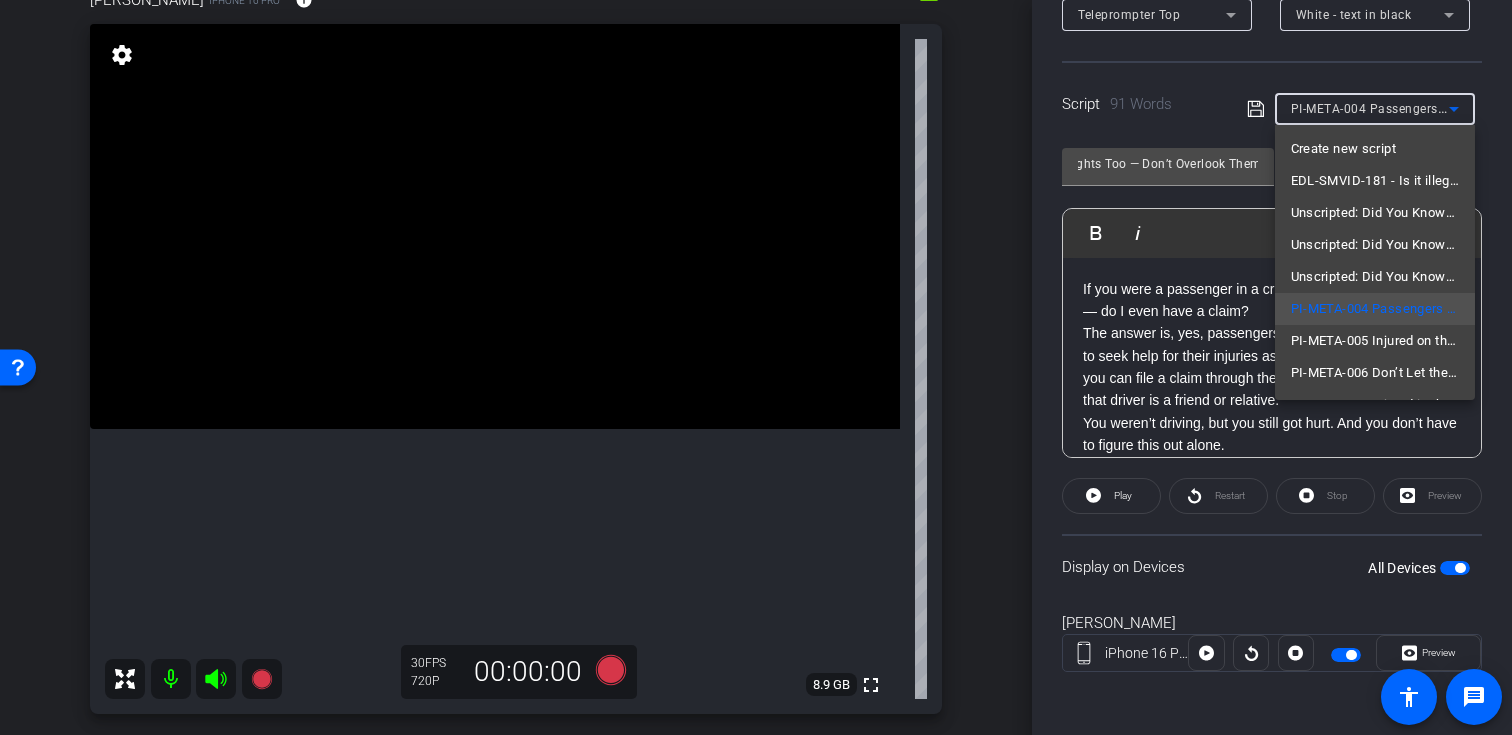 click at bounding box center (756, 367) 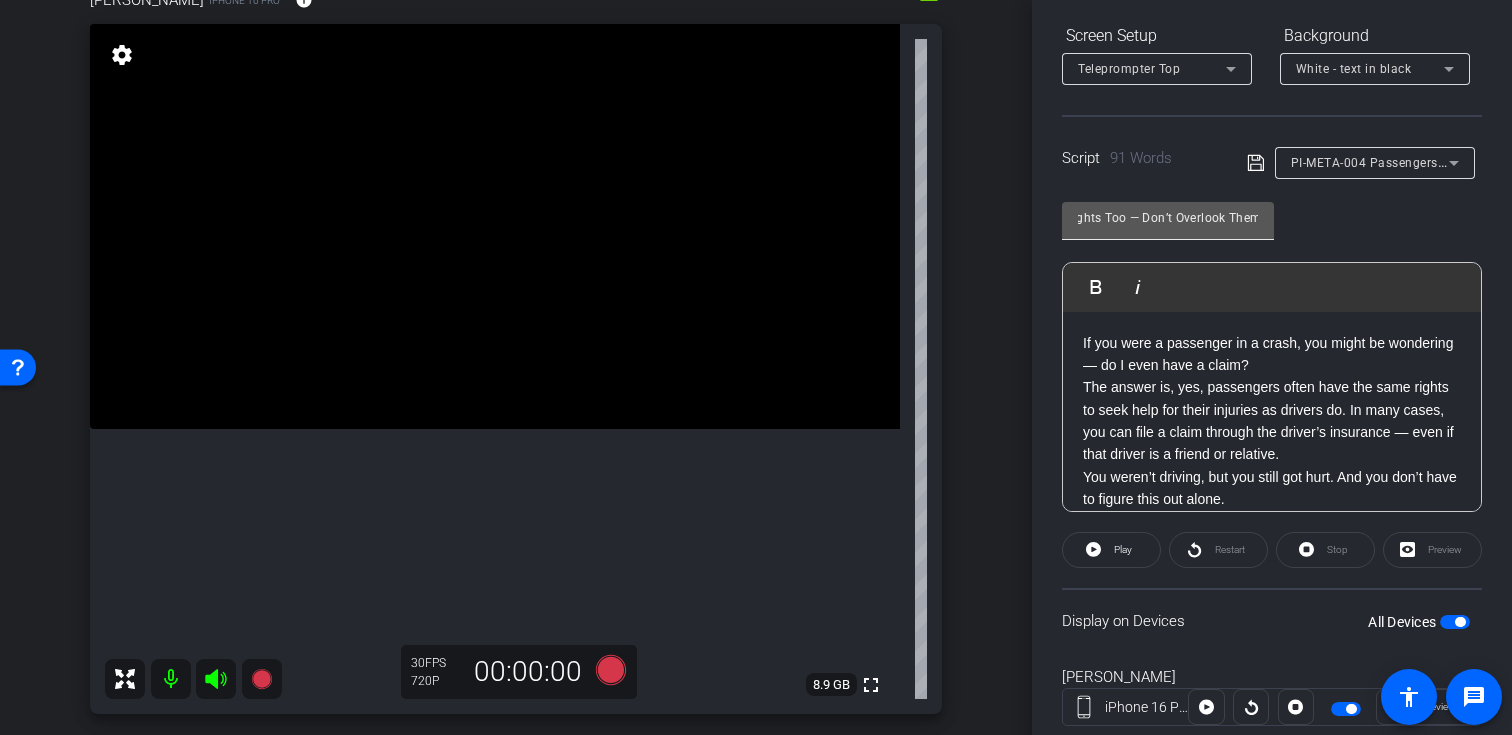scroll, scrollTop: 271, scrollLeft: 0, axis: vertical 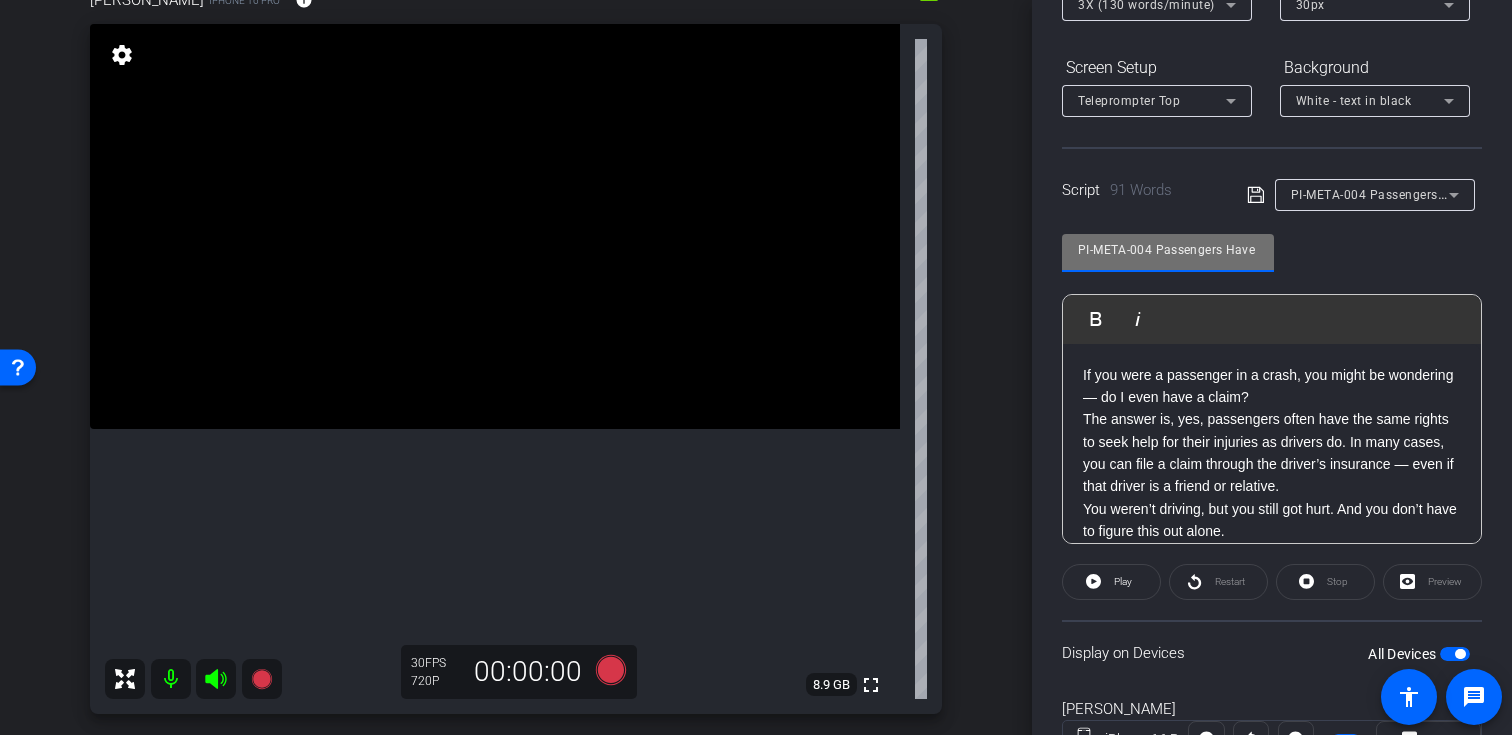 drag, startPoint x: 1150, startPoint y: 247, endPoint x: 981, endPoint y: 244, distance: 169.02663 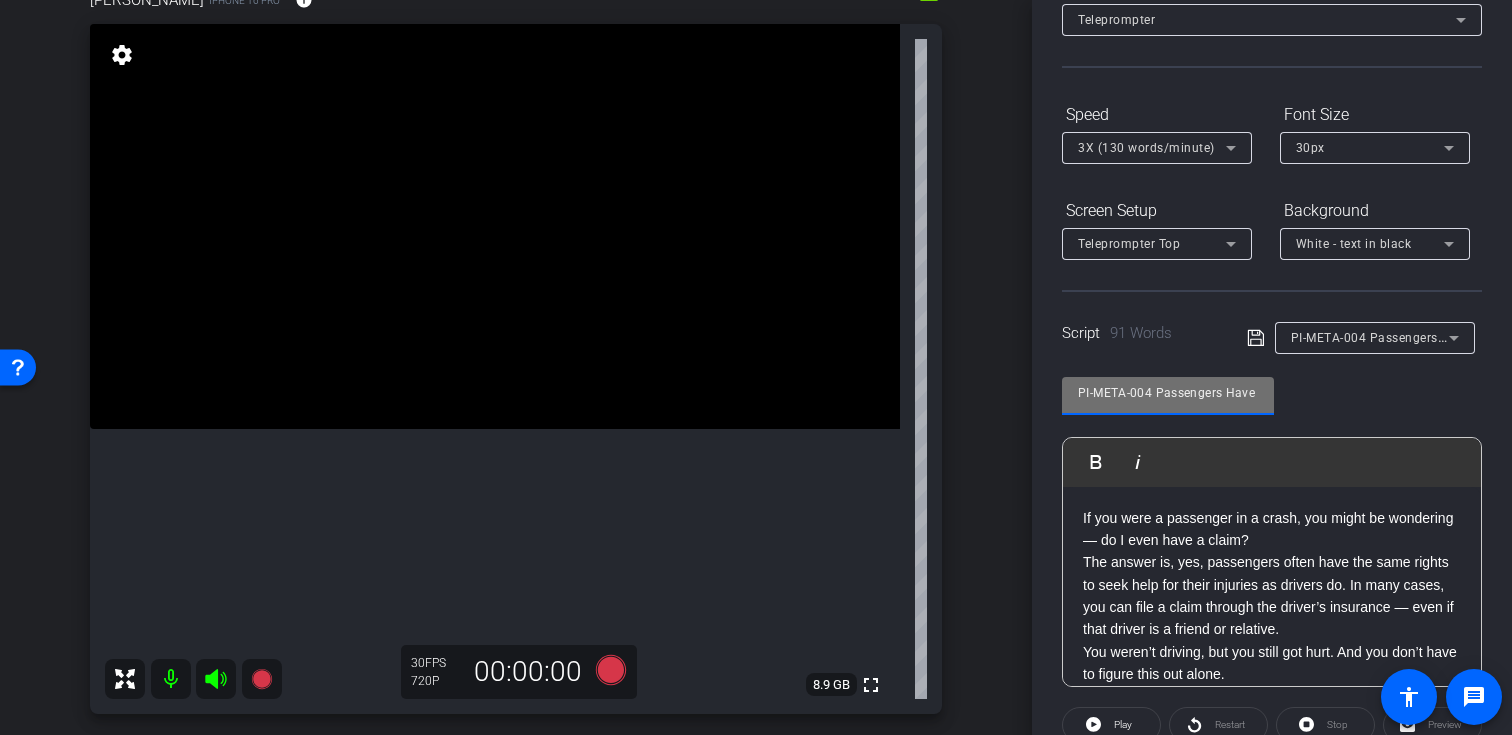 scroll, scrollTop: 120, scrollLeft: 0, axis: vertical 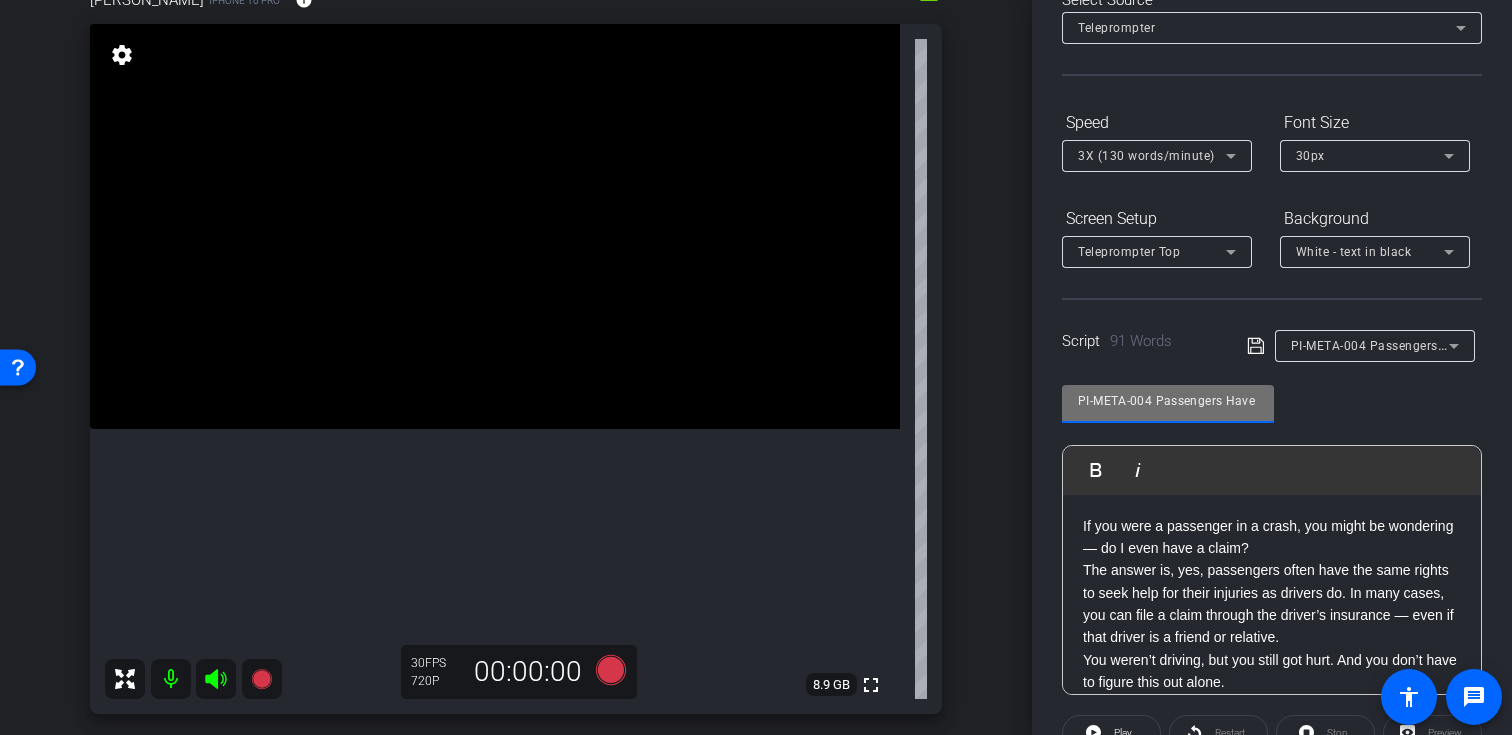 click 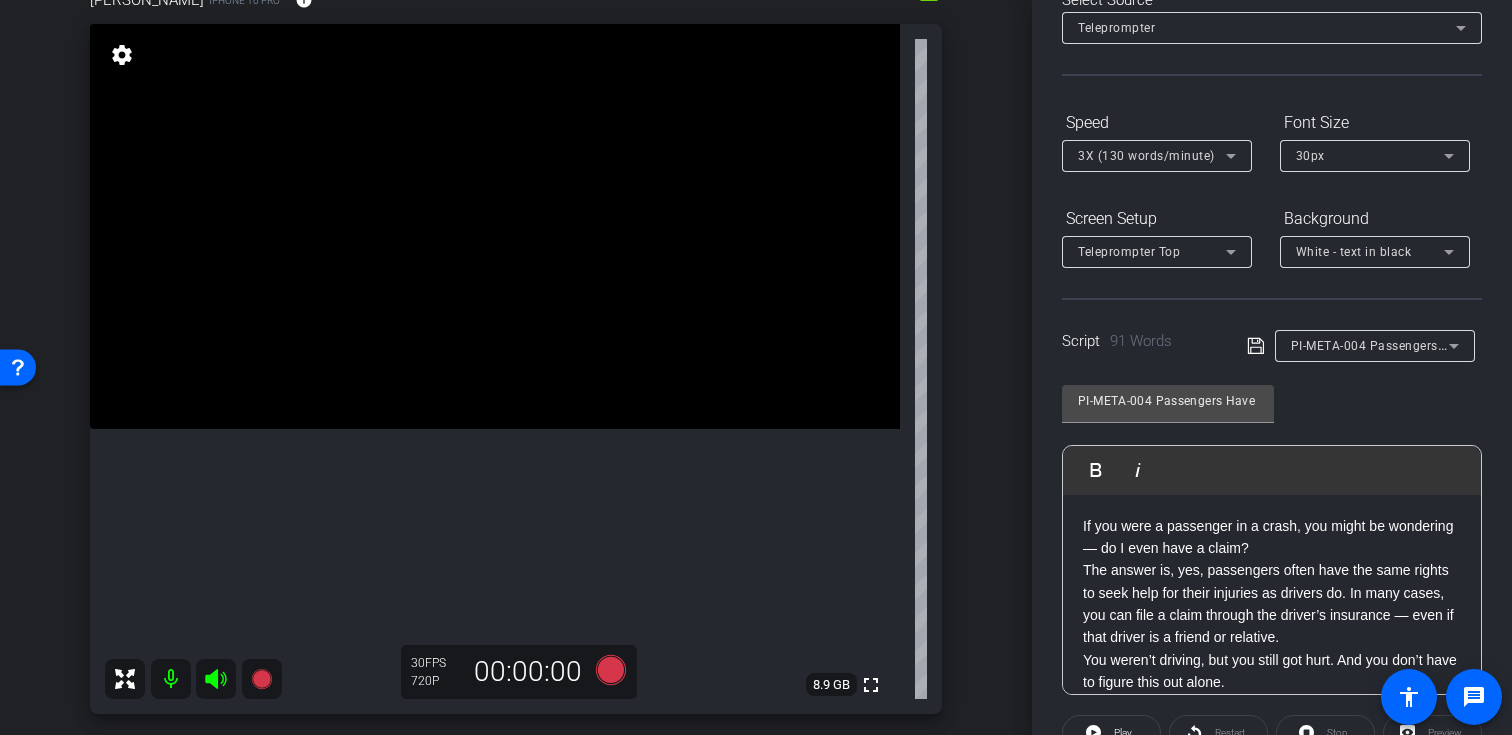 click on "3X (130 words/minute)" at bounding box center [1146, 156] 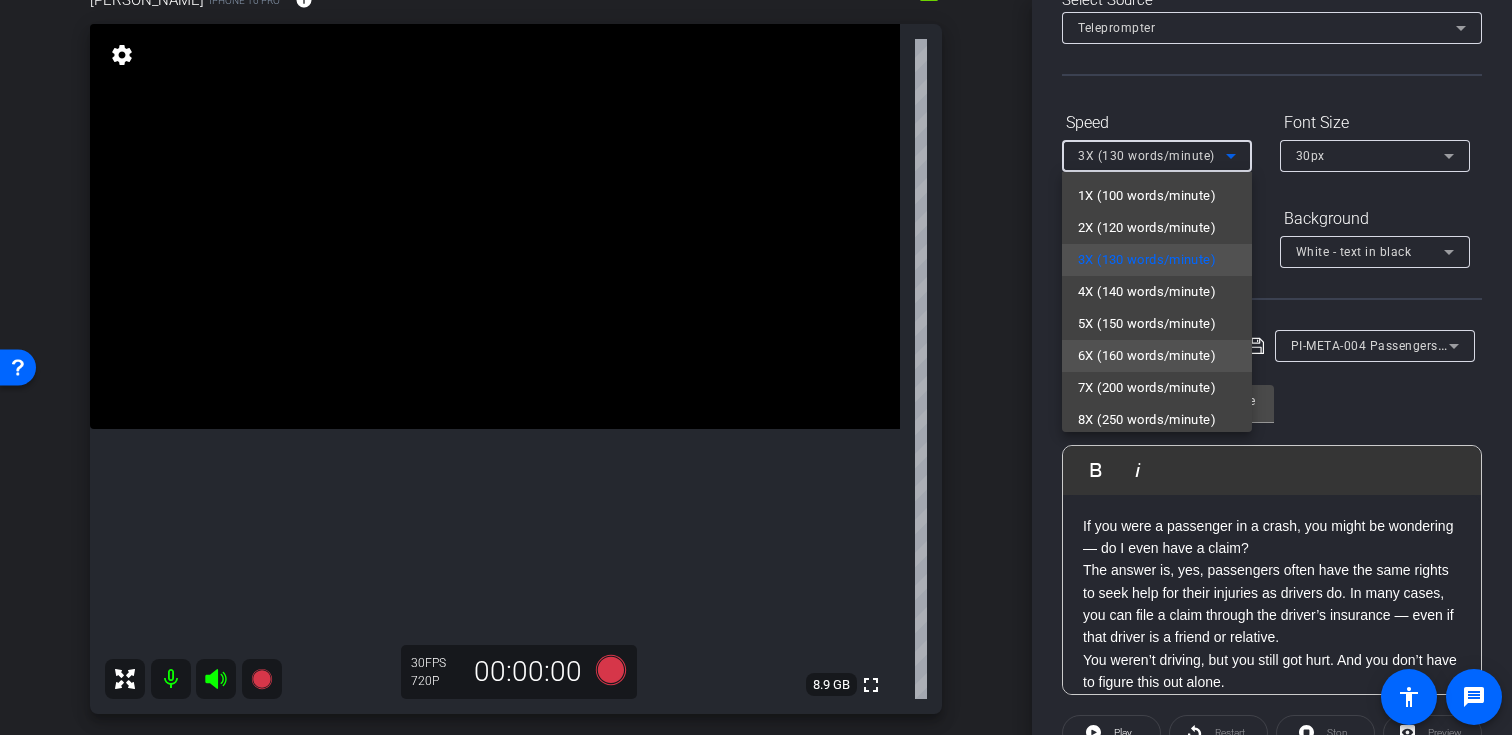 click on "6X (160 words/minute)" at bounding box center (1147, 356) 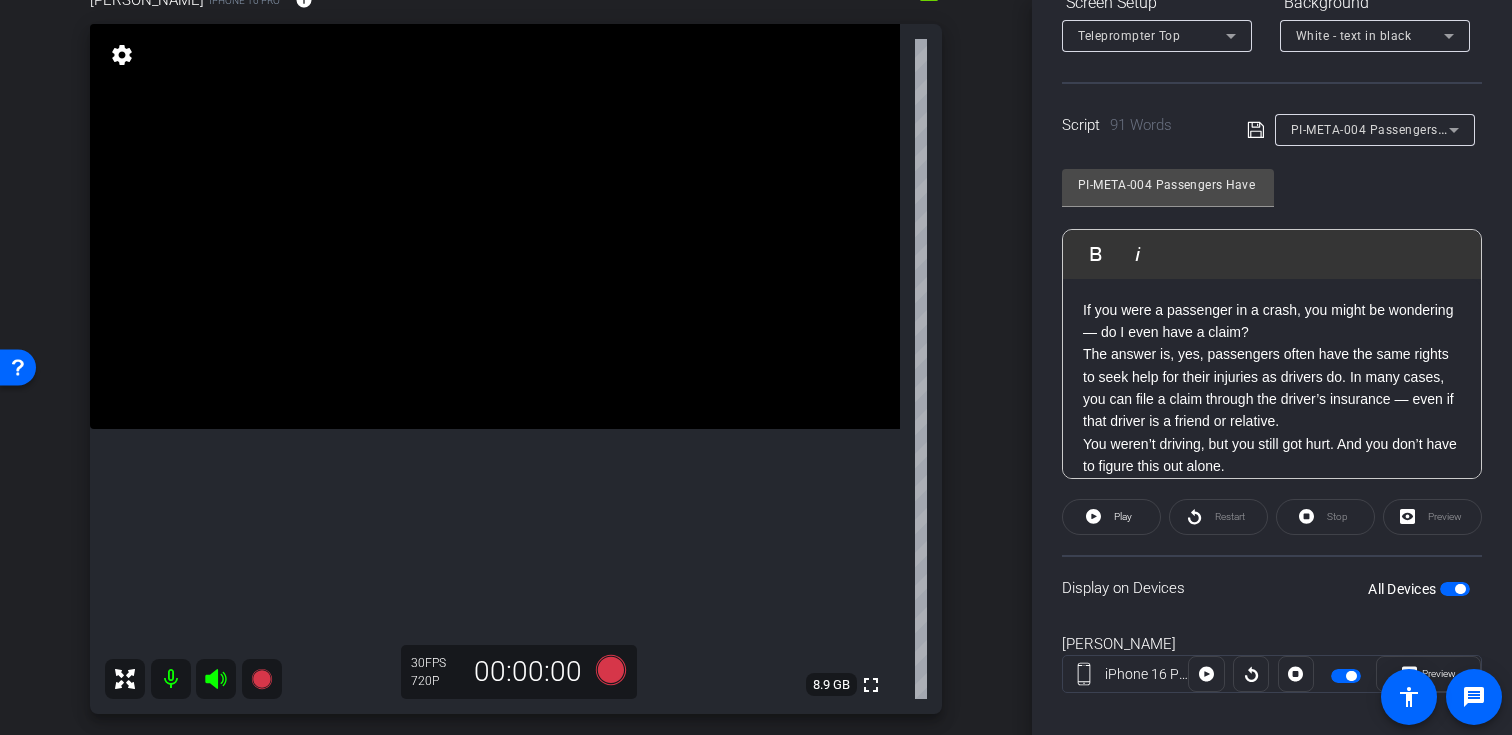 scroll, scrollTop: 358, scrollLeft: 0, axis: vertical 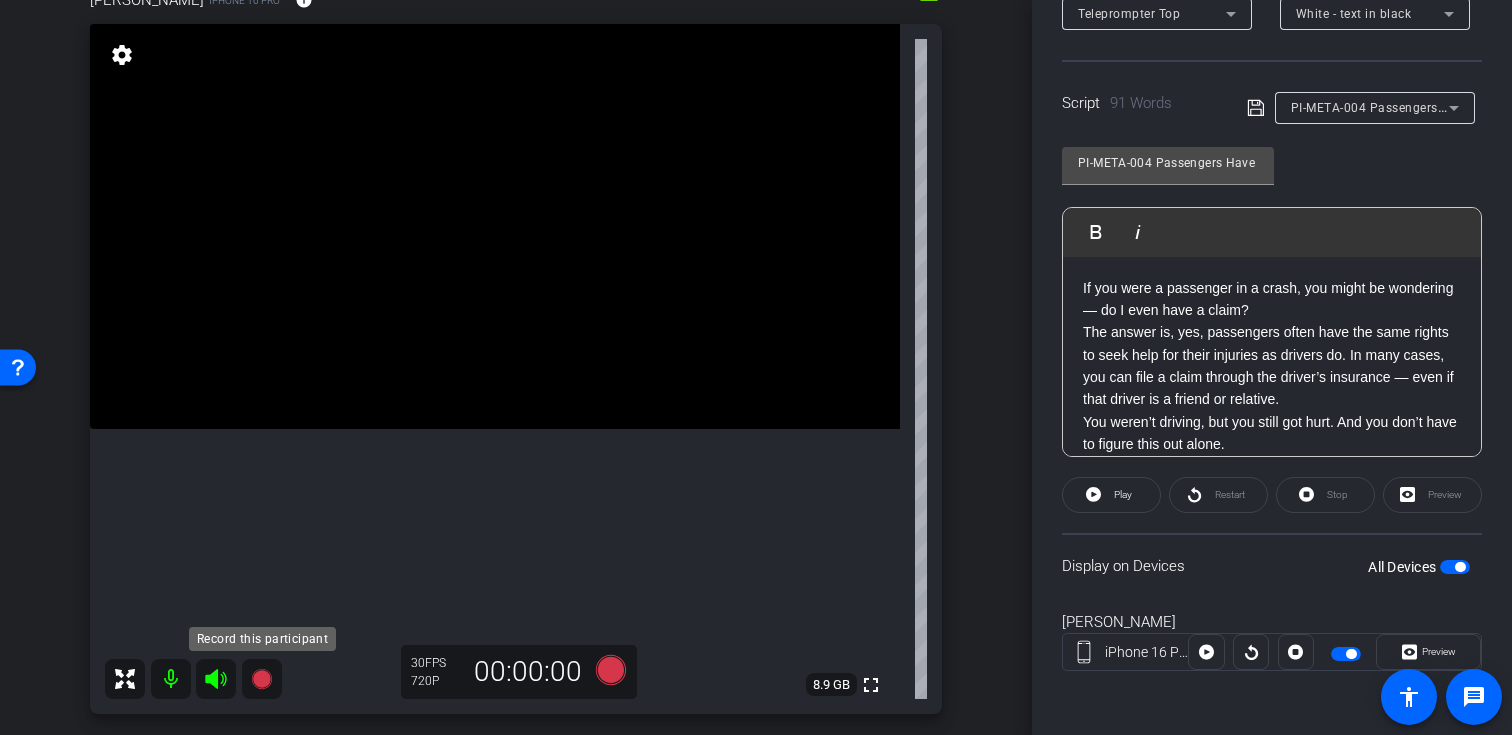 click 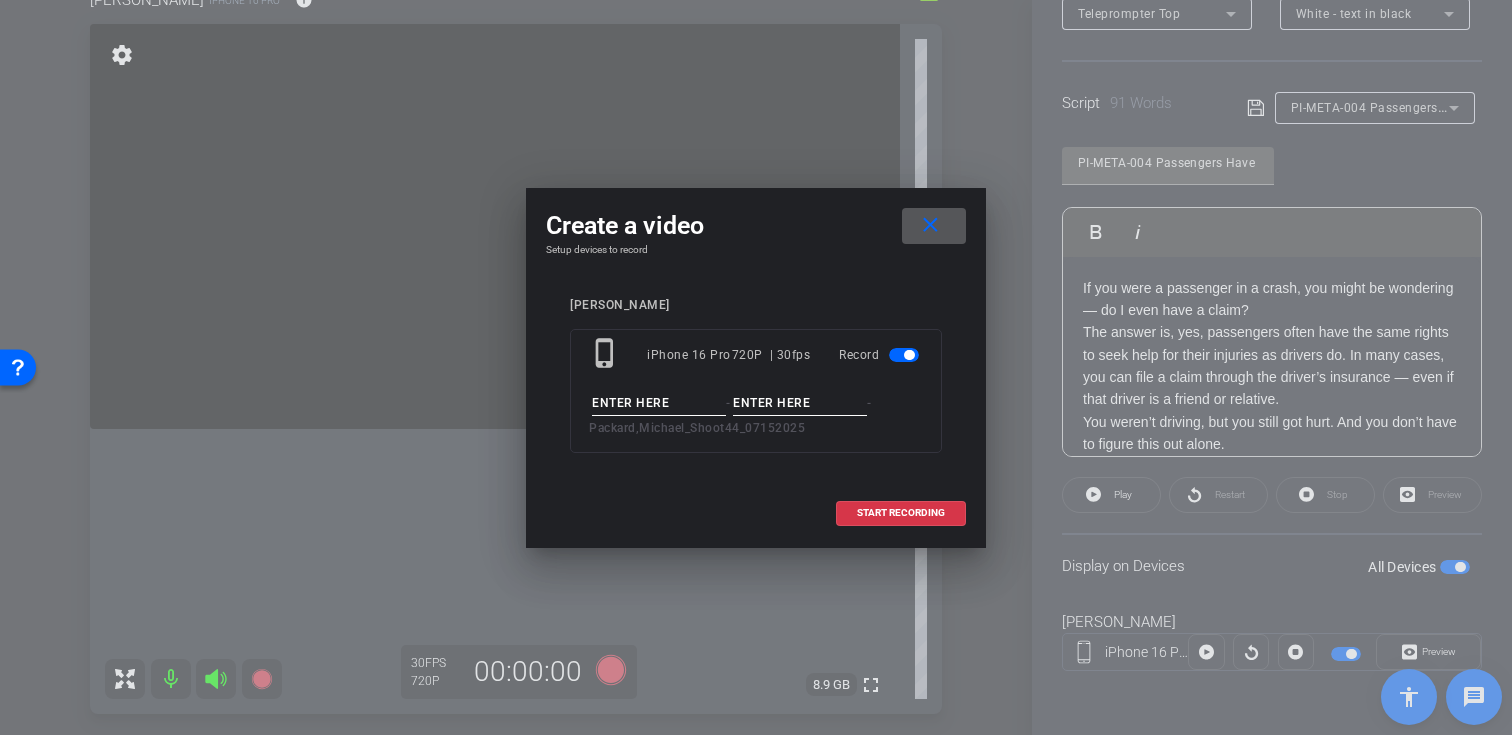 click at bounding box center [659, 403] 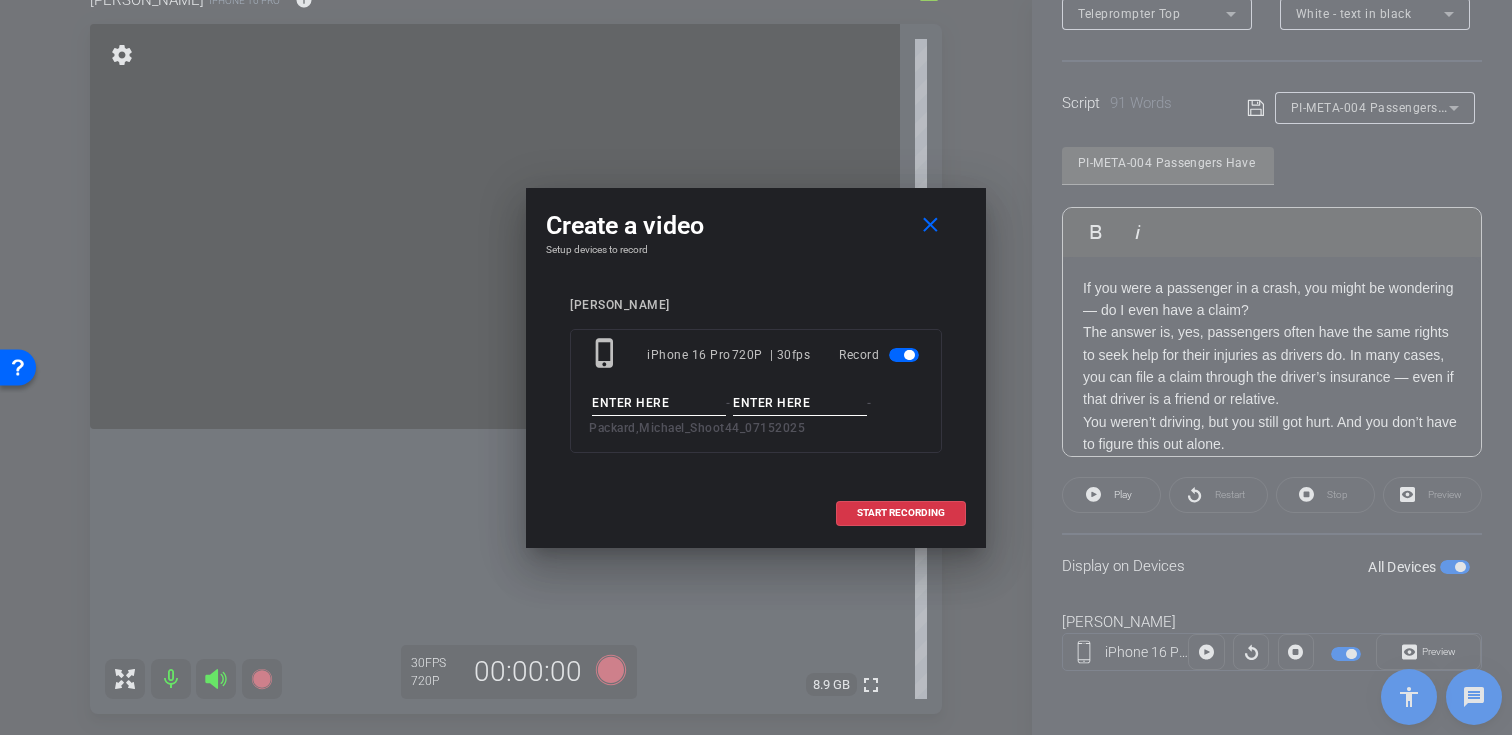 paste on "PI-META-004" 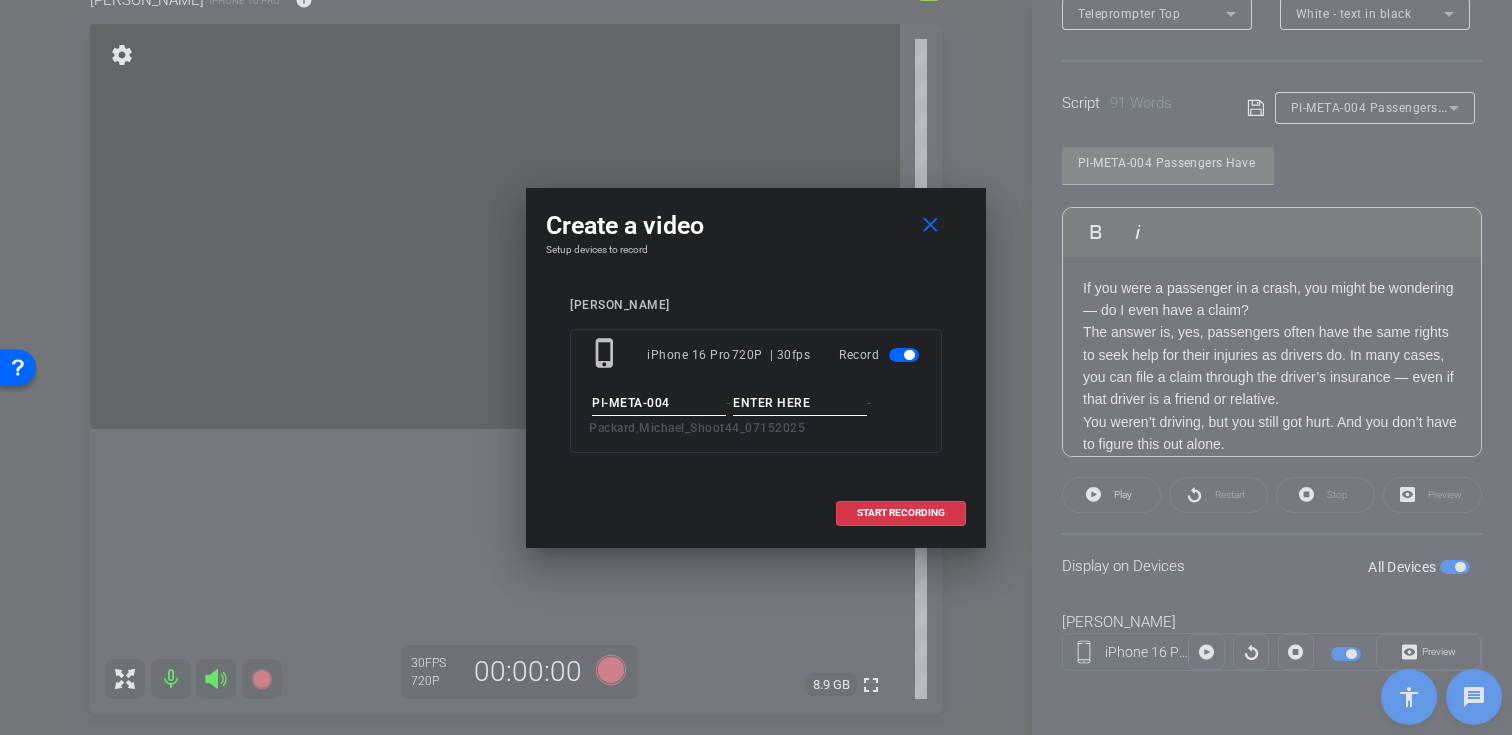 type on "PI-META-004" 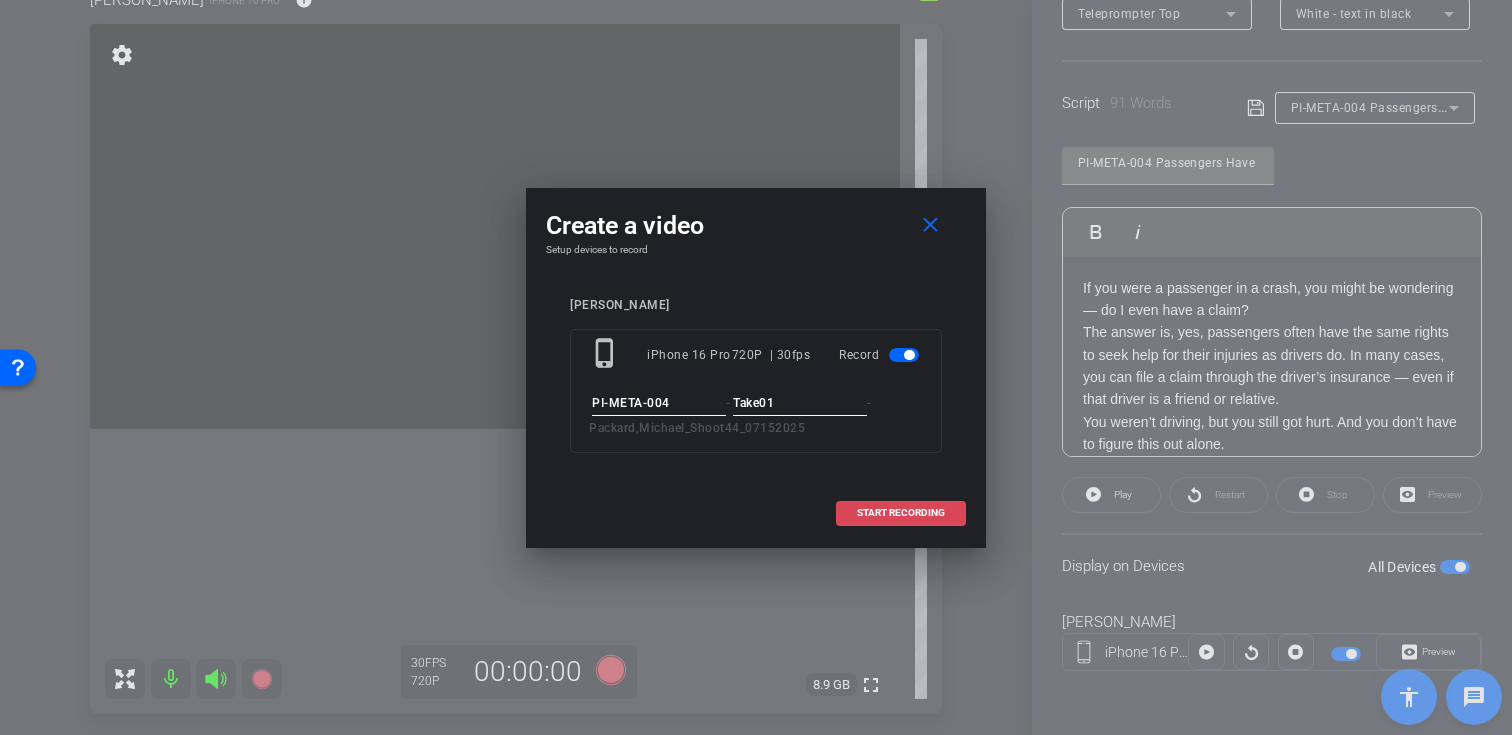 type on "Take01" 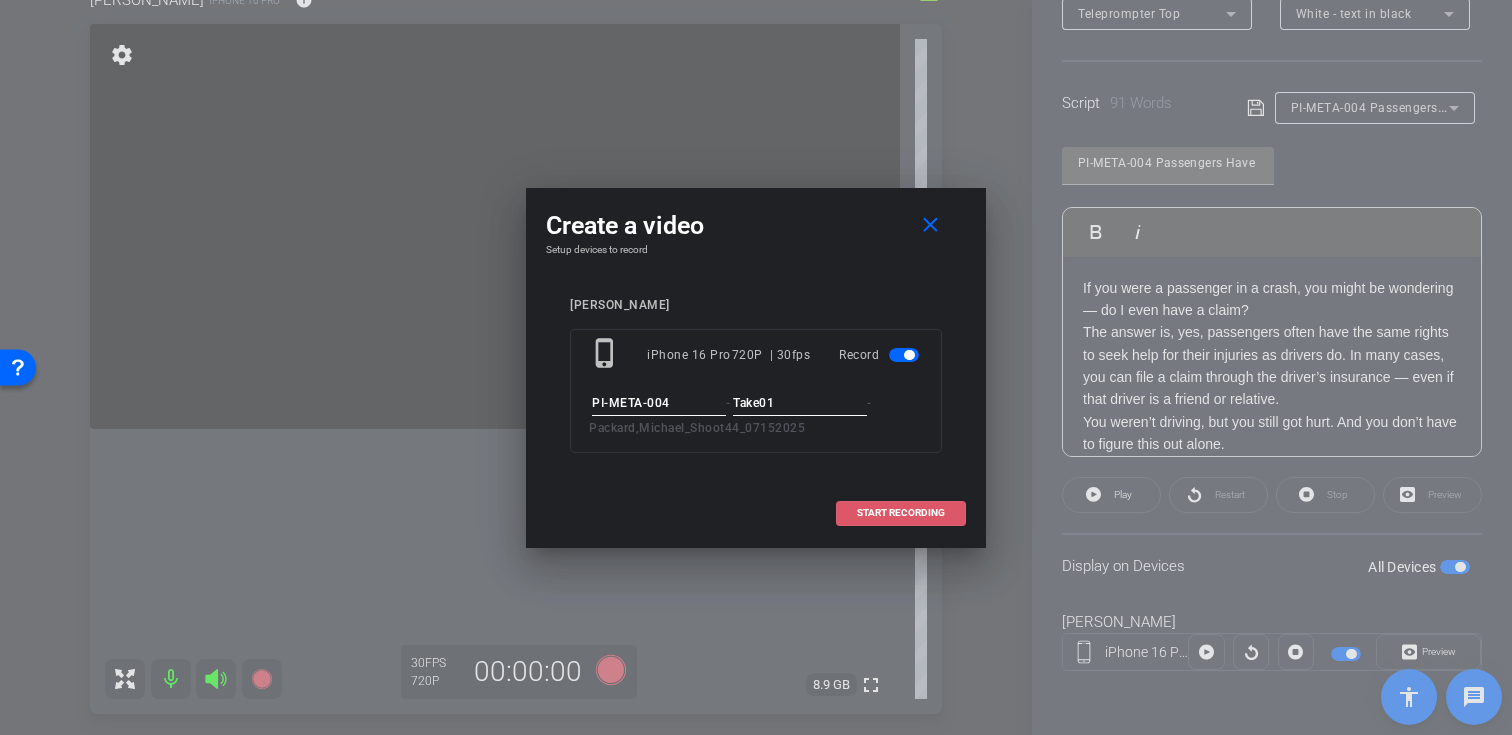click on "START RECORDING" at bounding box center [901, 513] 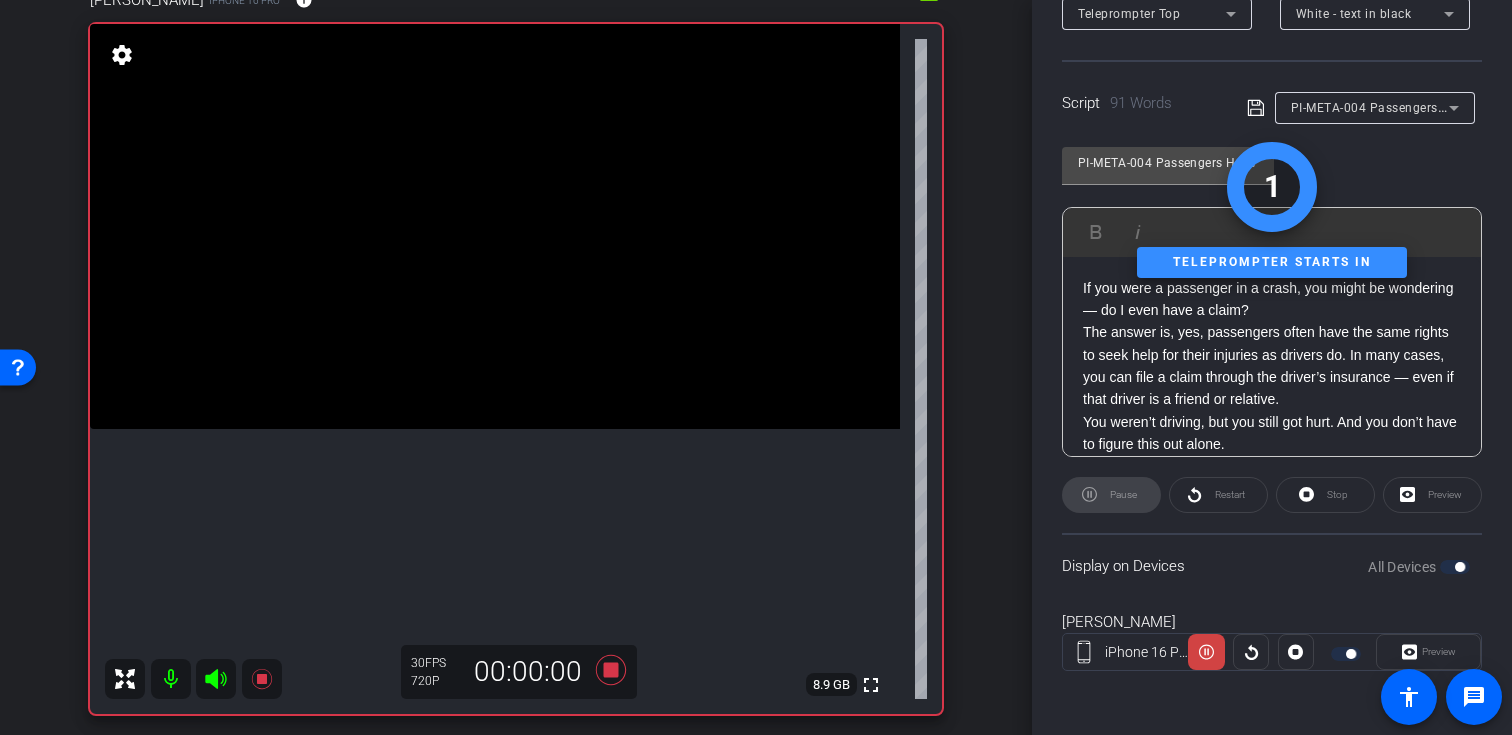click at bounding box center (216, 679) 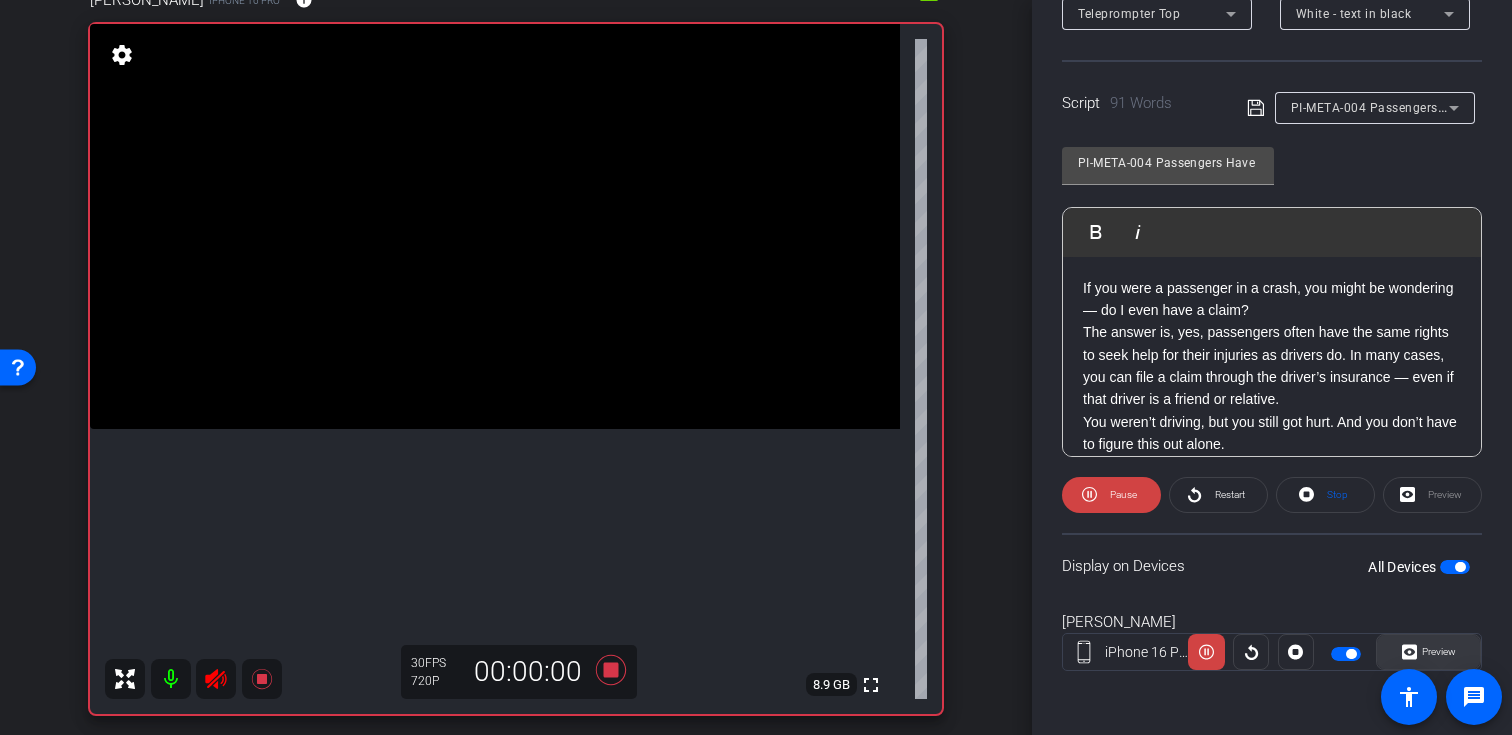 click 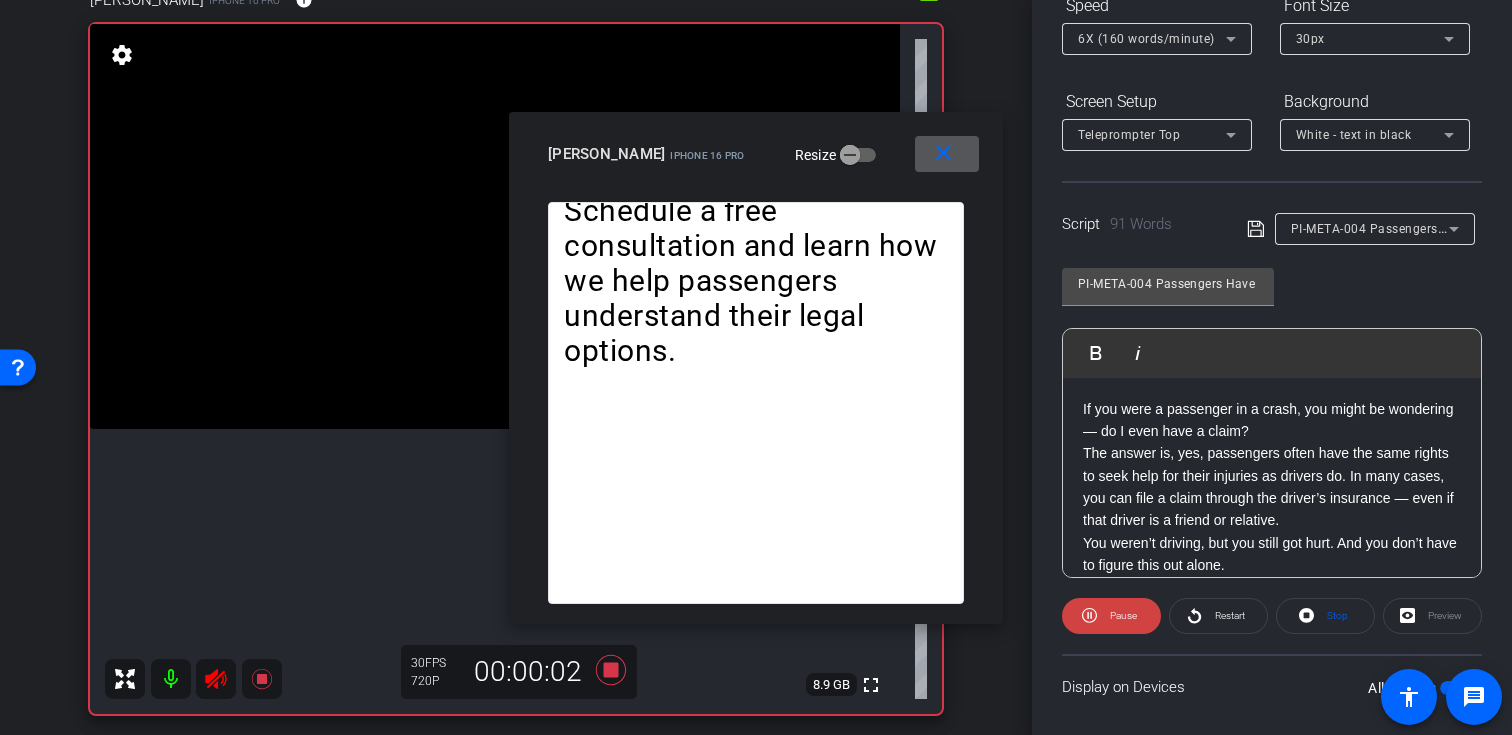 scroll, scrollTop: 228, scrollLeft: 0, axis: vertical 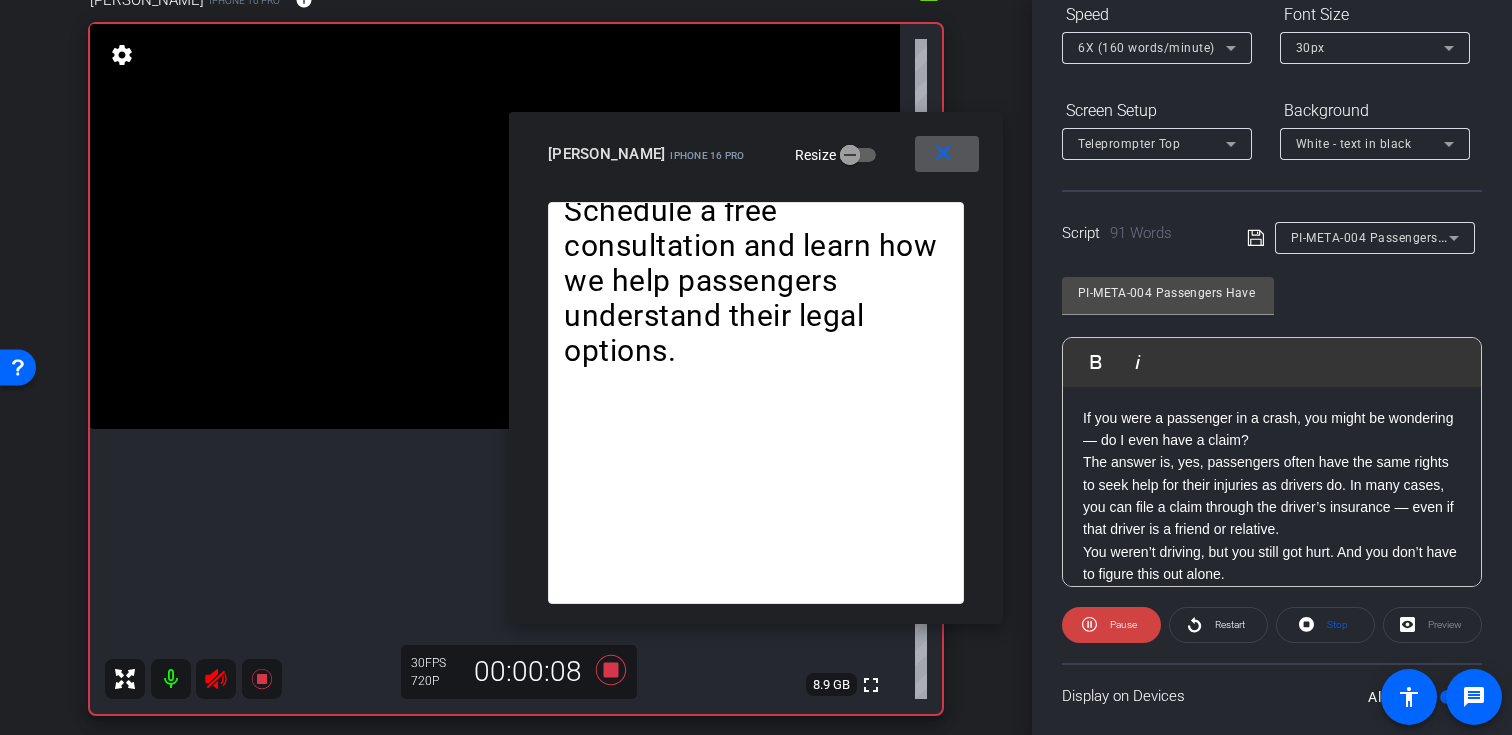 click on "6X (160 words/minute)" at bounding box center (1146, 48) 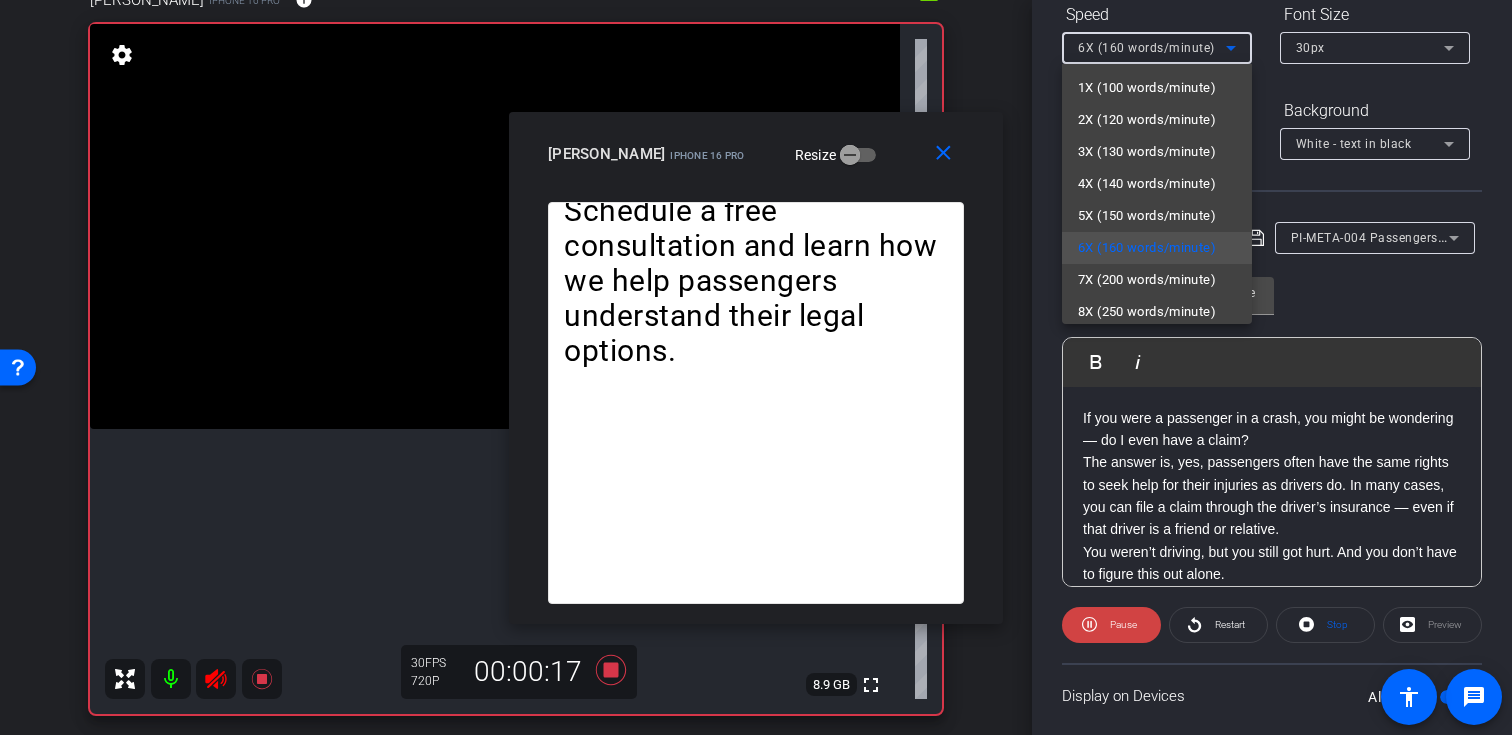 click at bounding box center (756, 367) 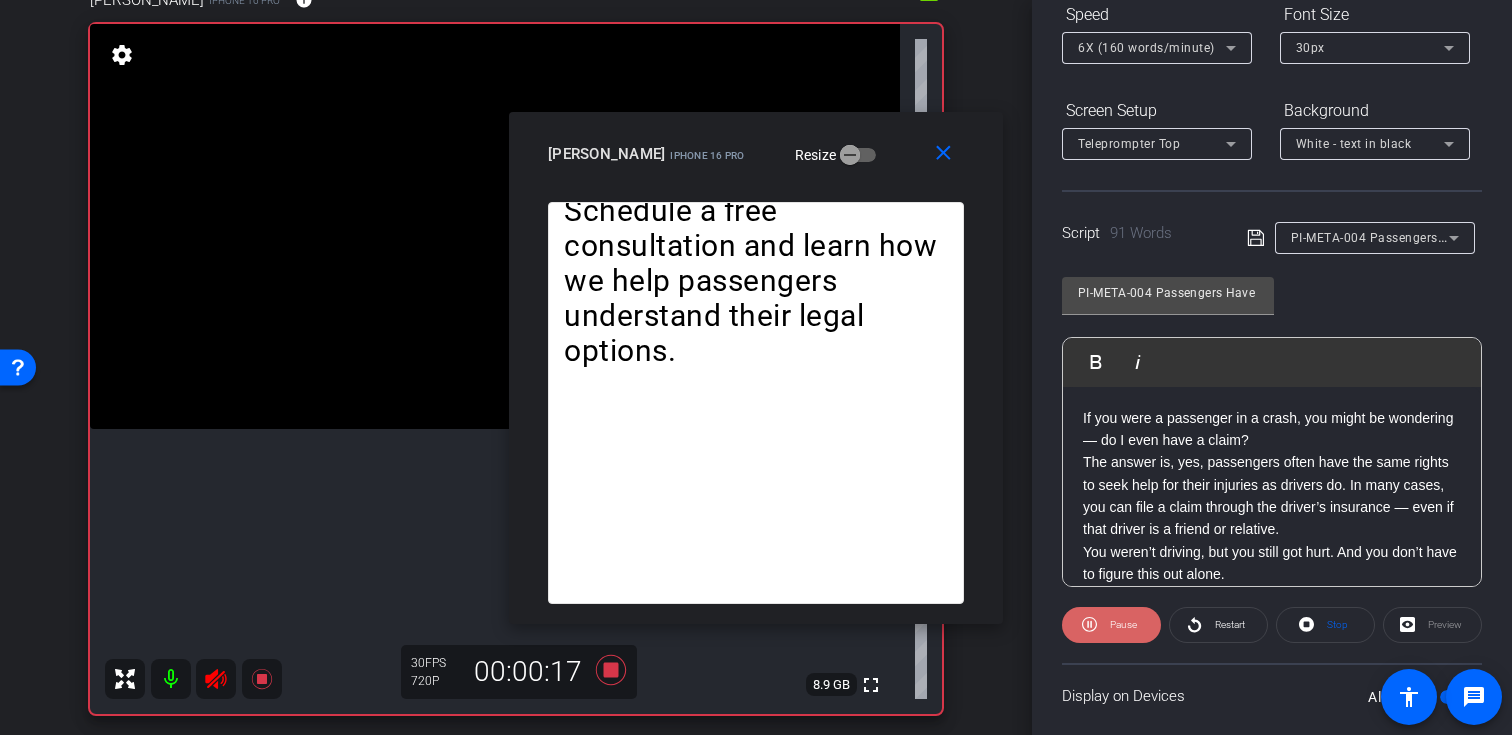 click on "Pause" 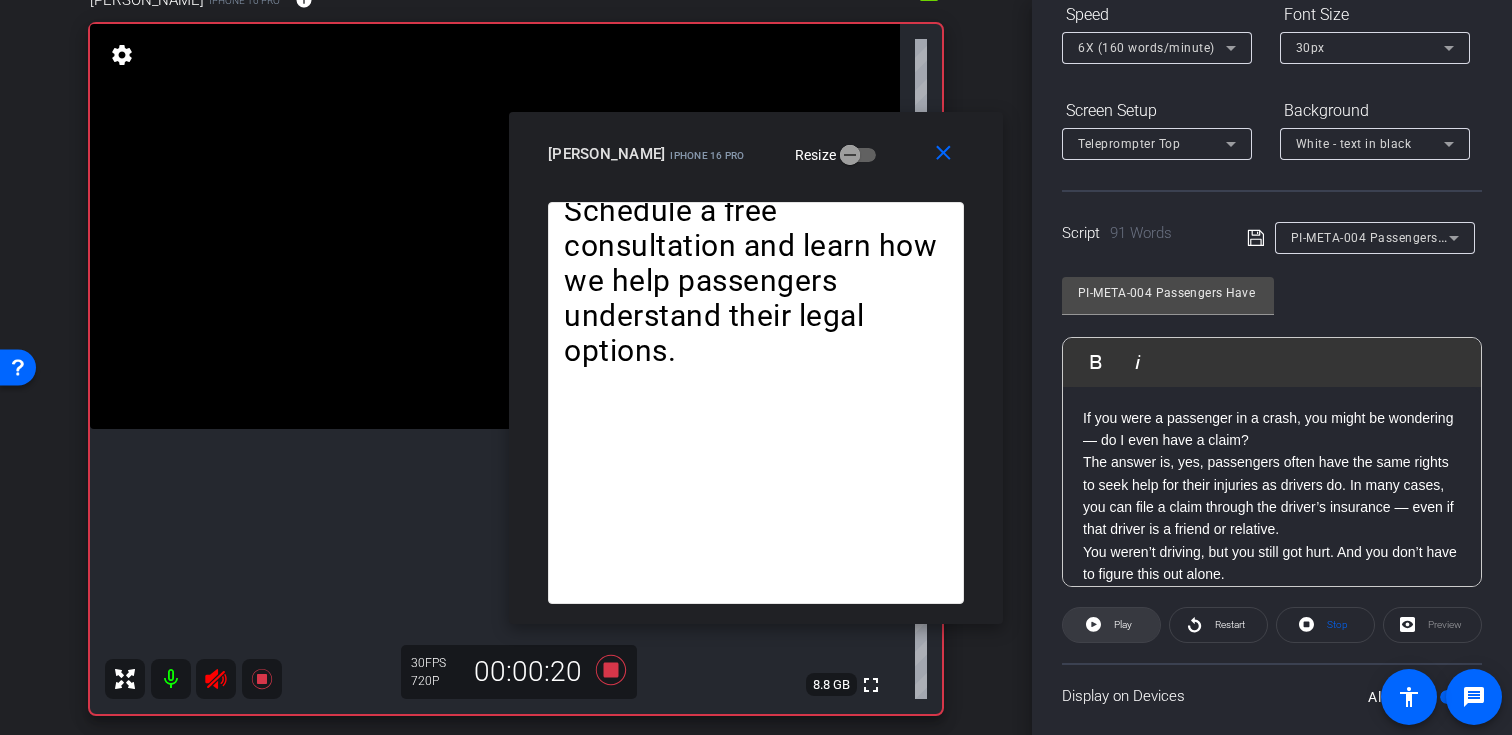 click 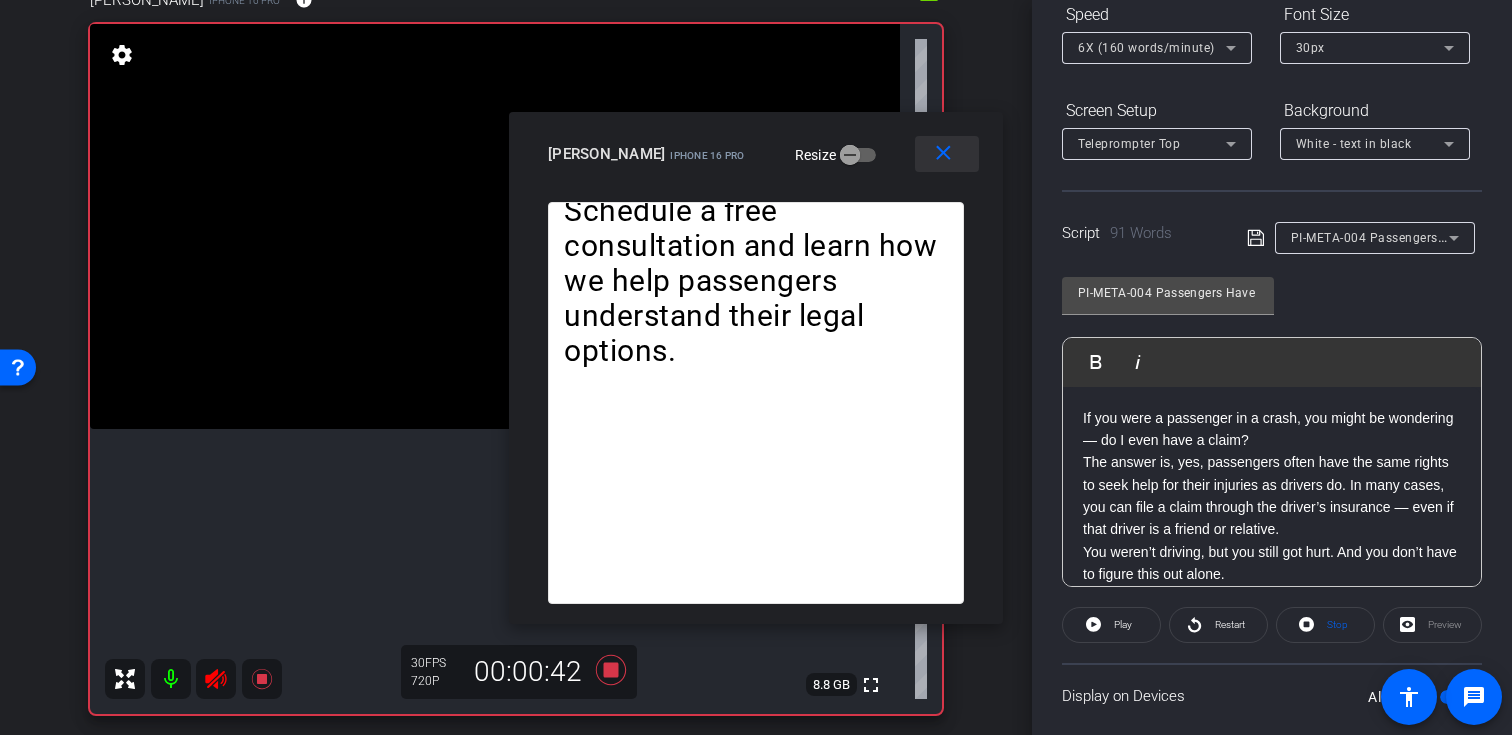 click on "close" at bounding box center (943, 153) 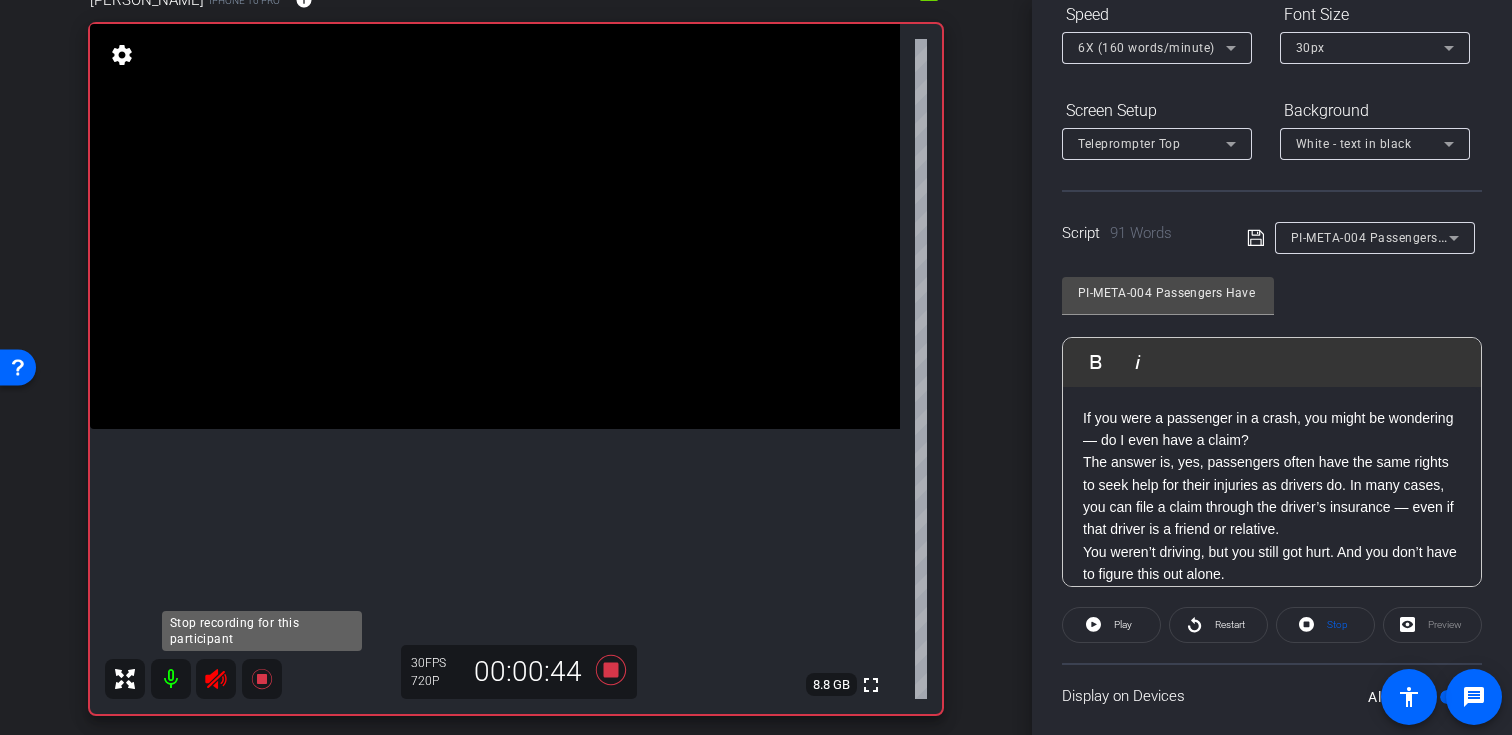 click 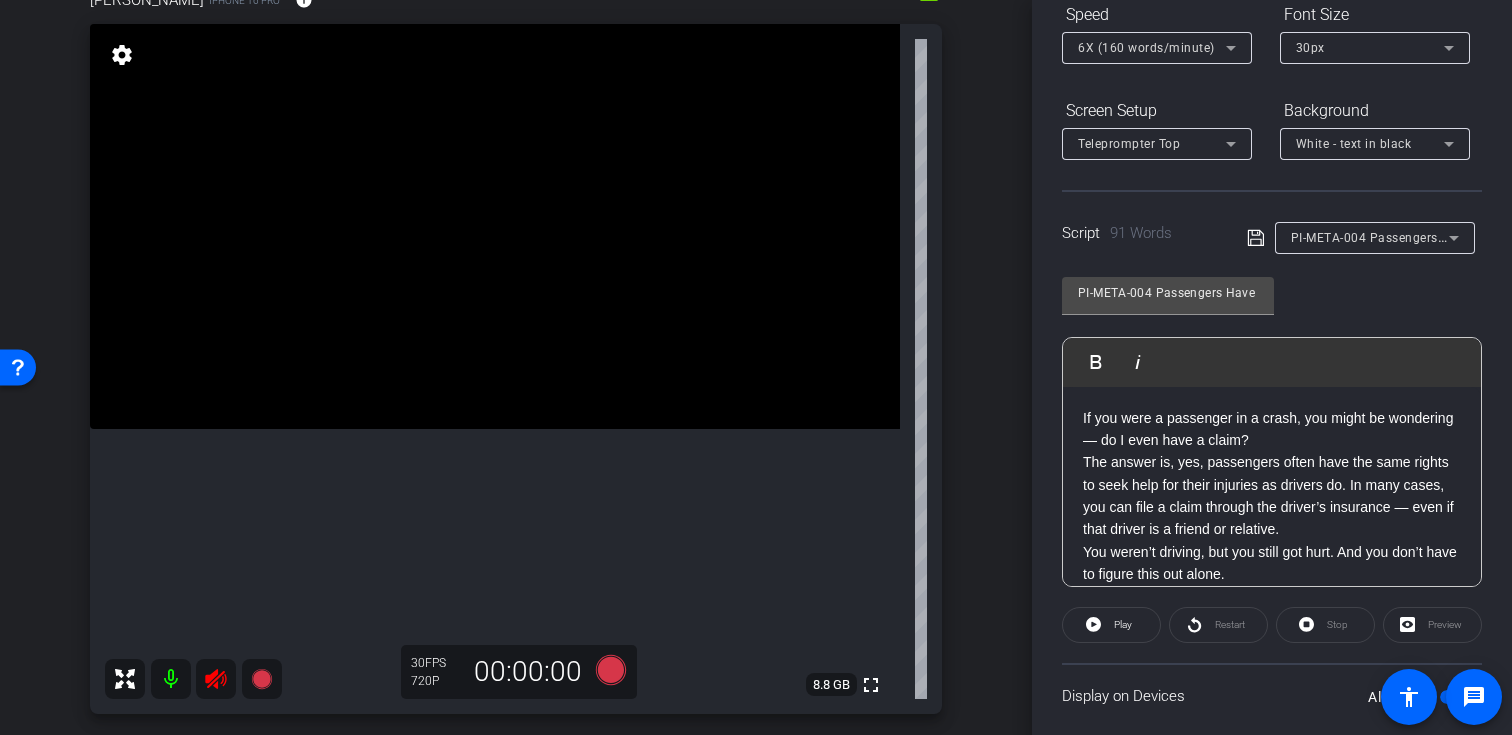 click 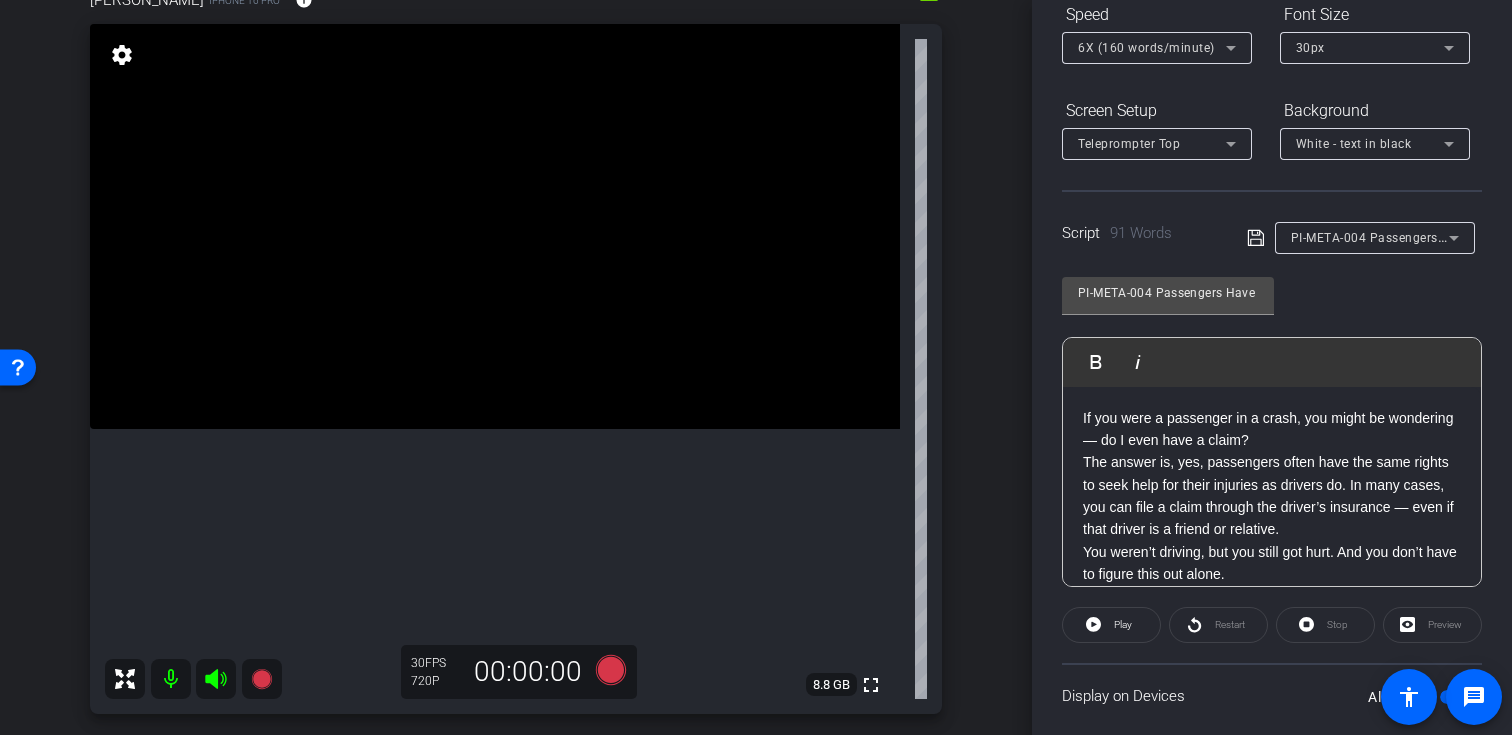 click 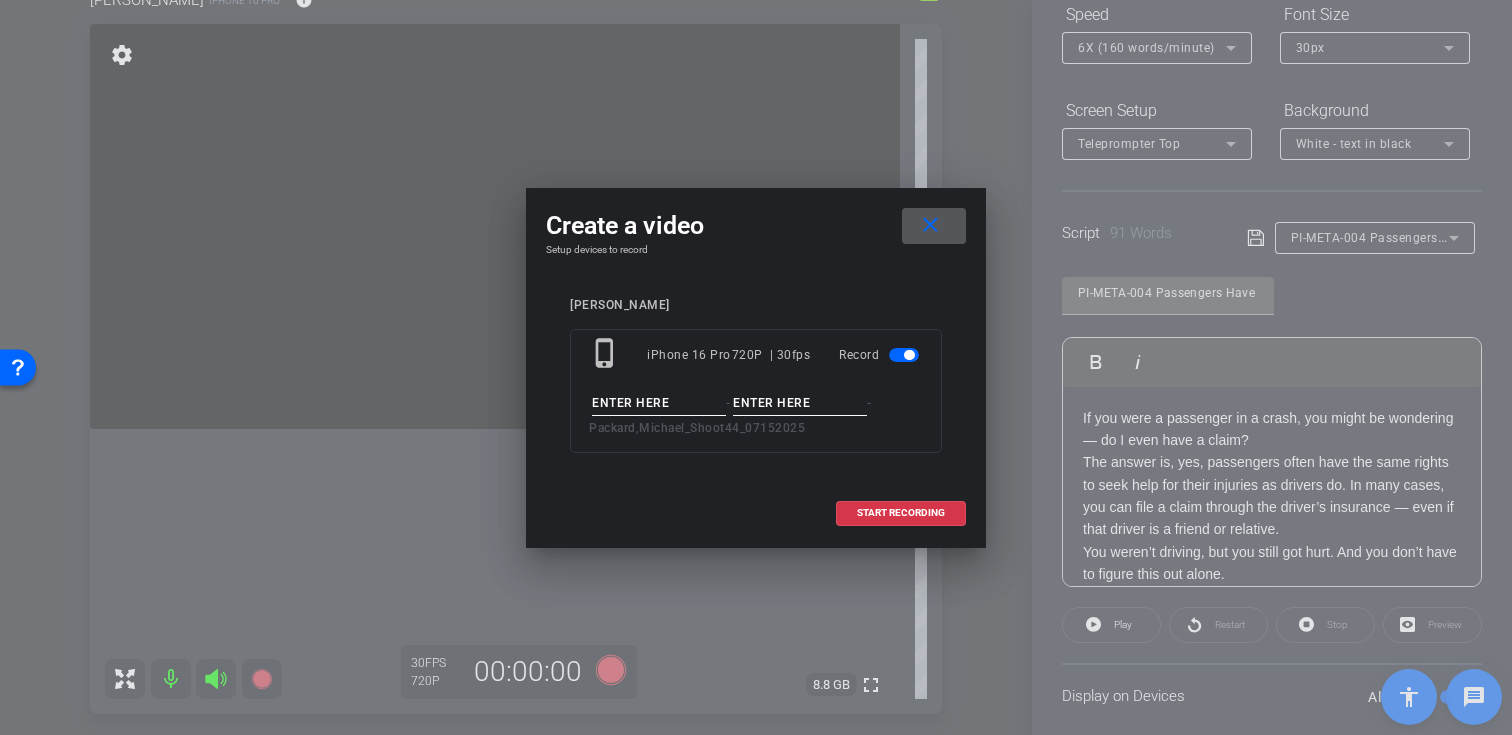 click on "Create a video  close Setup devices to record Michael Packard phone_iphone  iPhone 16 Pro   720P  | 30fps   Record  - -  Packard,Michael_Shoot44_07152025   START RECORDING" at bounding box center [756, 367] 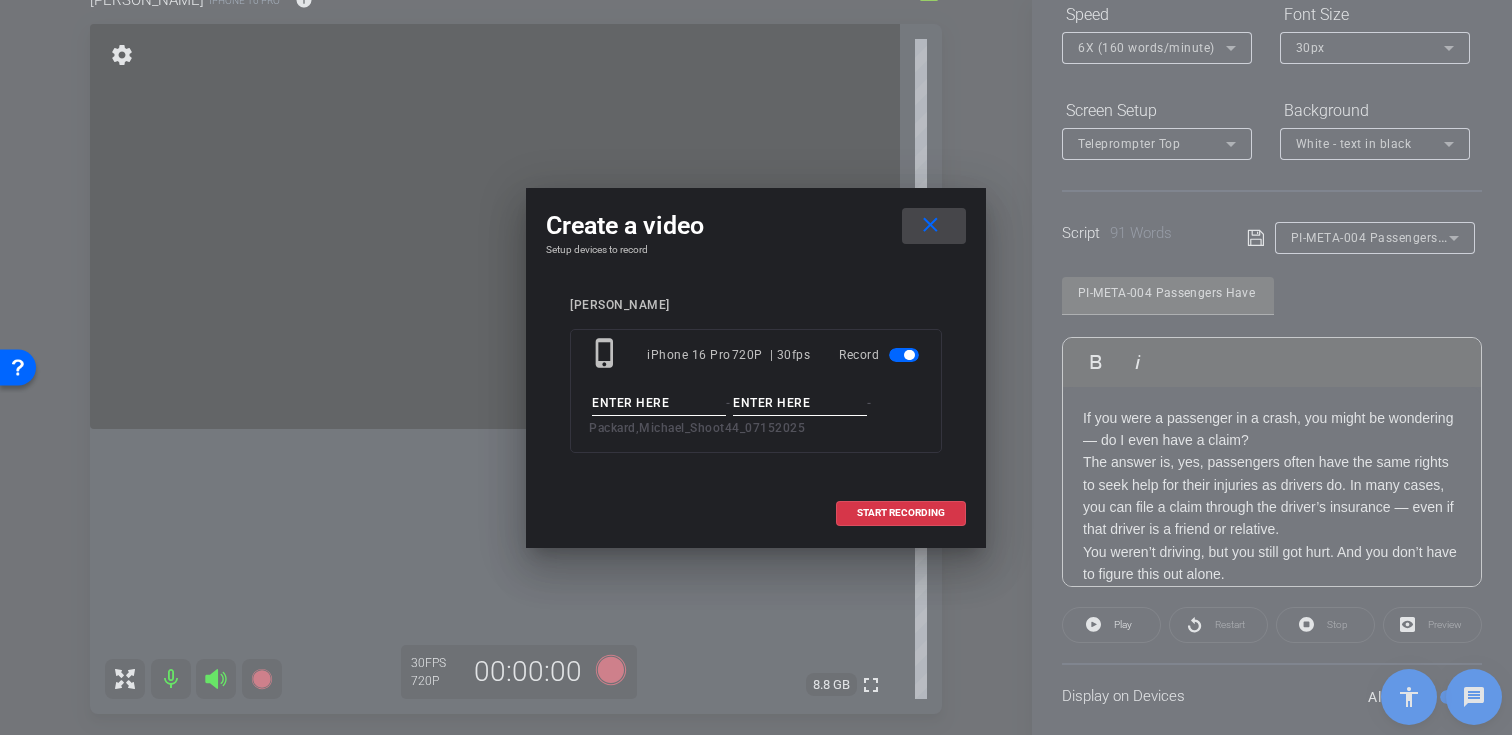click on "close" at bounding box center [930, 225] 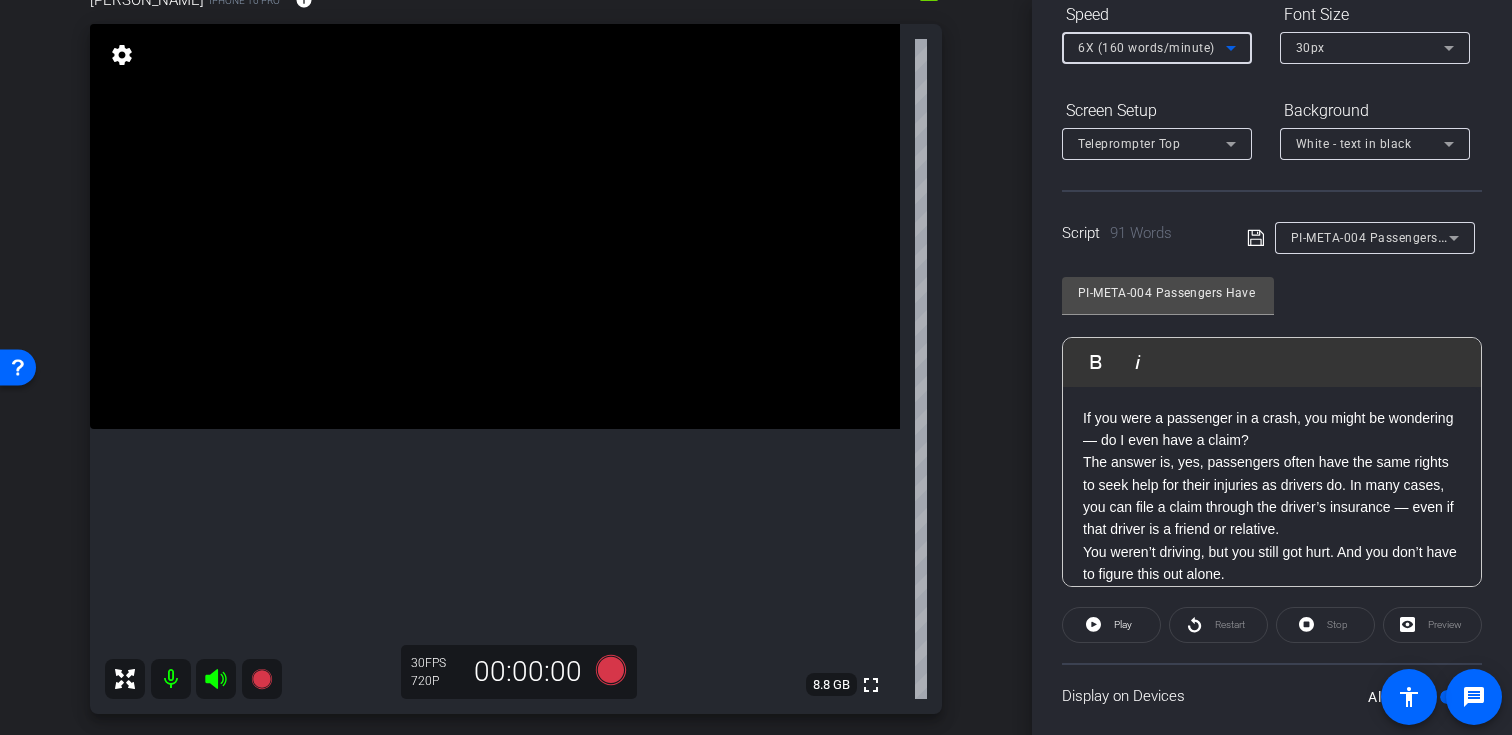 click on "6X (160 words/minute)" at bounding box center (1152, 47) 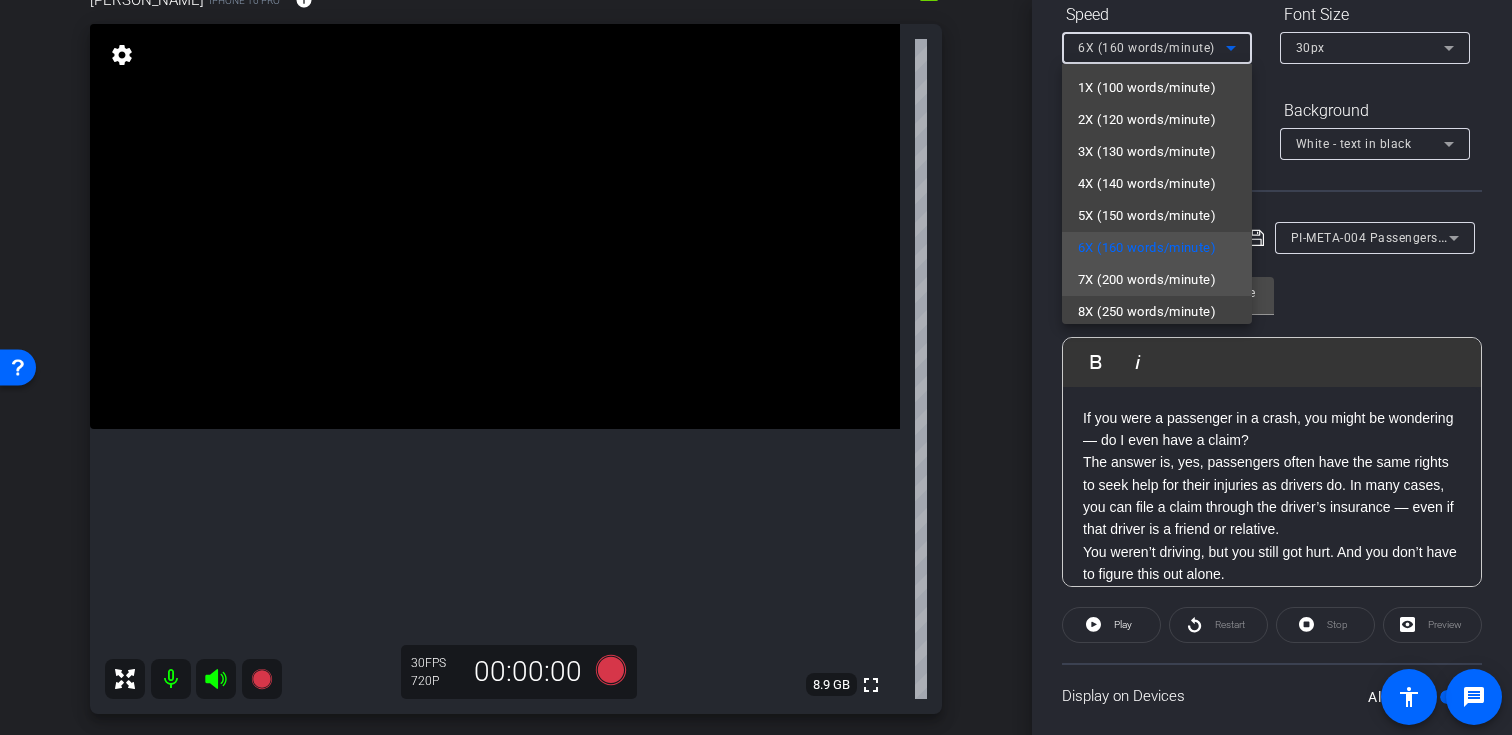 click on "7X (200 words/minute)" at bounding box center (1147, 280) 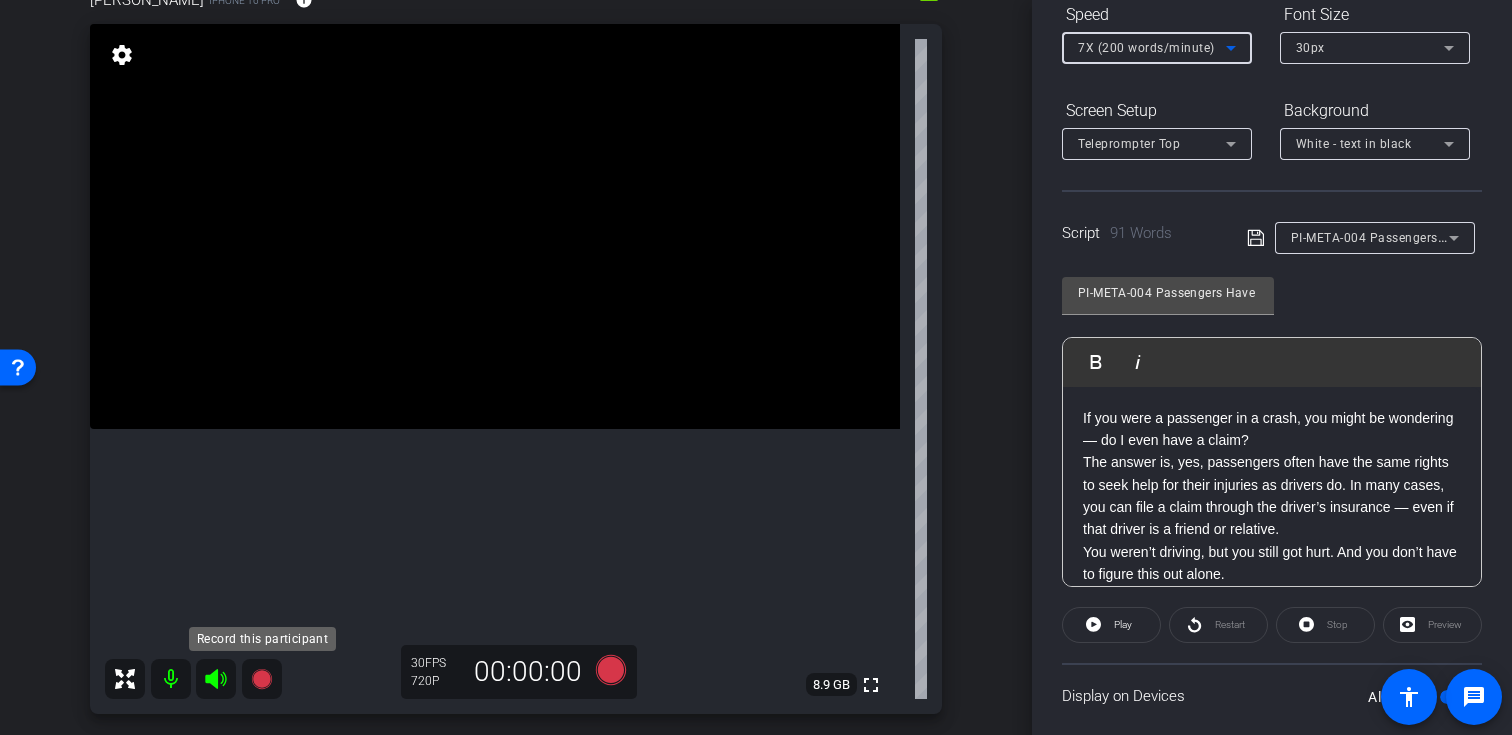 click 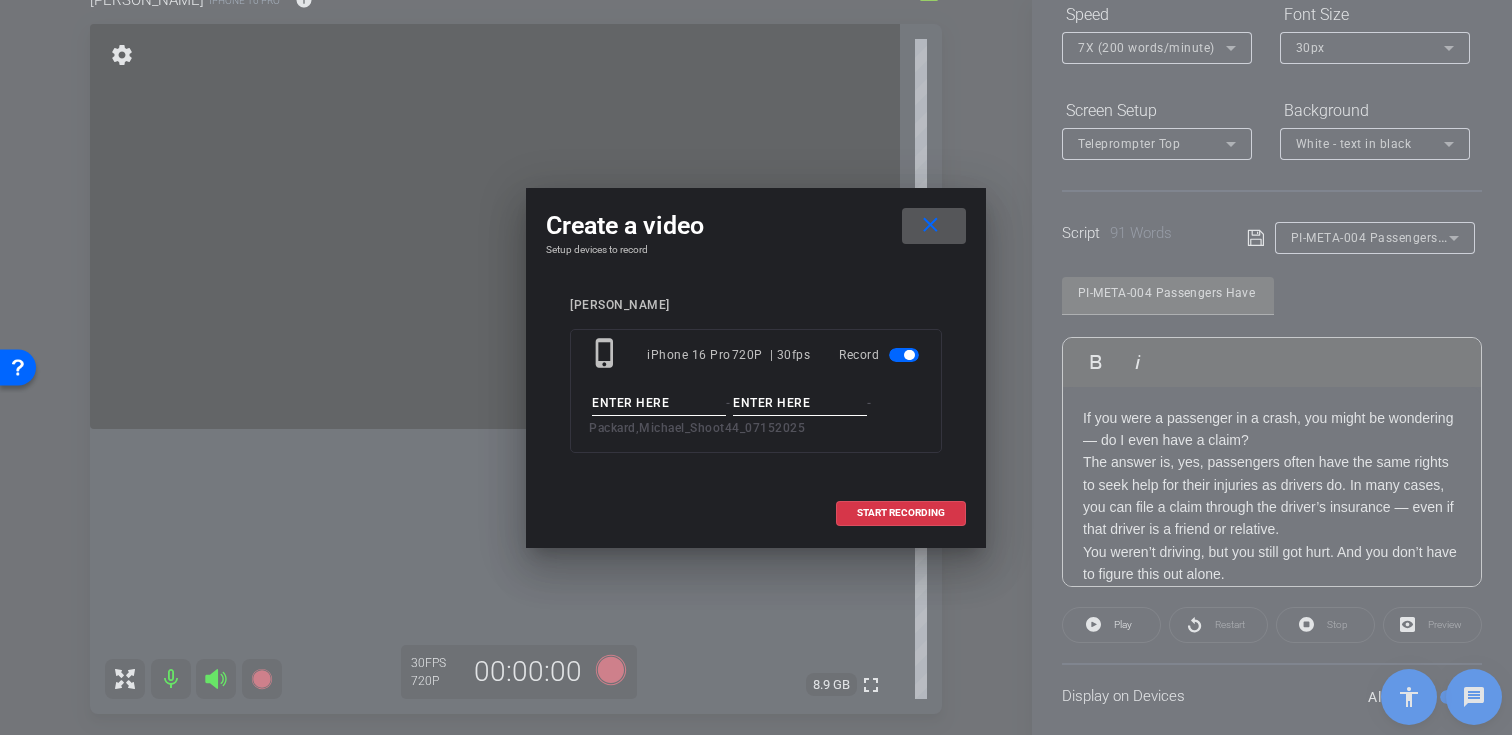 click at bounding box center [659, 403] 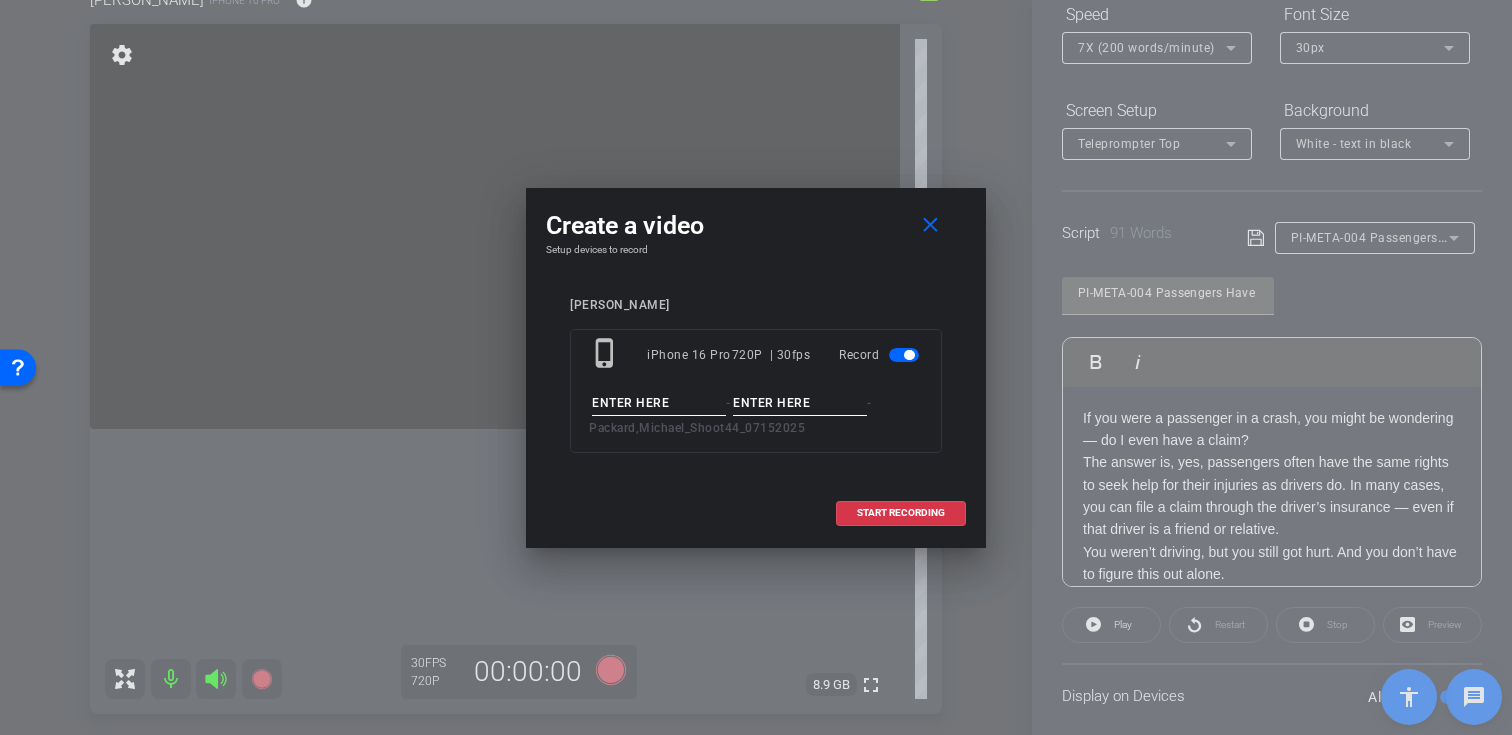 paste on "PI-META-004" 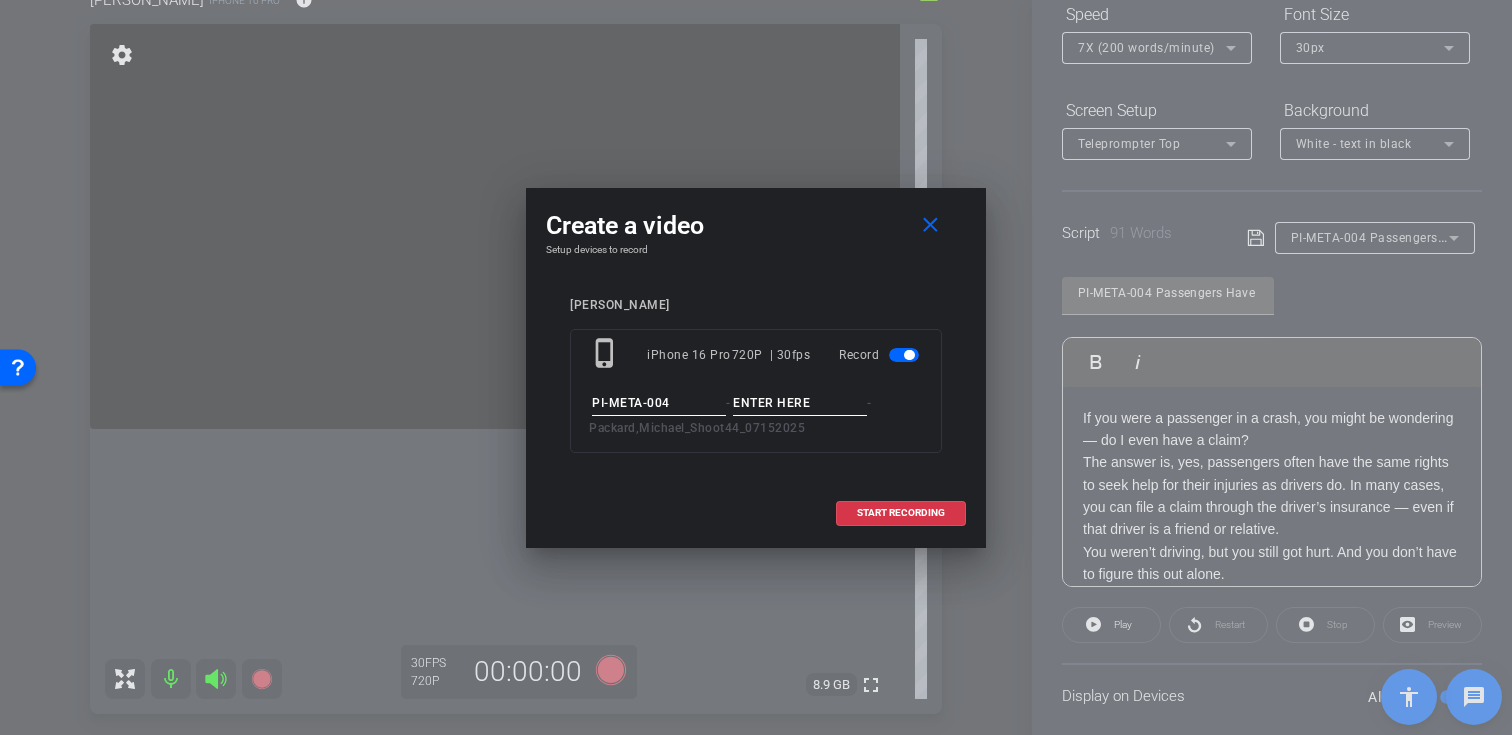 type on "PI-META-004" 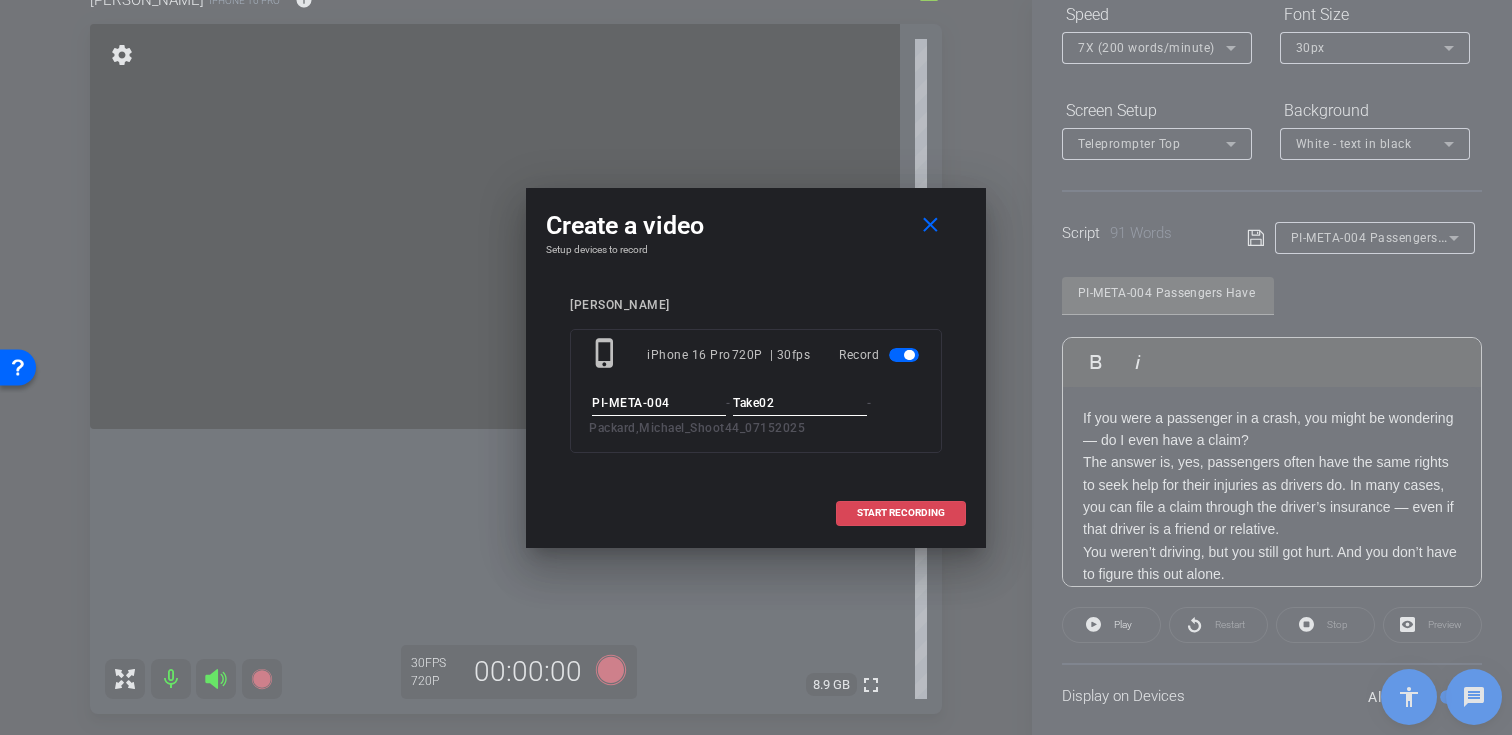 type on "Take02" 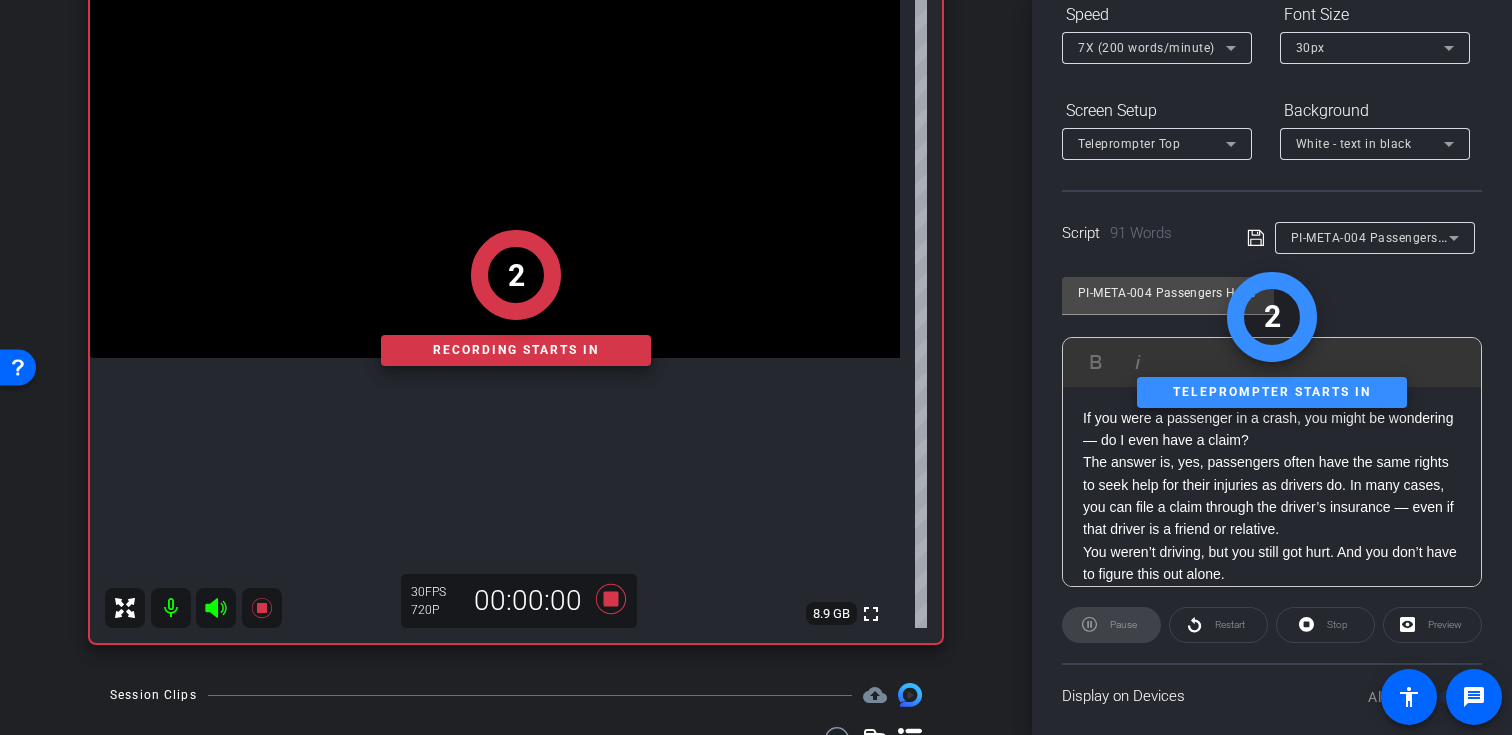 scroll, scrollTop: 239, scrollLeft: 0, axis: vertical 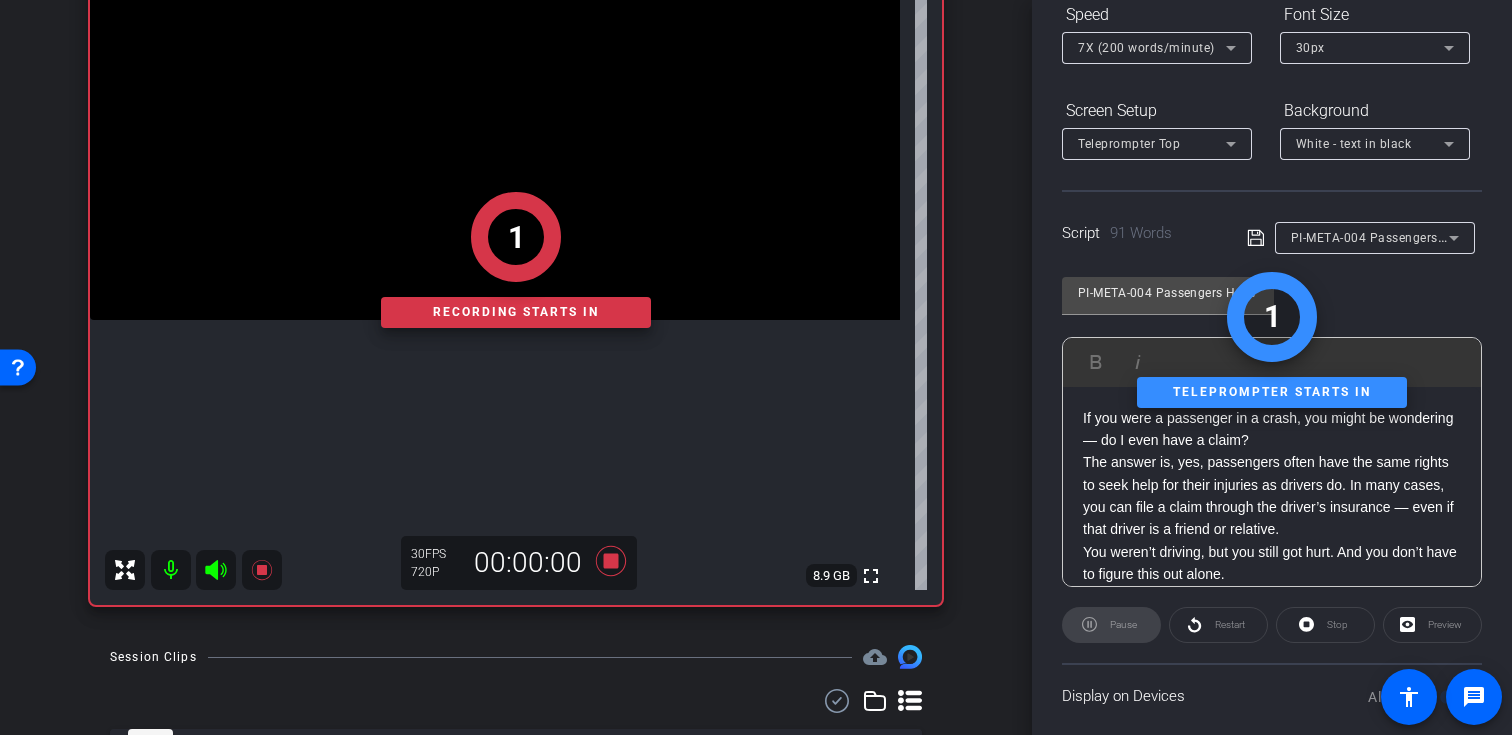 click 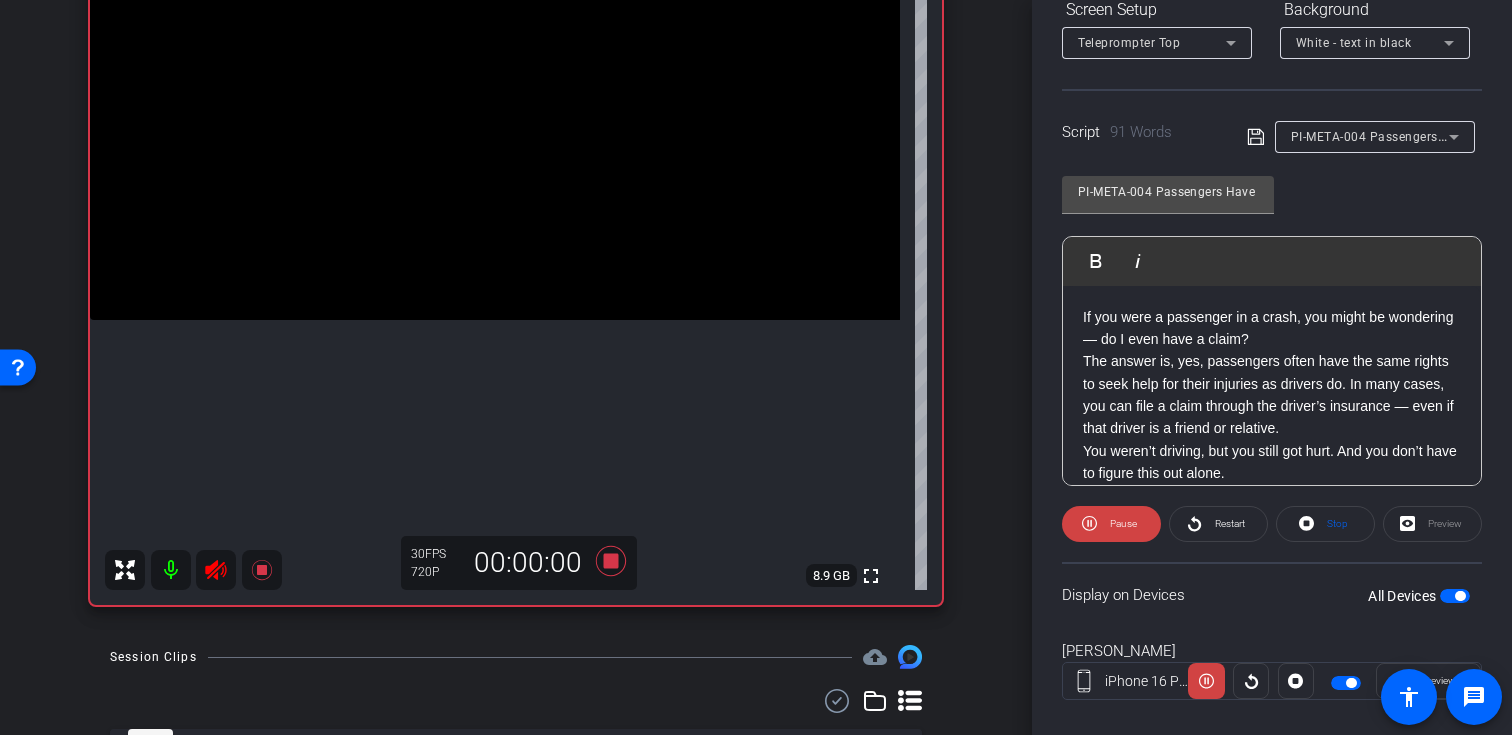scroll, scrollTop: 358, scrollLeft: 0, axis: vertical 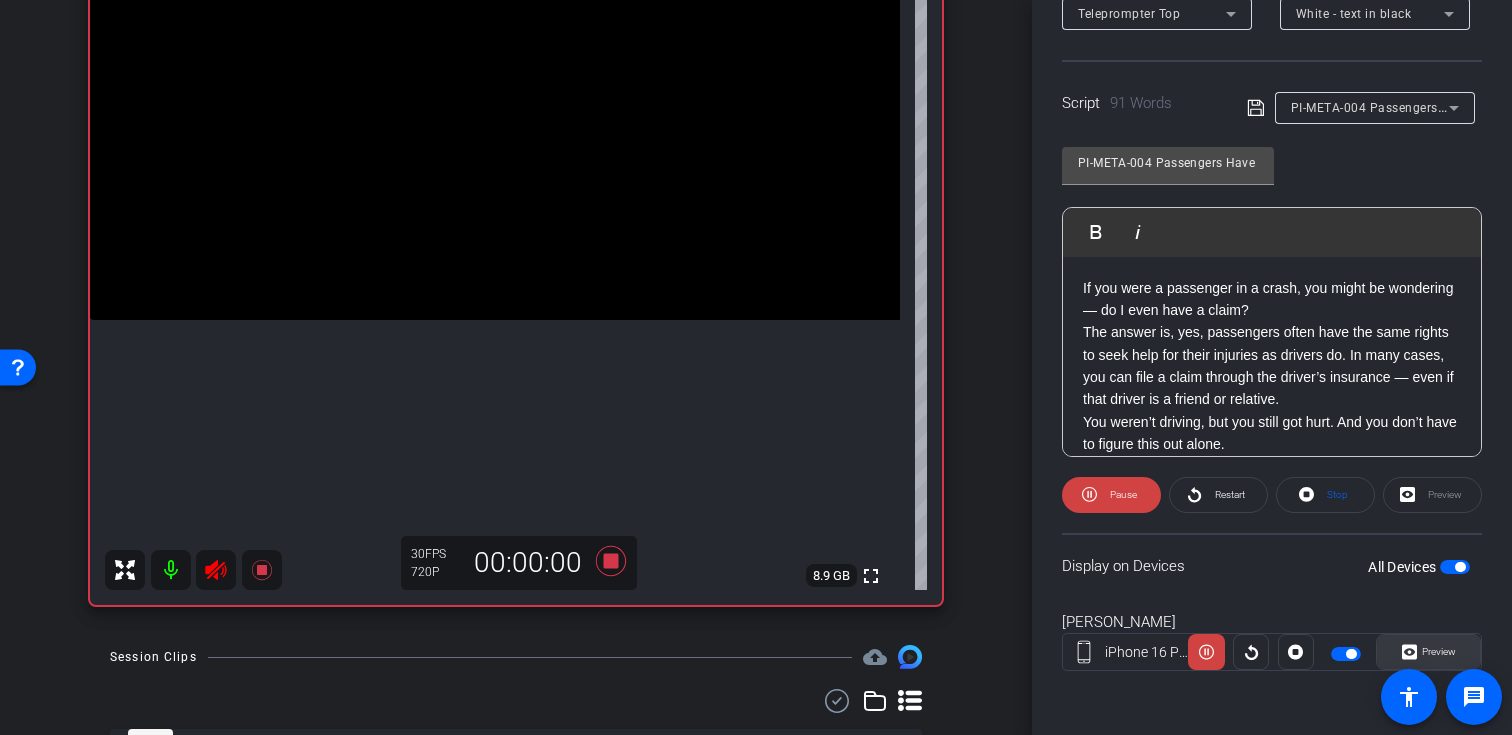 click 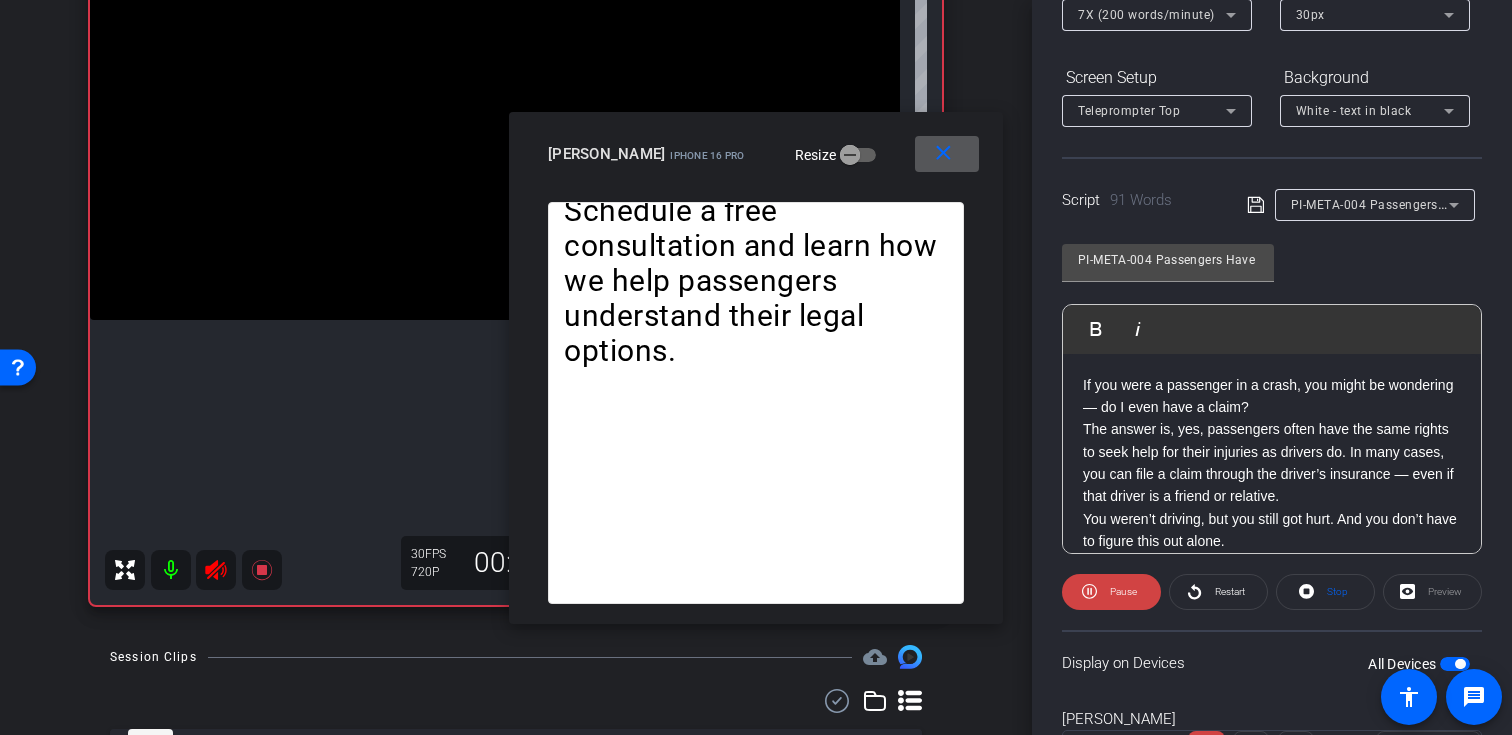scroll, scrollTop: 258, scrollLeft: 0, axis: vertical 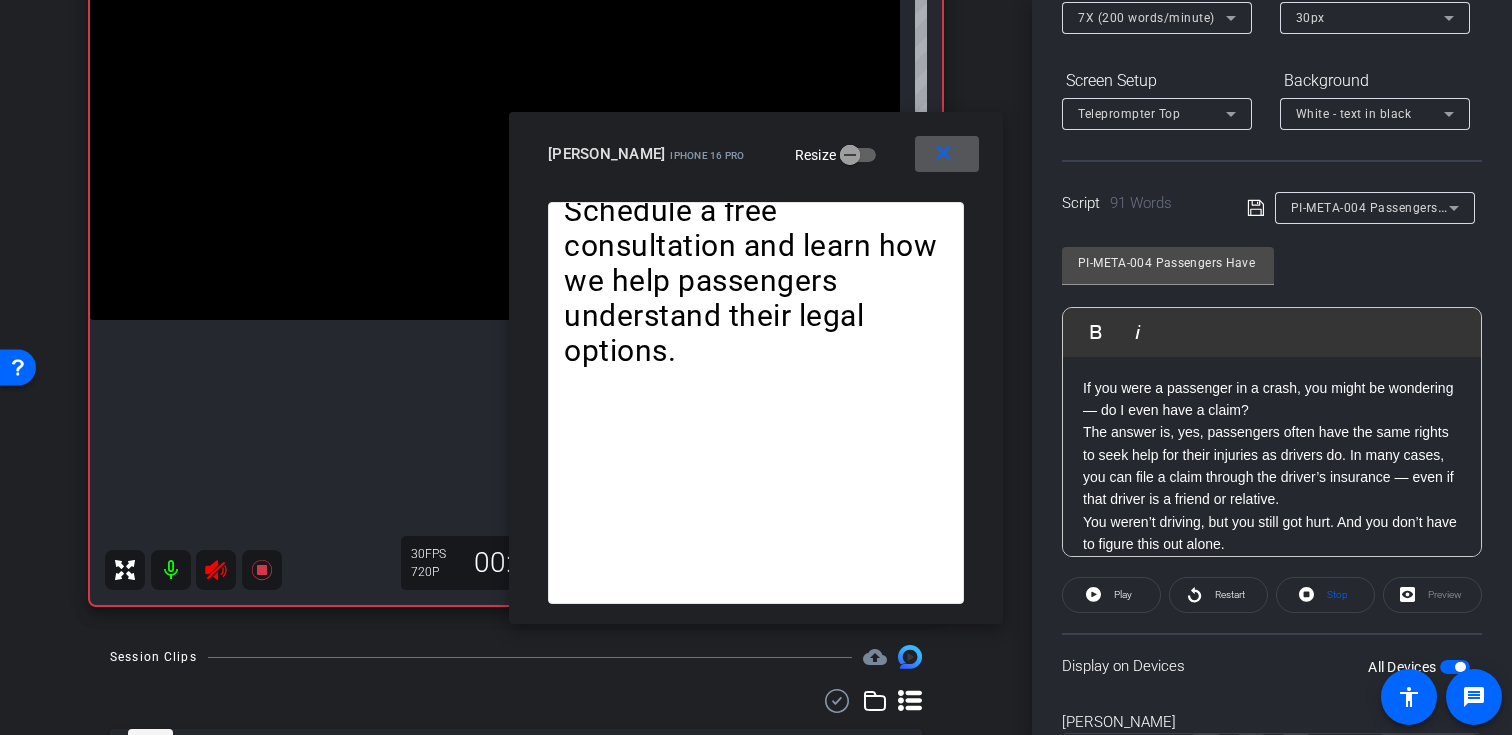 click on "close" at bounding box center [943, 153] 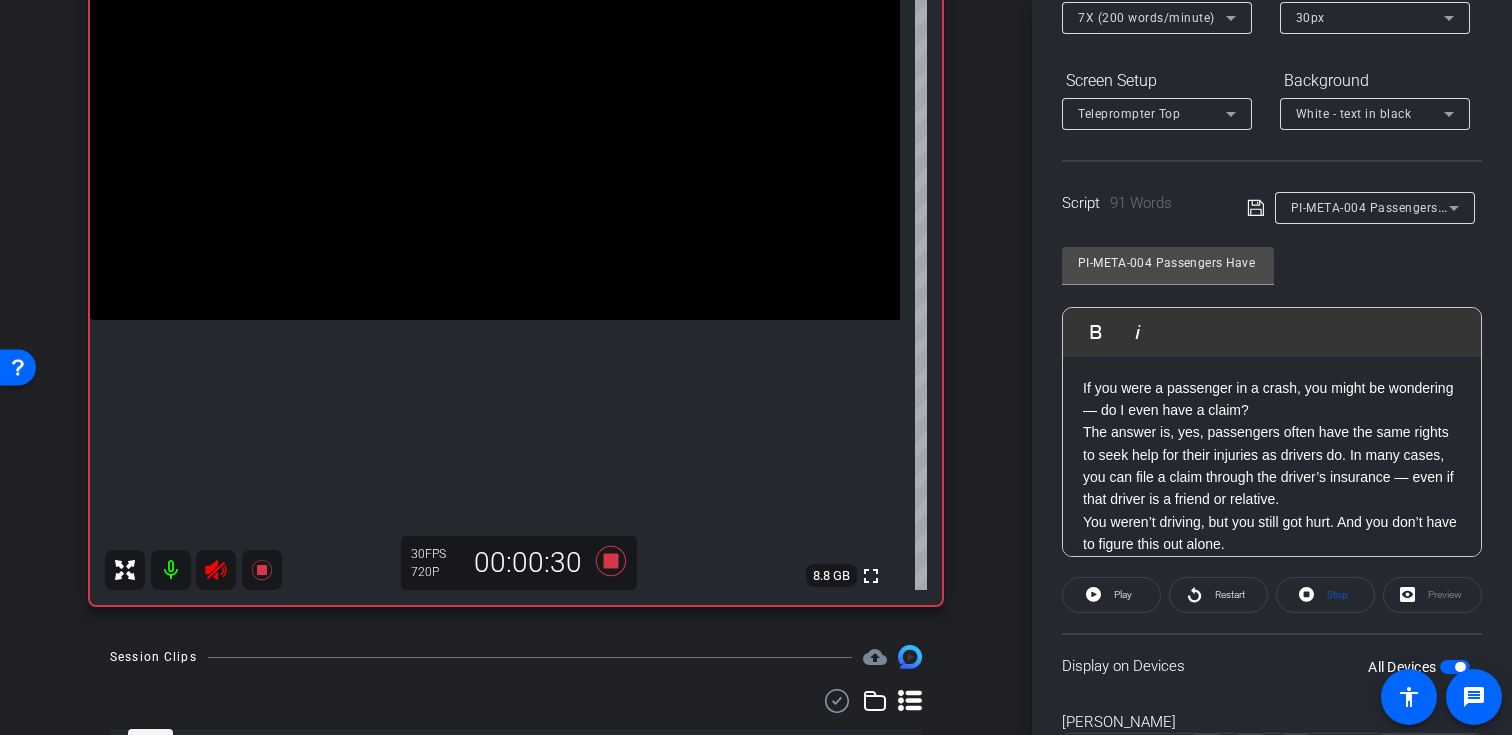 scroll, scrollTop: 64, scrollLeft: 0, axis: vertical 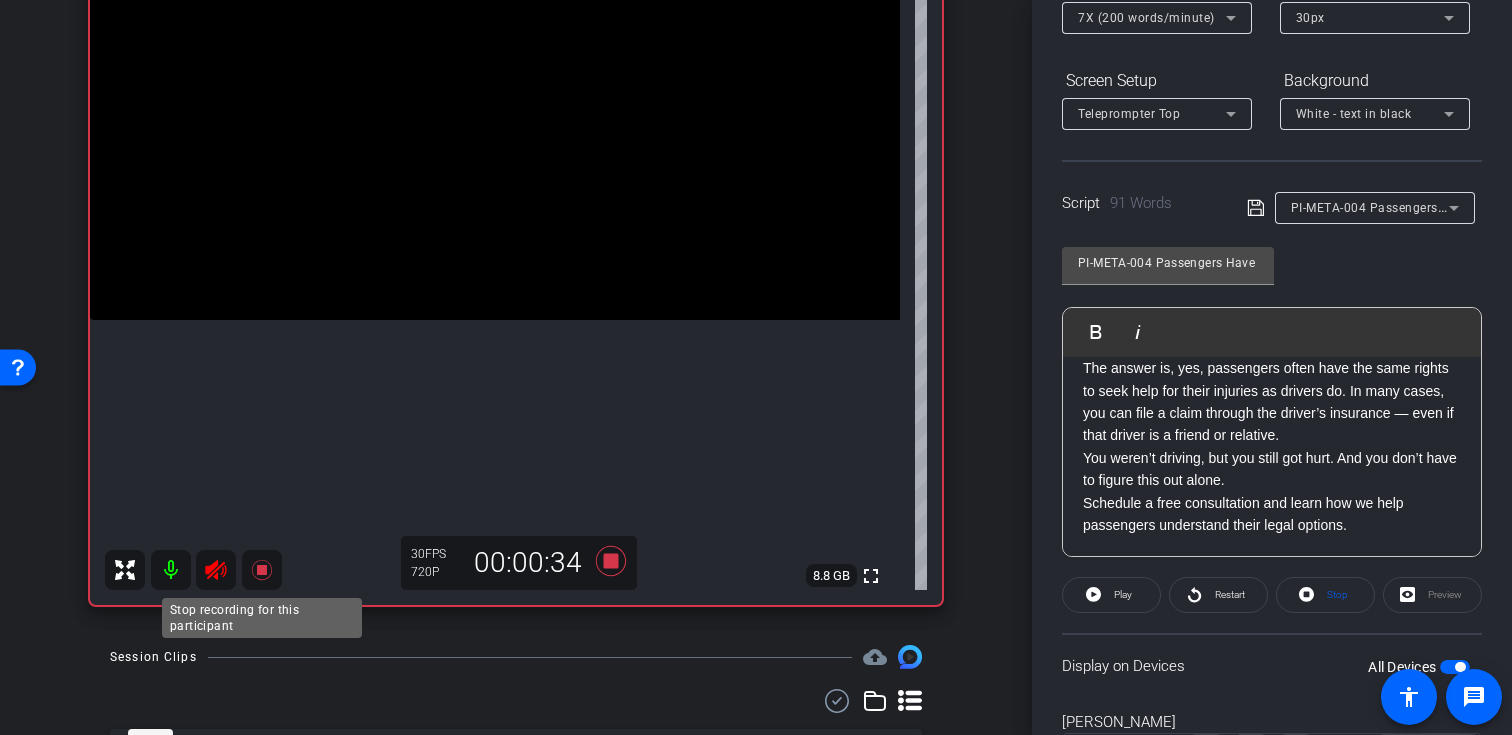 click 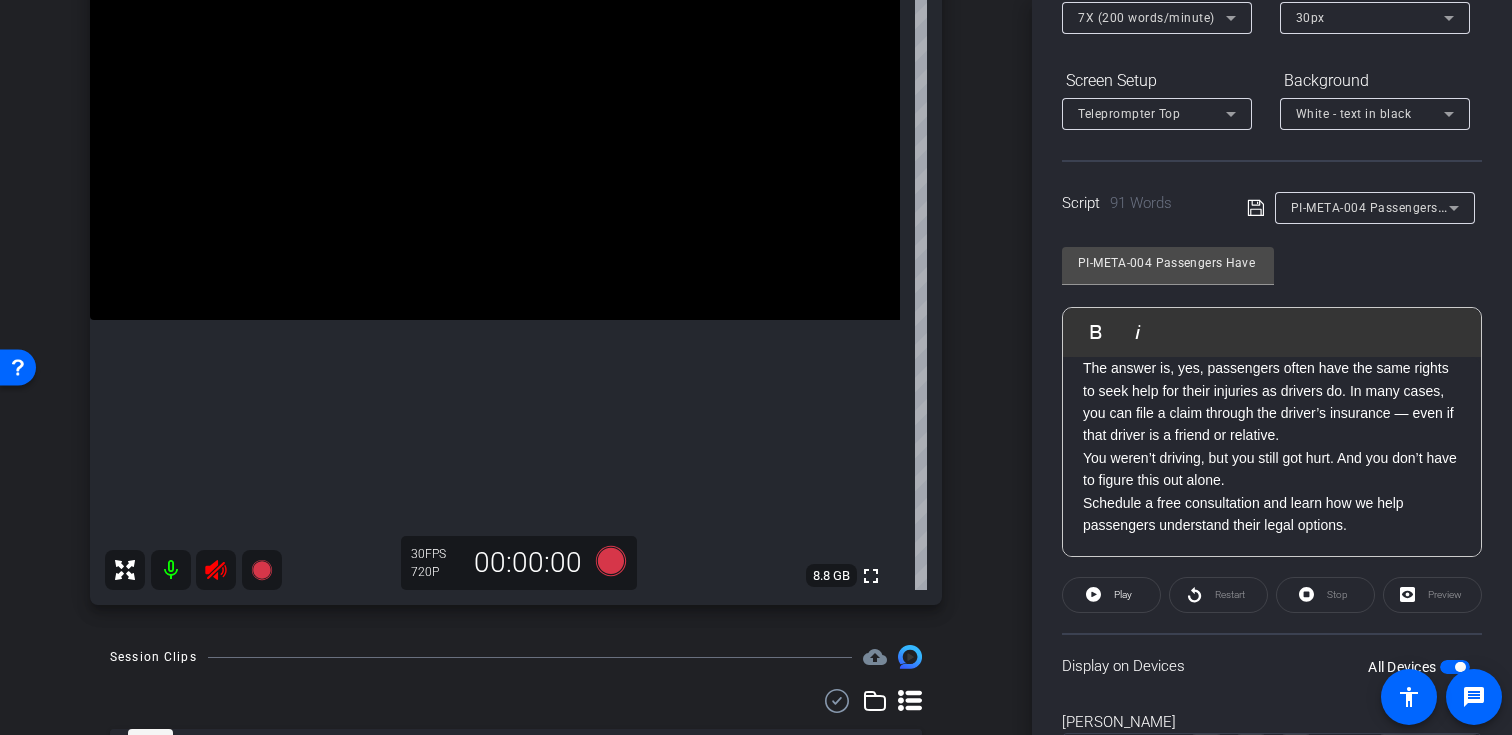 click 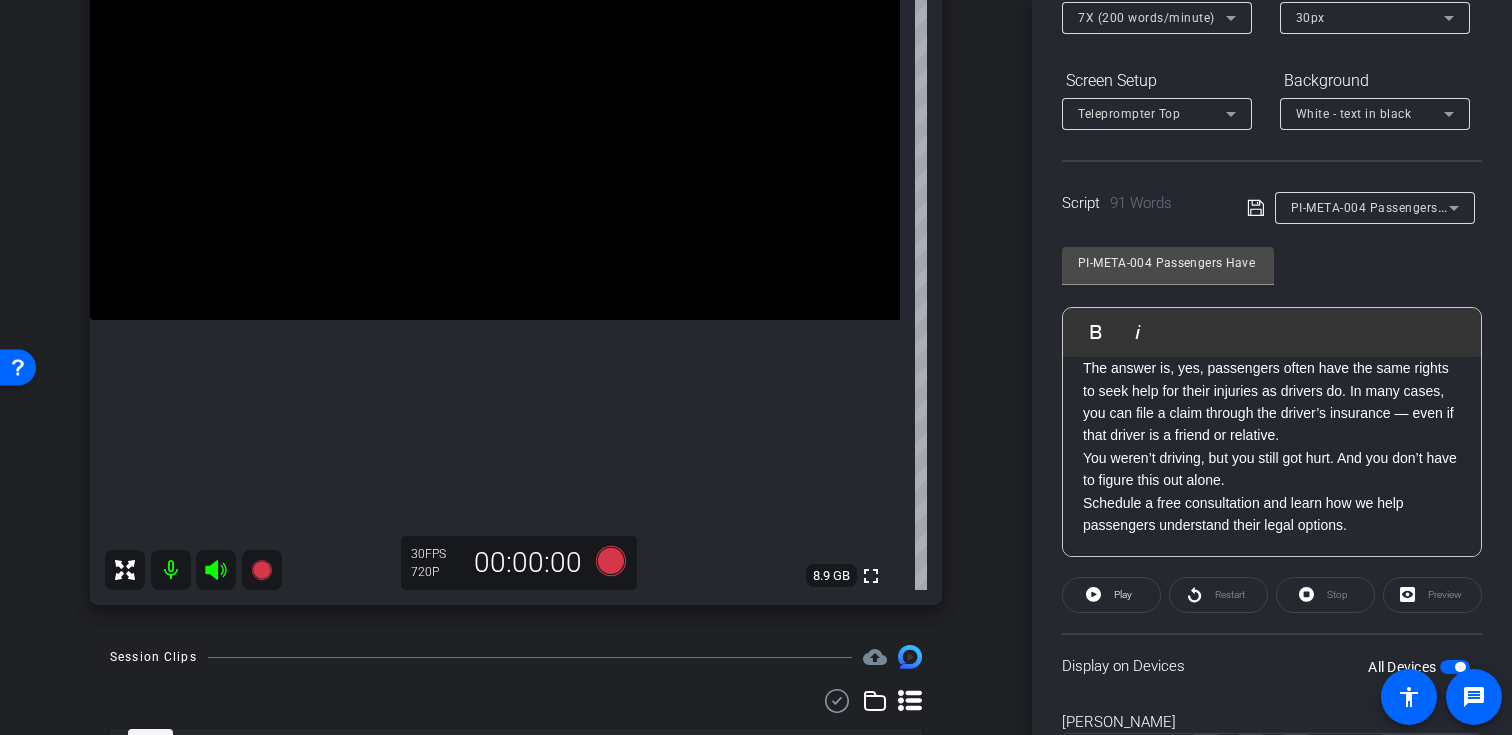 click on "PI-META-004 Passengers Have Rights Too — Don’t Overlook Them" at bounding box center (1370, 207) 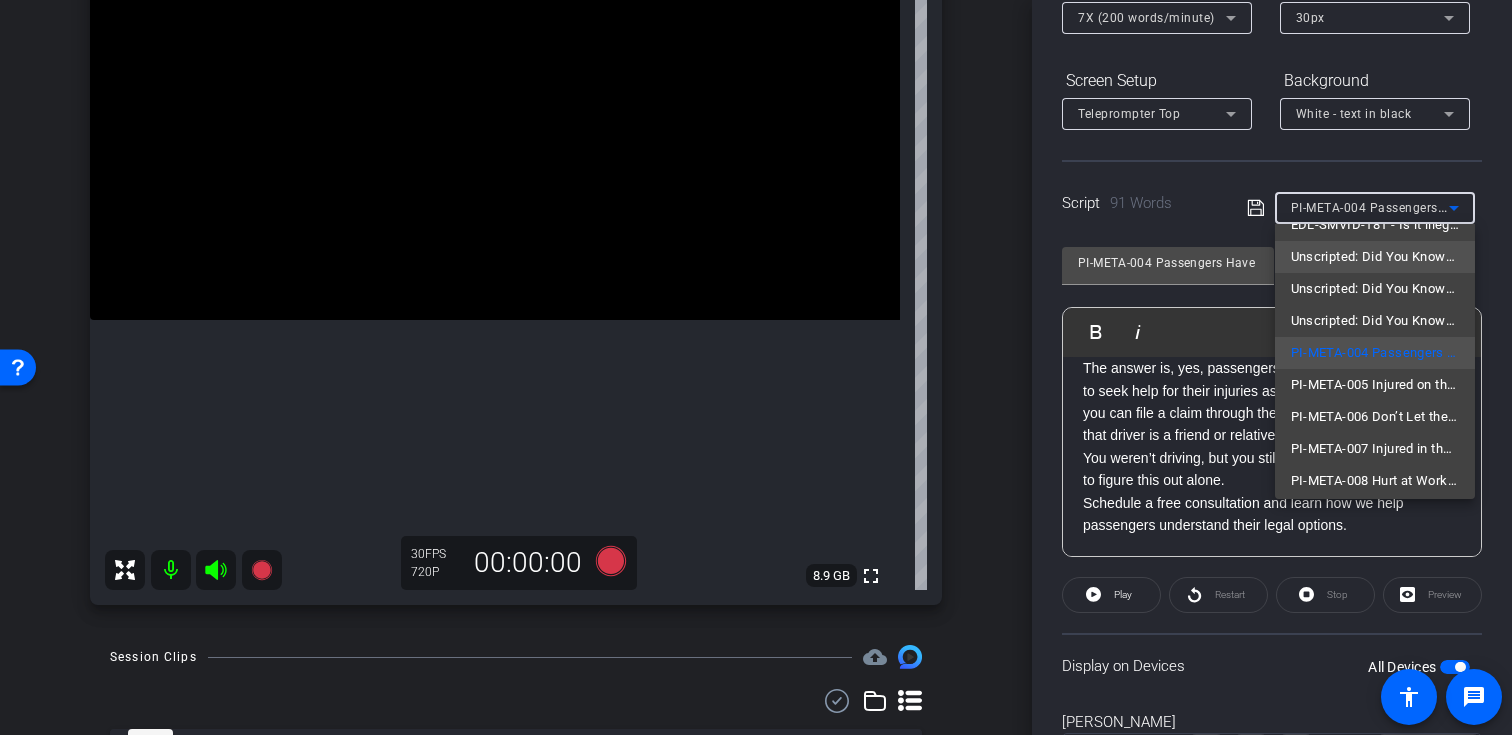 scroll, scrollTop: 65, scrollLeft: 0, axis: vertical 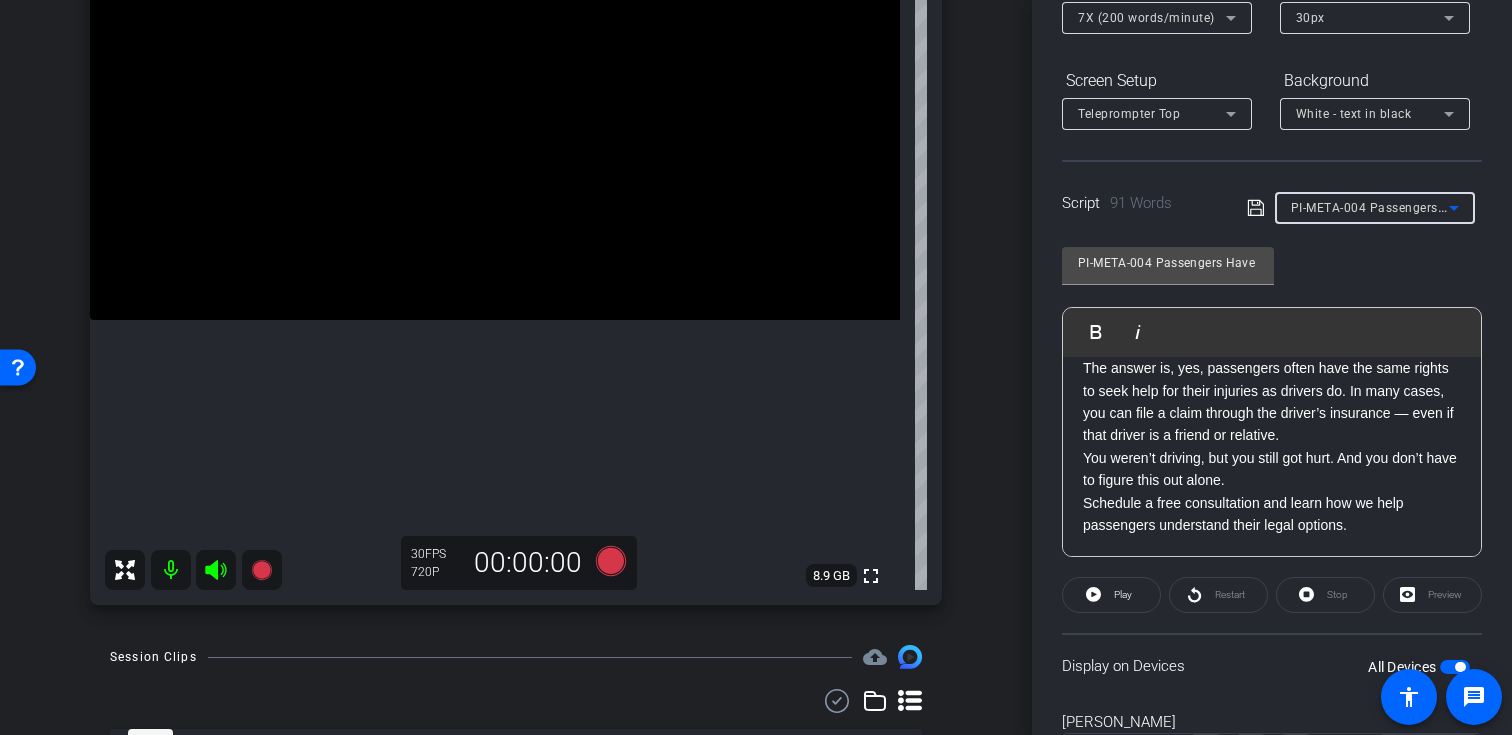 type on "PI-META-005 Injured on the Job? Your Recovery Comes First" 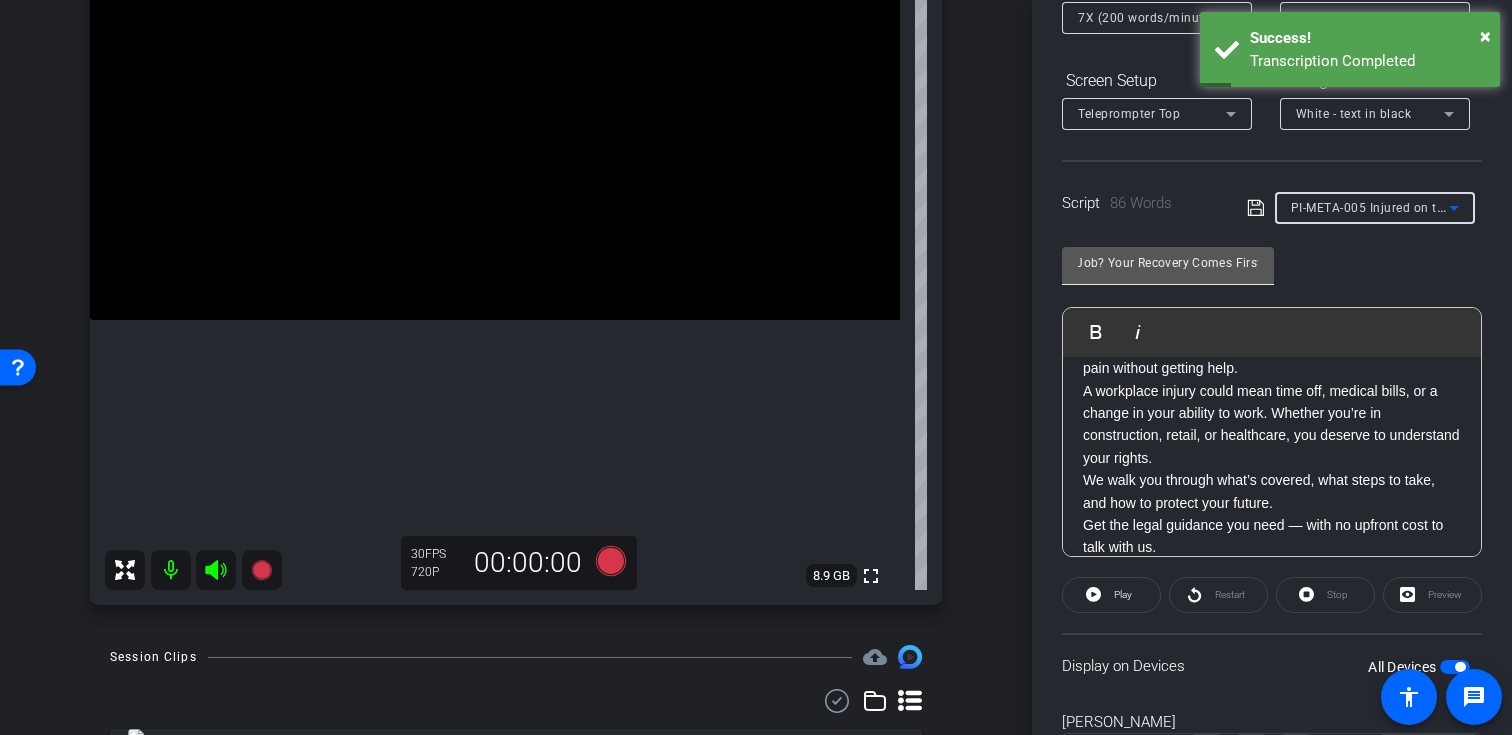scroll, scrollTop: 0, scrollLeft: 0, axis: both 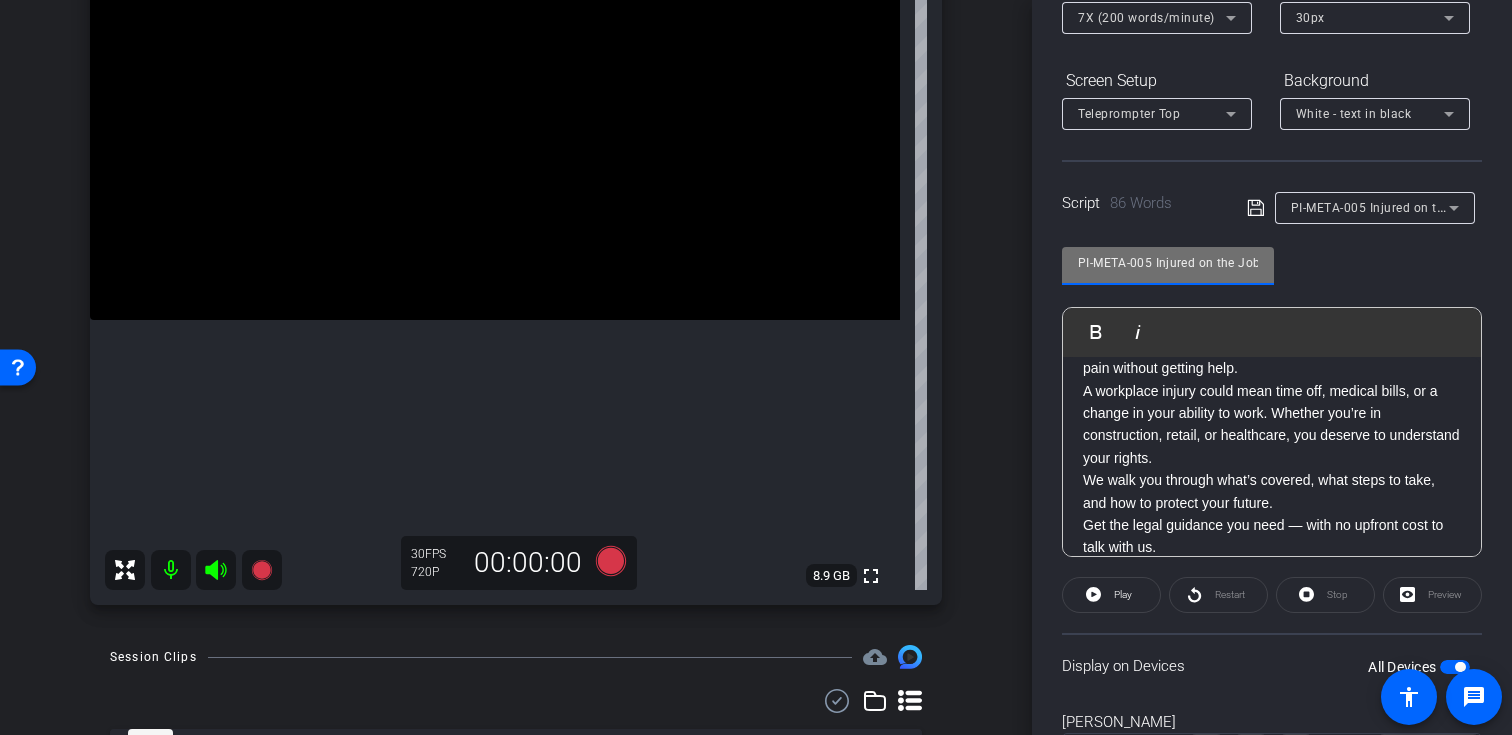 drag, startPoint x: 1151, startPoint y: 260, endPoint x: 1039, endPoint y: 261, distance: 112.00446 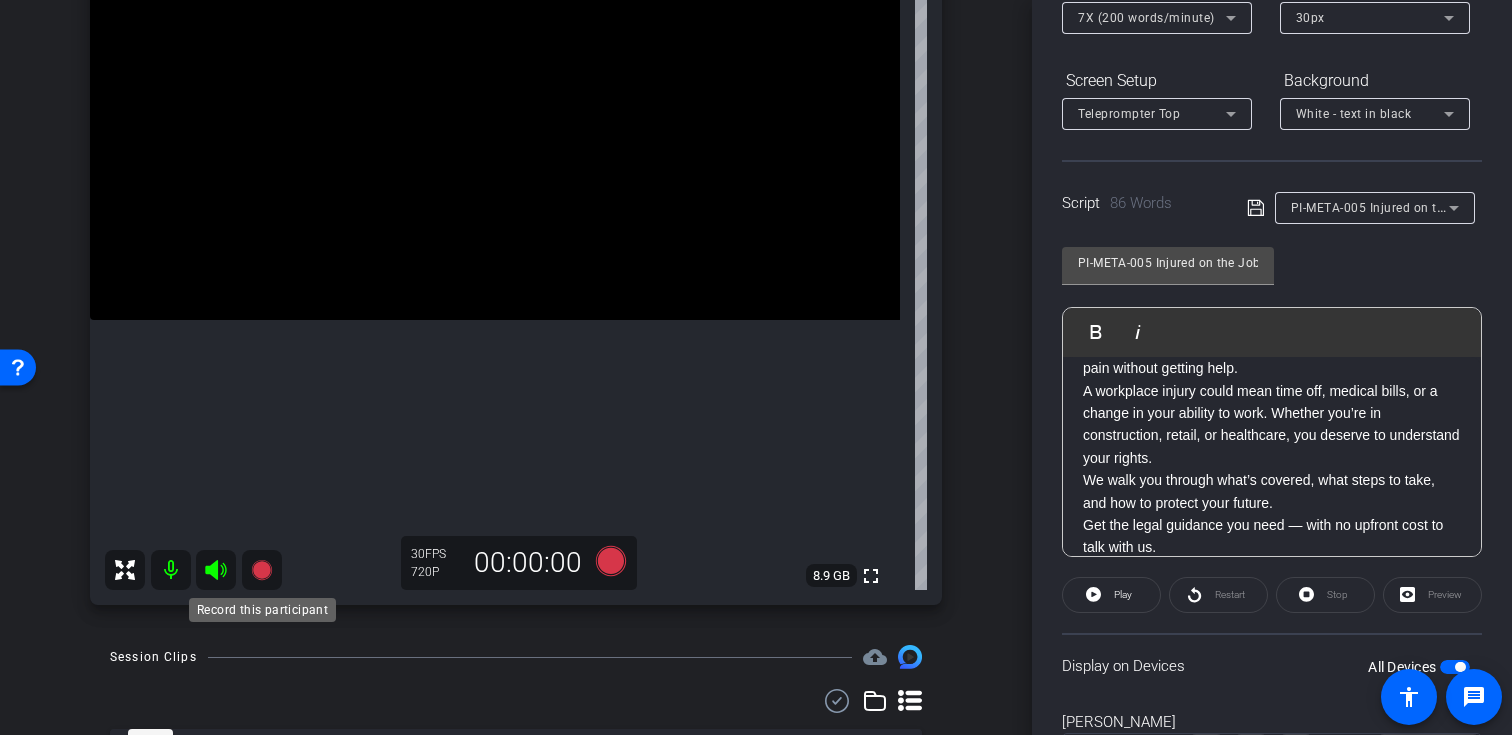 click at bounding box center [262, 570] 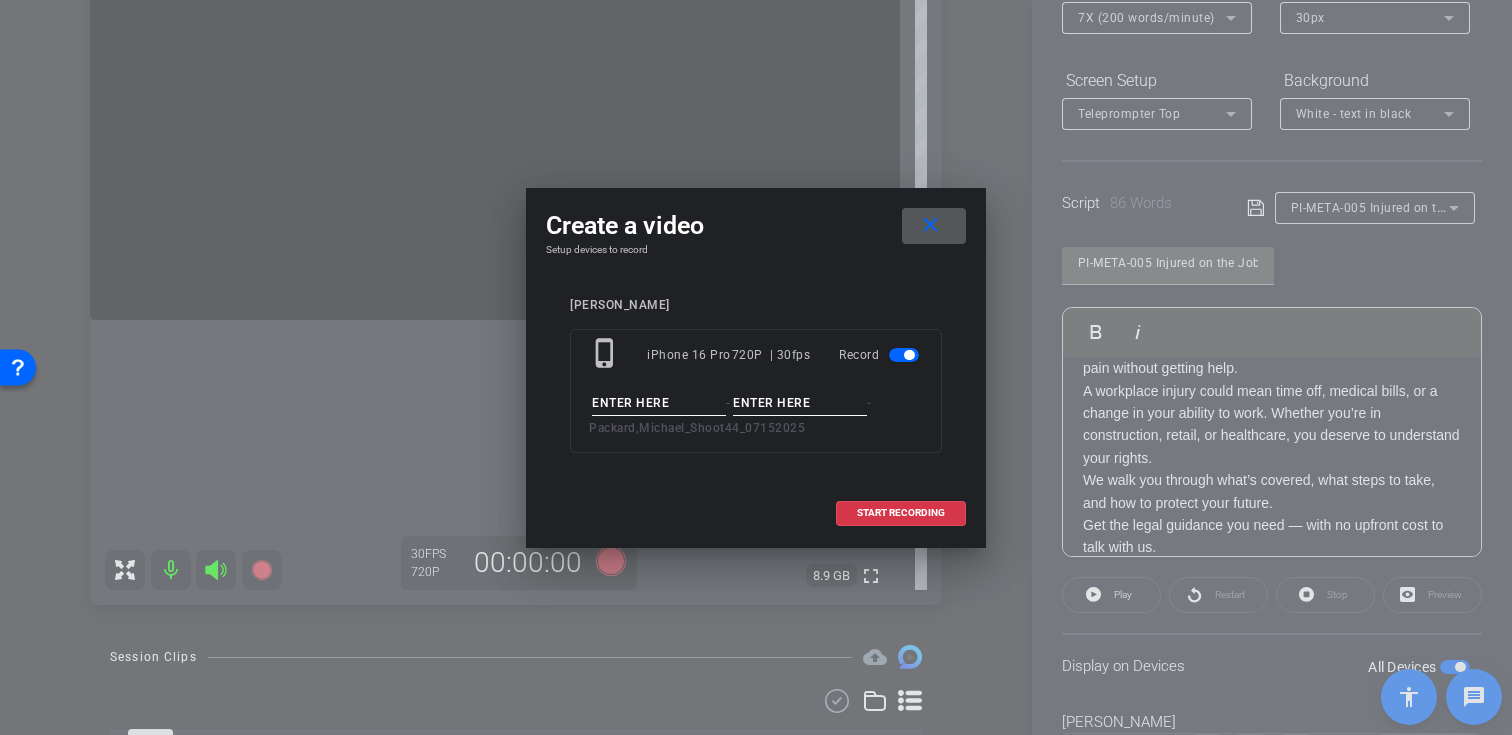 click at bounding box center (659, 403) 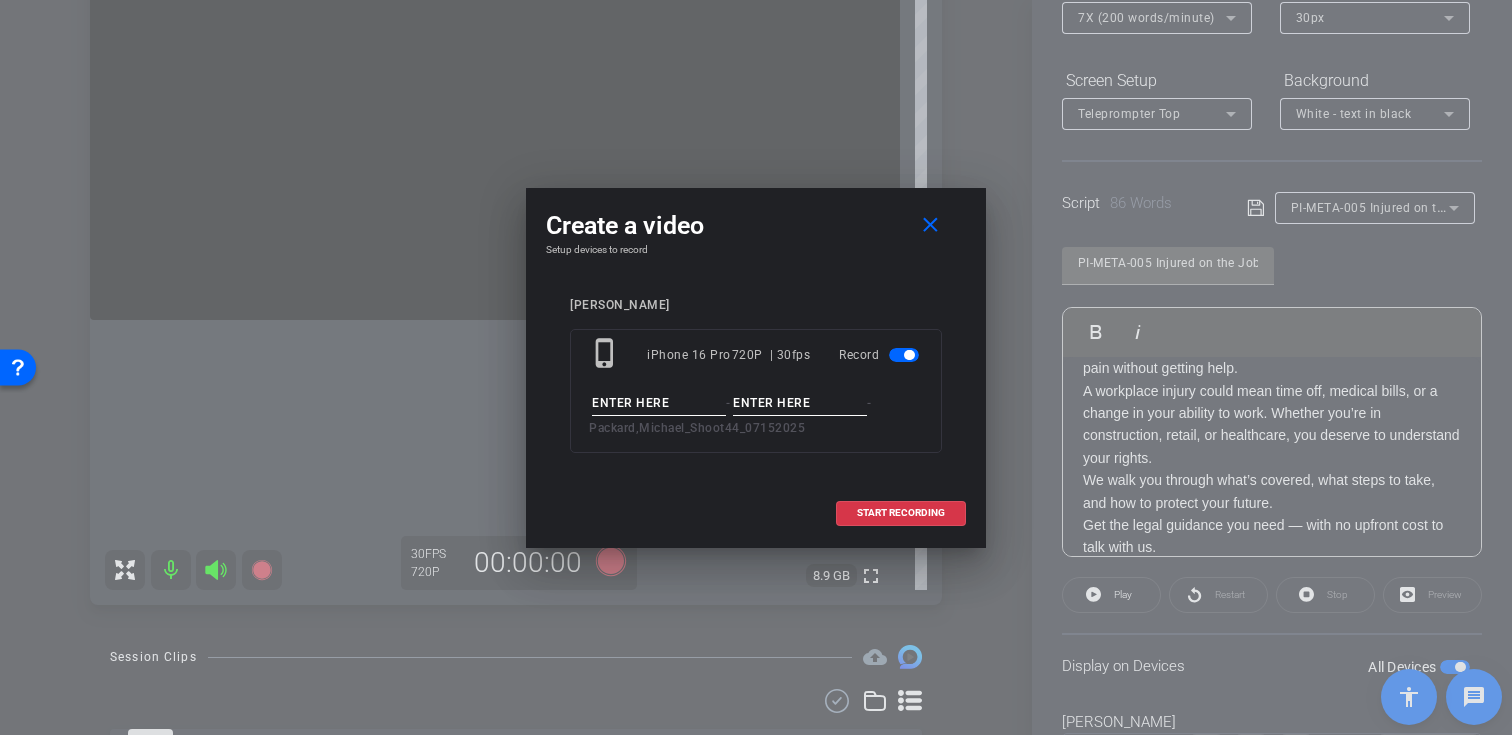 paste on "PI-META-005" 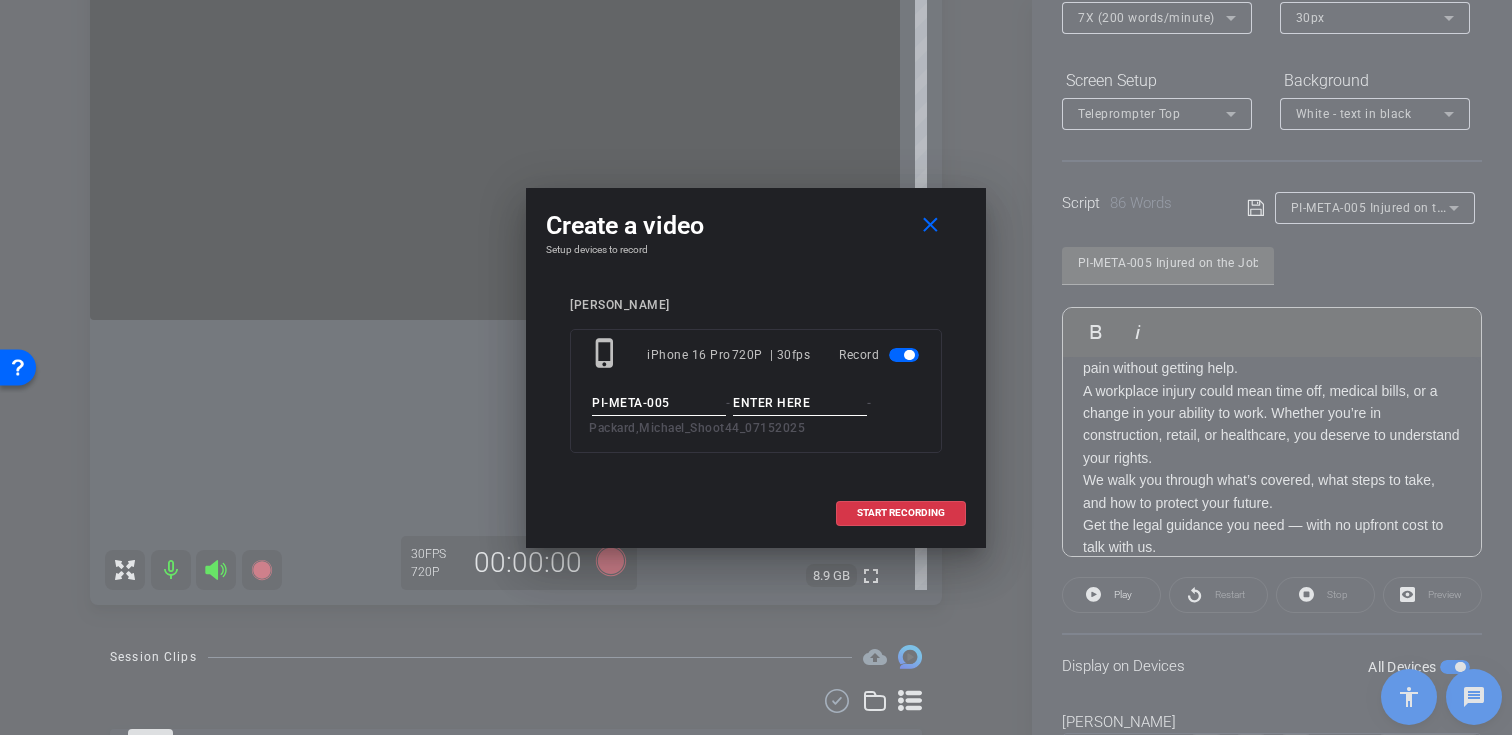 type on "PI-META-005" 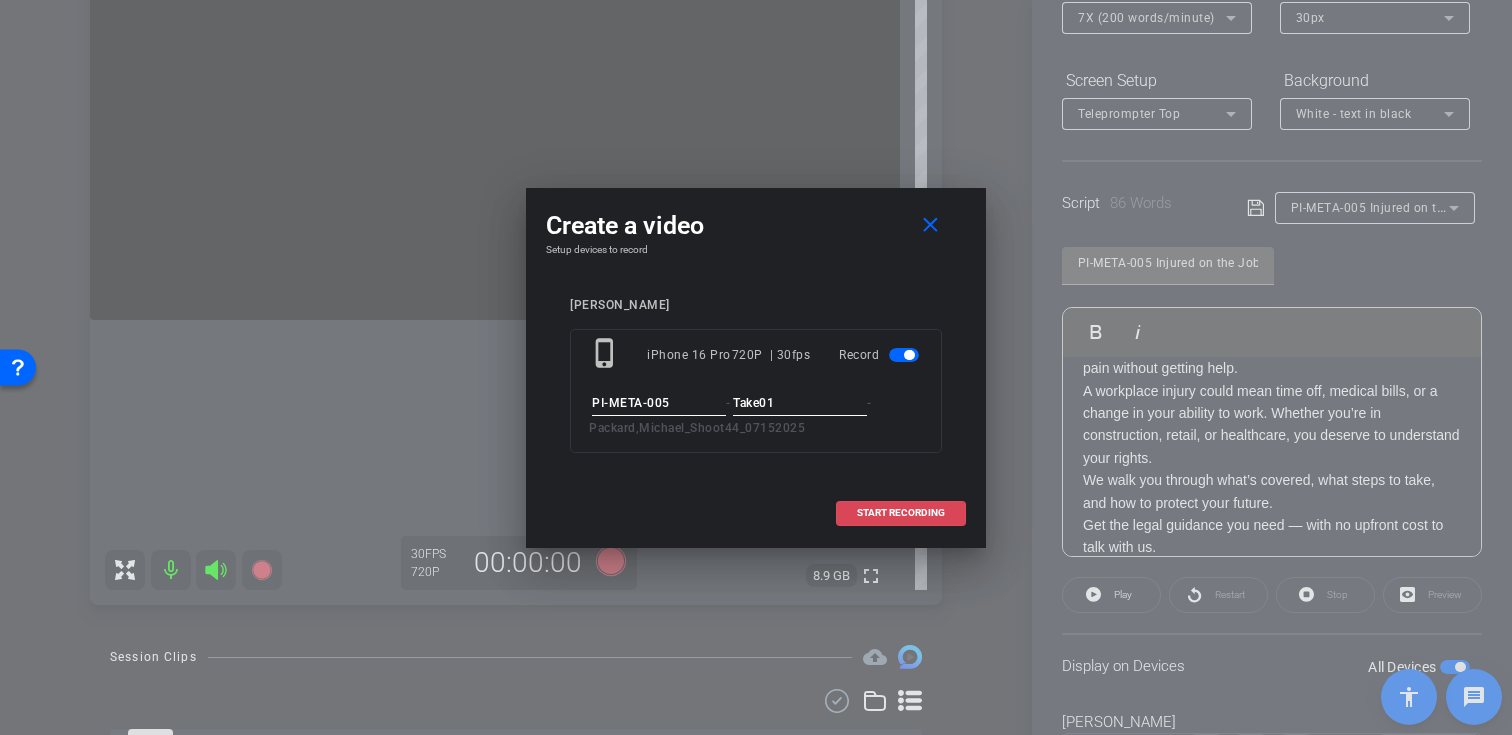 type on "Take01" 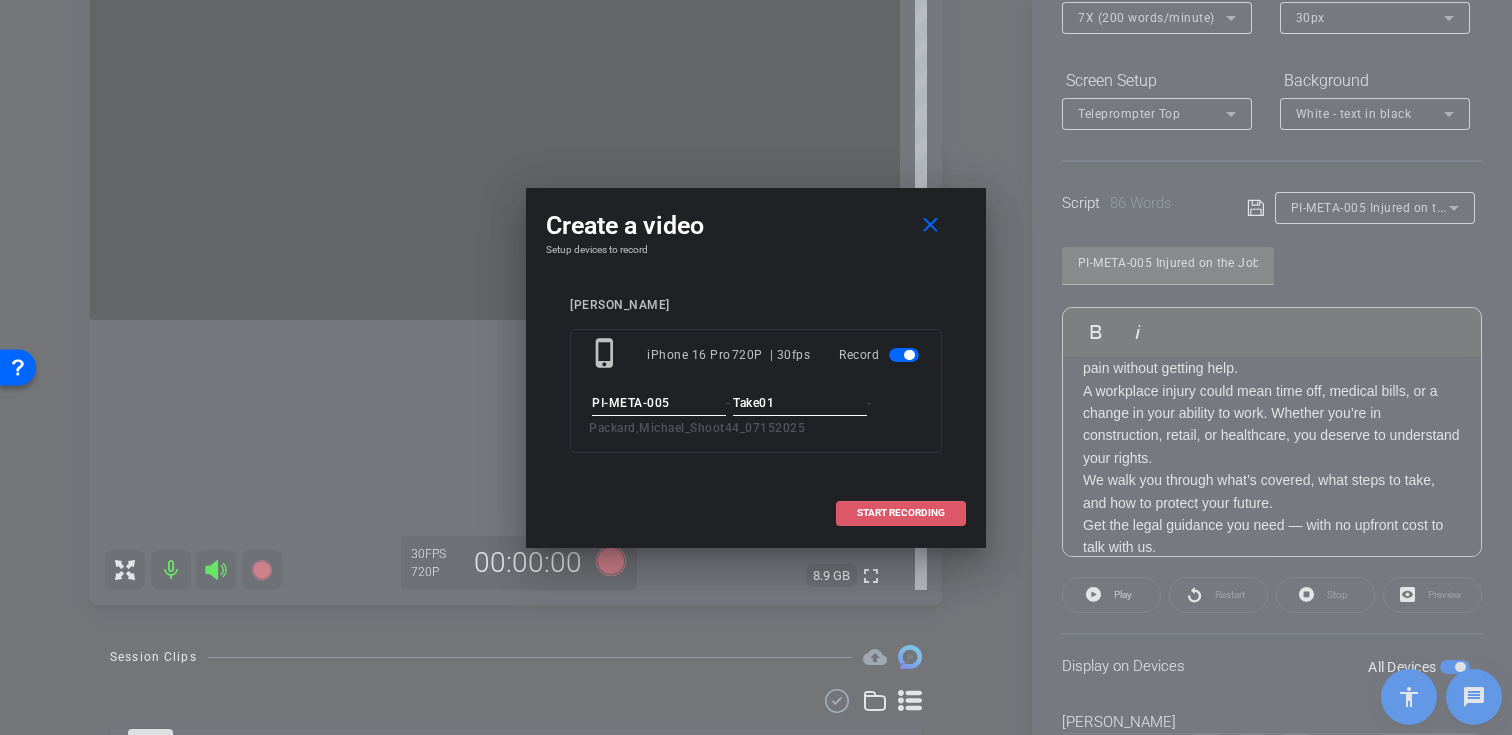 click on "START RECORDING" at bounding box center (901, 513) 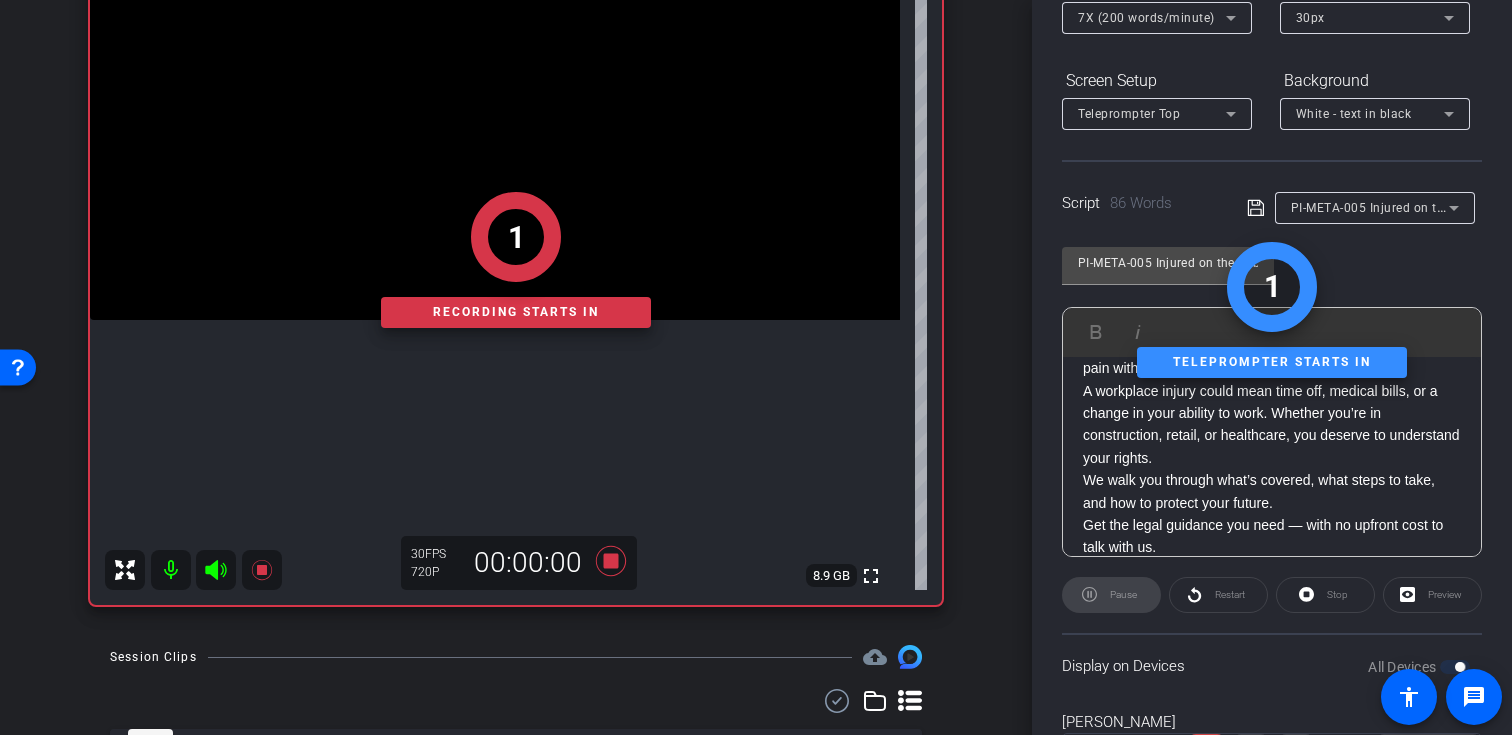 click 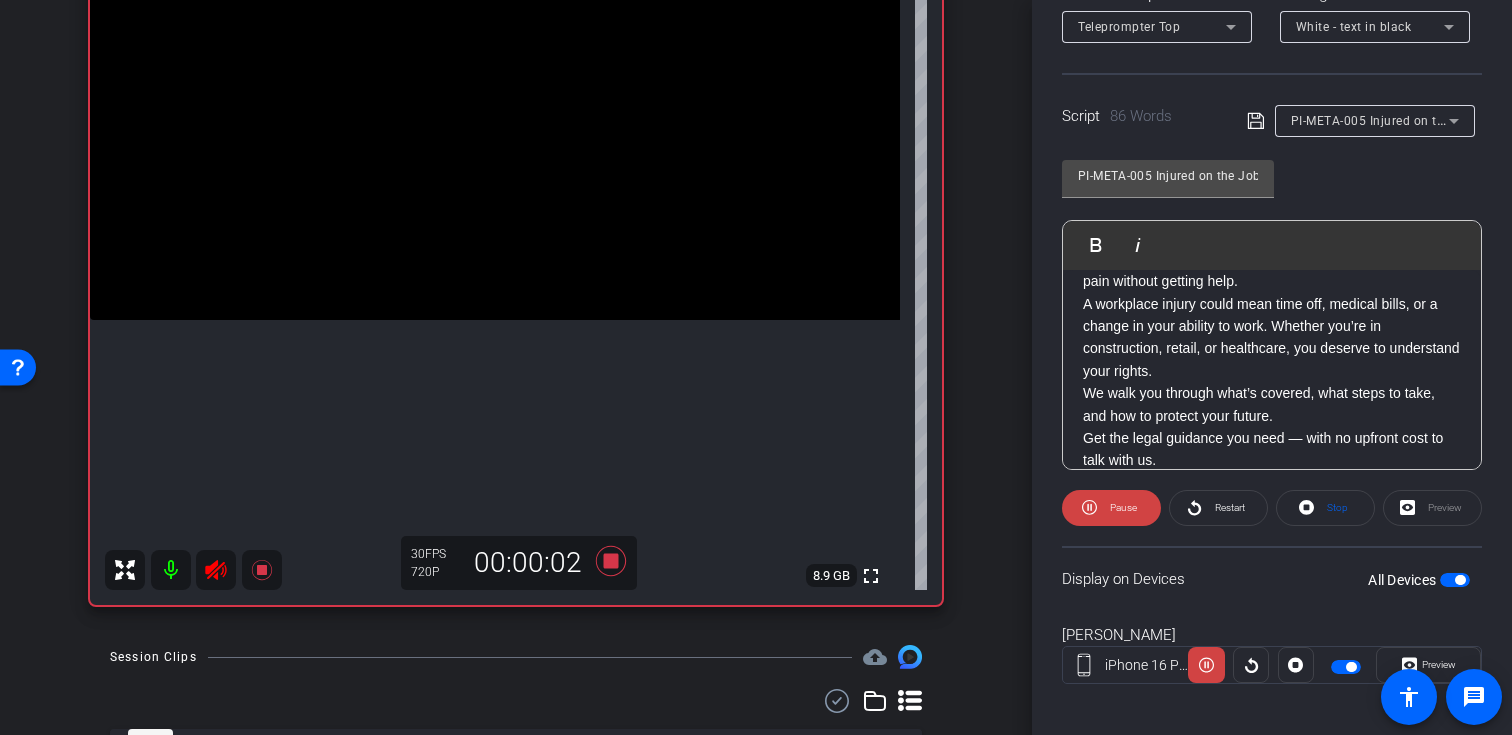 scroll, scrollTop: 358, scrollLeft: 0, axis: vertical 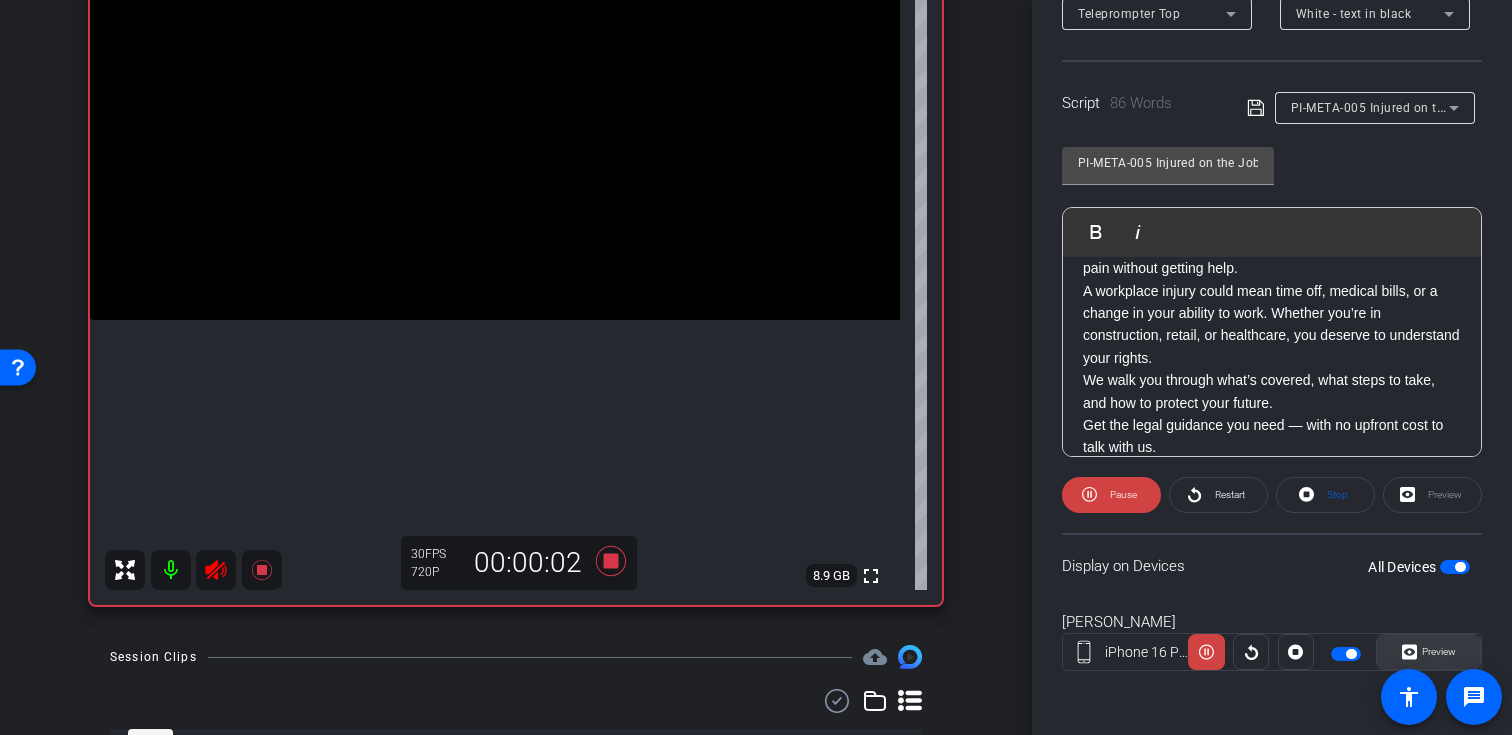 click 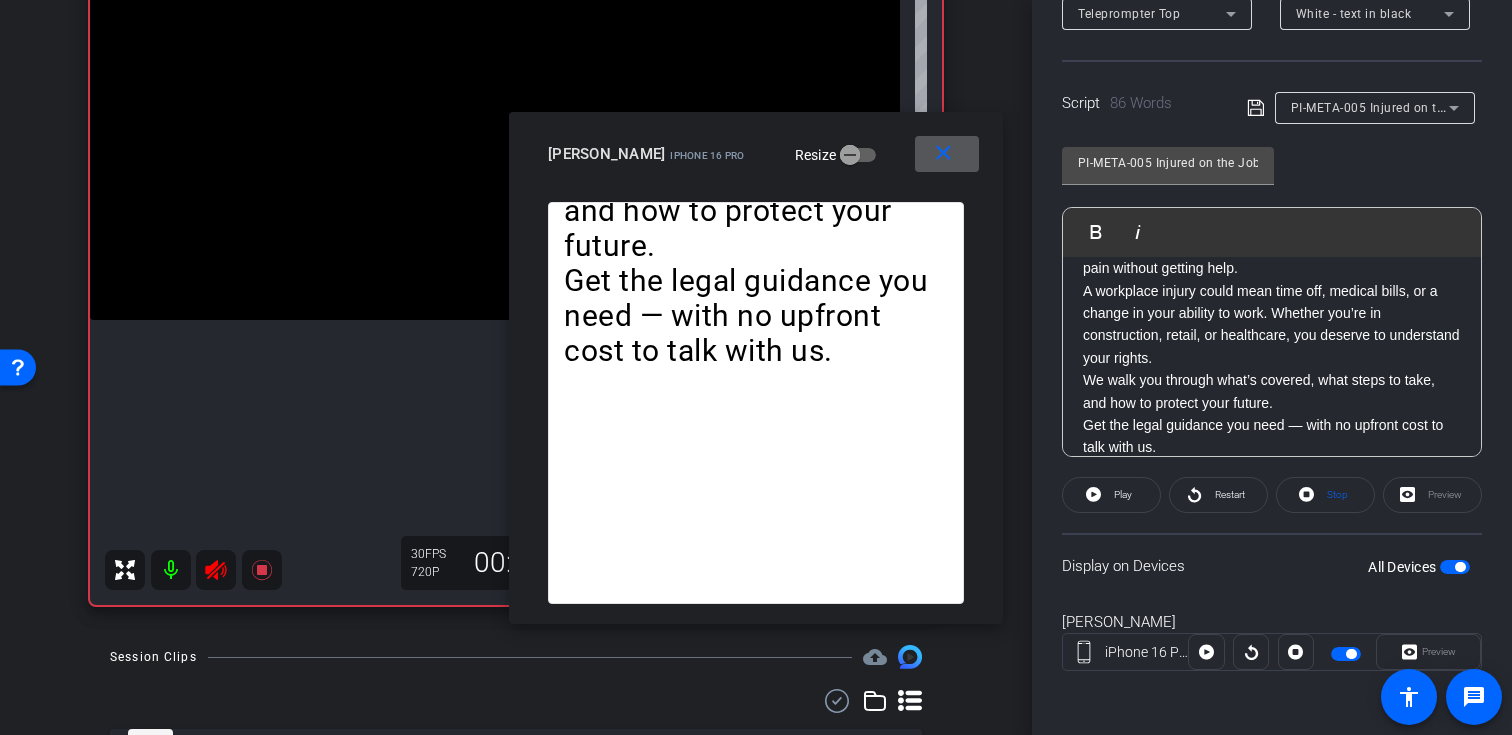click on "close" at bounding box center [943, 153] 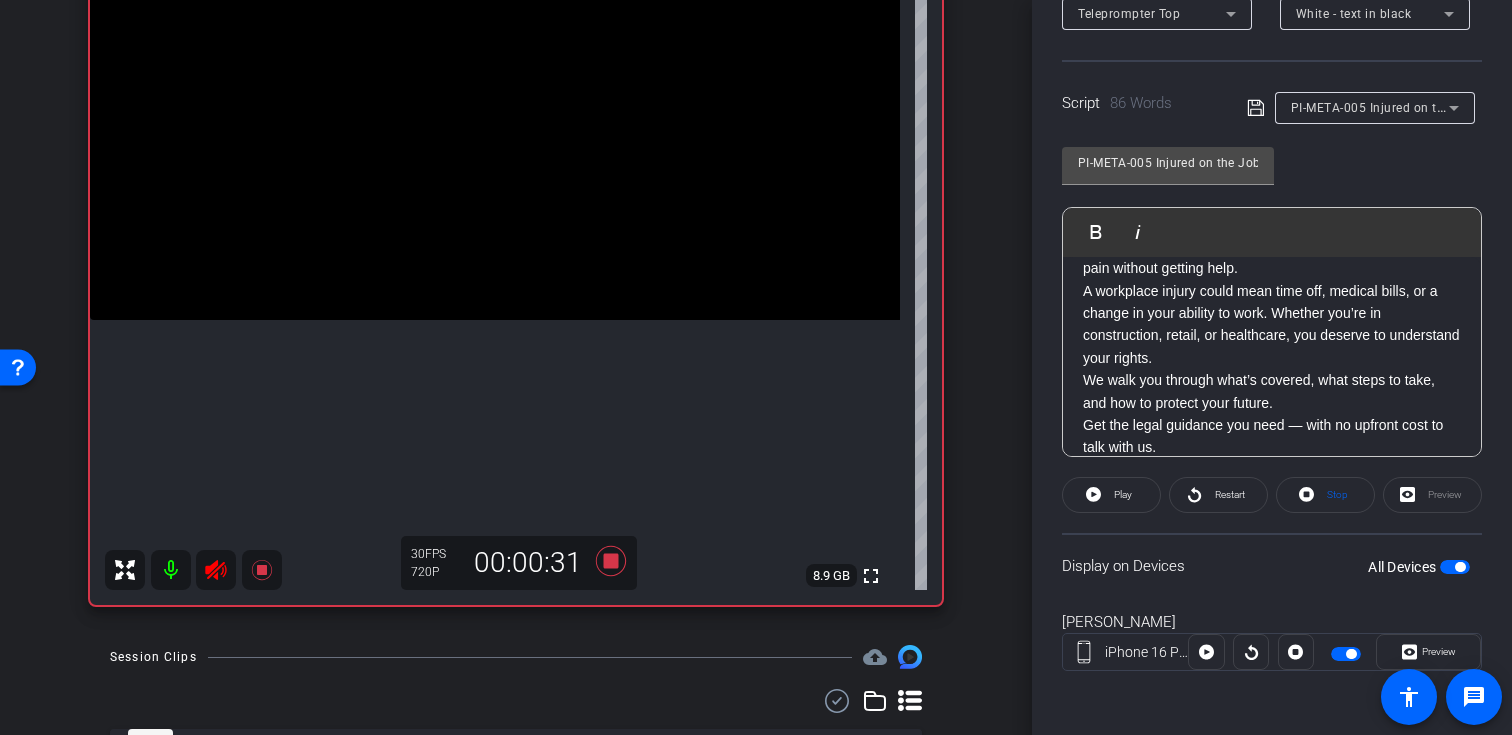 drag, startPoint x: 941, startPoint y: 140, endPoint x: 517, endPoint y: 435, distance: 516.52783 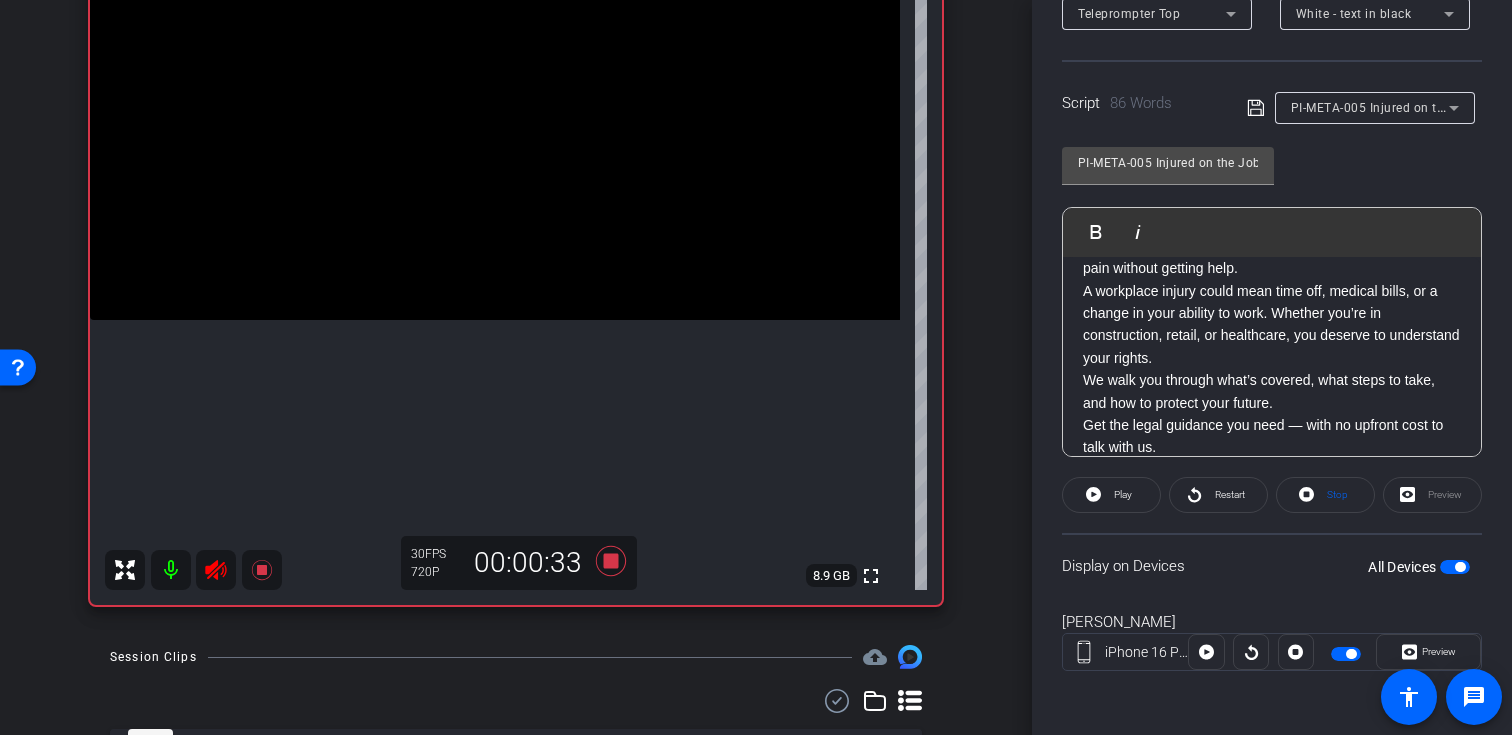 click 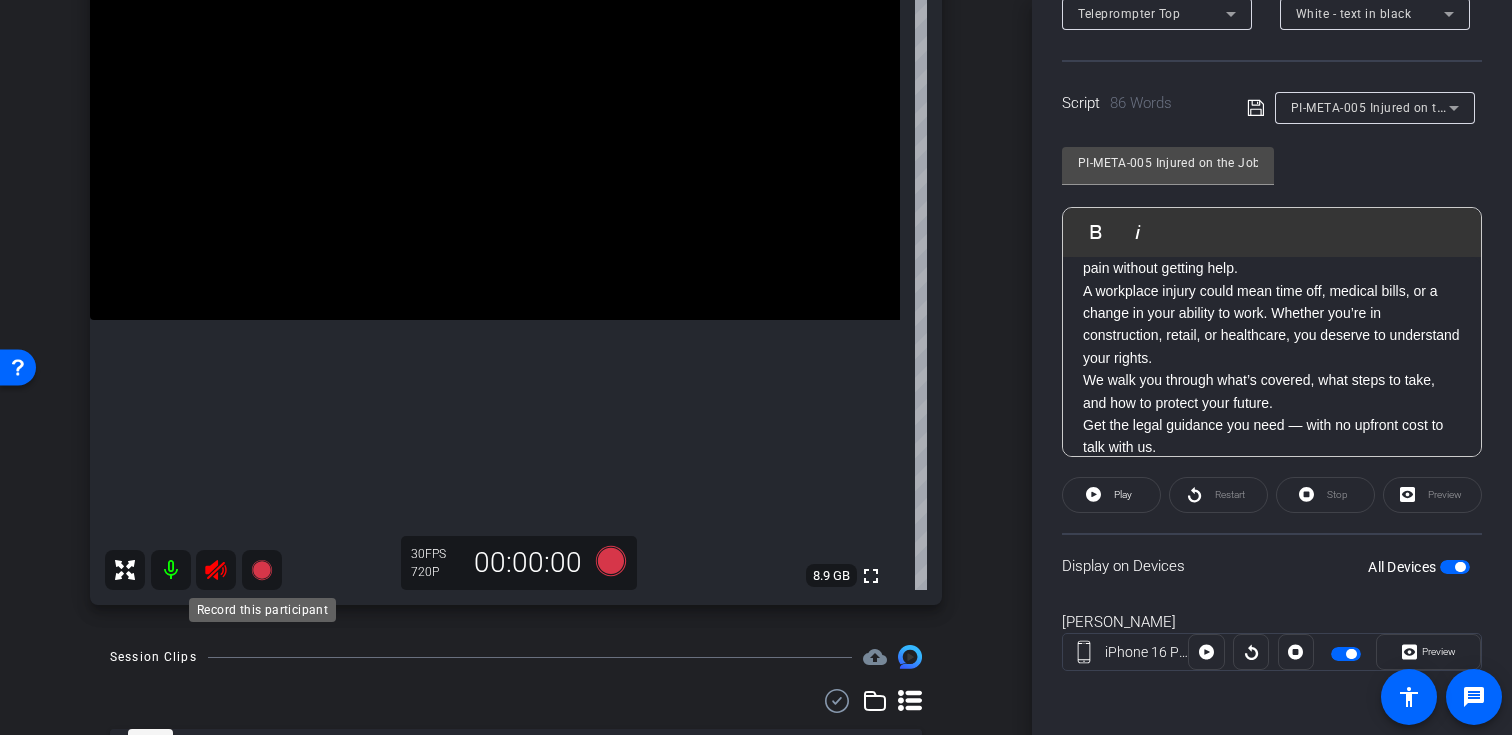 click 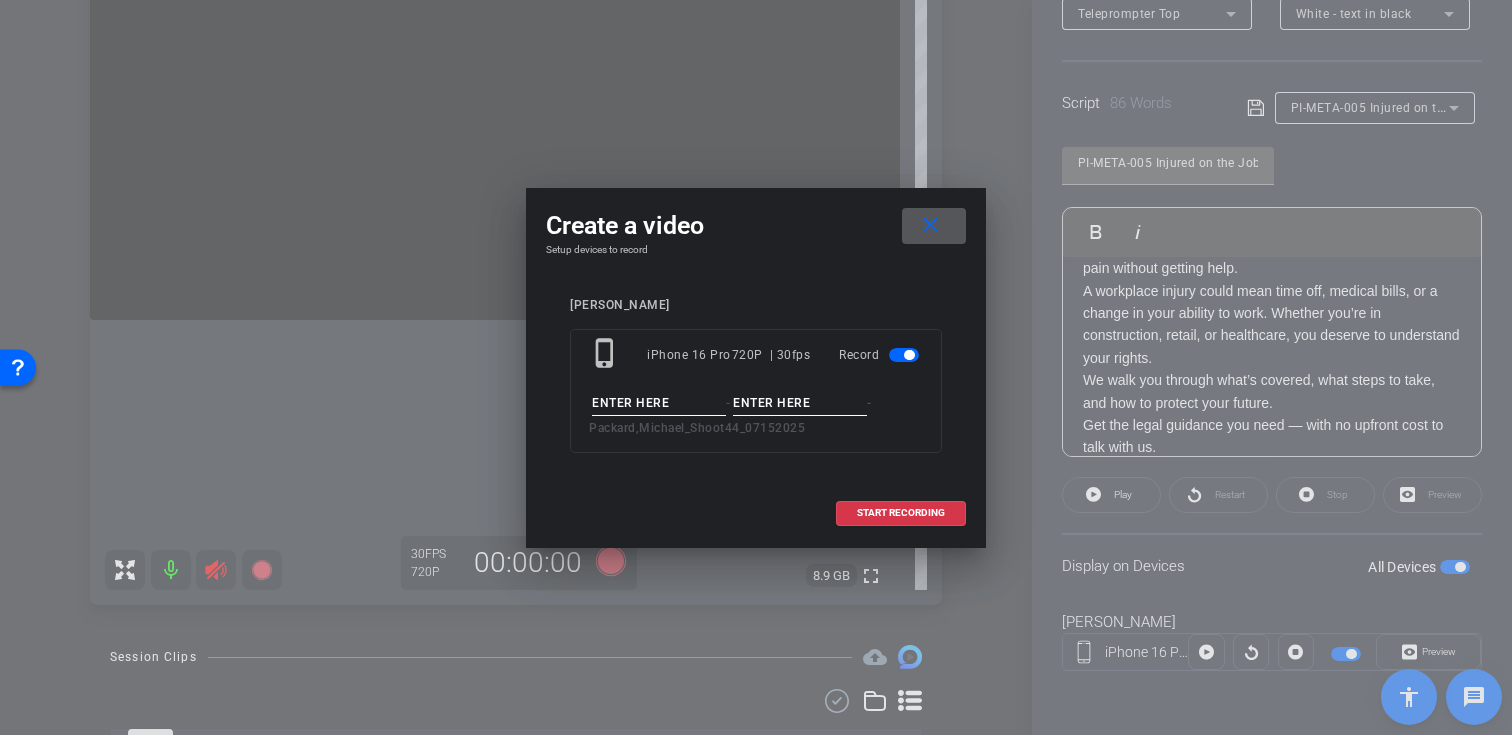 click on "close" at bounding box center (930, 225) 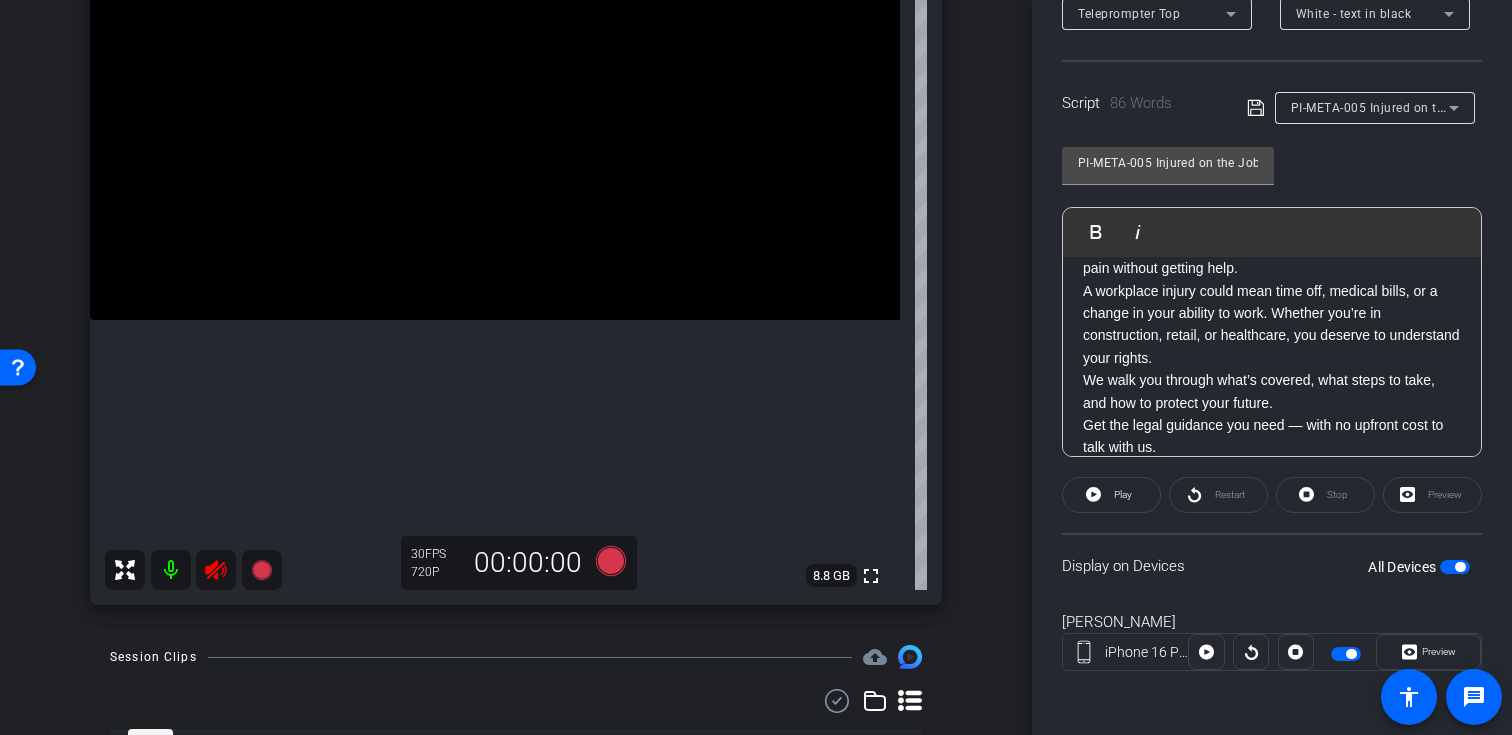 click 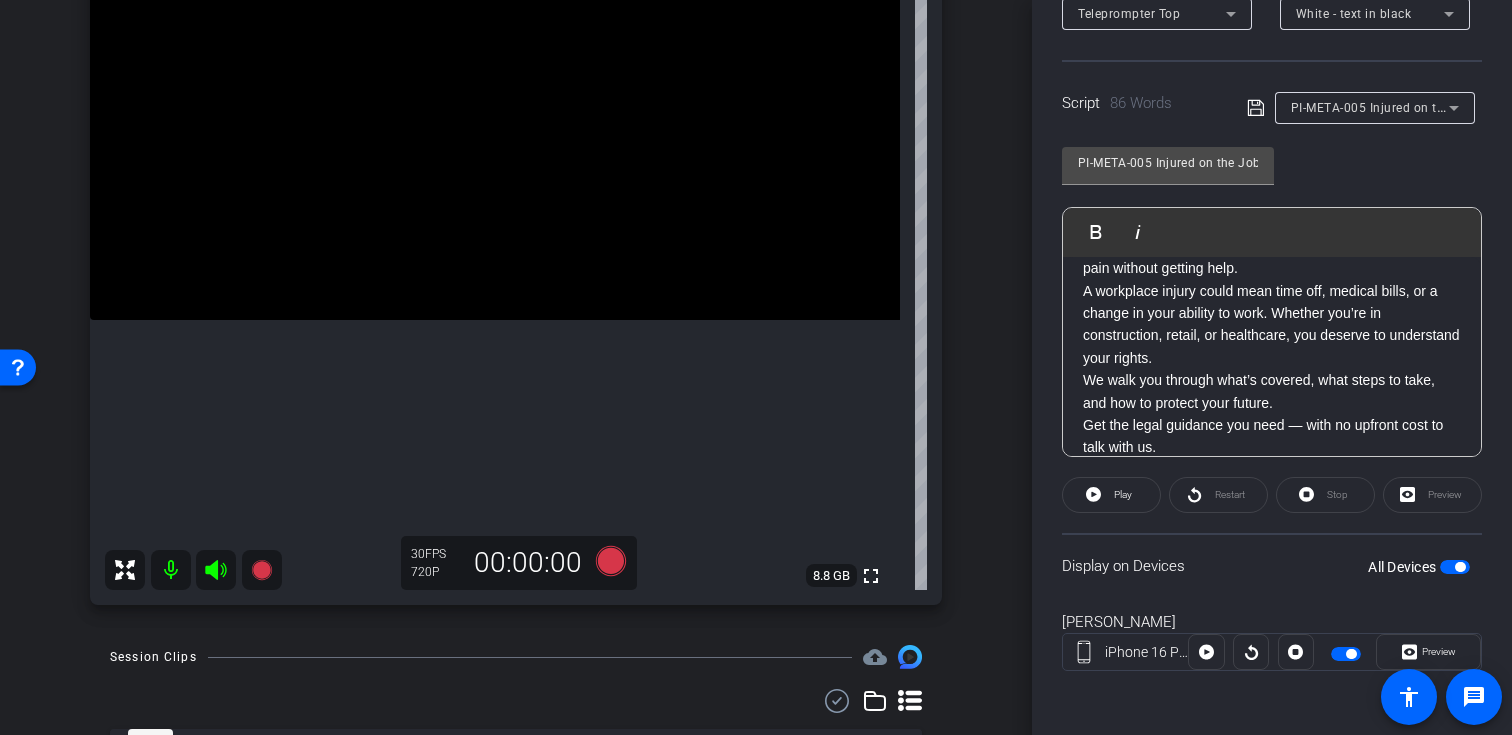 click on "PI-META-005 Injured on the Job? Your Recovery Comes First               Play        Play from this location               Play Selected        Play and display the selected text only Bold Italic If your job involves heavy lifting, long shifts, or repetitive motion — and you’ve been injured — don’t push through the pain without getting help.  A workplace injury could mean time off, medical bills, or a change in your ability to work. Whether you’re in construction, retail, or healthcare, you deserve to understand your rights.  We walk you through what’s covered, what steps to take, and how to protect your future. Get the legal guidance you need — with no upfront cost to talk with us. Enter script here..." 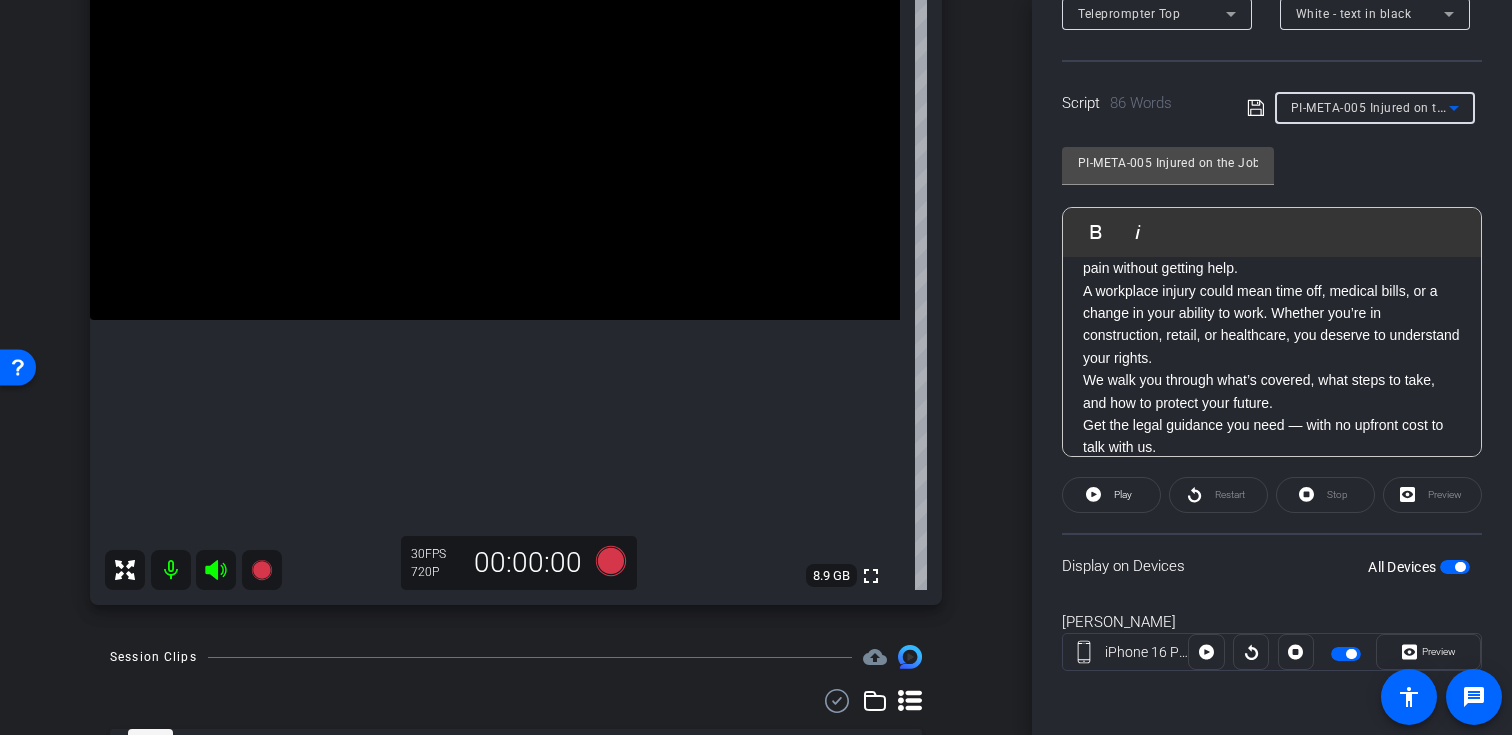 click on "PI-META-005 Injured on the Job? Your Recovery Comes First" at bounding box center (1467, 107) 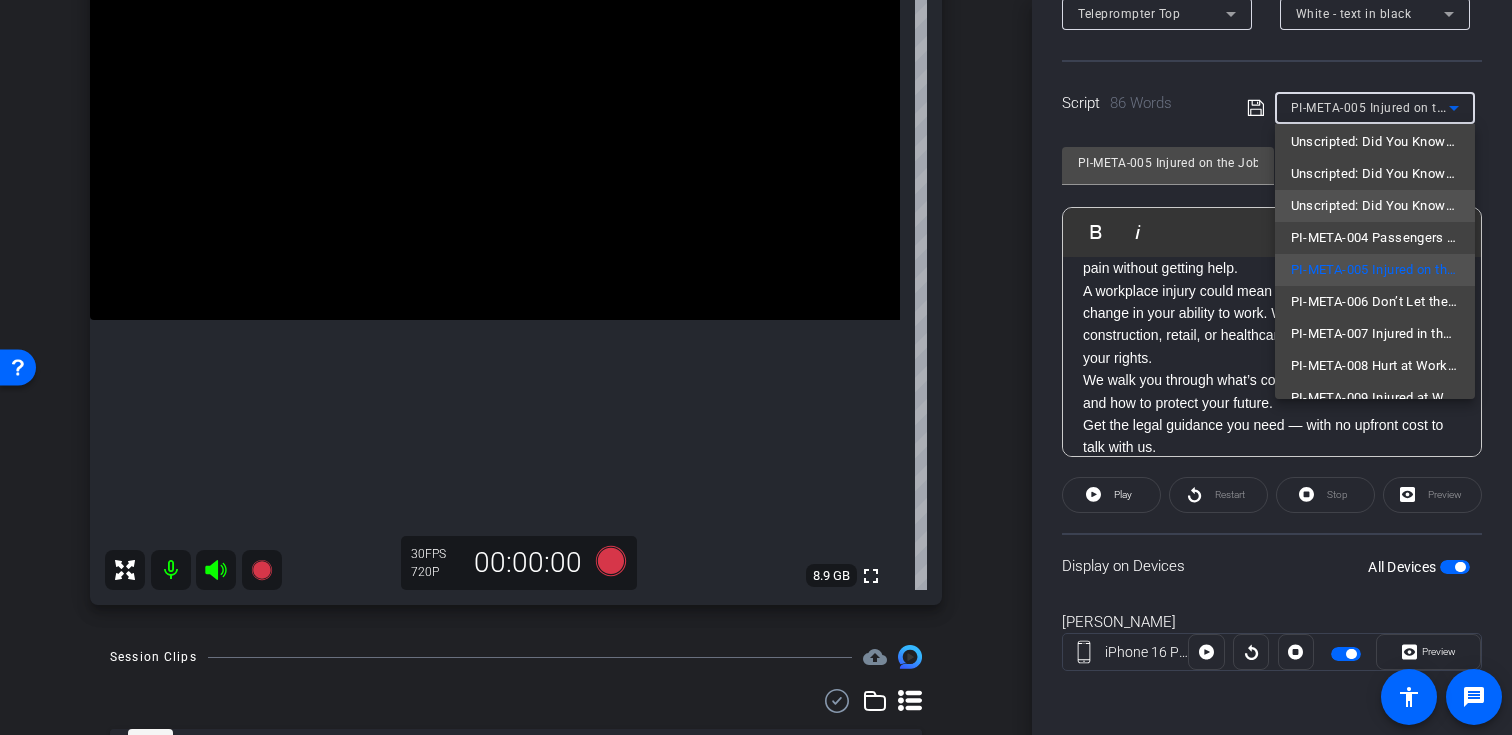 scroll, scrollTop: 93, scrollLeft: 0, axis: vertical 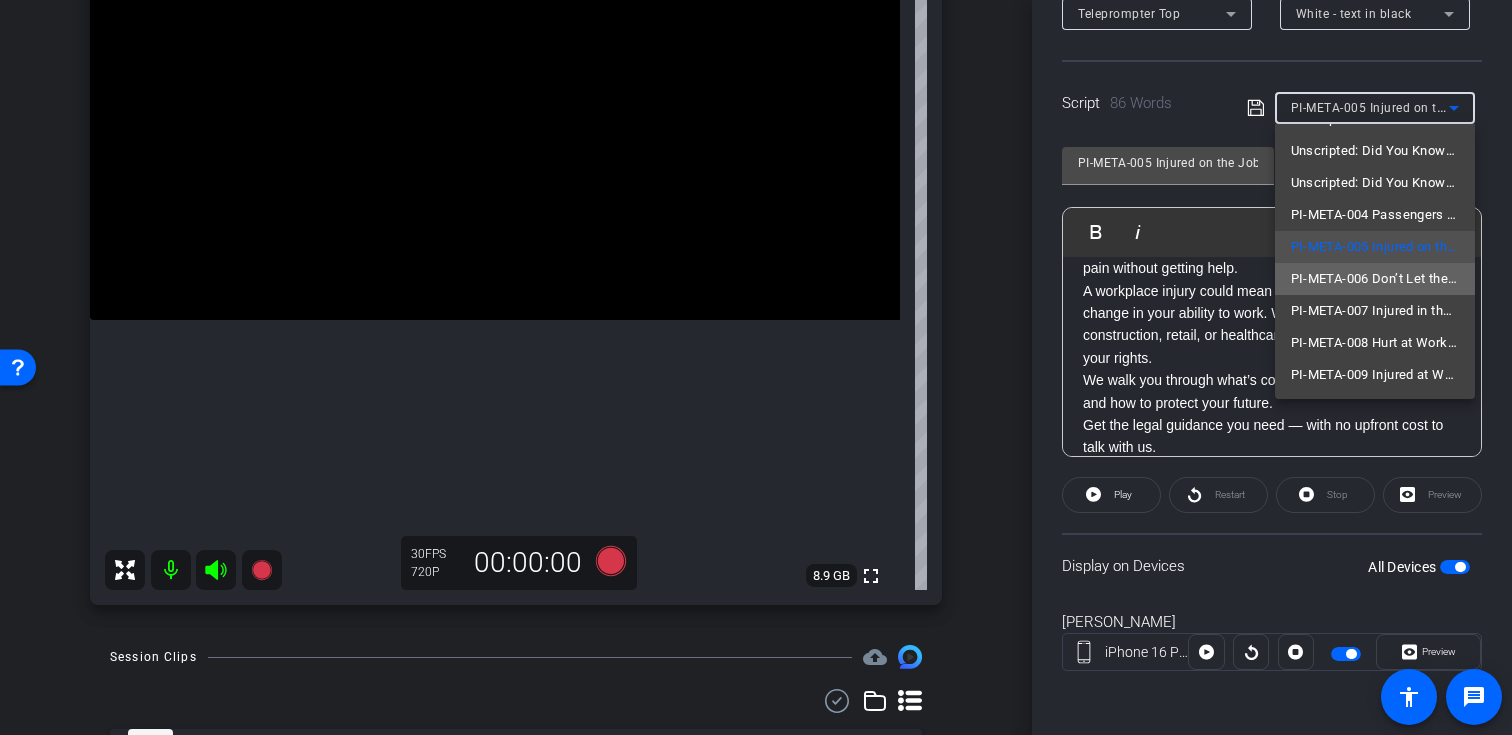 click on "PI-META-006 Don’t Let the Insurance Company Take the Lead" at bounding box center [1375, 279] 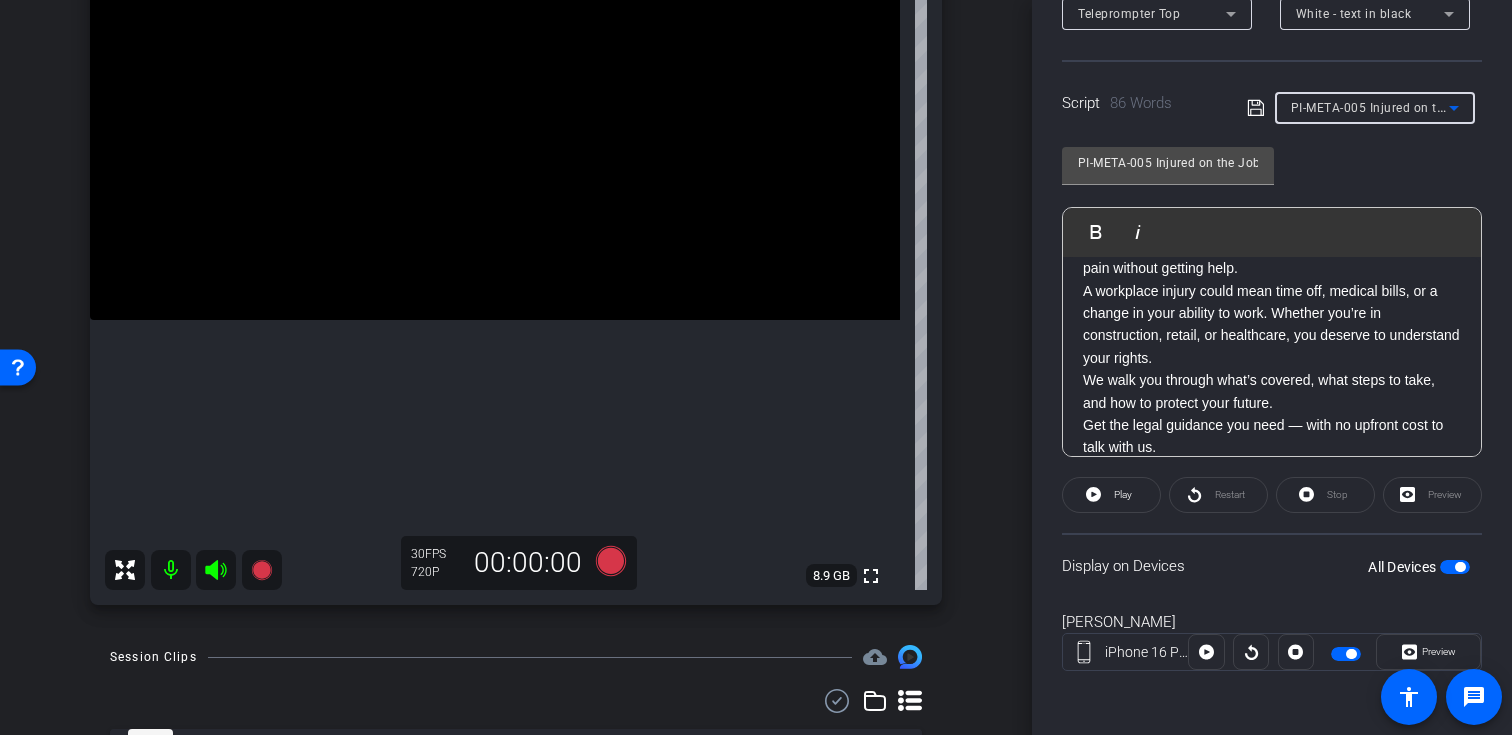 type on "PI-META-006 Don’t Let the Insurance Company Take the Lead" 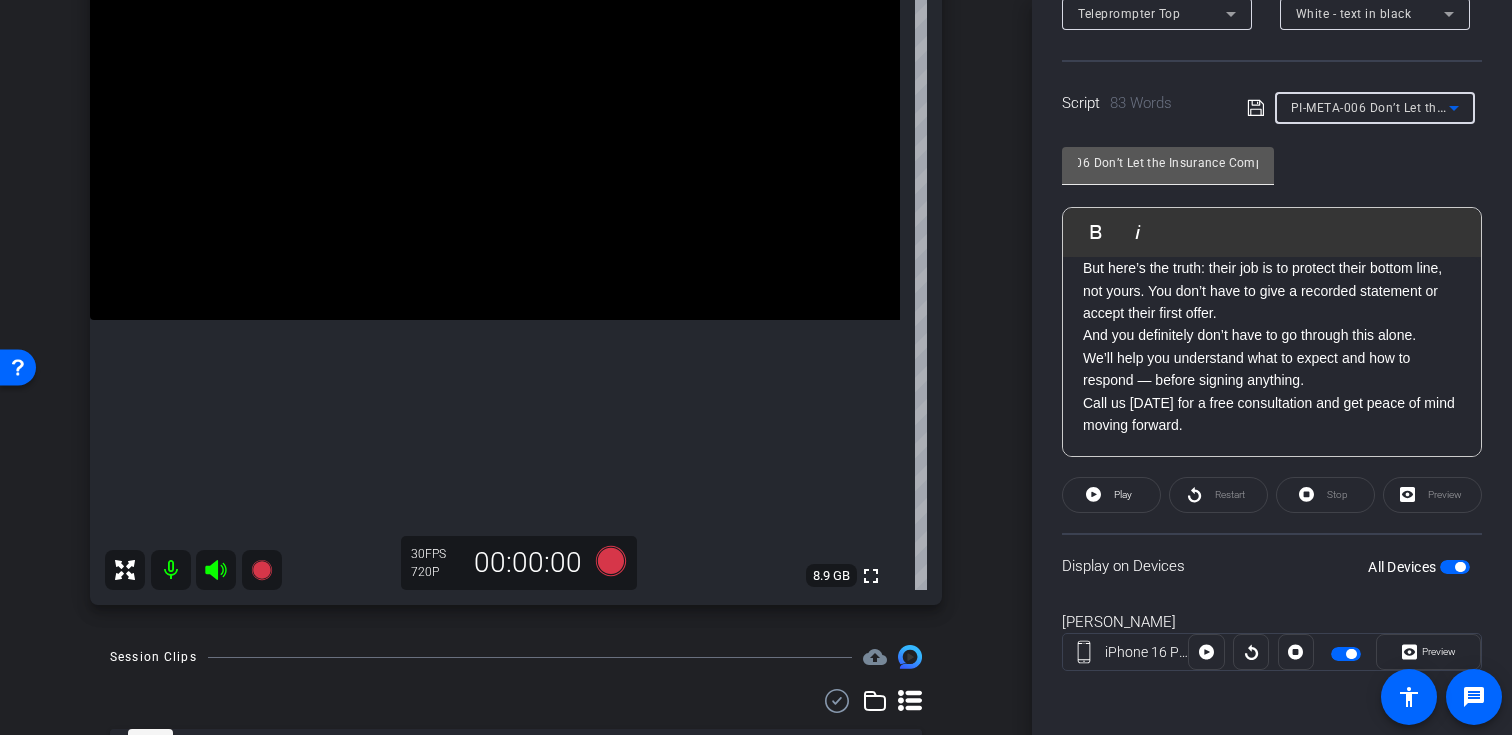 scroll, scrollTop: 0, scrollLeft: 0, axis: both 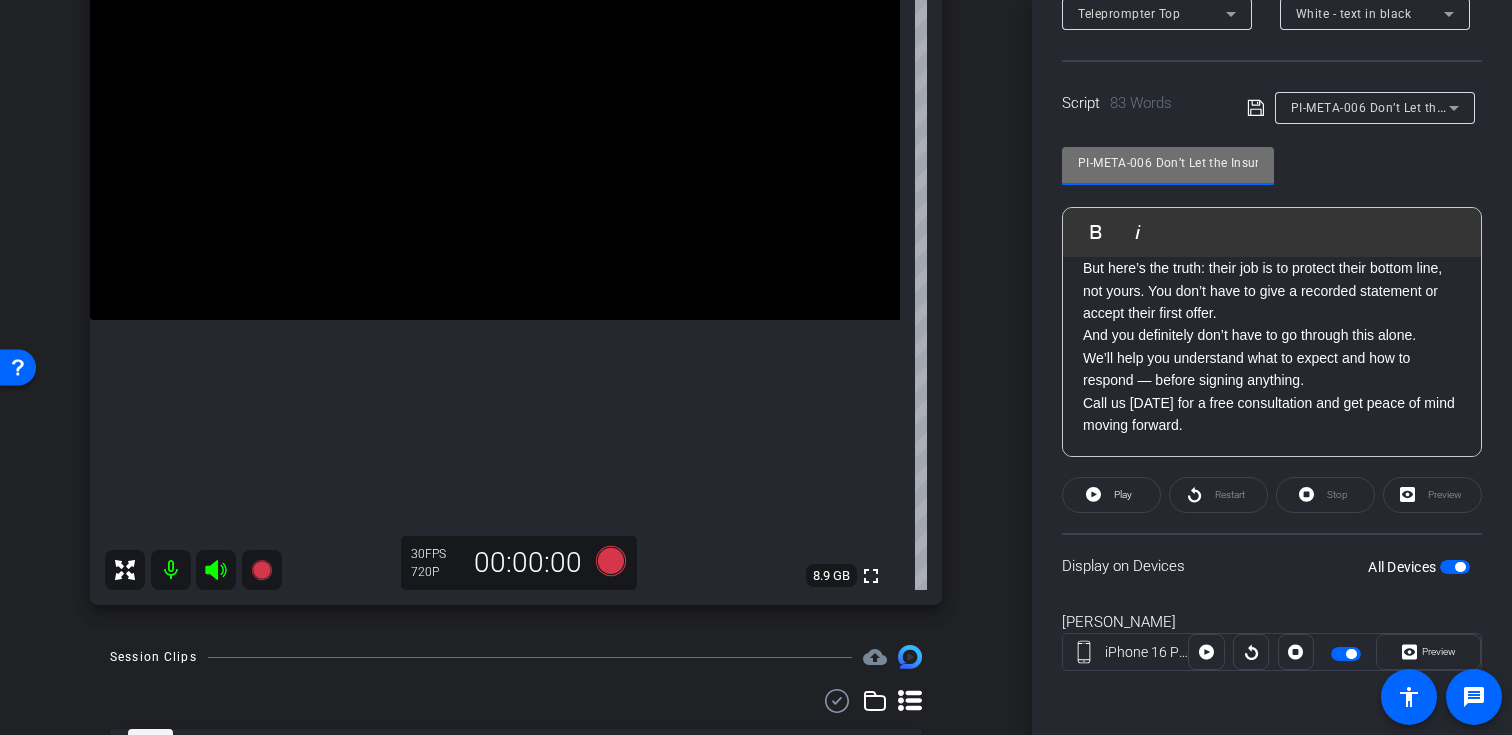 drag, startPoint x: 1149, startPoint y: 159, endPoint x: 1013, endPoint y: 163, distance: 136.0588 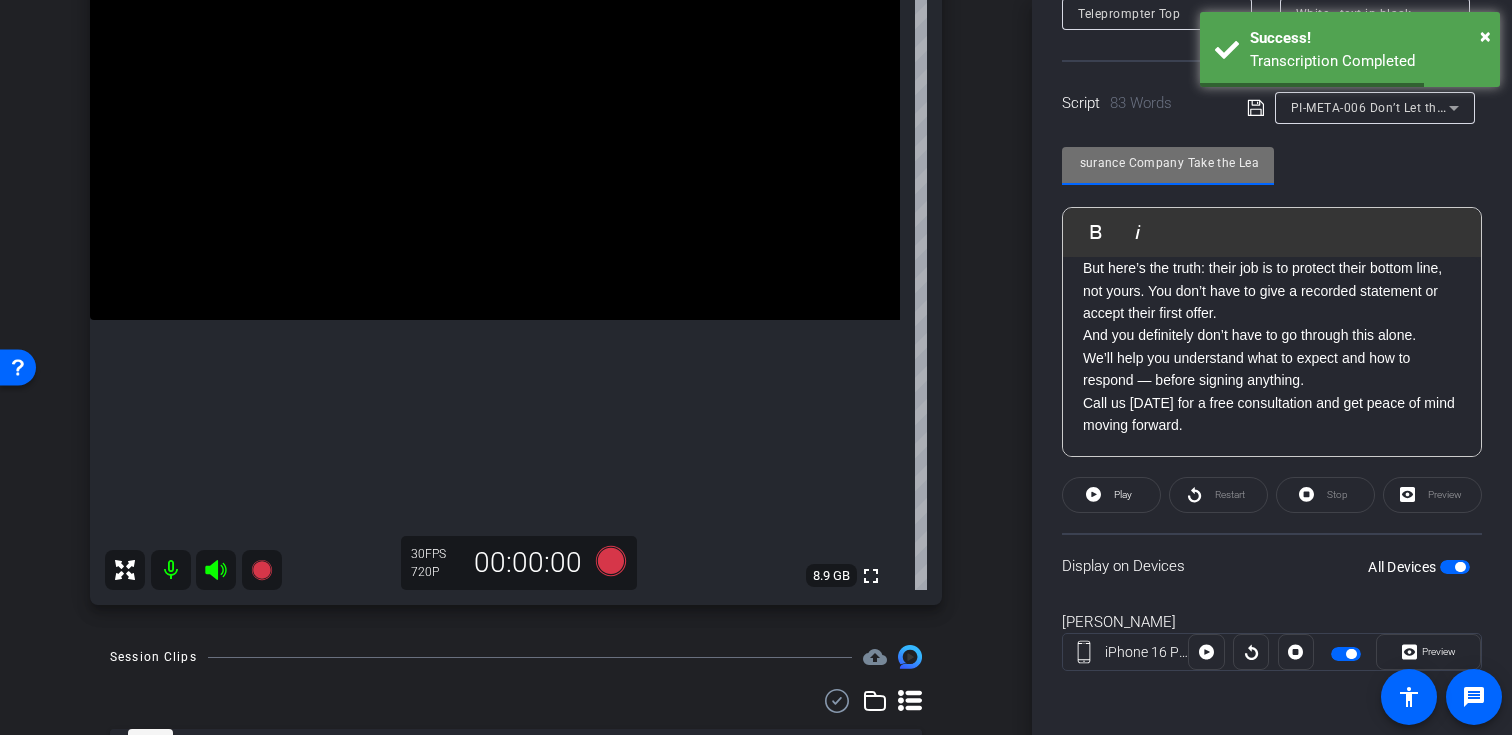 scroll, scrollTop: 0, scrollLeft: 167, axis: horizontal 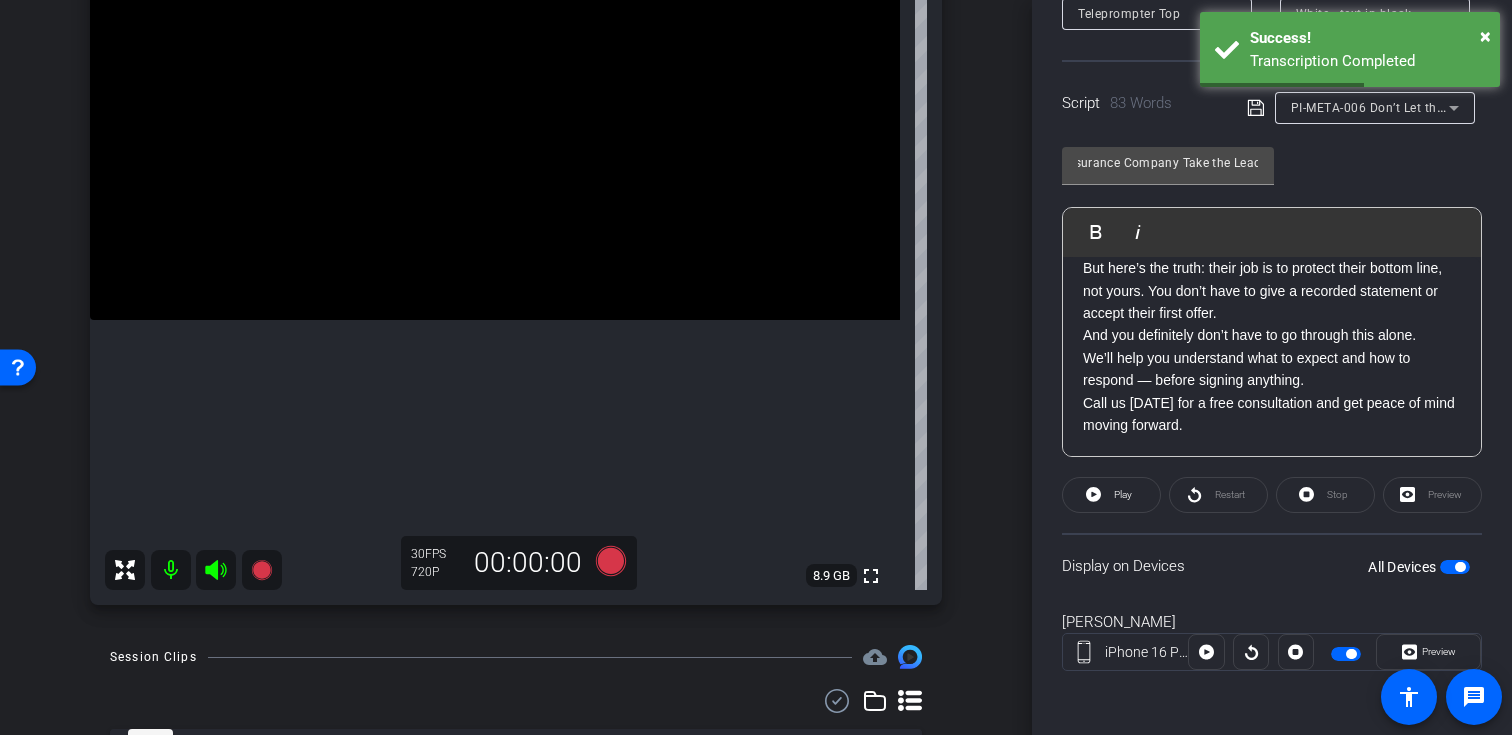click on "PI-META-006 Don’t Let the Insurance Company Take the Lead               Play        Play from this location               Play Selected        Play and display the selected text only Bold Italic After an injury, you’ll probably get a call from the insurance company — and they’ll sound helpful.  But here’s the truth: their job is to protect their bottom line, not yours. You don’t have to give a recorded statement or accept their first offer.  And you definitely don’t have to go through this alone.  We’ll help you understand what to expect and how to respond — before signing anything. Call us today for a free consultation and get peace of mind moving forward. Enter script here..." 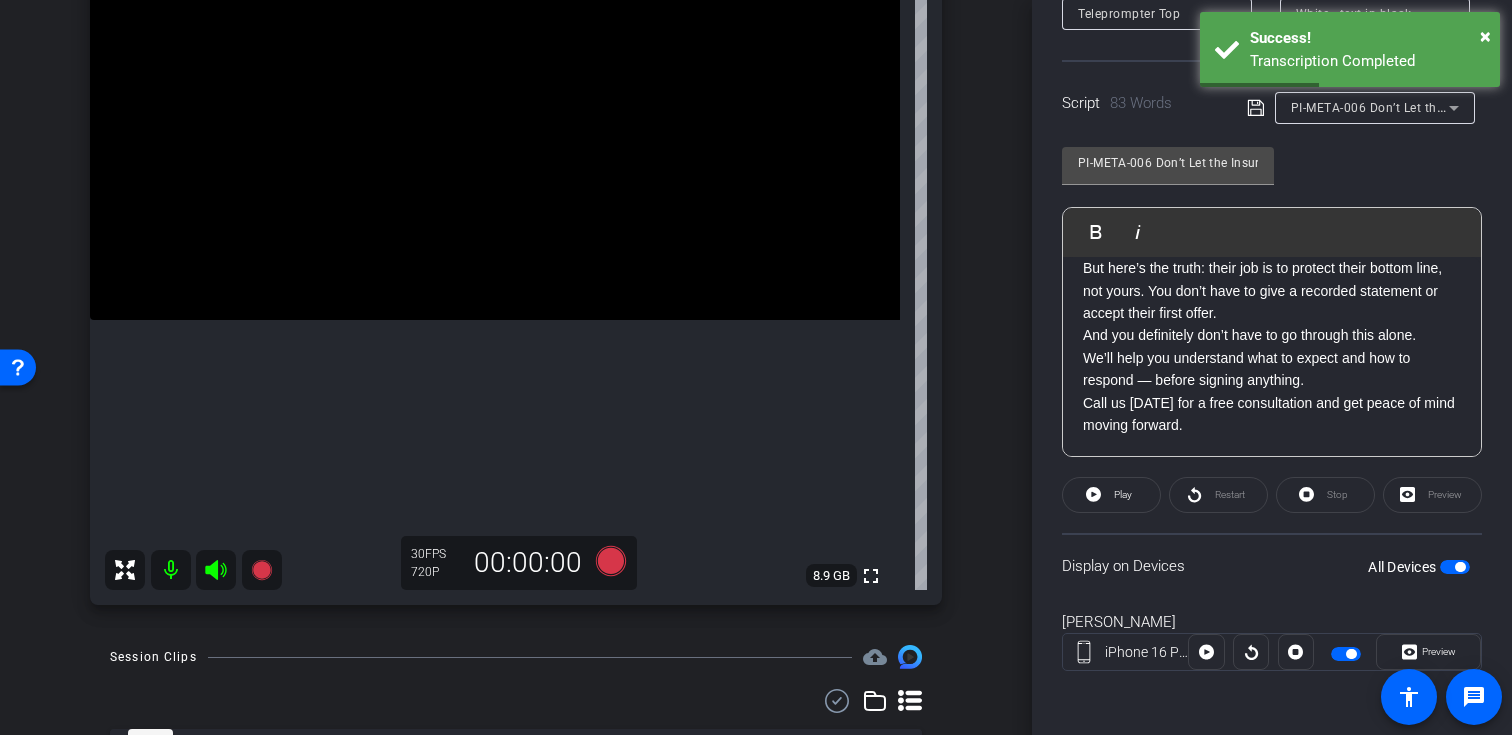 scroll, scrollTop: 0, scrollLeft: 0, axis: both 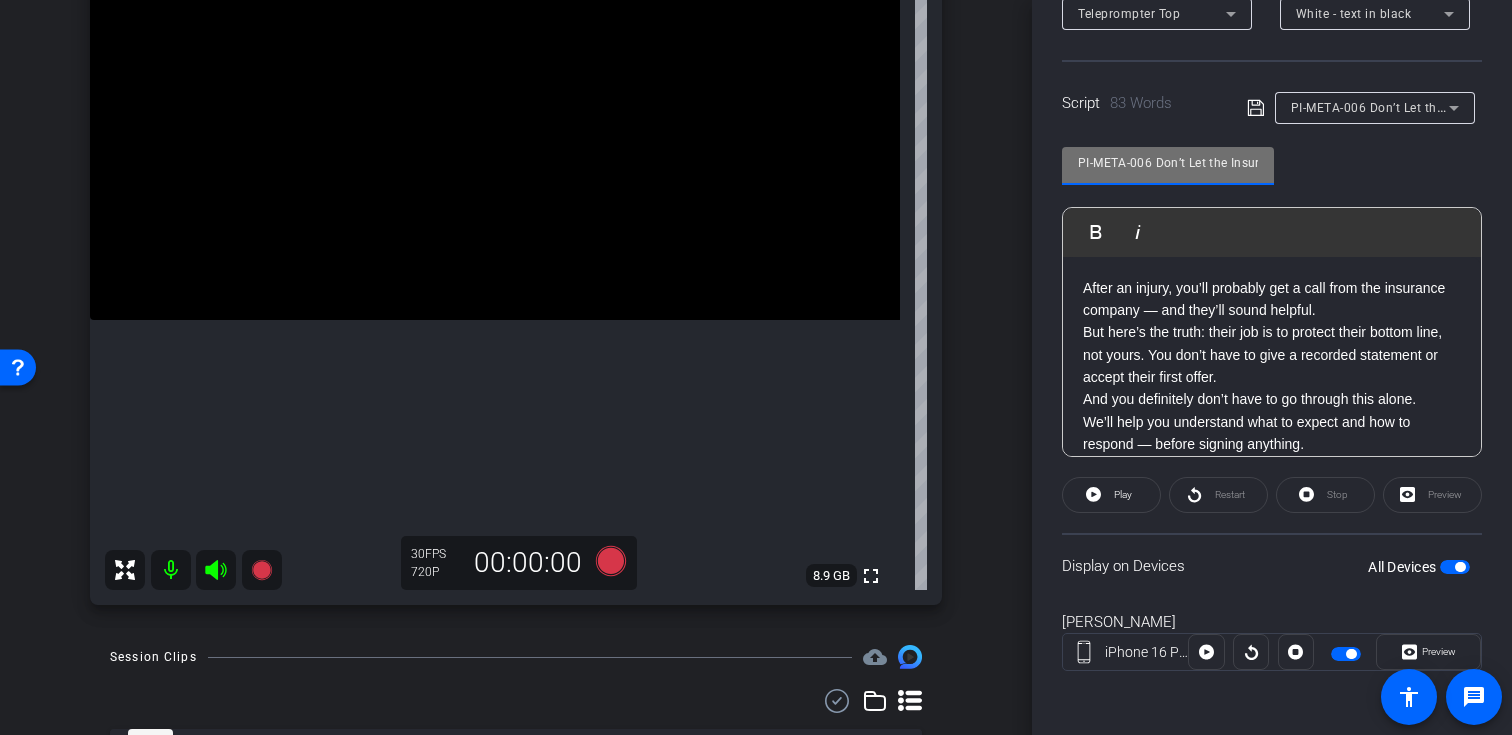 drag, startPoint x: 1153, startPoint y: 160, endPoint x: 961, endPoint y: 168, distance: 192.1666 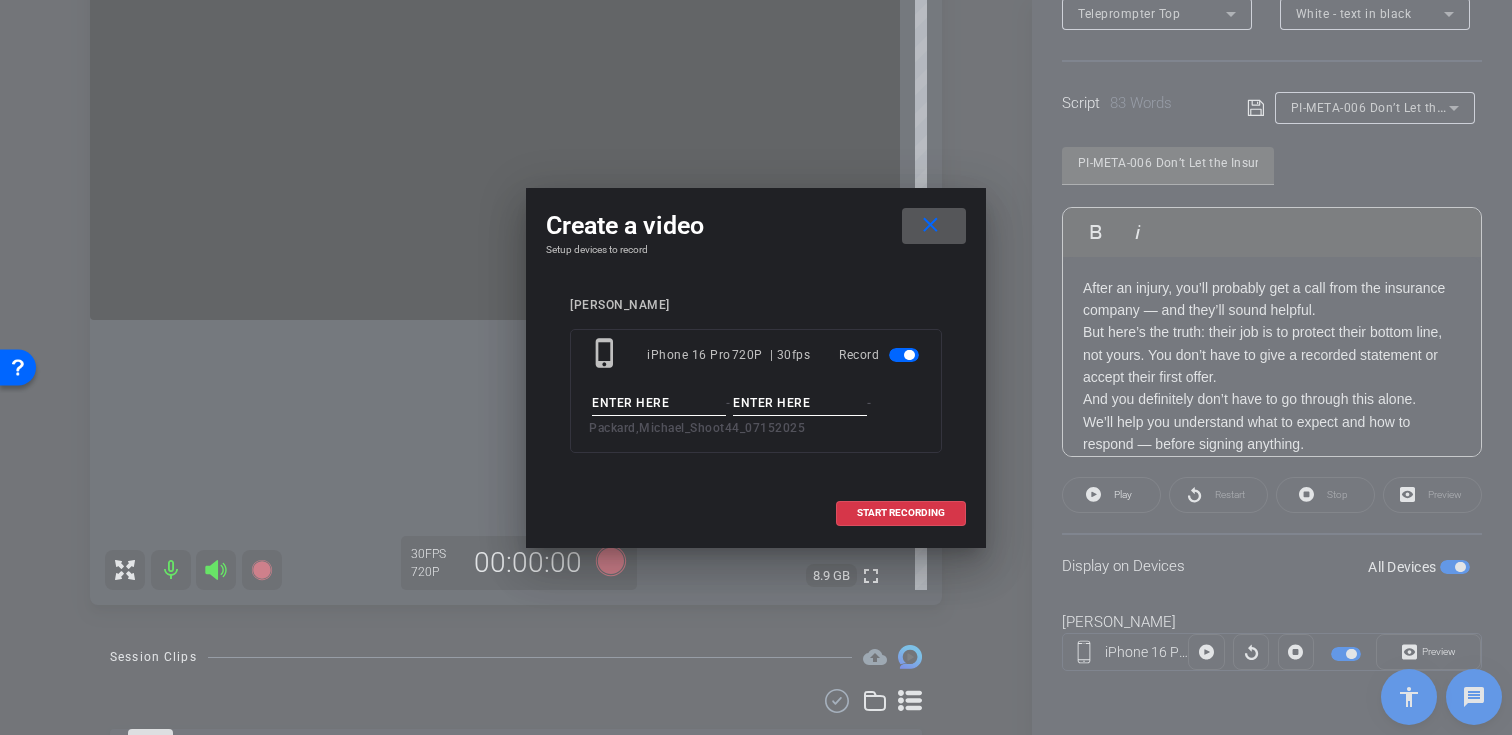 click at bounding box center [659, 403] 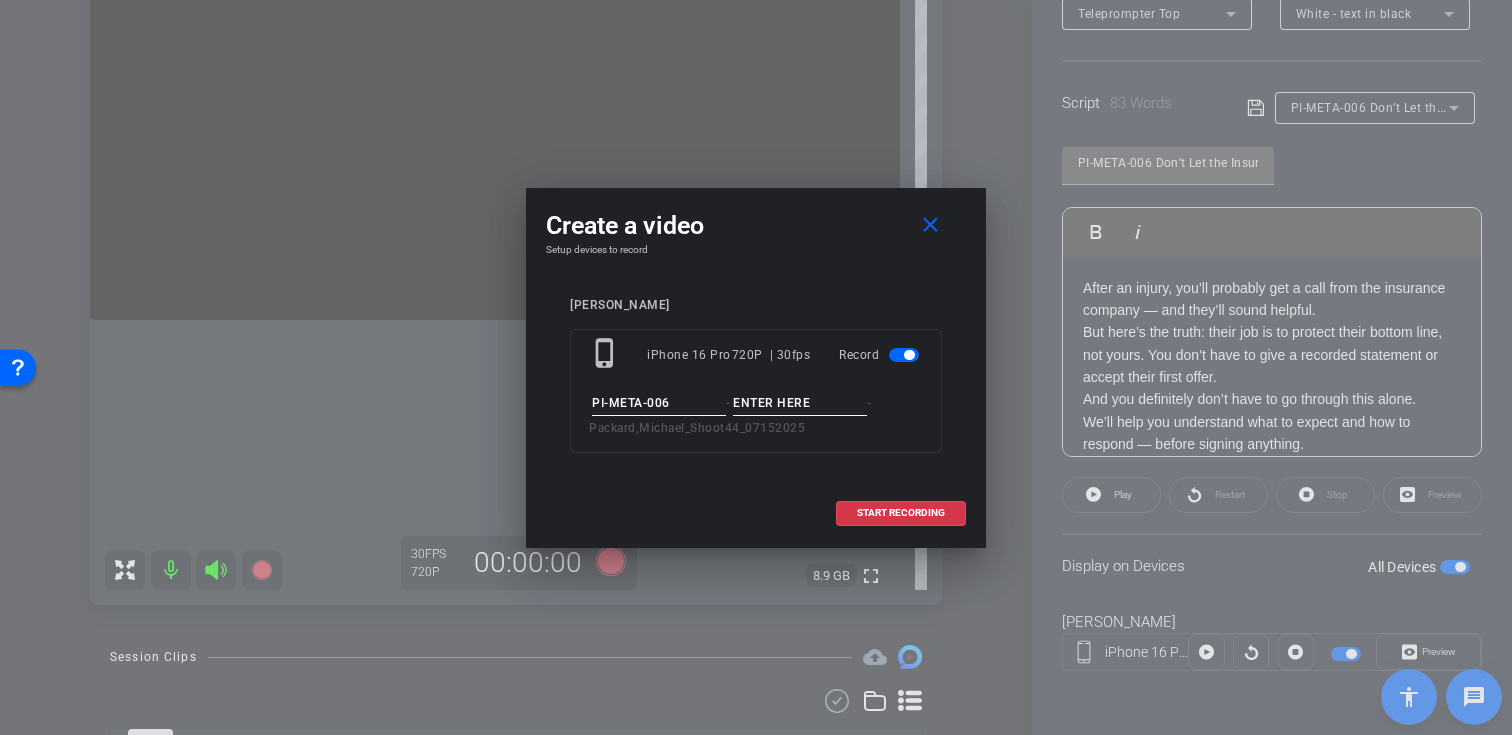 type on "PI-META-006" 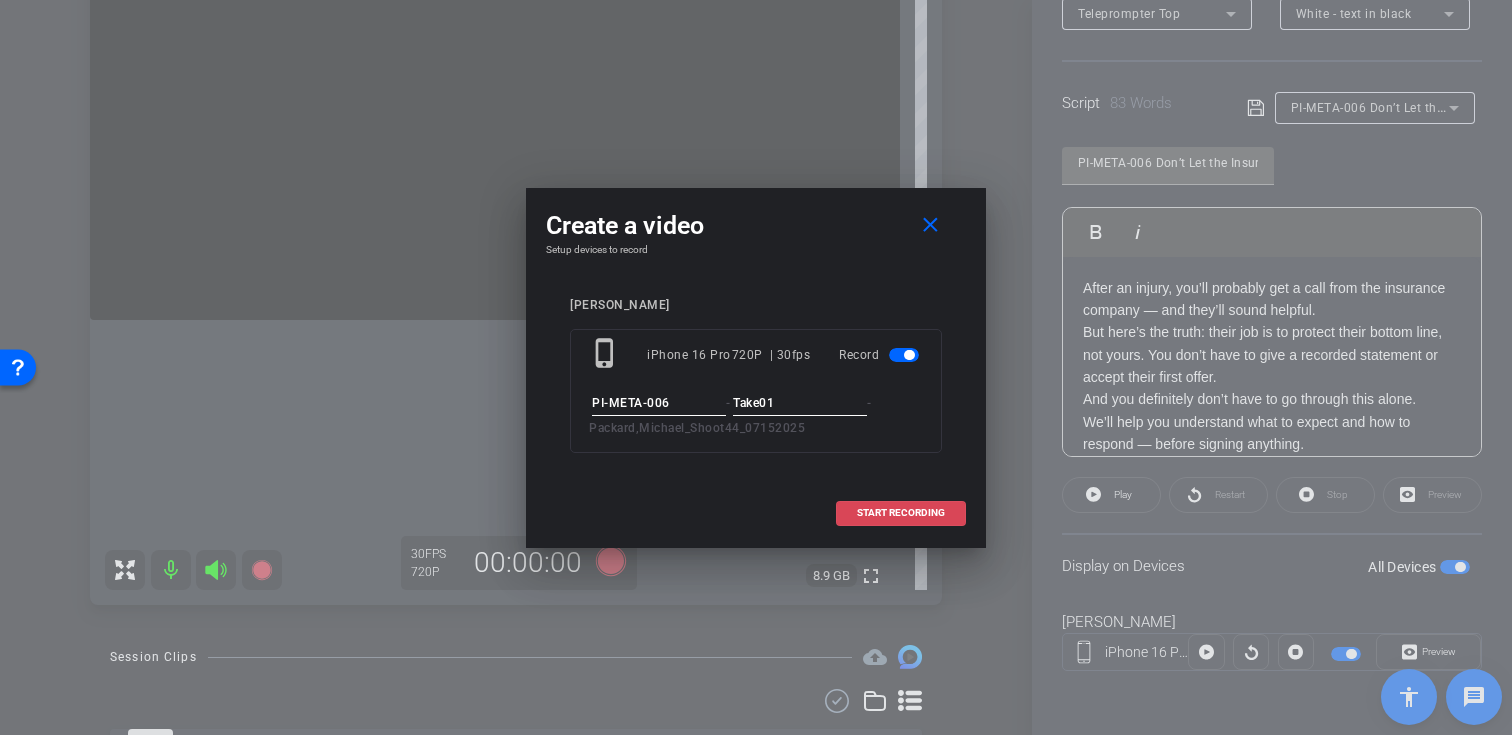 type on "Take01" 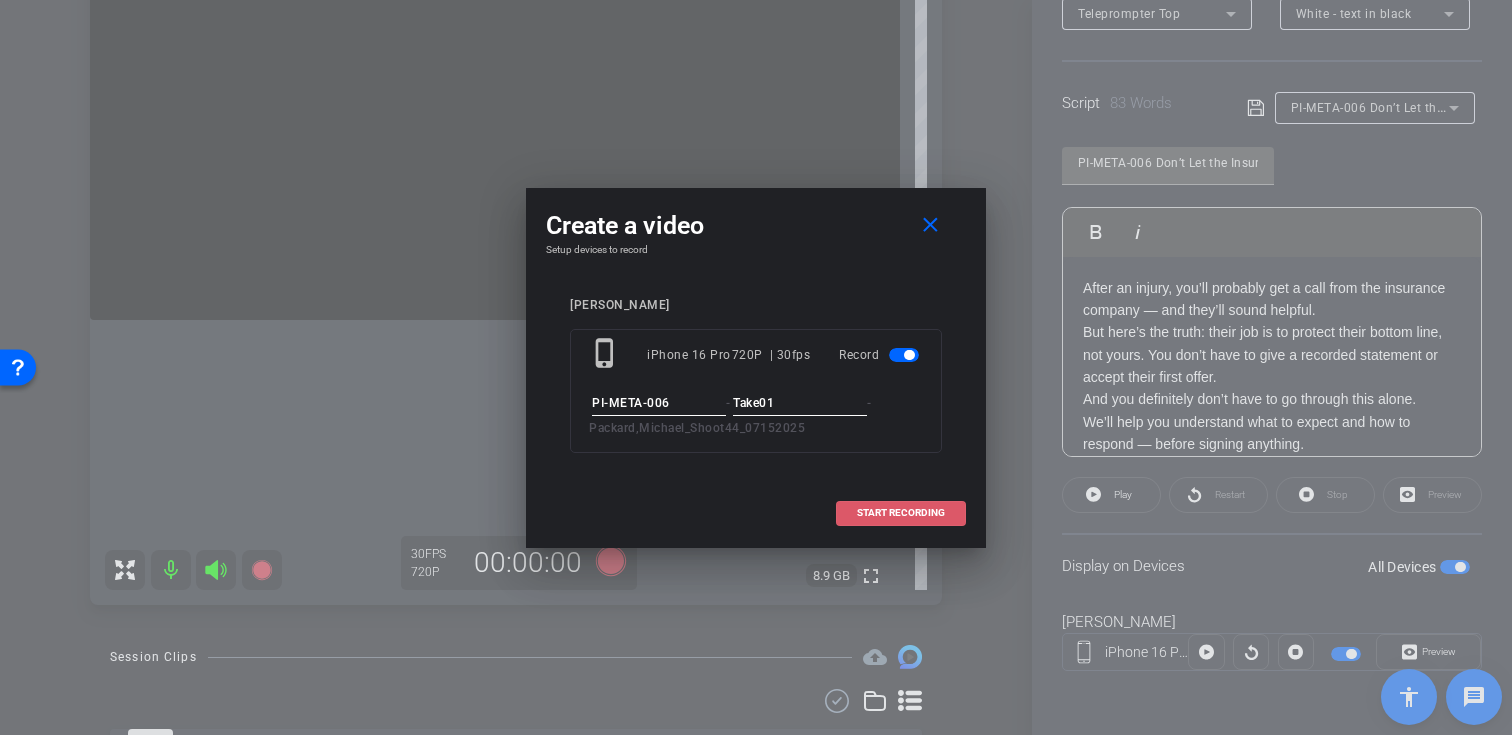 click on "START RECORDING" at bounding box center (901, 513) 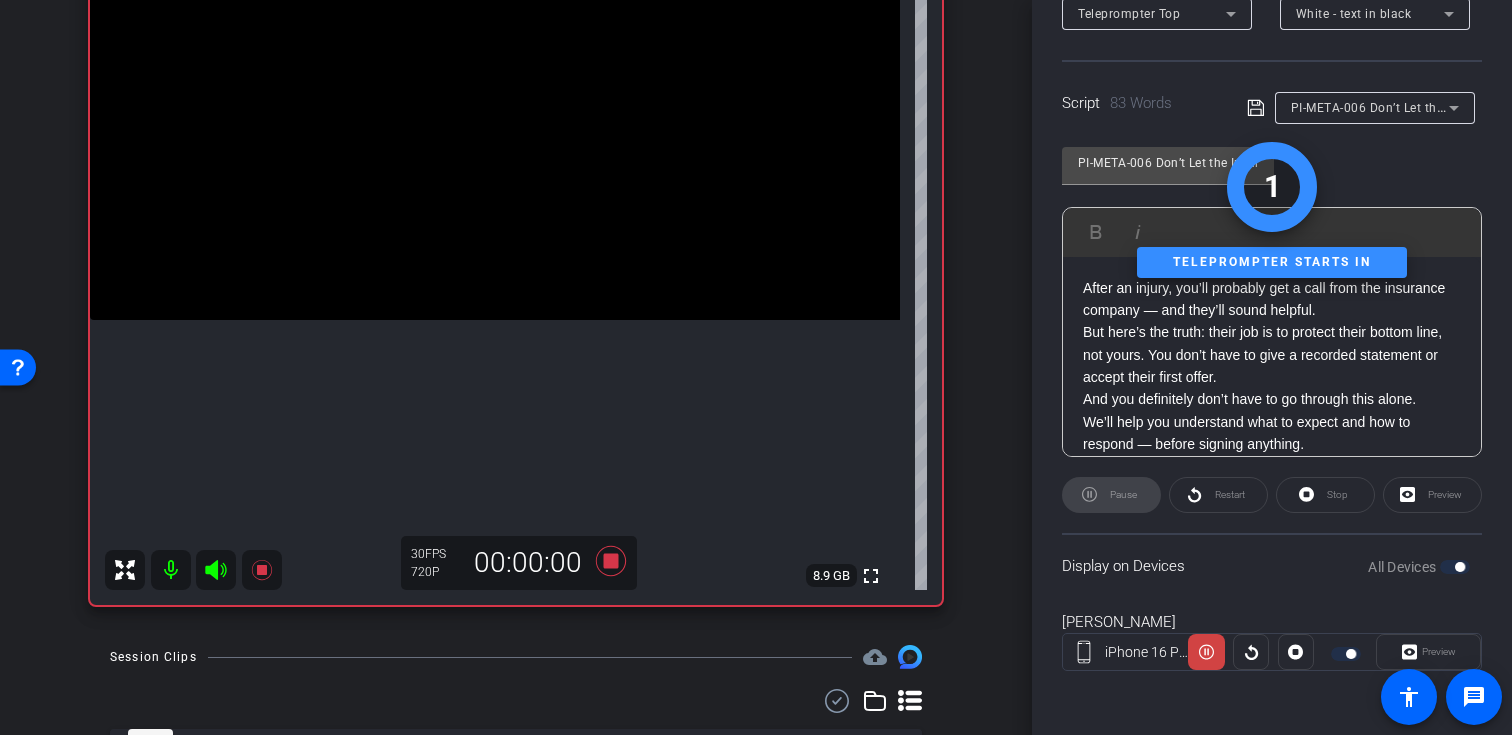 click 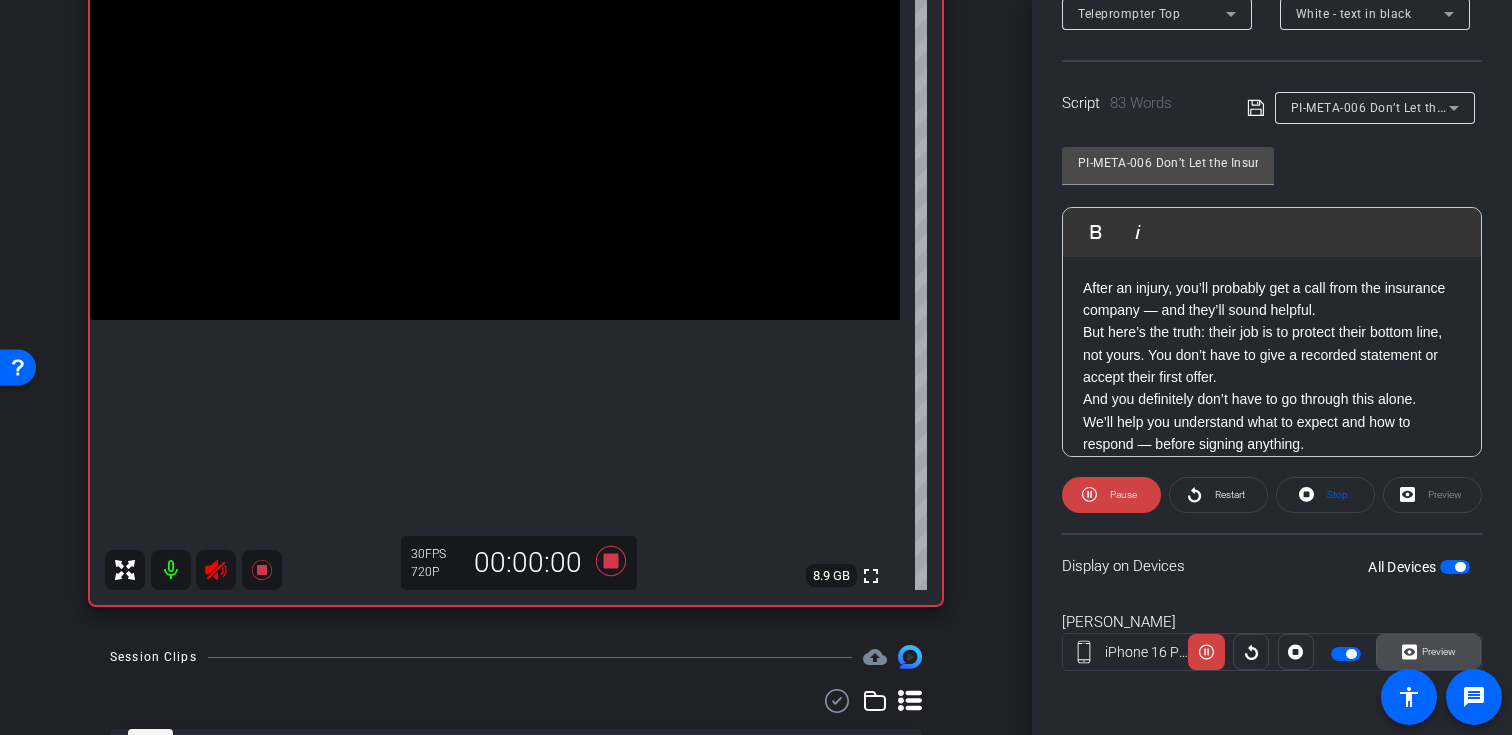 click 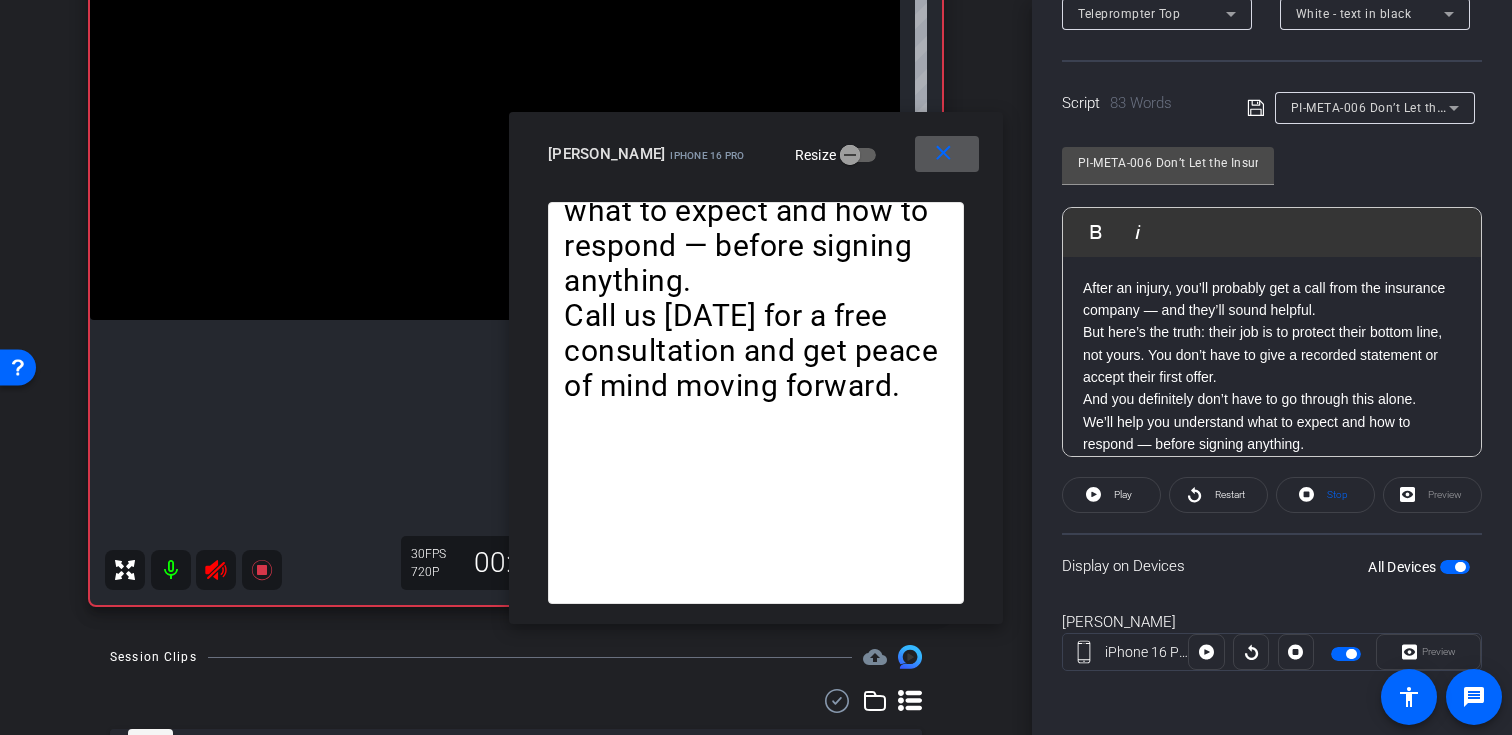 click at bounding box center (947, 154) 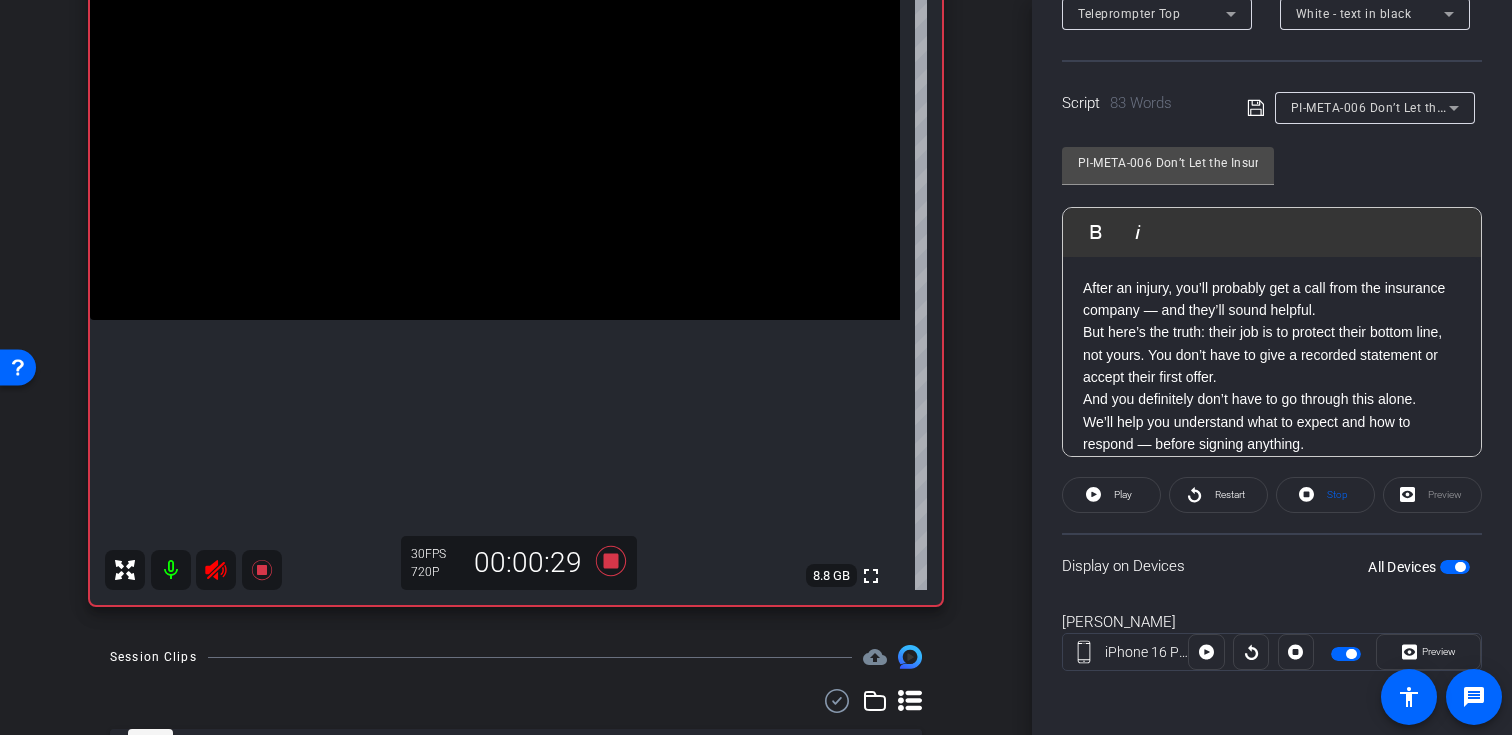 click on "Session Clips   cloud_upload" at bounding box center [516, 657] 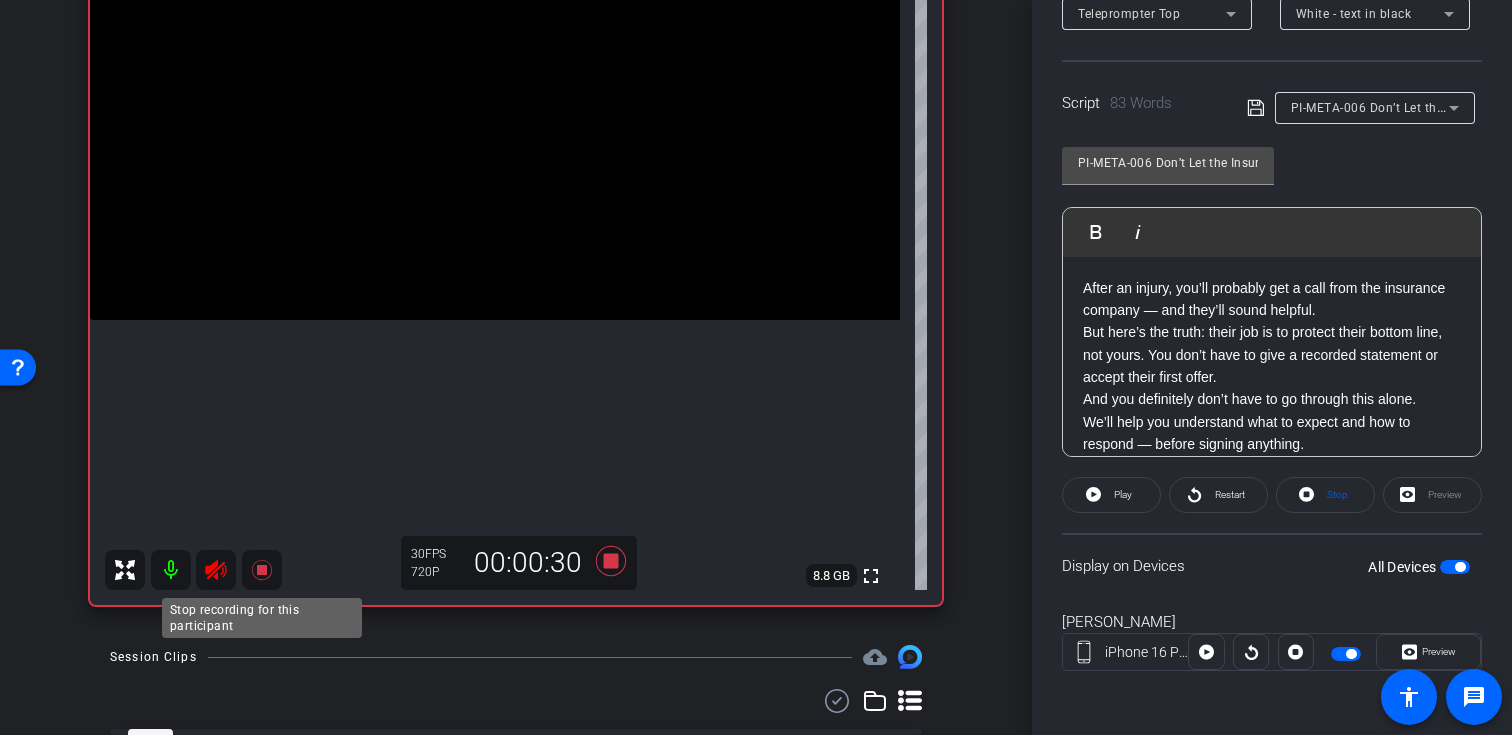 click 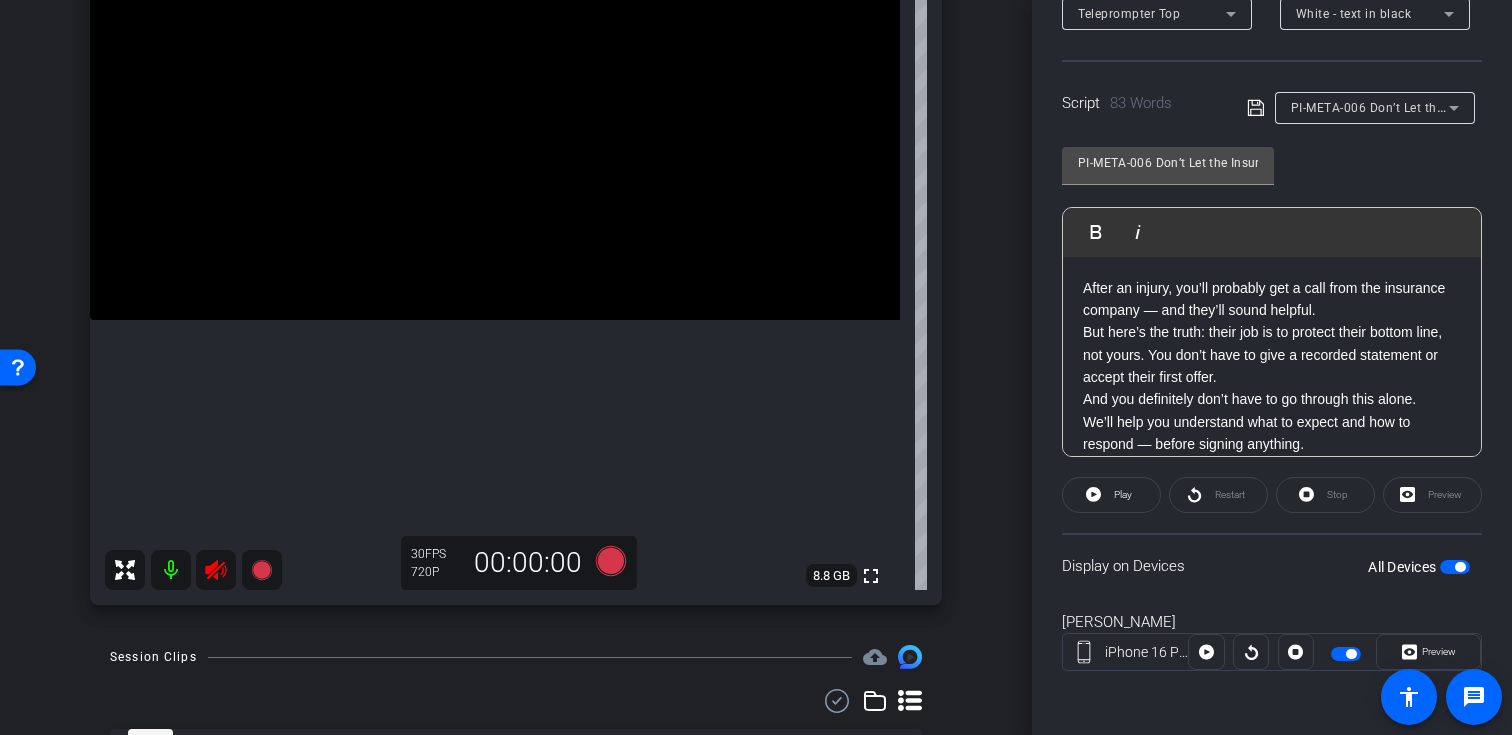 click 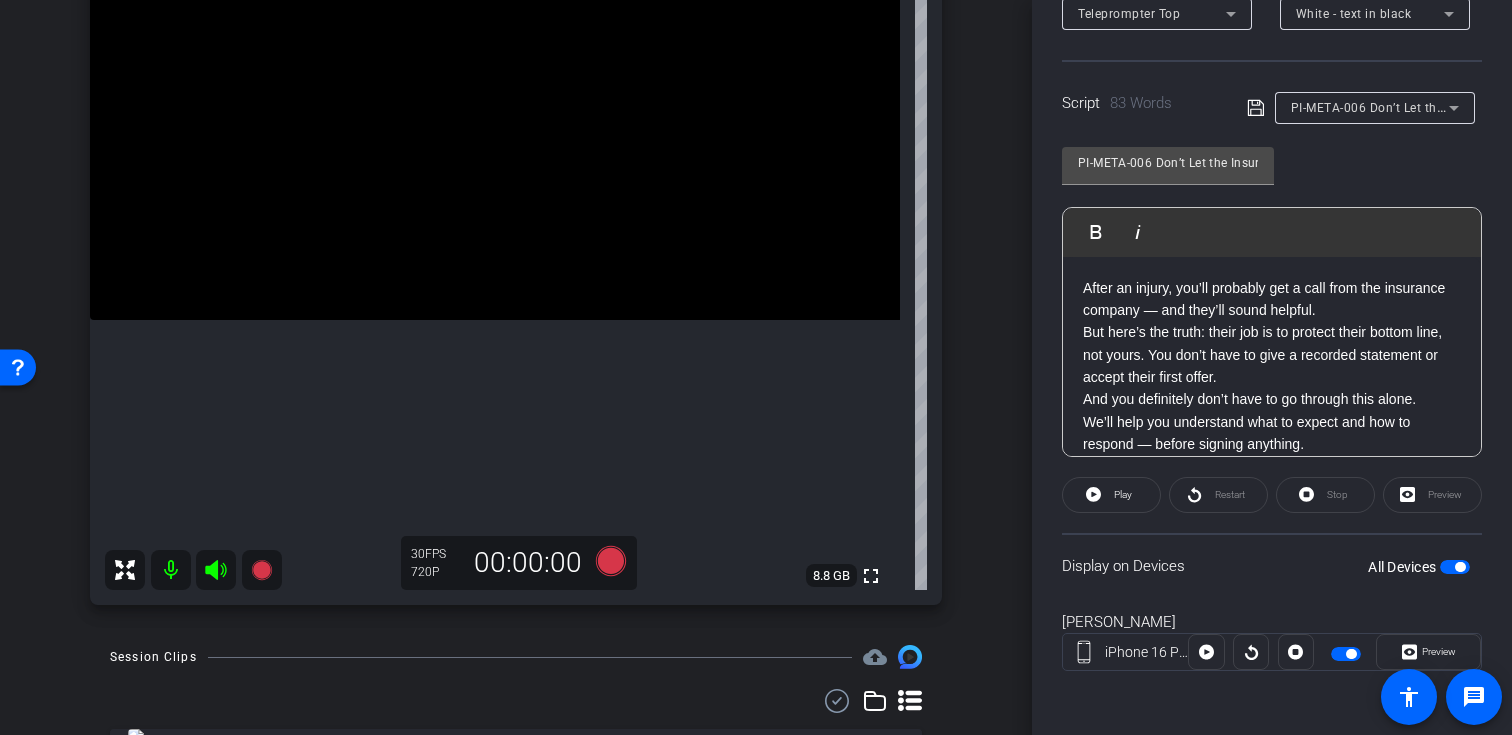 click on "PI-META-006 Don’t Let the Insurance Company Take the Lead" at bounding box center [1370, 107] 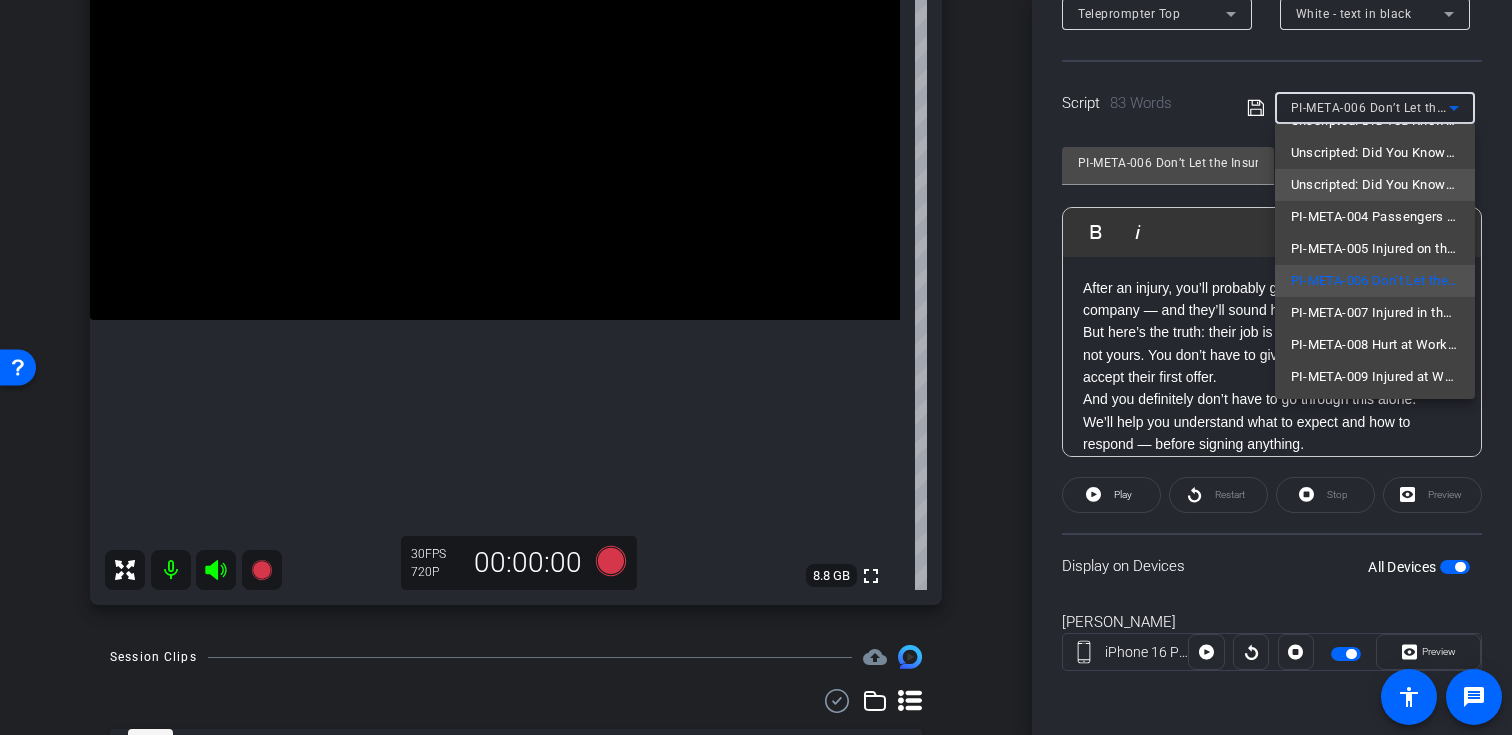 scroll, scrollTop: 93, scrollLeft: 0, axis: vertical 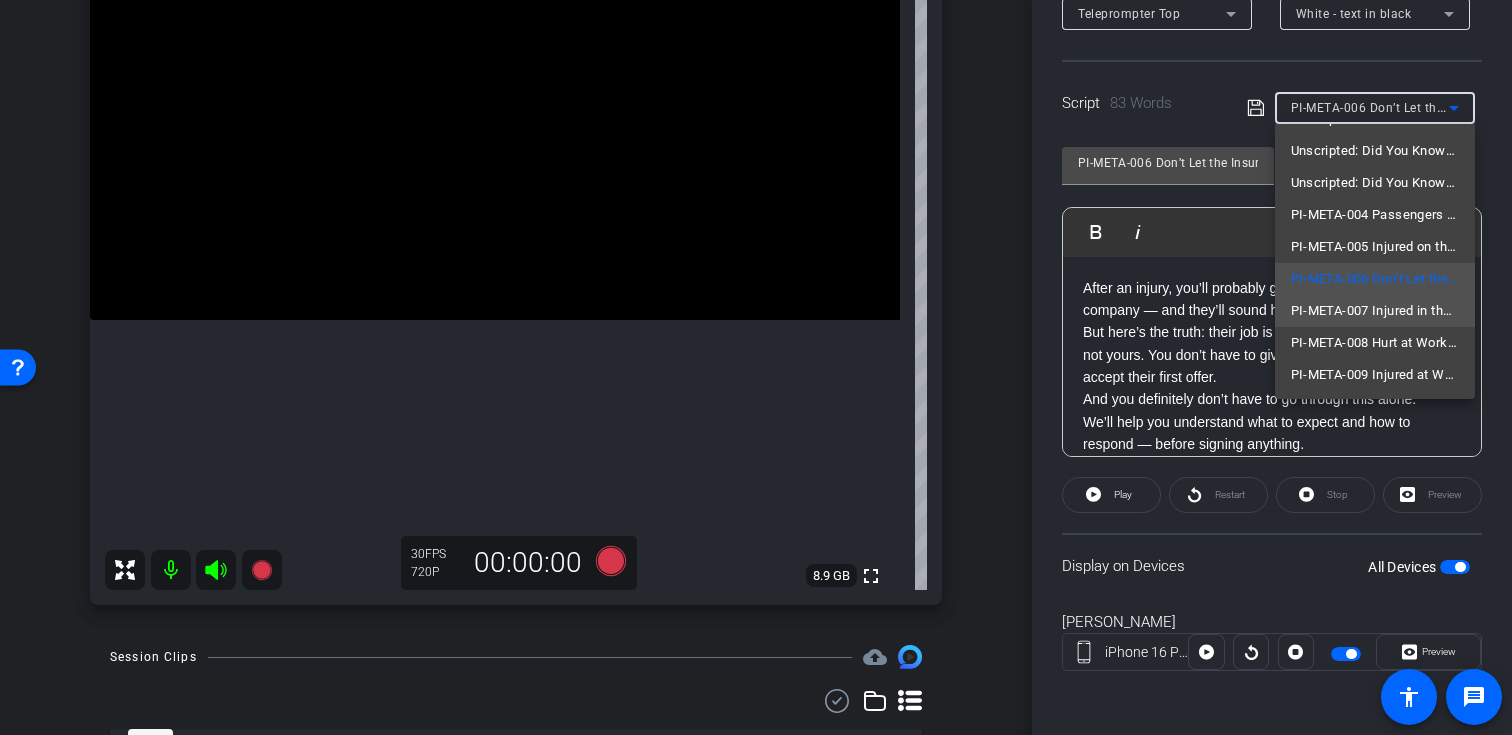 click on "PI-META-007 Injured in the [GEOGRAPHIC_DATA]? Here’s What They Don’t Tell You" at bounding box center (1375, 311) 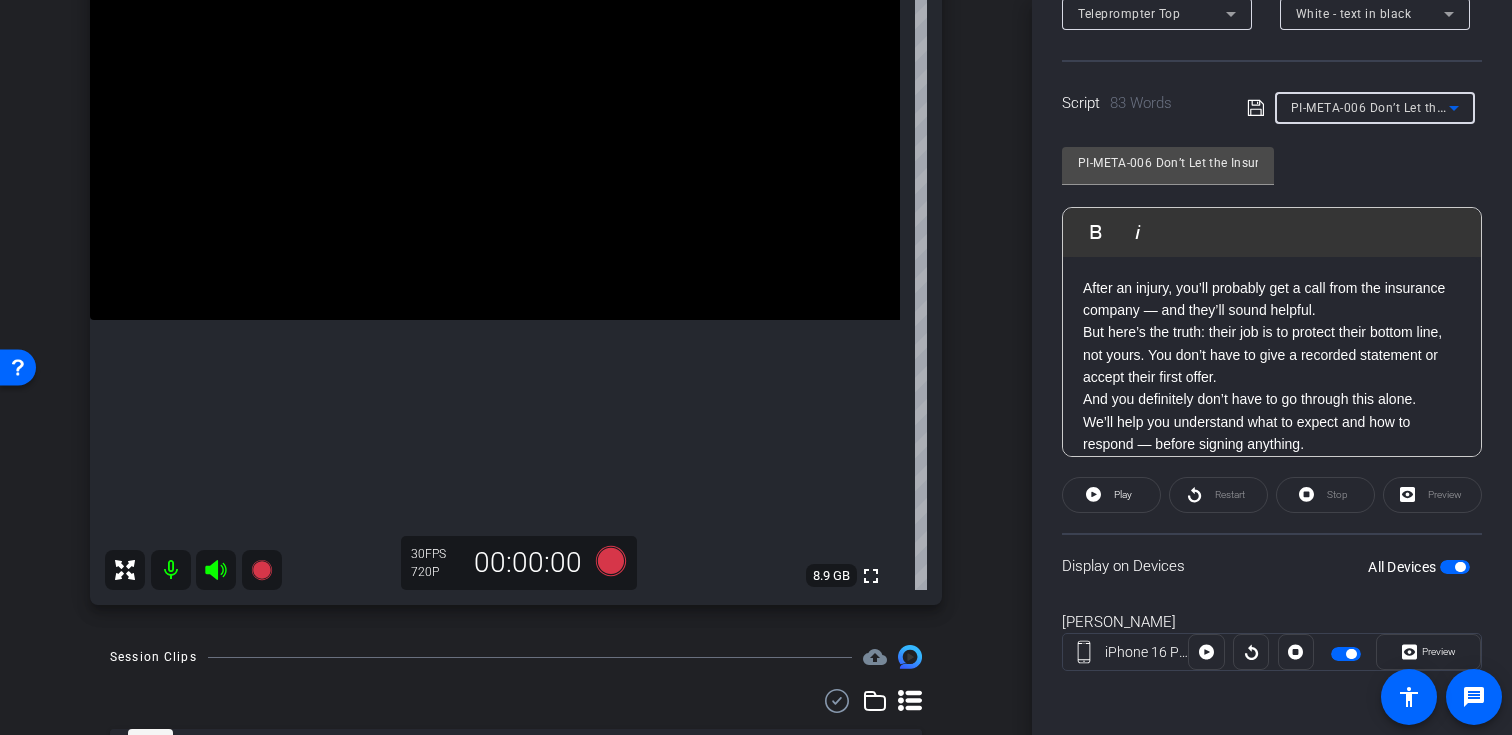 type on "PI-META-007 Injured in the [GEOGRAPHIC_DATA]? Here’s What They Don’t Tell You" 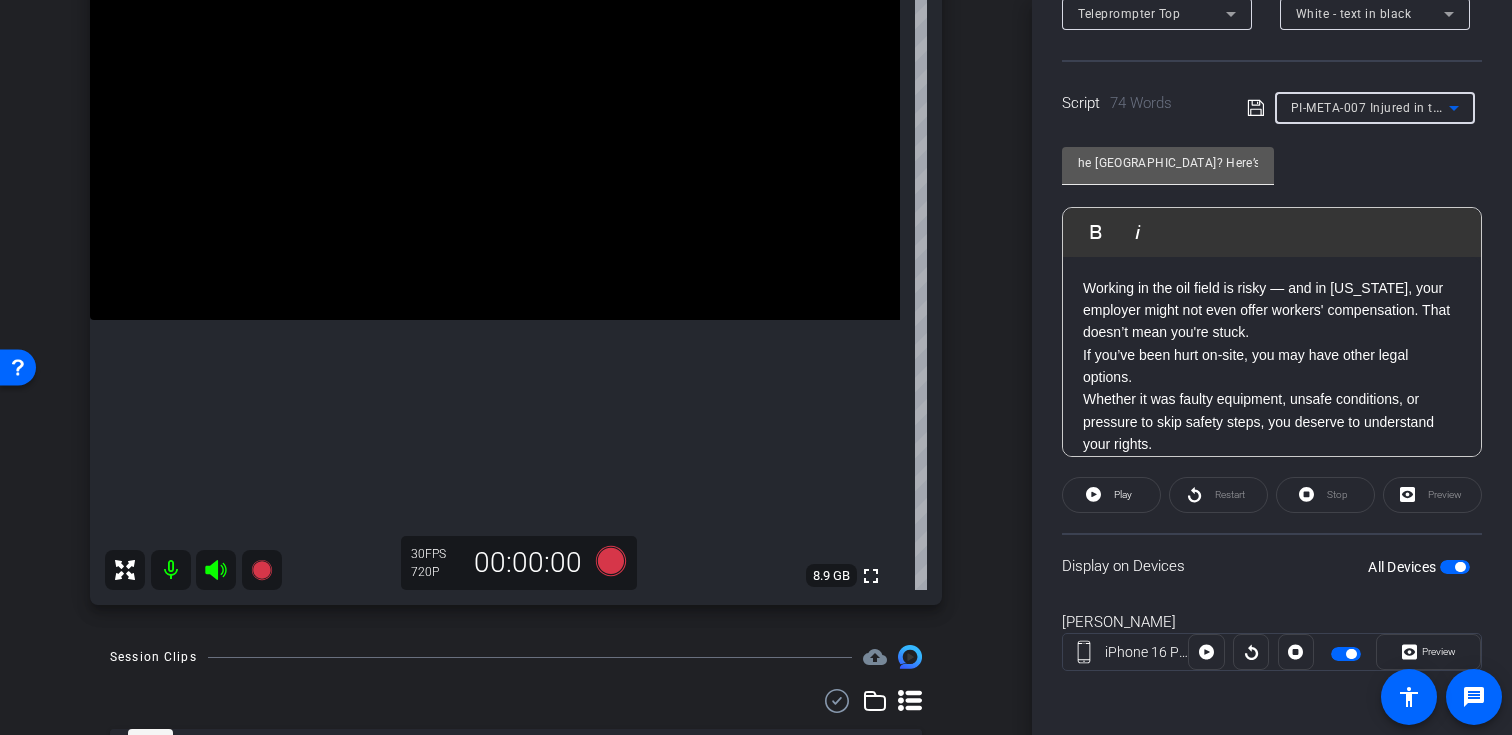 scroll, scrollTop: 0, scrollLeft: 0, axis: both 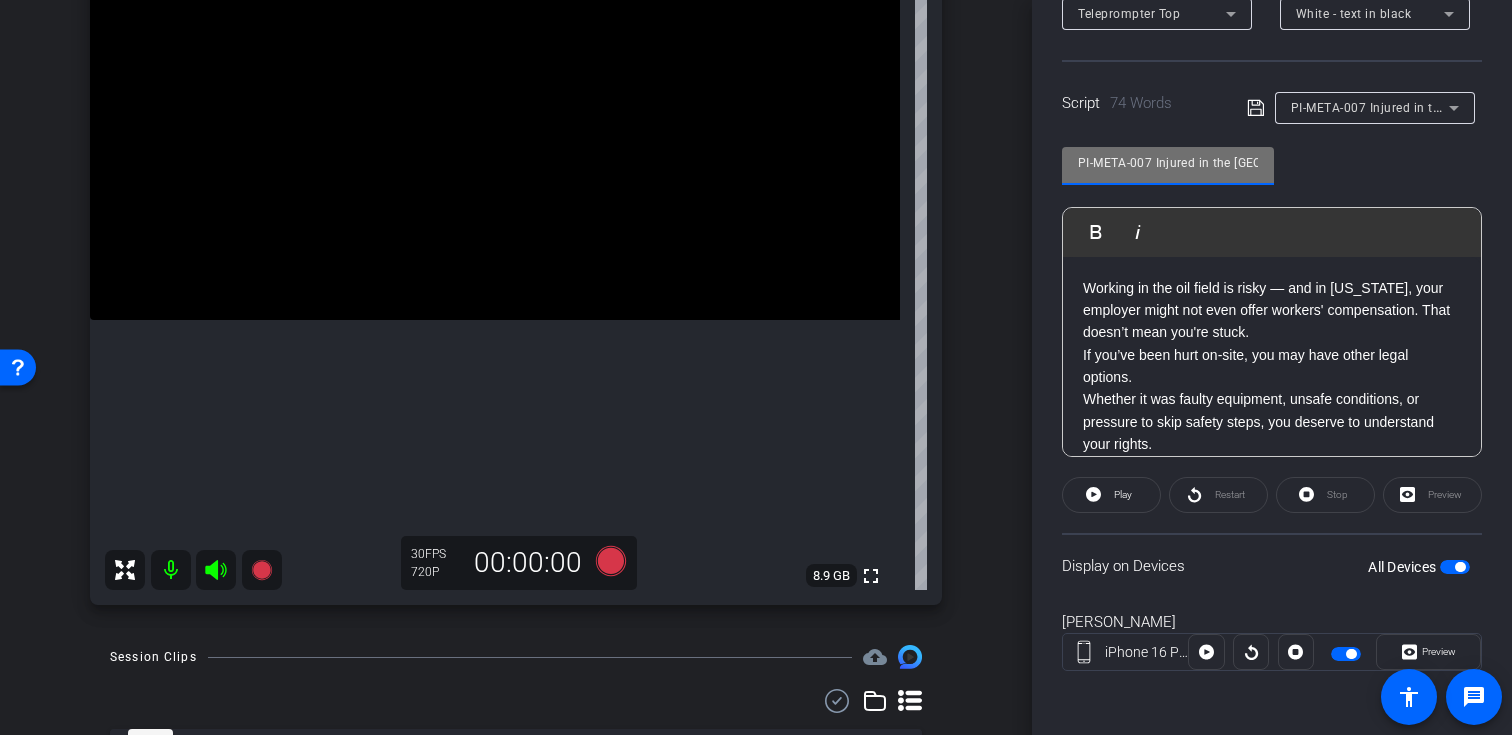 drag, startPoint x: 1152, startPoint y: 161, endPoint x: 962, endPoint y: 161, distance: 190 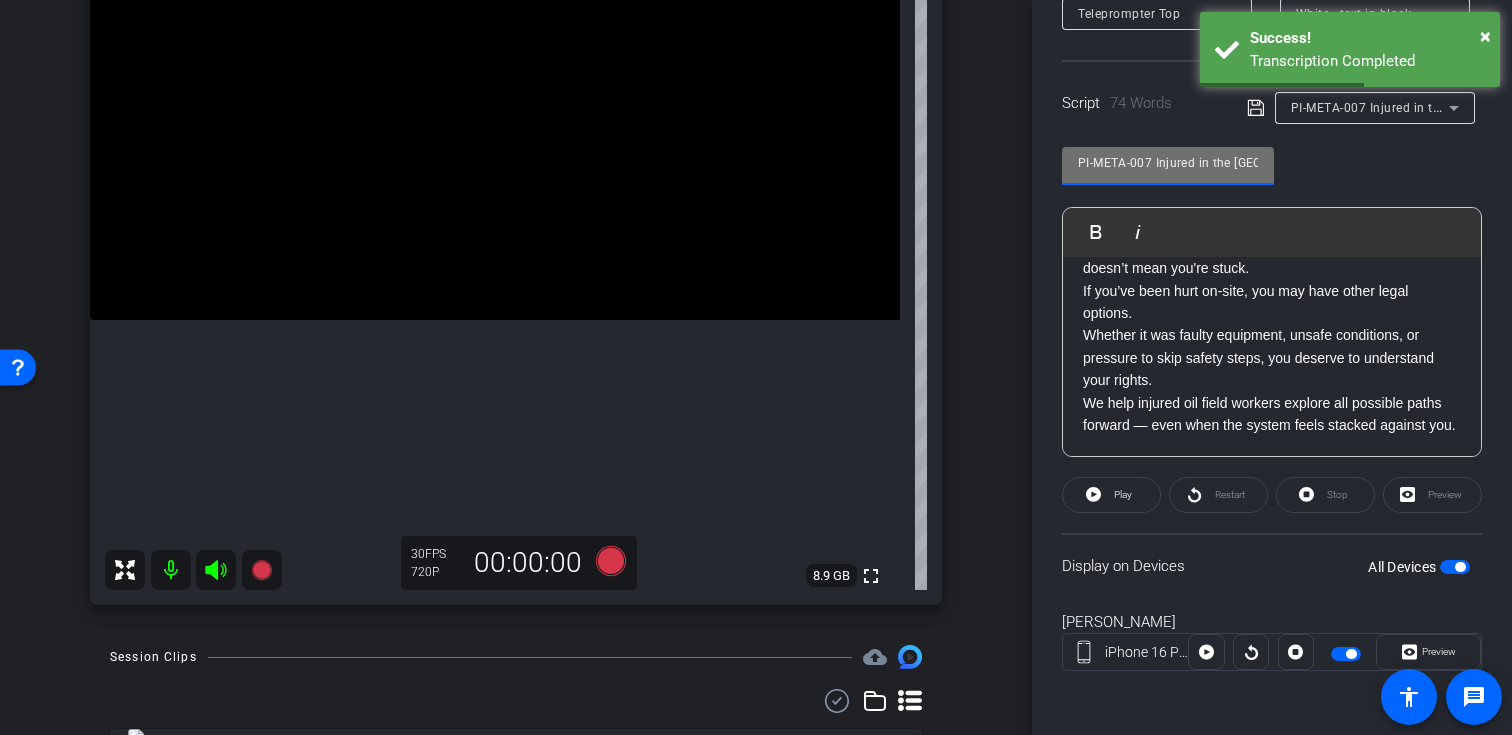 scroll, scrollTop: 0, scrollLeft: 0, axis: both 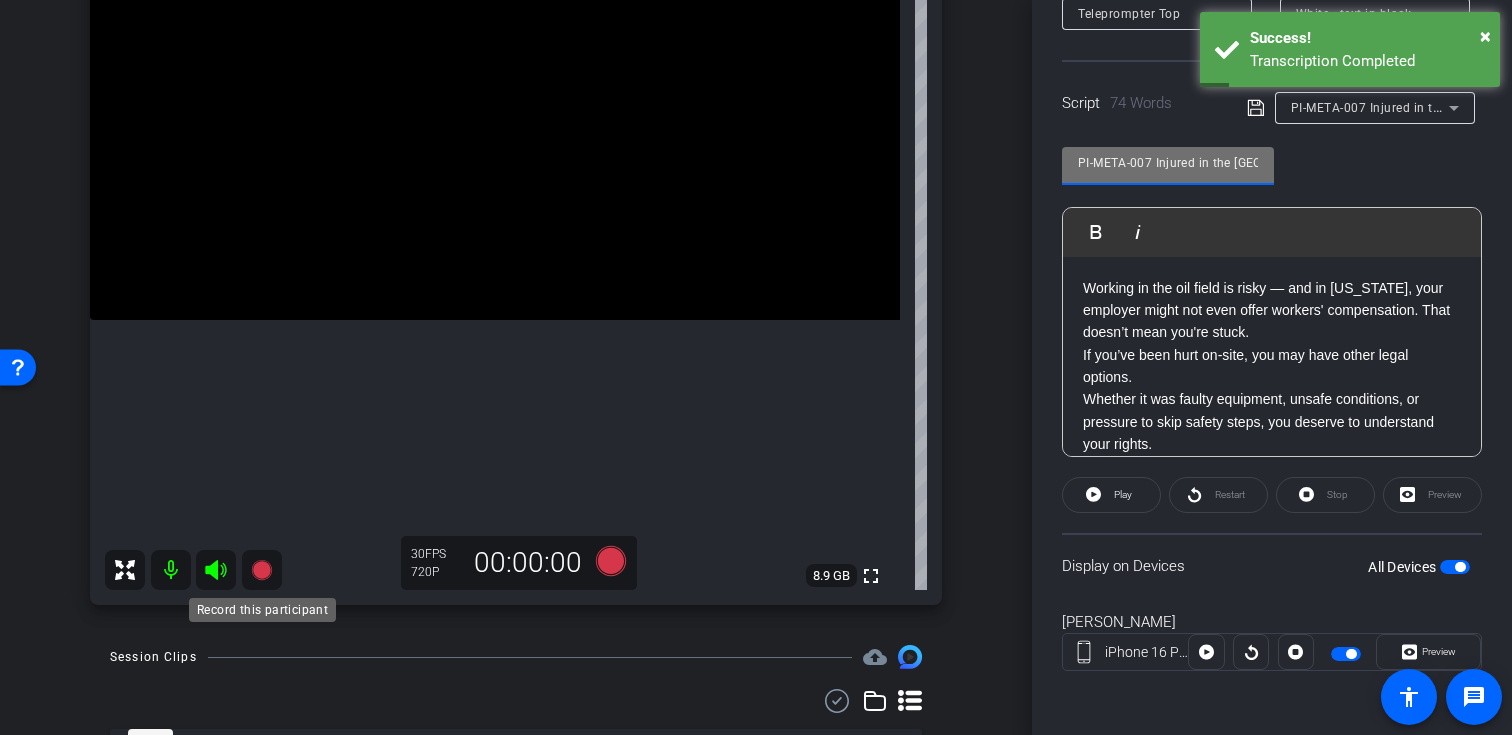 click 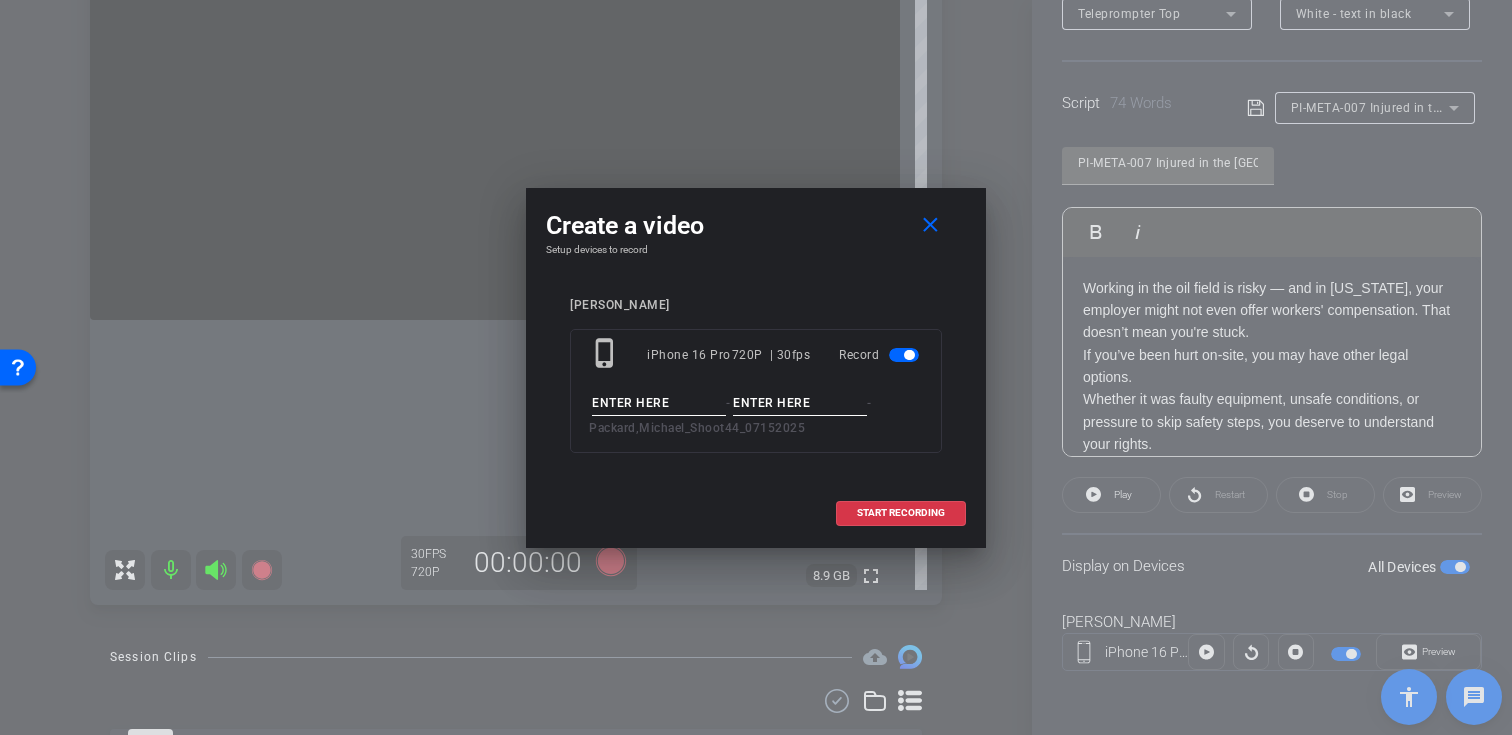 click at bounding box center [659, 403] 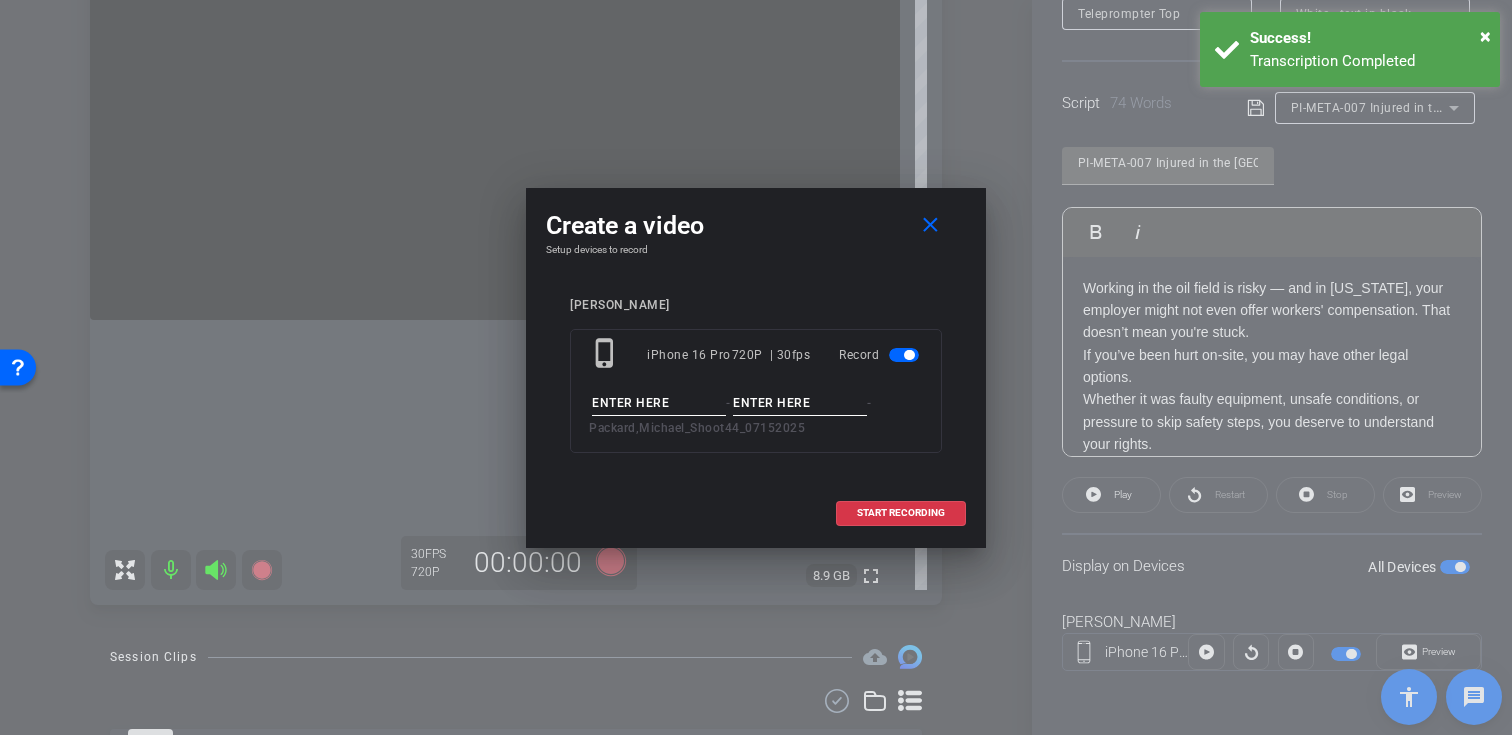 paste on "PI-META-007" 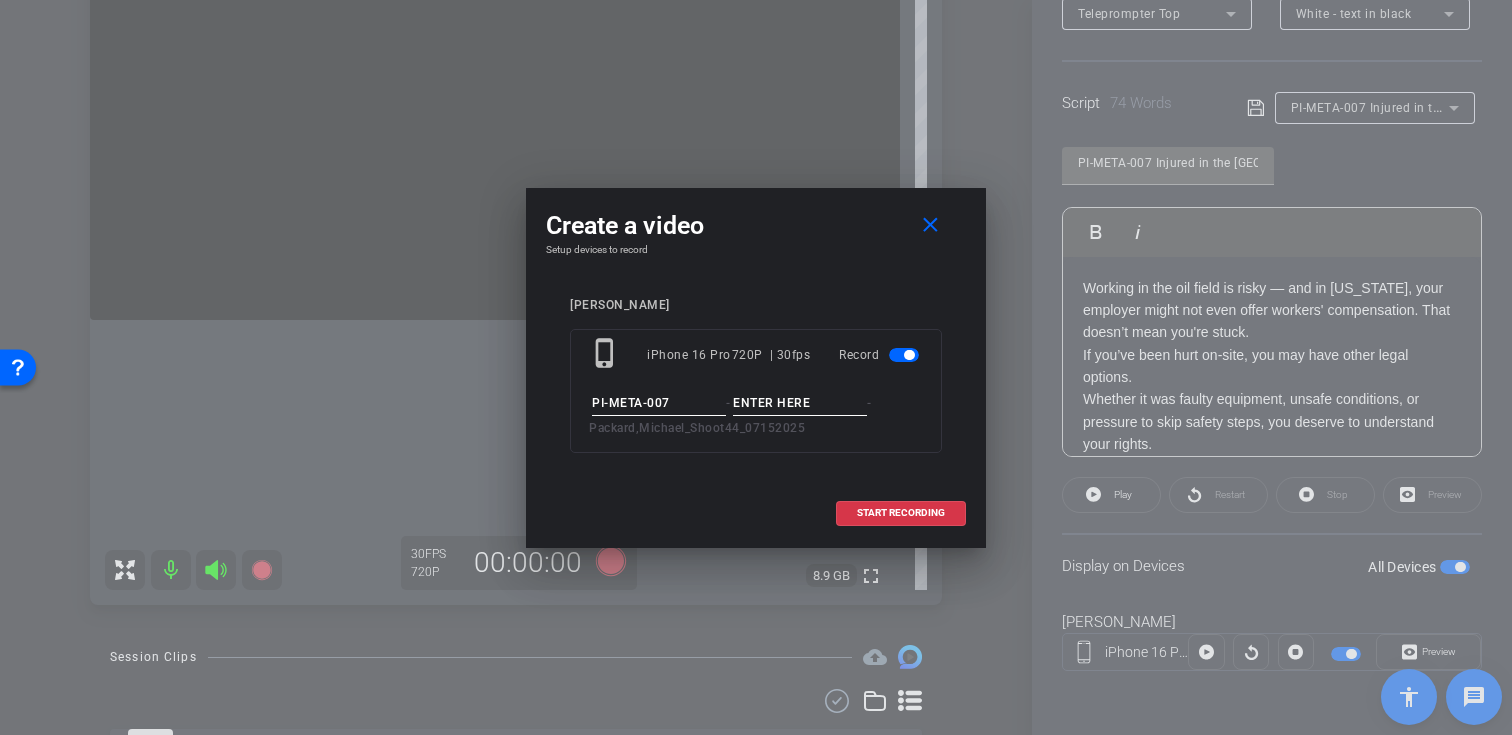 type on "PI-META-007" 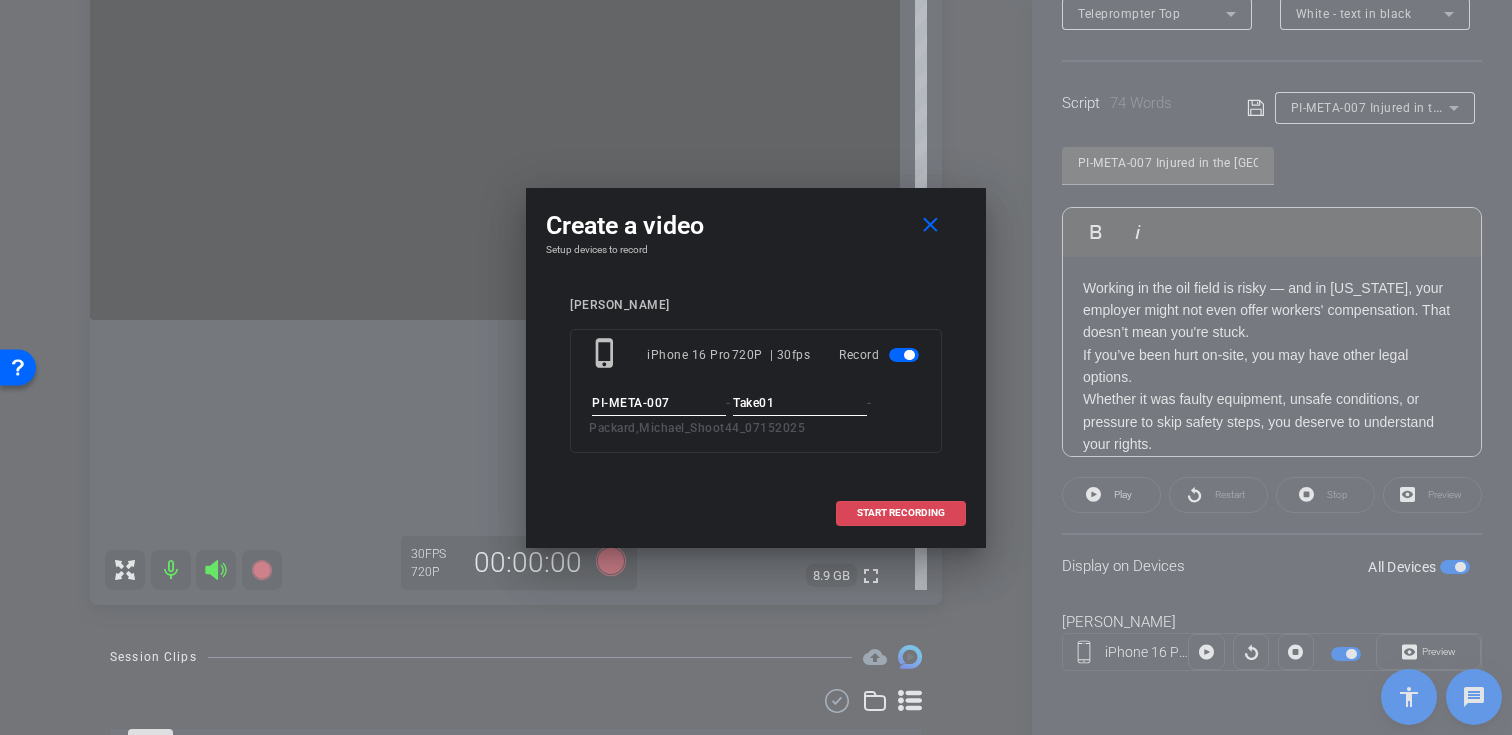 type on "Take01" 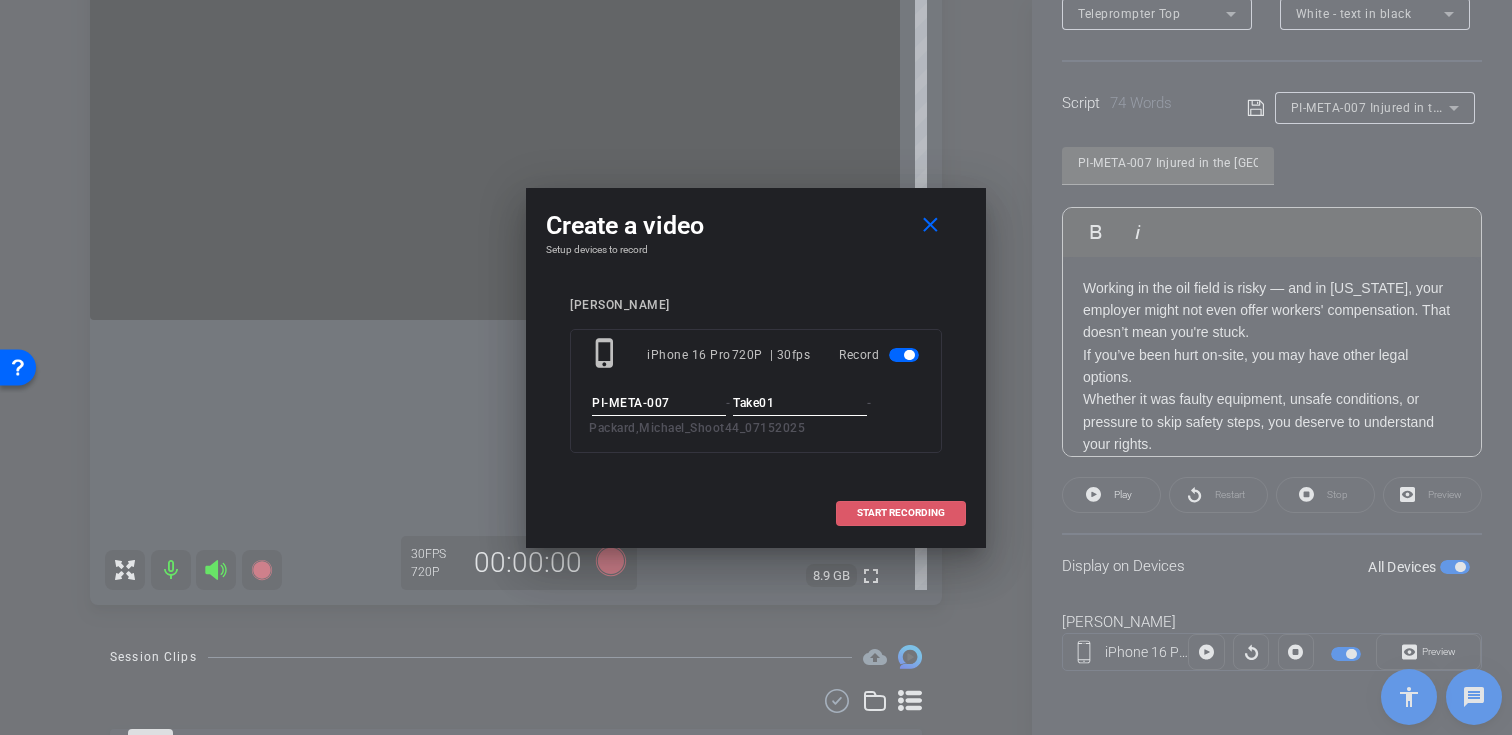 click on "START RECORDING" at bounding box center [901, 513] 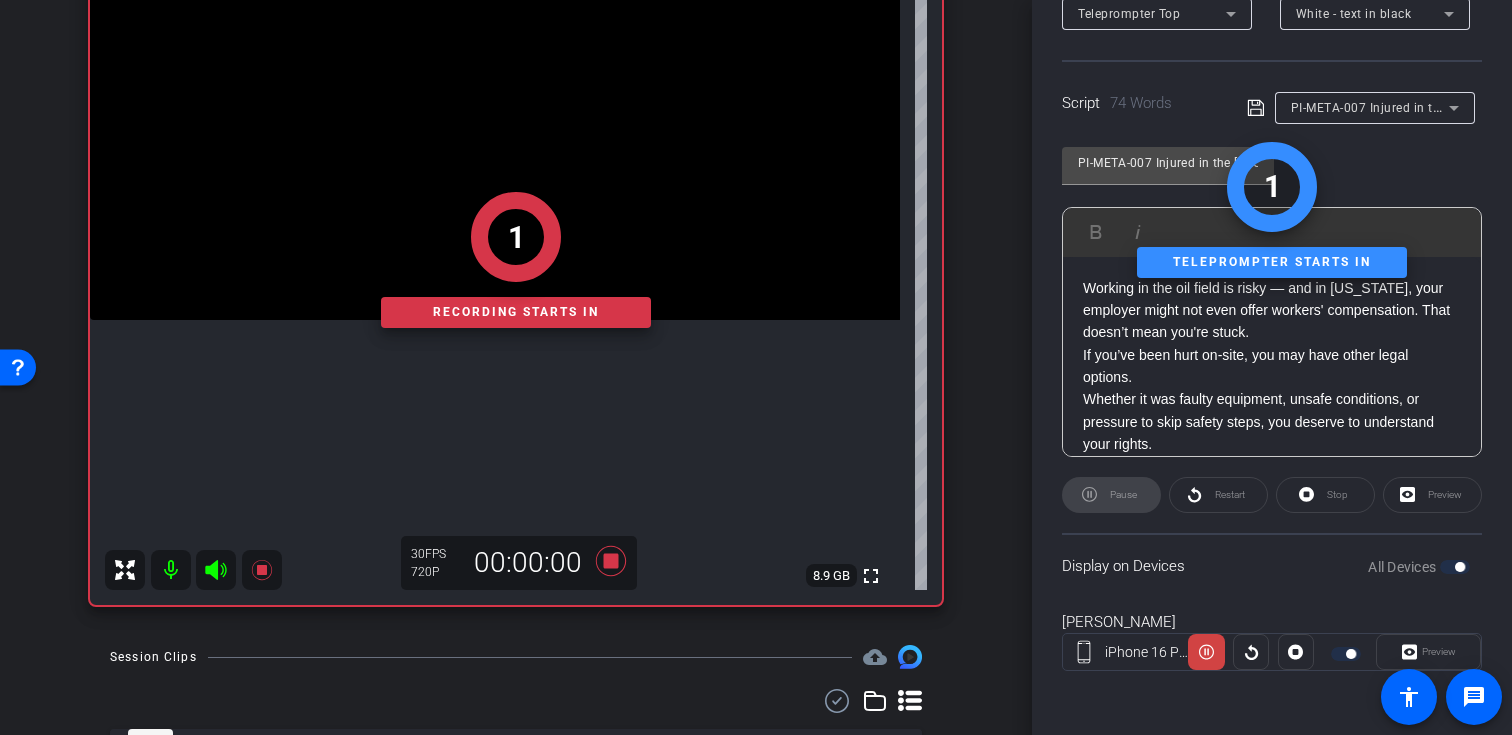 click 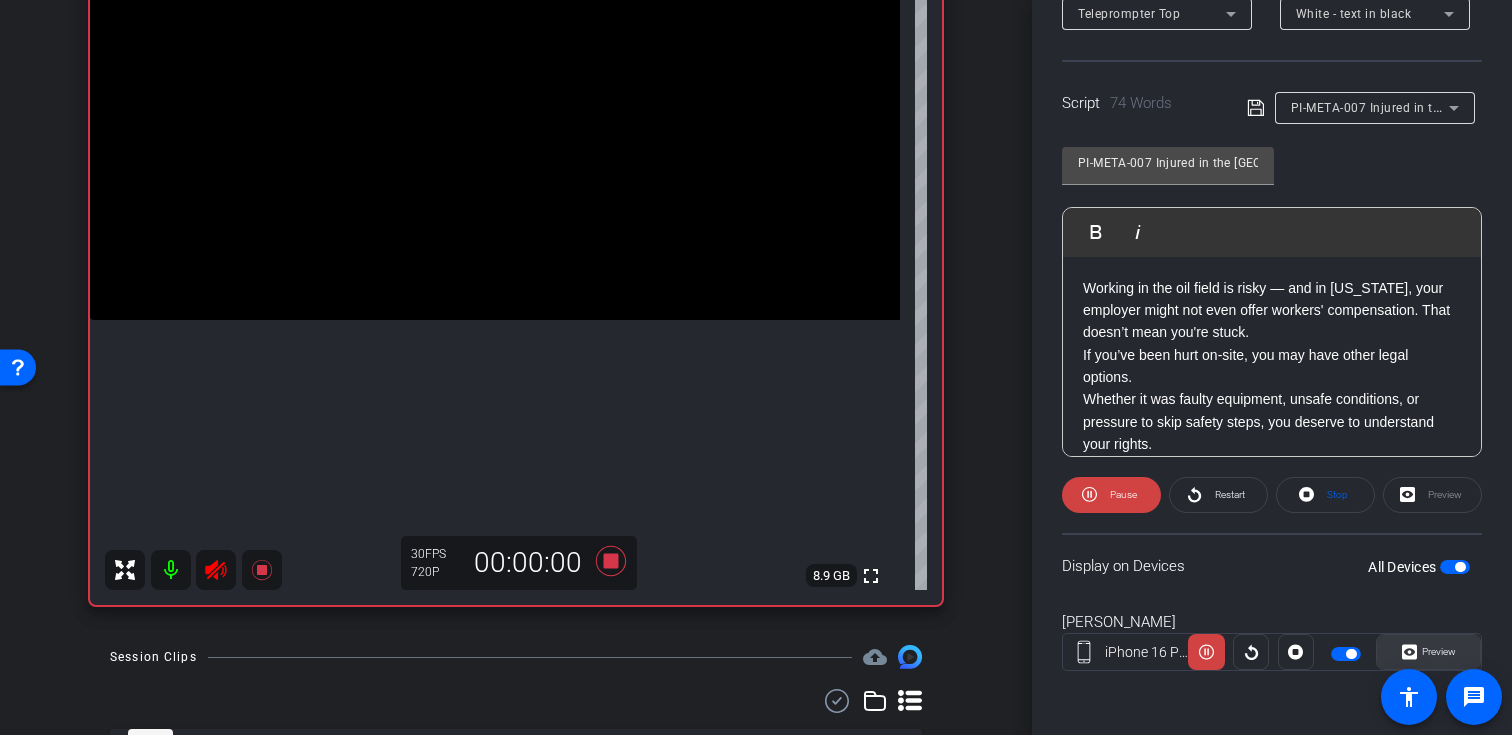 click 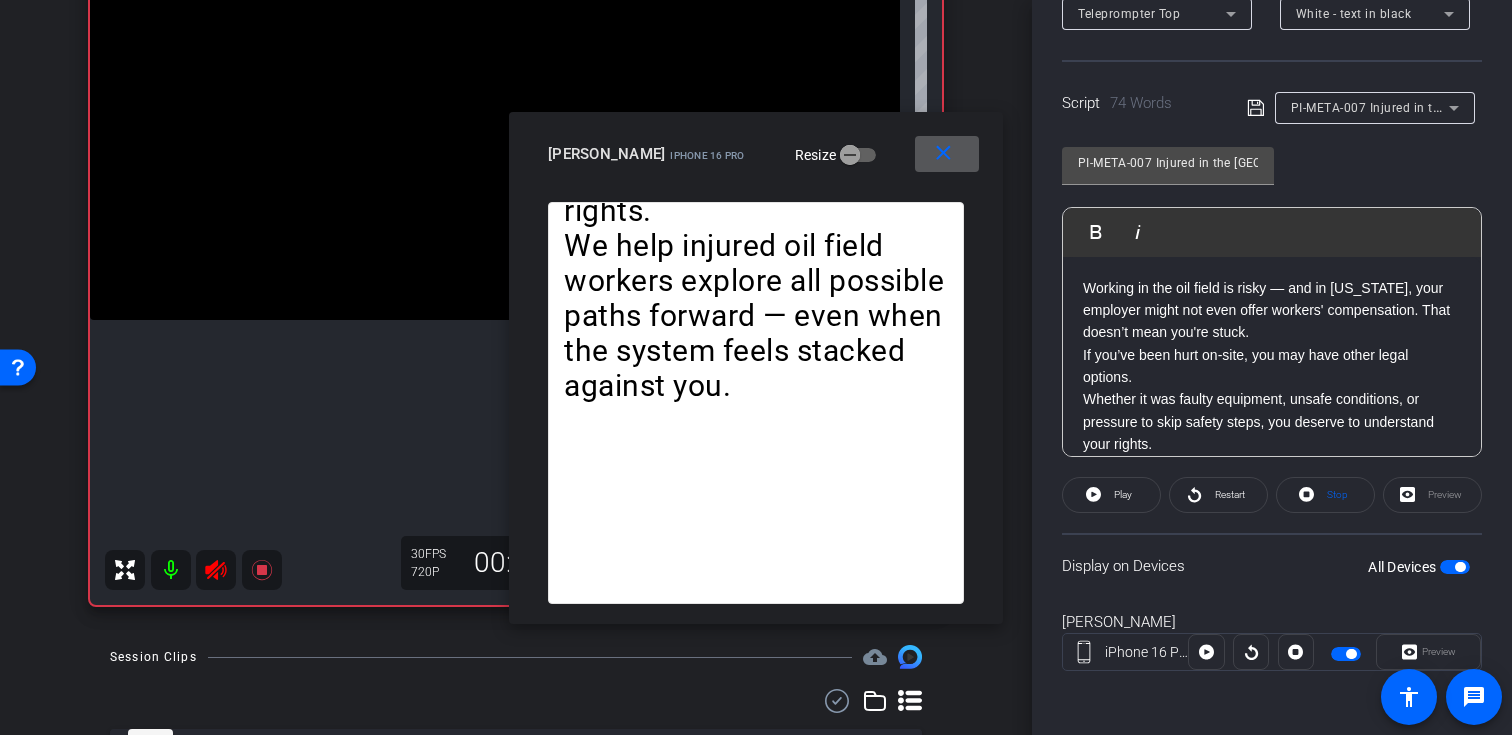click at bounding box center (947, 154) 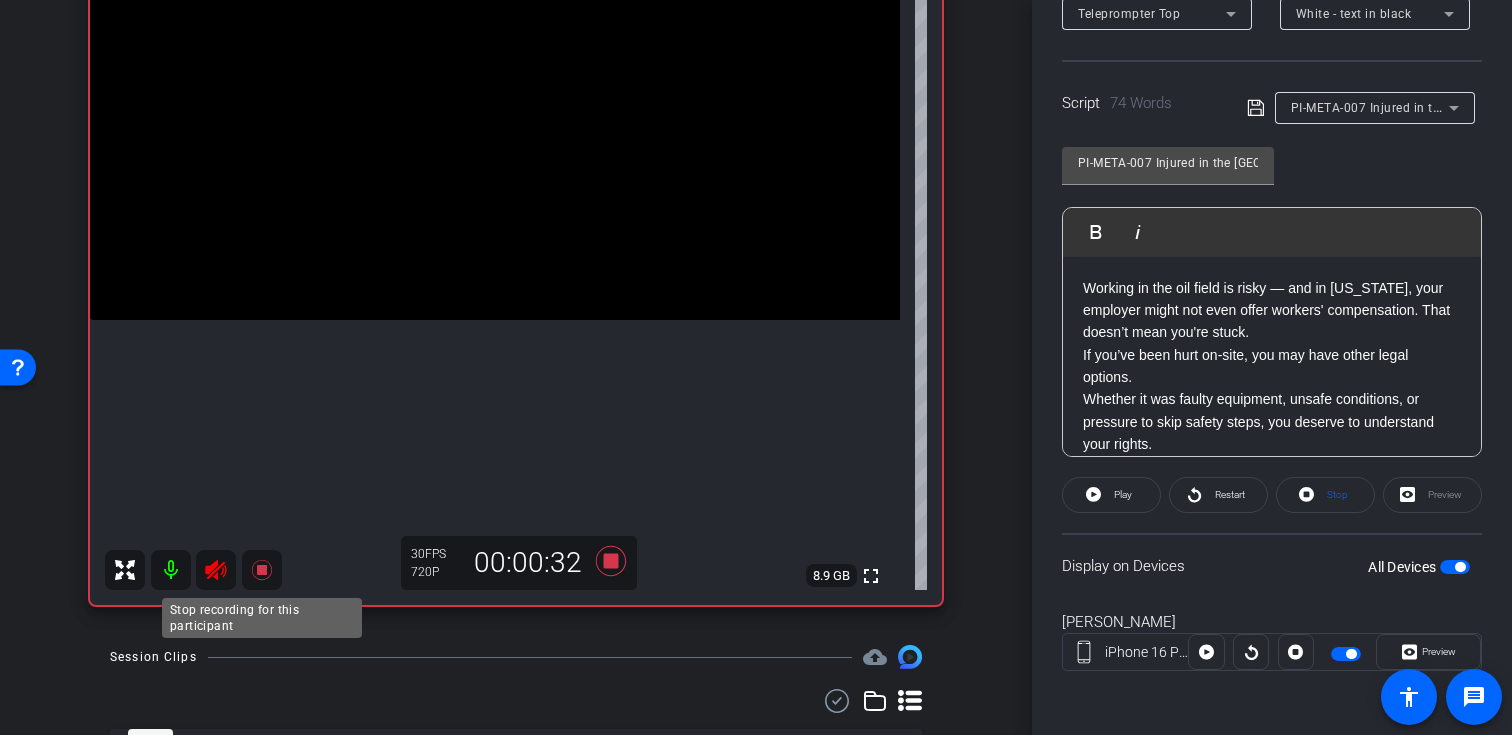 click 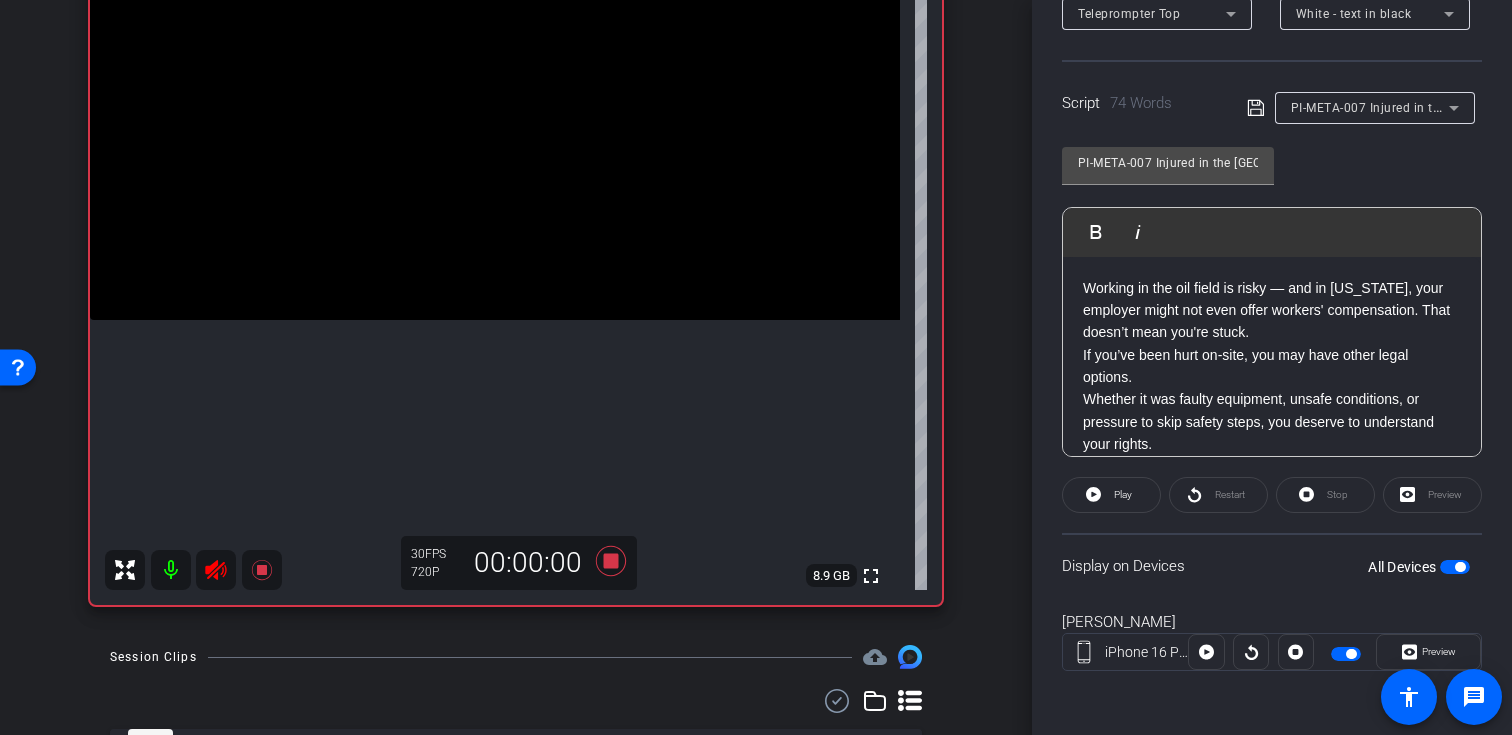 click 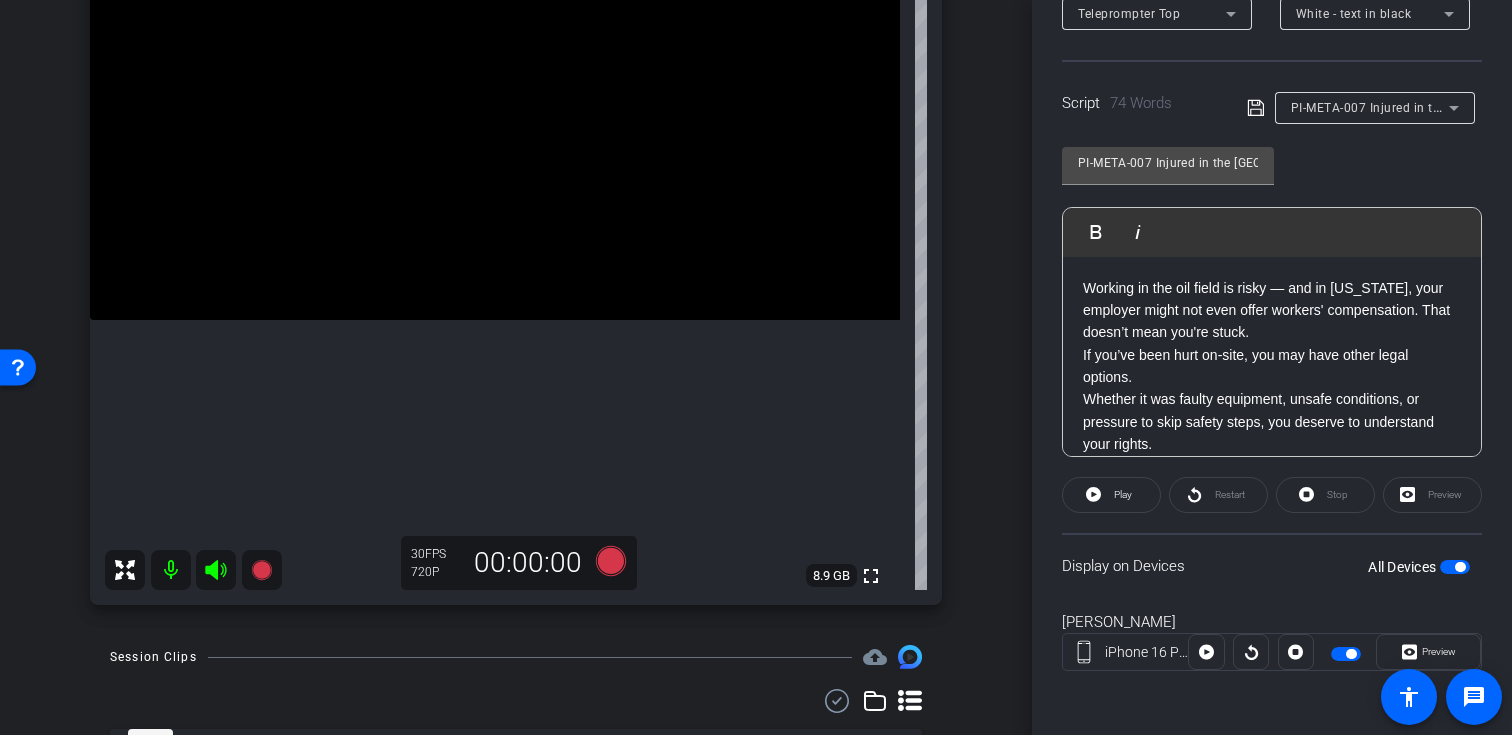 click on "PI-META-007 Injured in the [GEOGRAPHIC_DATA]? Here’s What They Don’t Tell You" at bounding box center [1530, 107] 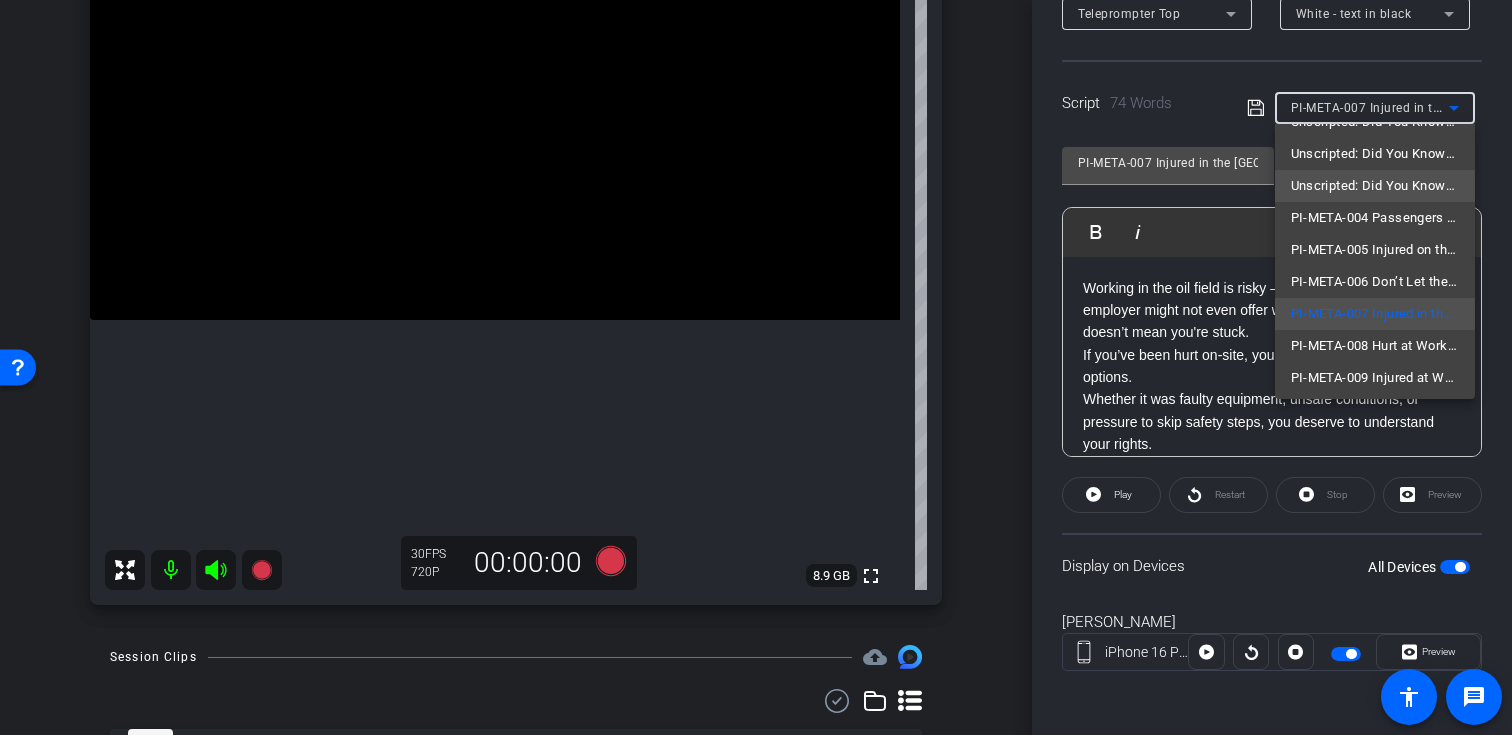 scroll, scrollTop: 93, scrollLeft: 0, axis: vertical 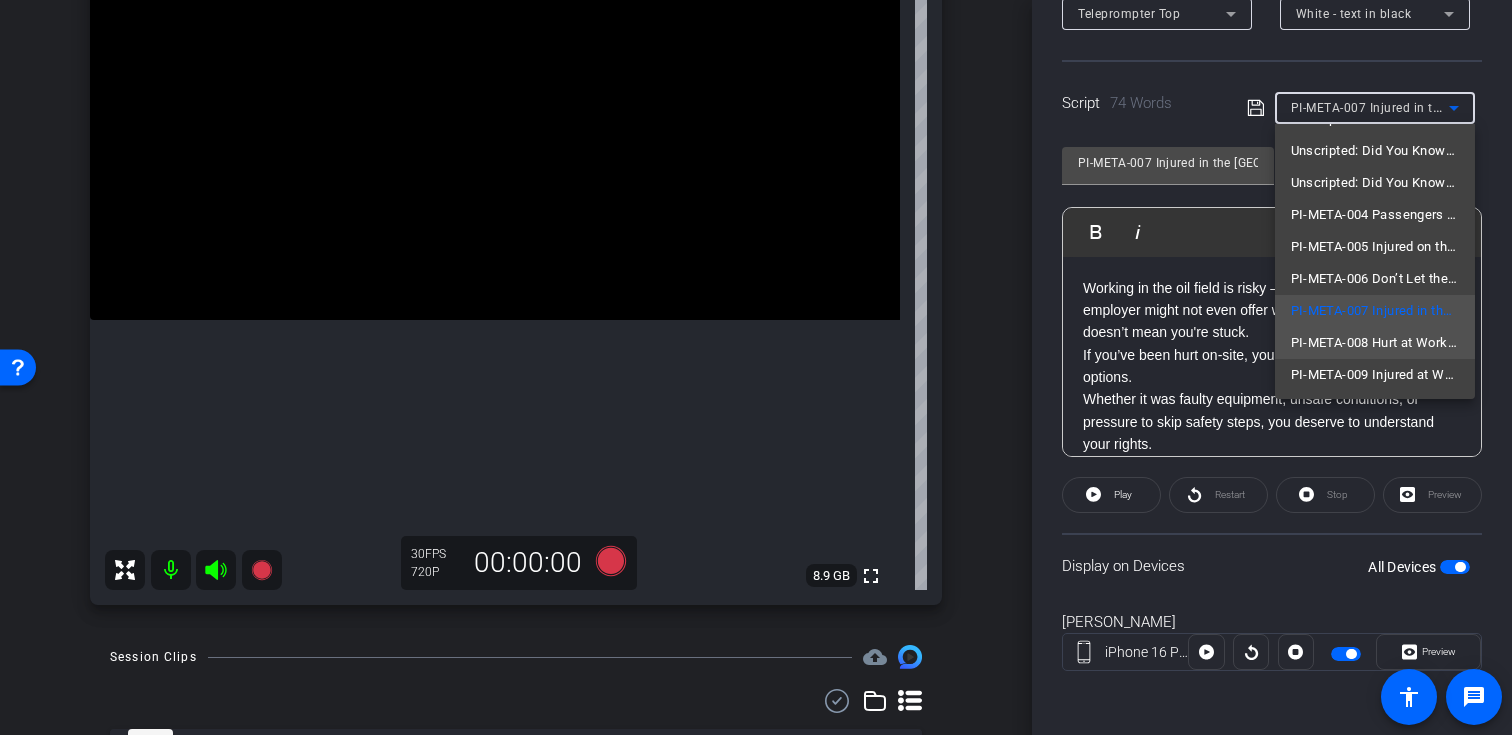 click on "PI-META-008 Hurt at Work — But It Wasn’t Your Employer?" at bounding box center [1375, 343] 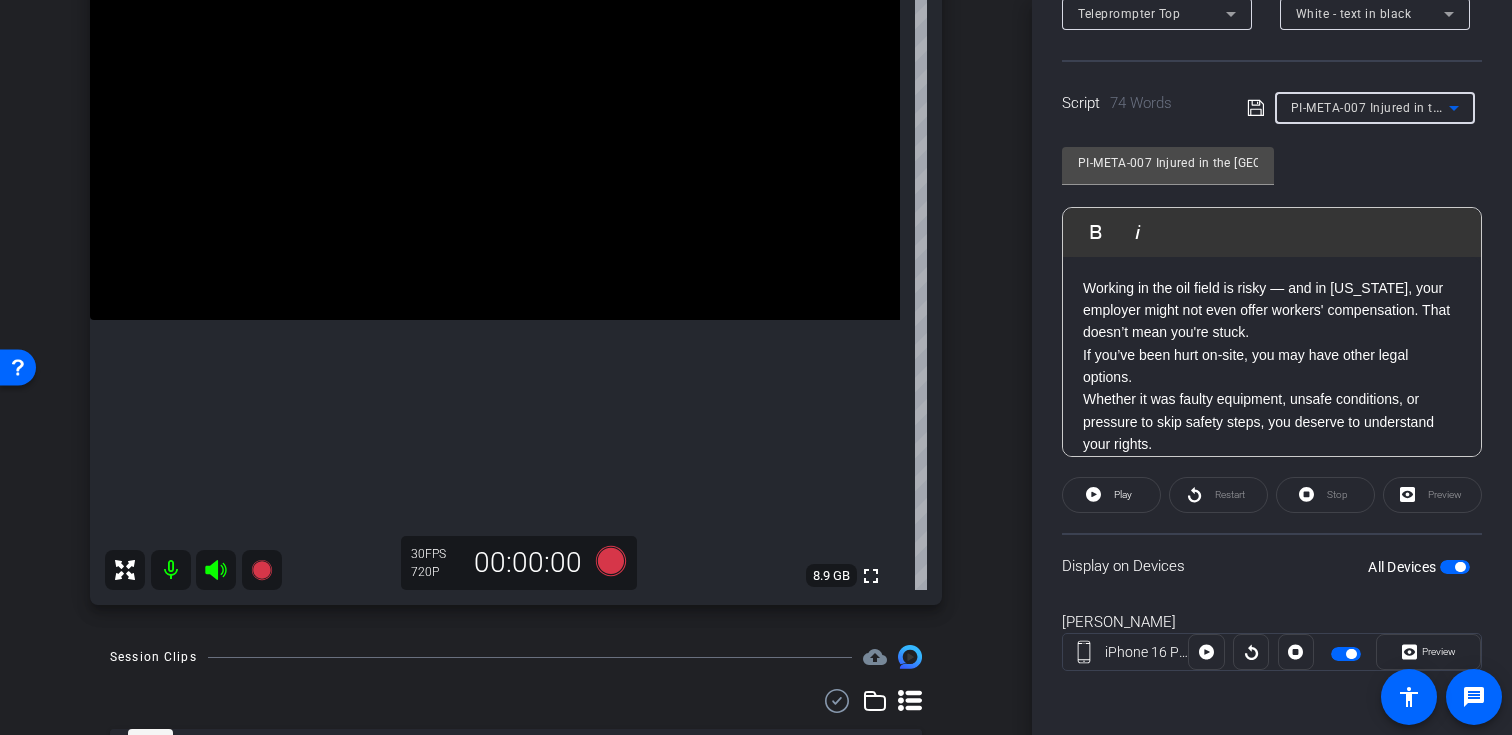 type on "PI-META-008 Hurt at Work — But It Wasn’t Your Employer?" 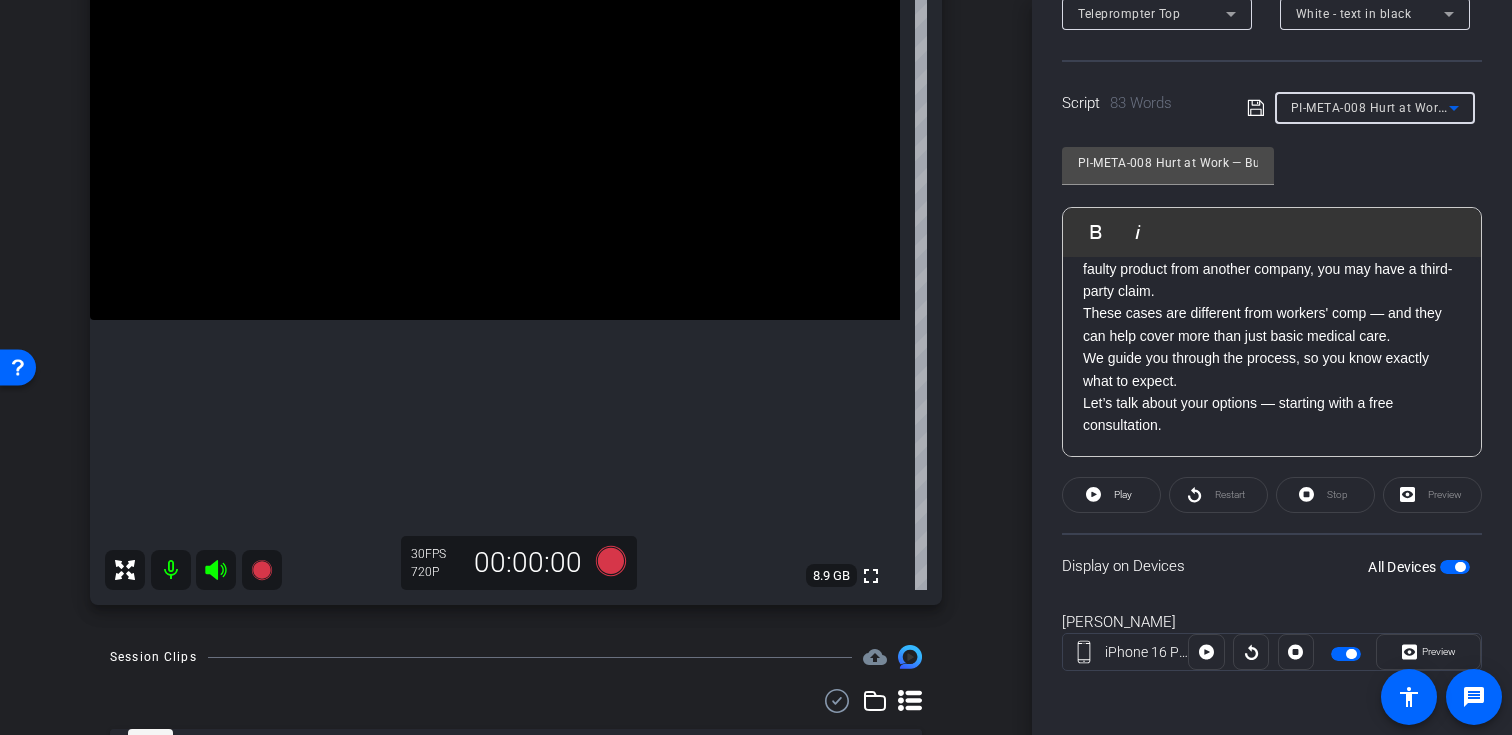 scroll, scrollTop: 0, scrollLeft: 0, axis: both 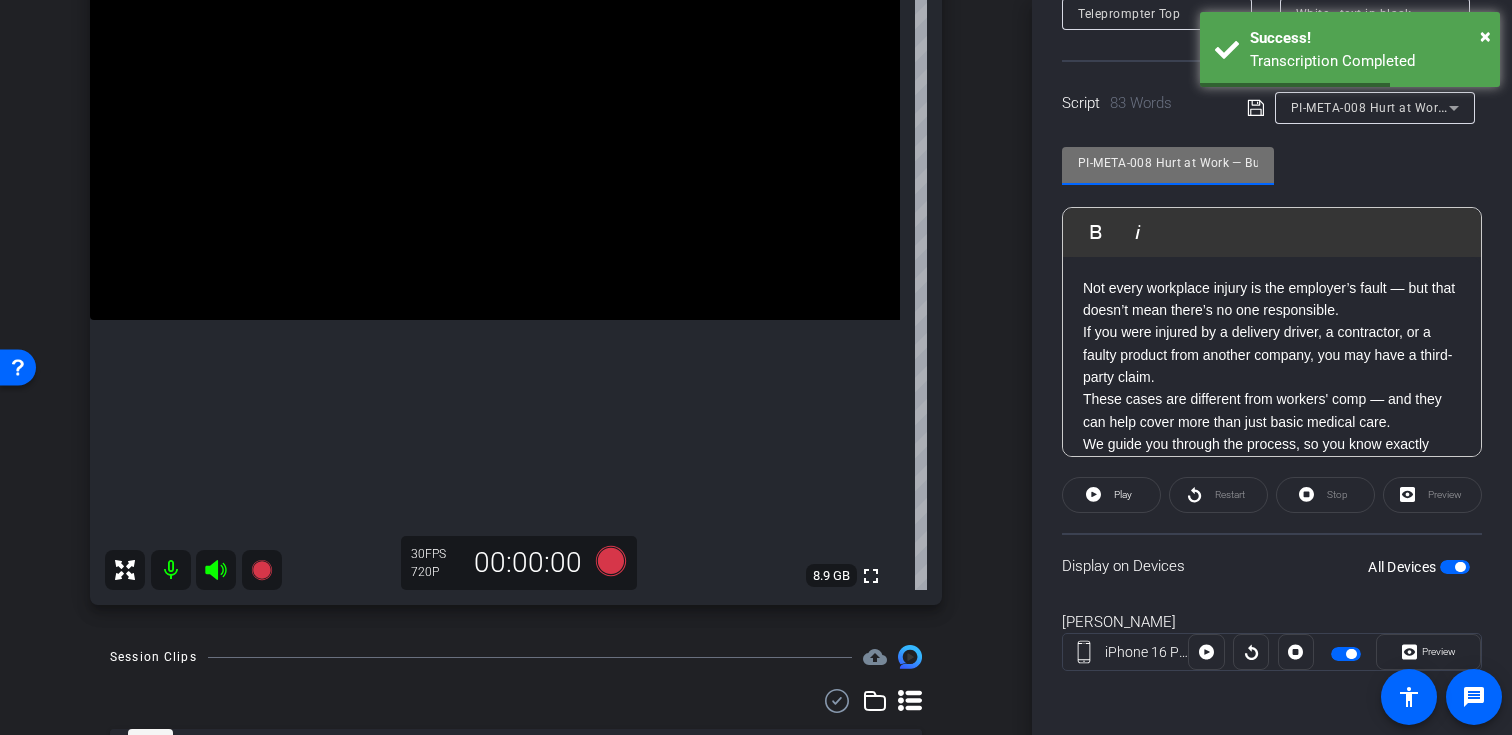 drag, startPoint x: 1151, startPoint y: 161, endPoint x: 1031, endPoint y: 161, distance: 120 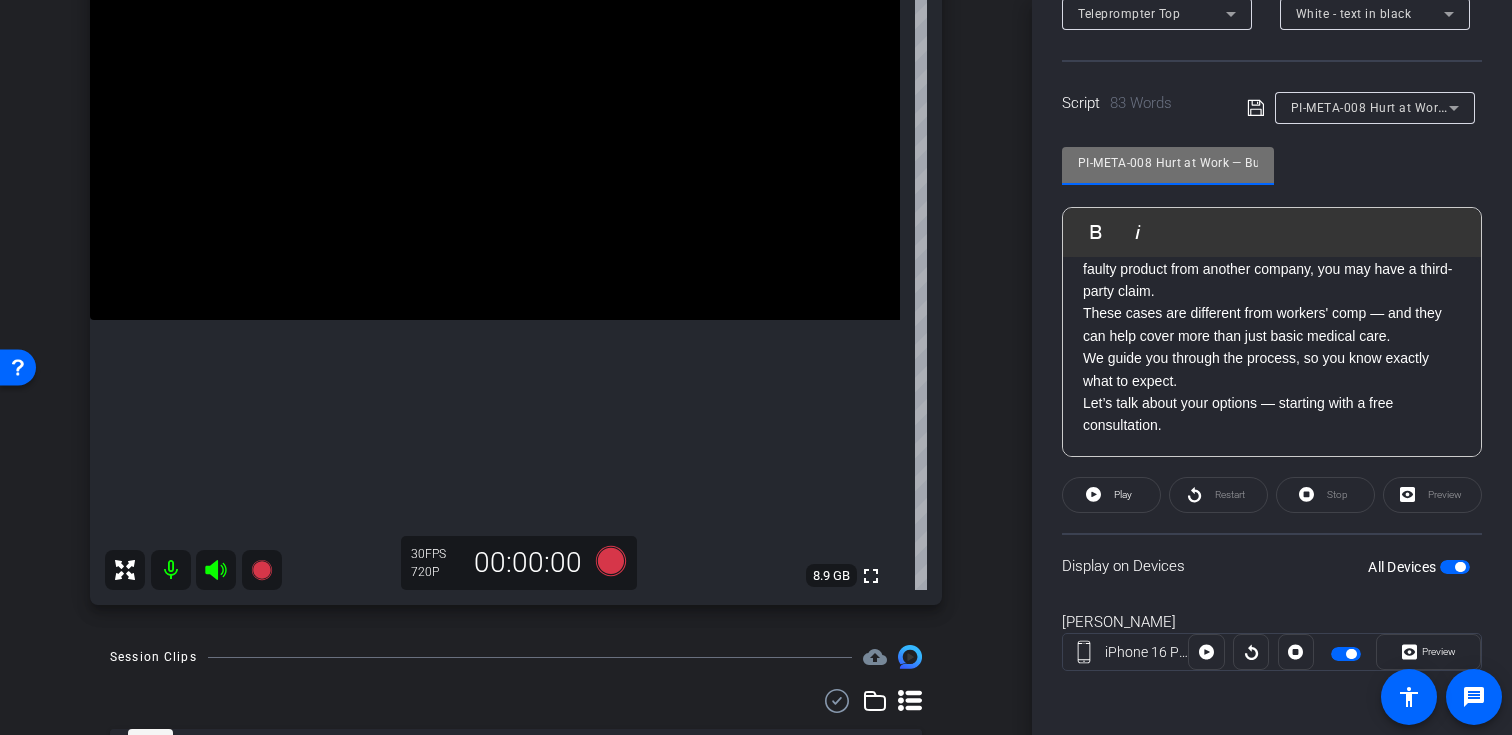 scroll, scrollTop: 0, scrollLeft: 0, axis: both 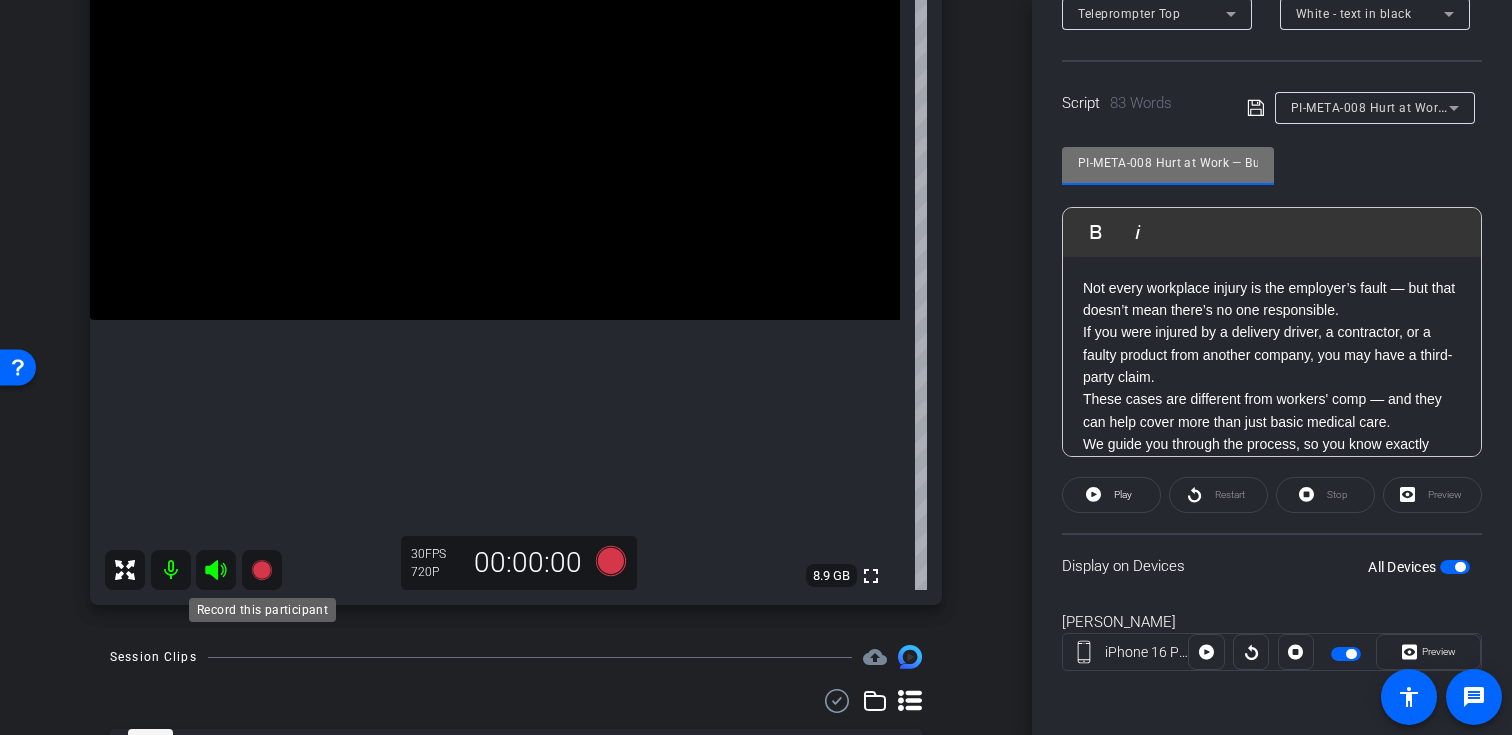 click 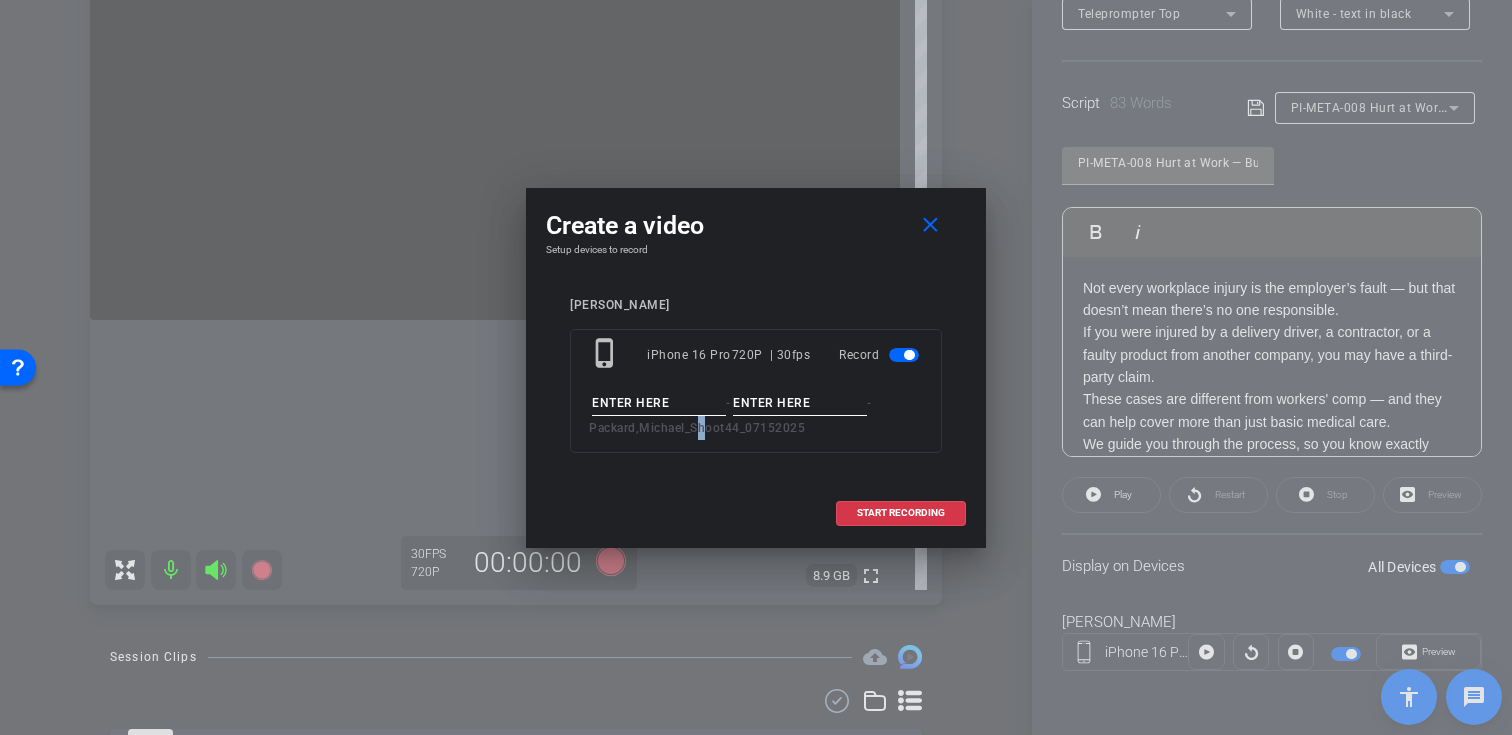 click on "- -  Packard,Michael_Shoot44_07152025" at bounding box center [756, 415] 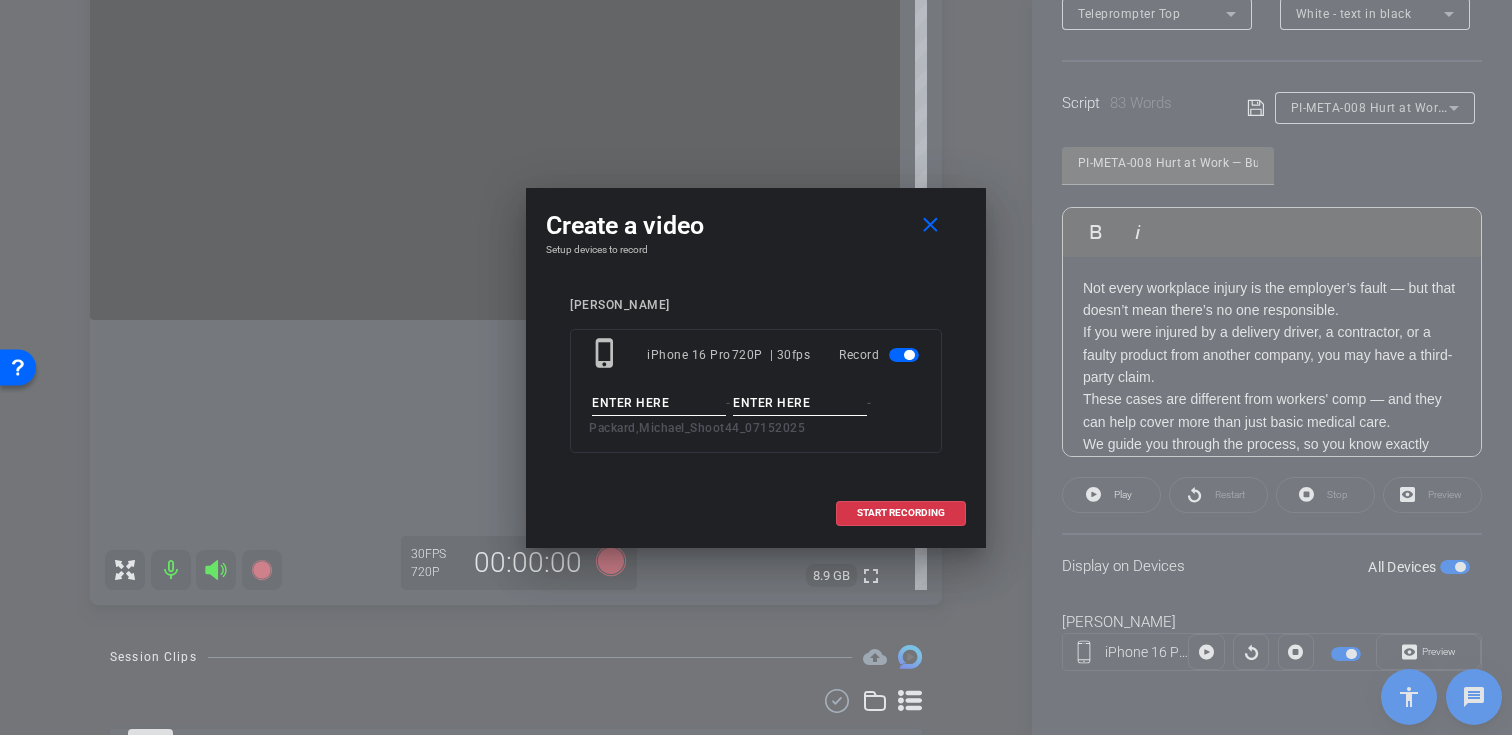 click at bounding box center [659, 403] 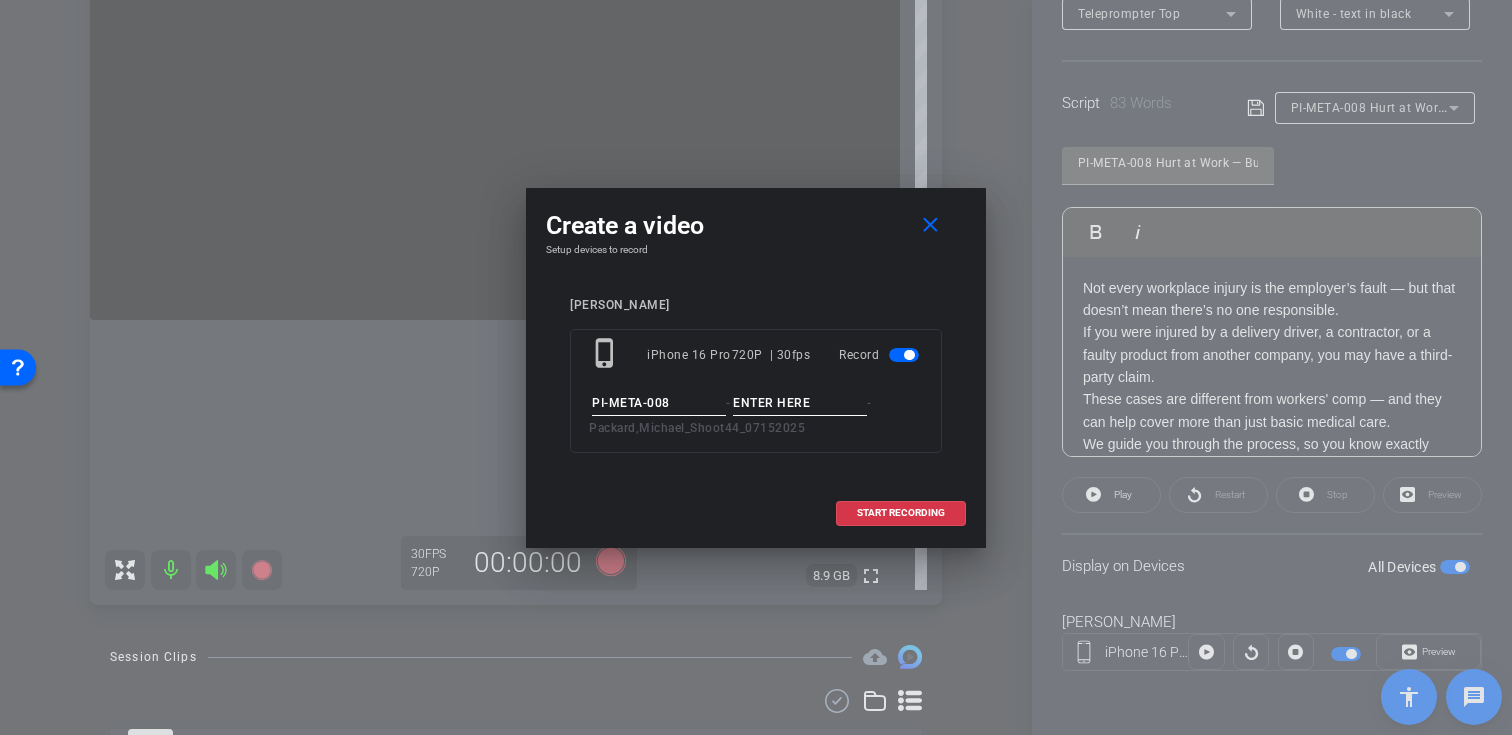 type on "PI-META-008" 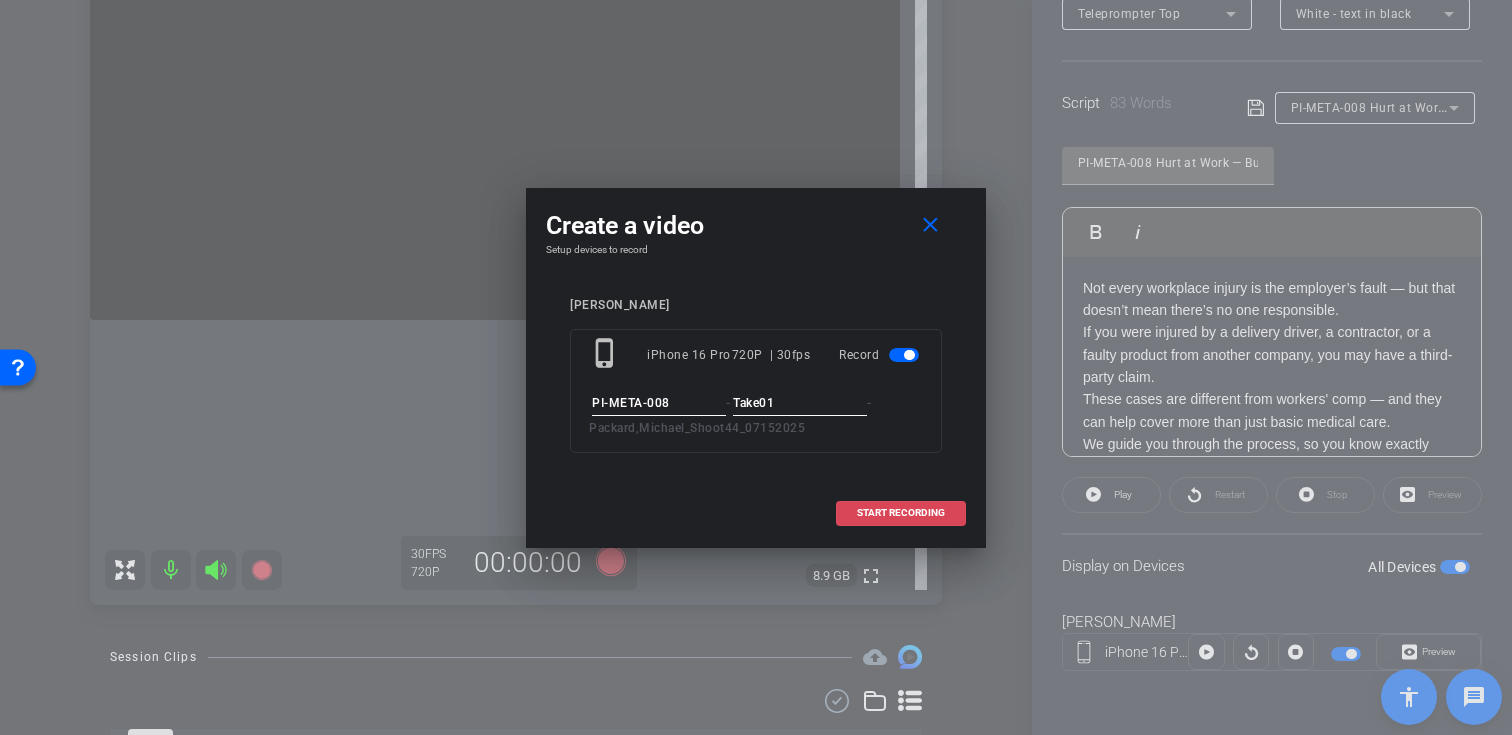 type on "Take01" 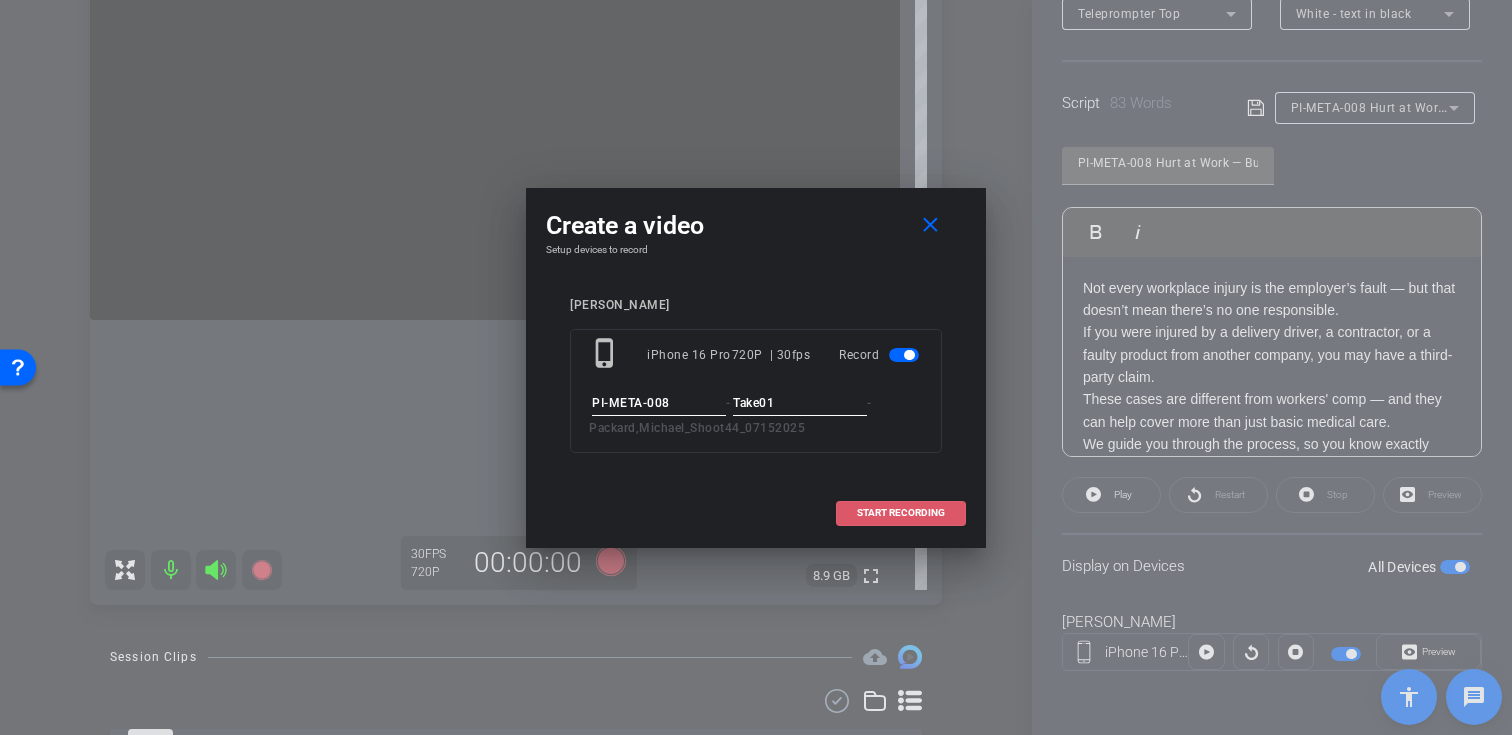 click on "START RECORDING" at bounding box center [901, 513] 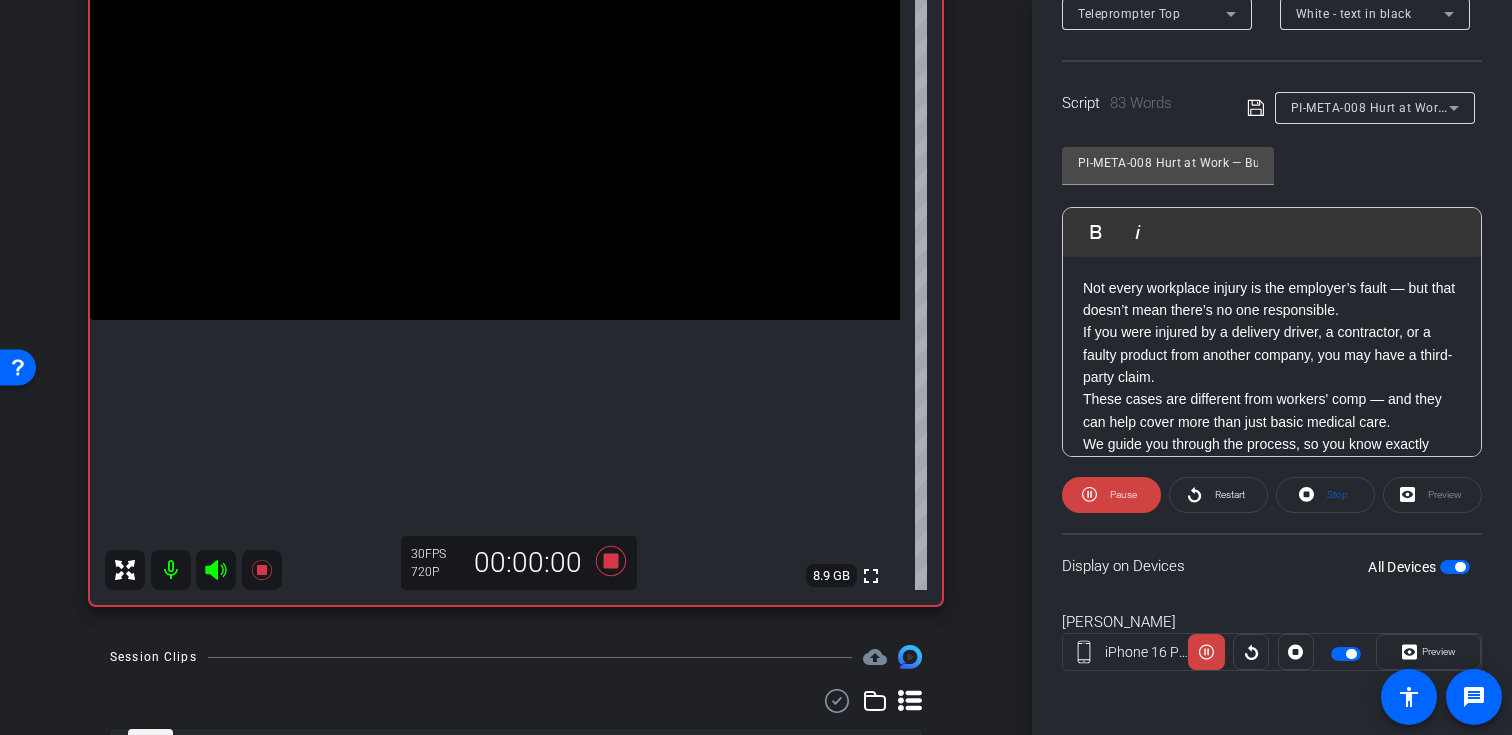 click 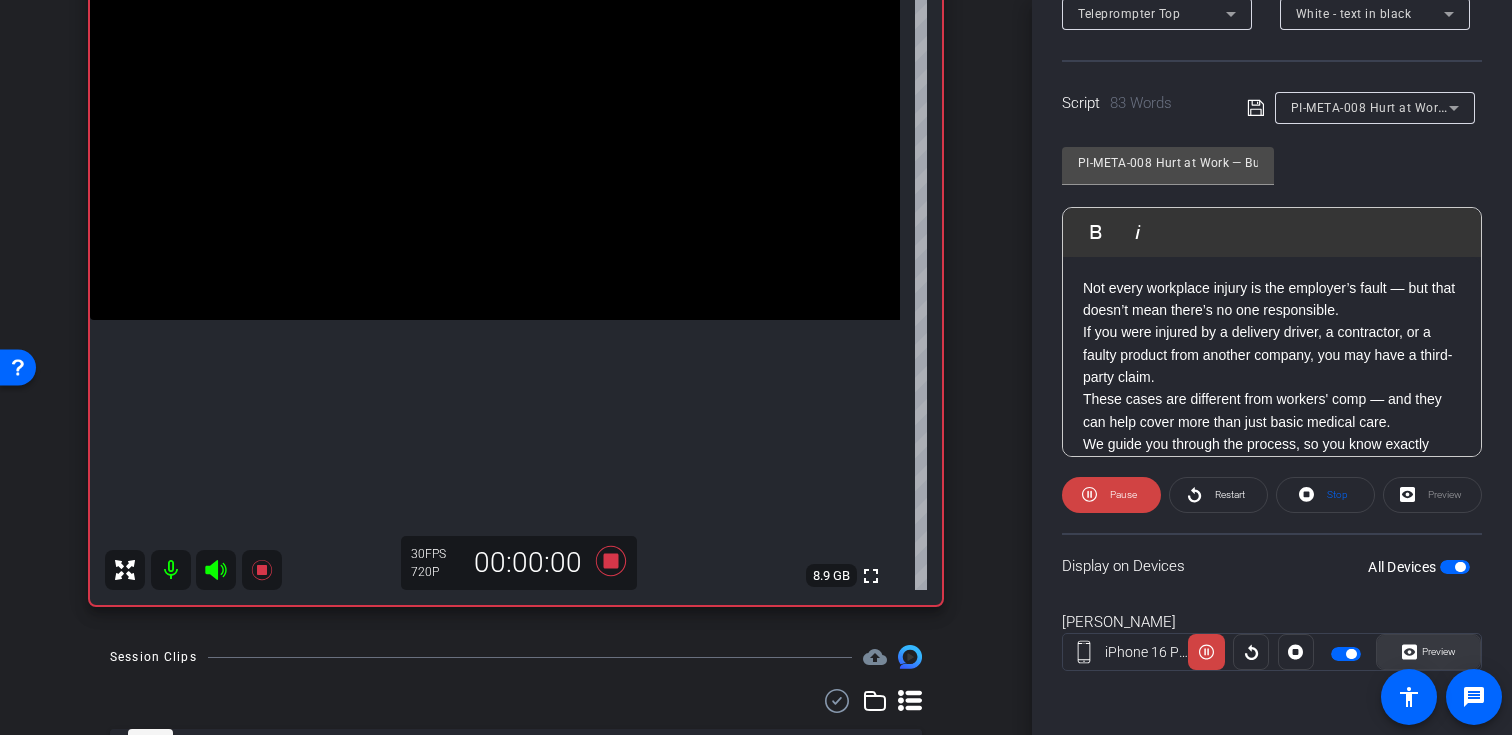 click 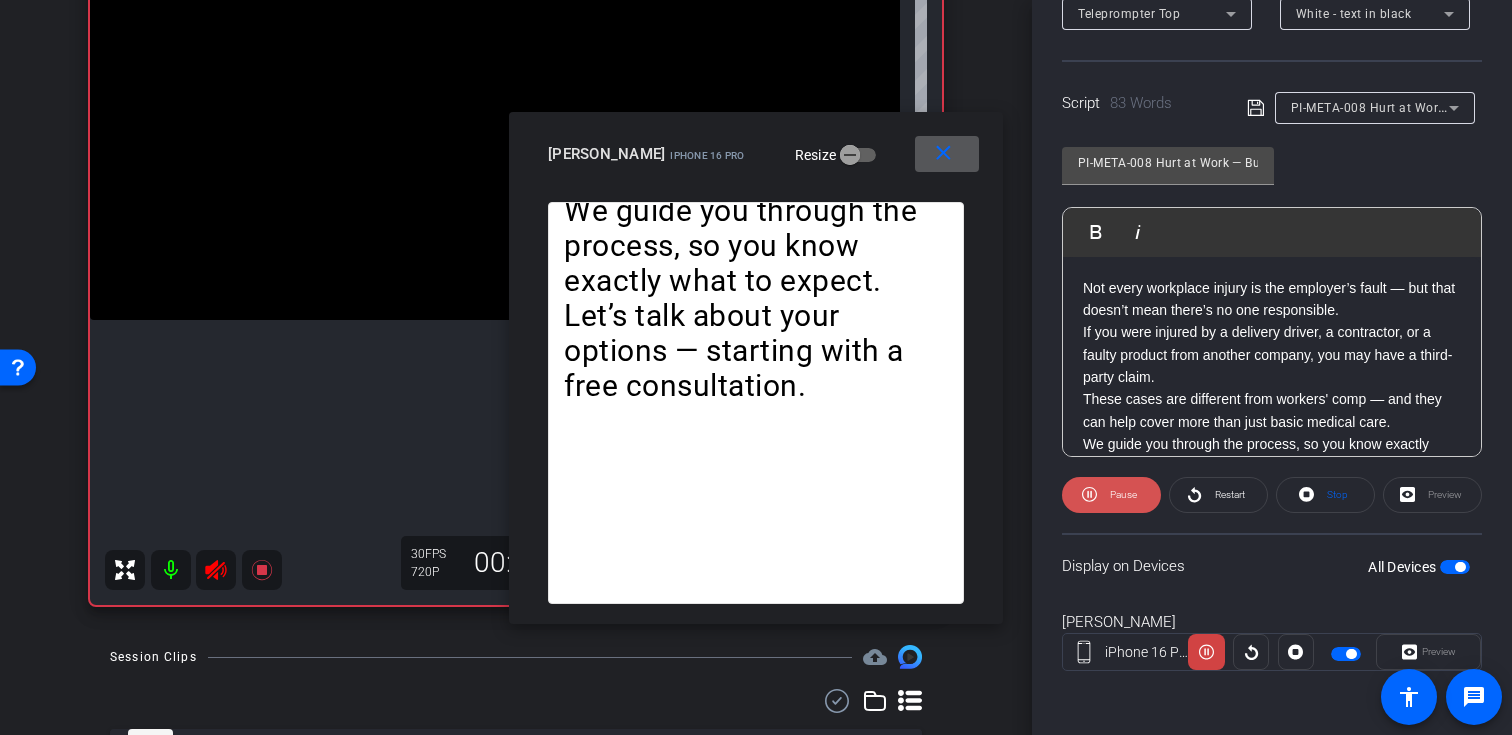 click on "Pause" 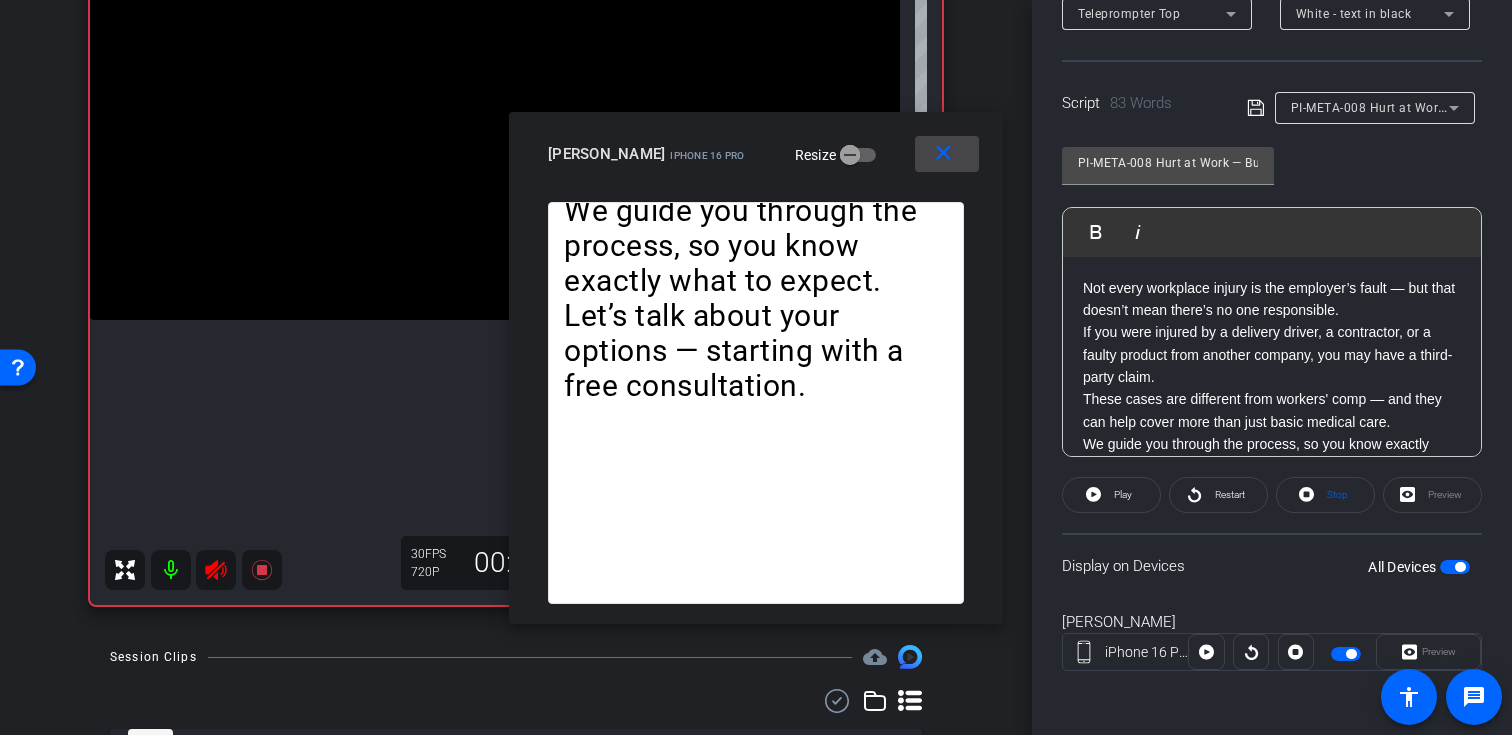 click at bounding box center (947, 154) 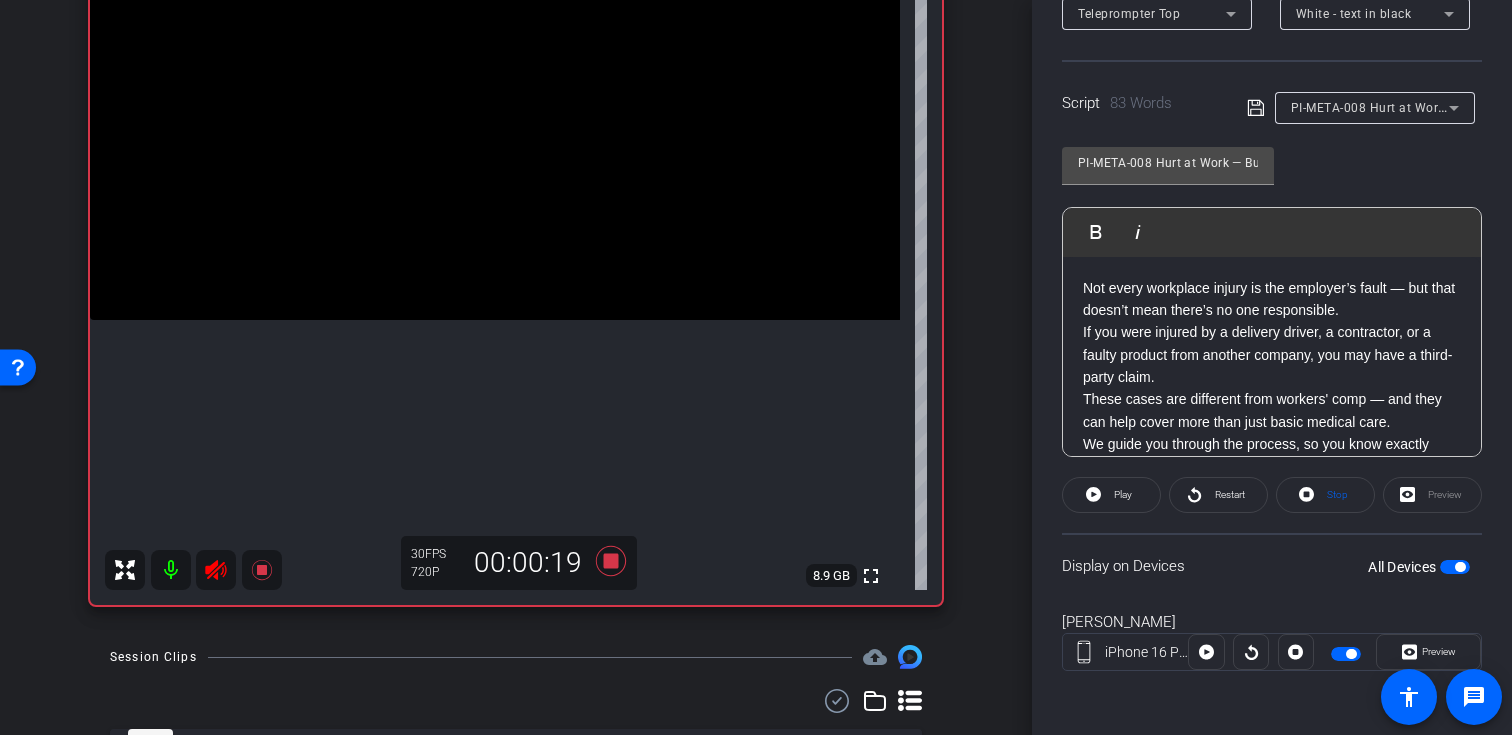click 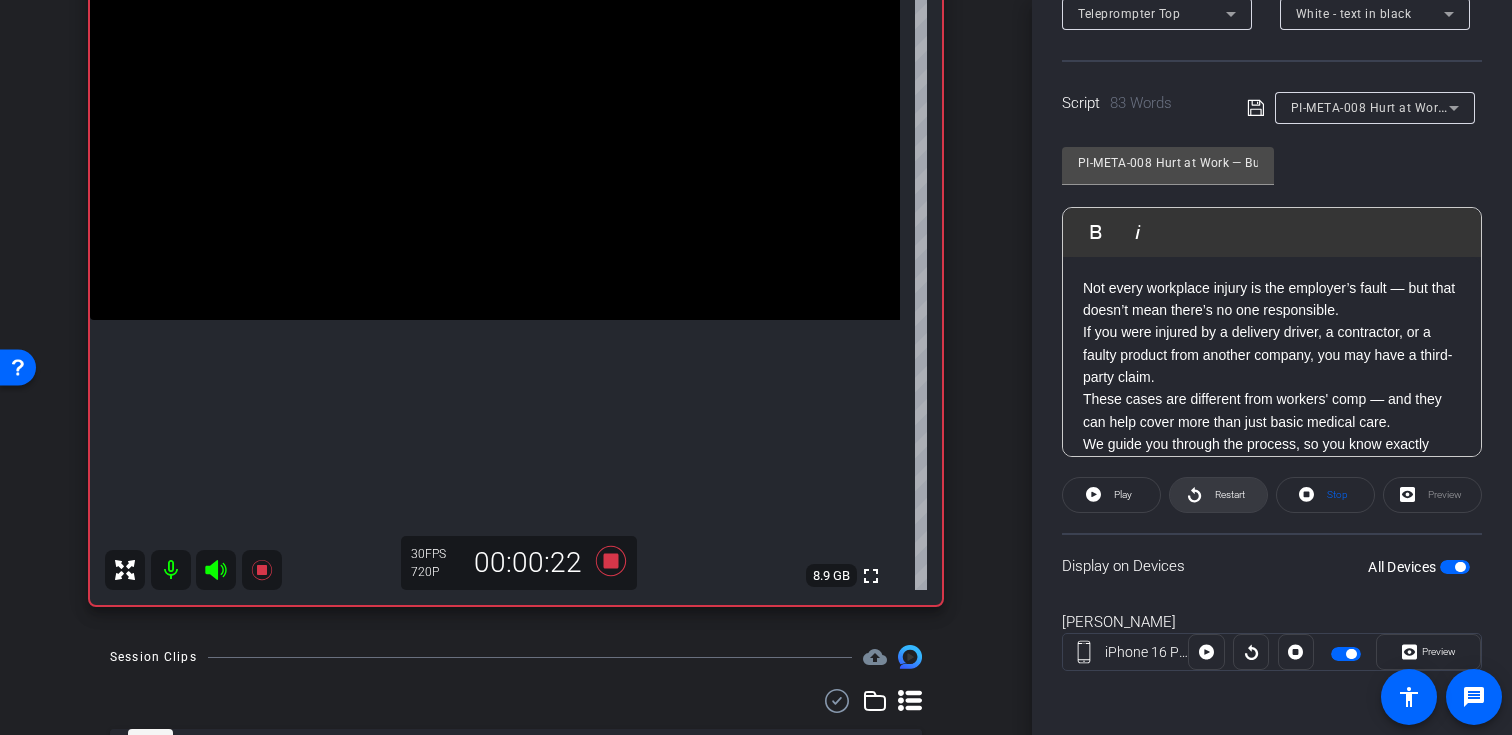 click 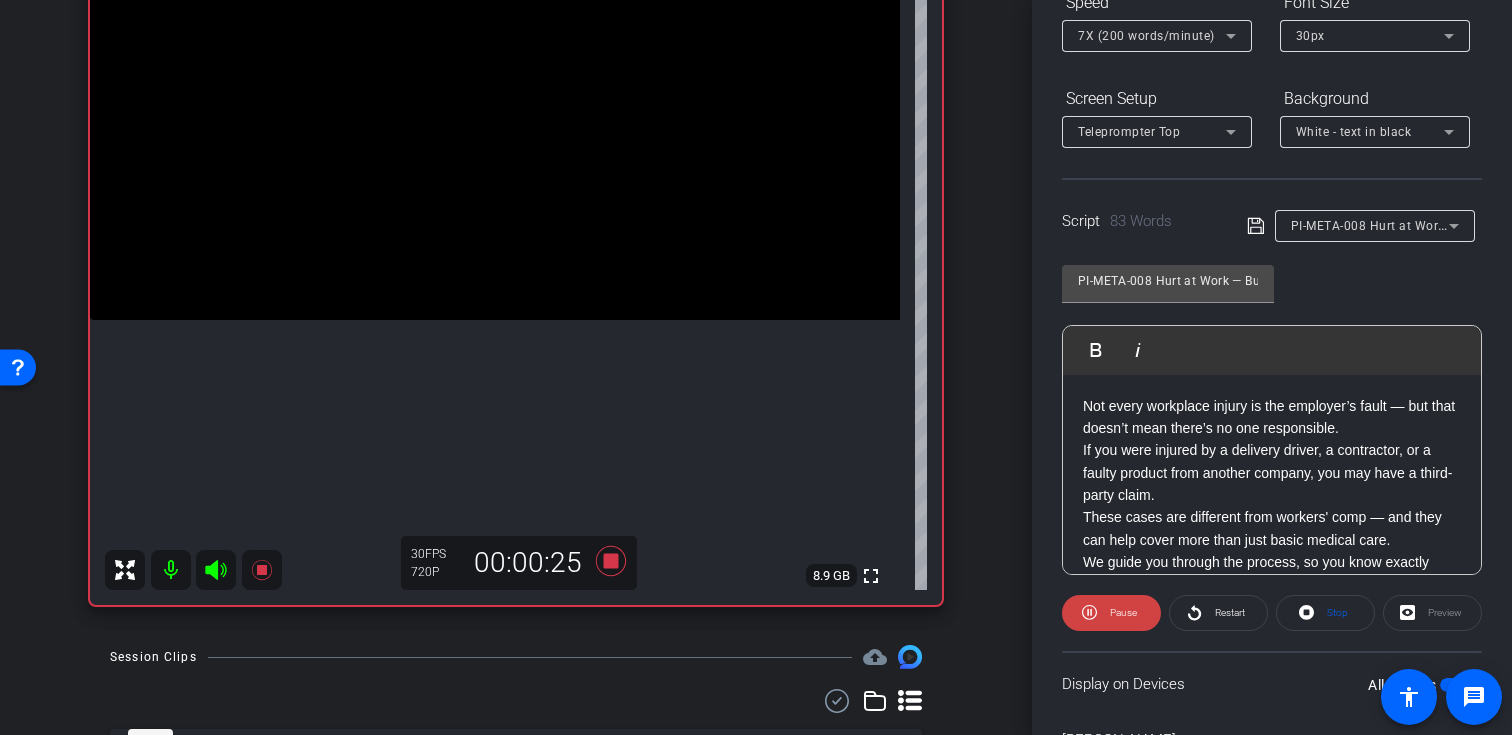 scroll, scrollTop: 222, scrollLeft: 0, axis: vertical 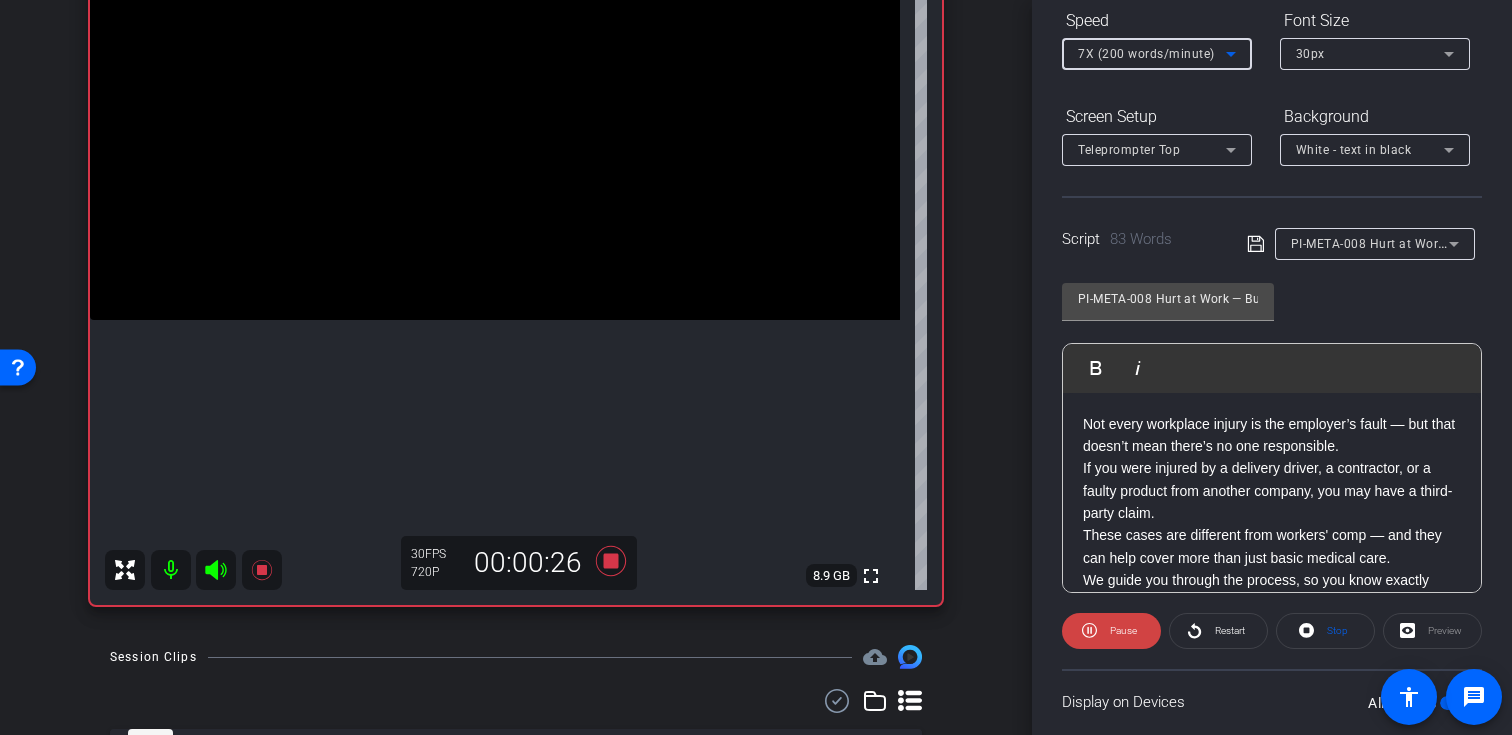 click on "7X (200 words/minute)" at bounding box center [1152, 53] 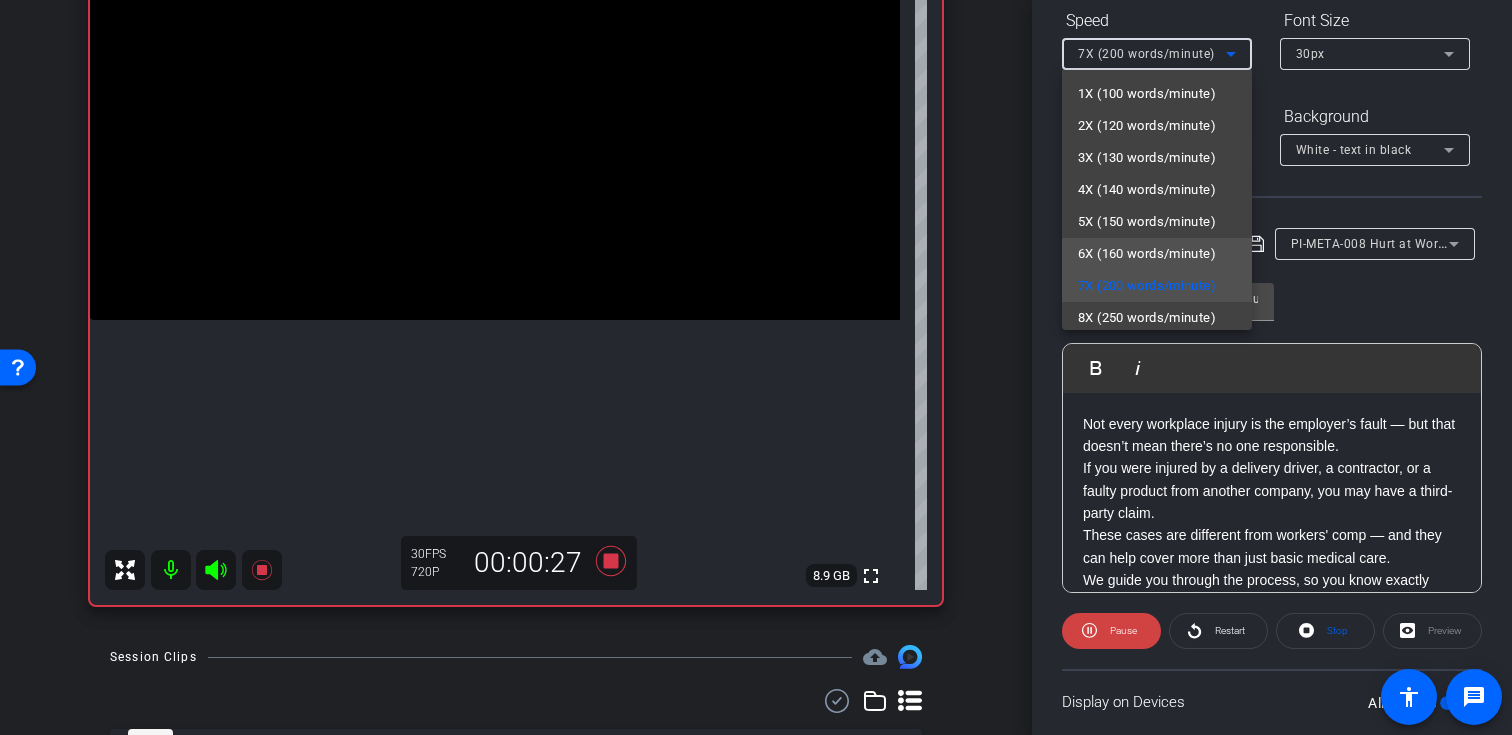 click on "6X (160 words/minute)" at bounding box center [1147, 254] 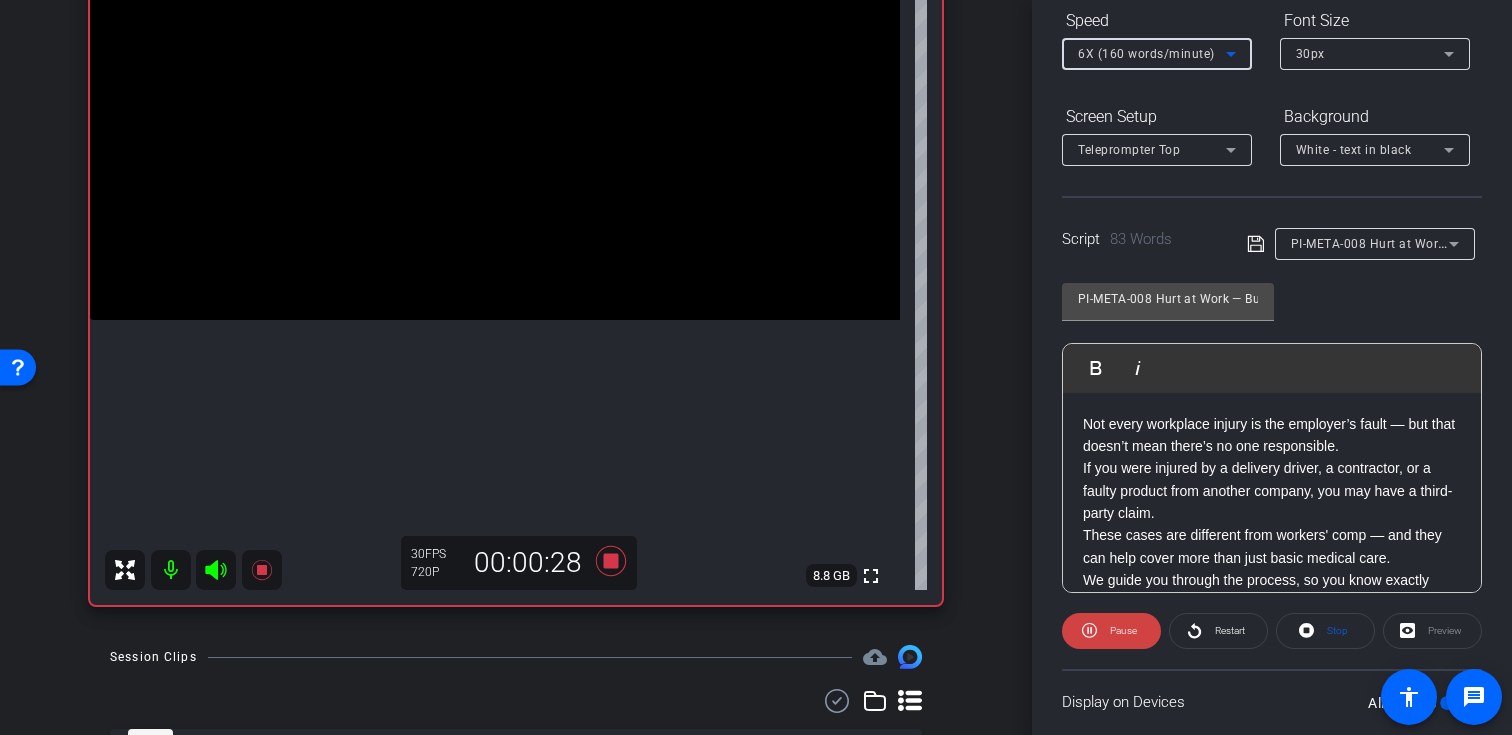 click on "PI-META-008 Hurt at Work — But It Wasn’t Your Employer?               Play        Play from this location               Play Selected        Play and display the selected text only Bold Italic Not every workplace injury is the employer’s fault — but that doesn’t mean there’s no one responsible.  If you were injured by a delivery driver, a contractor, or a faulty product from another company, you may have a third-party claim.  These cases are different from workers' comp — and they can help cover more than just basic medical care.  We guide you through the process, so you know exactly what to expect. Let’s talk about your options — starting with a free consultation. Enter script here..." 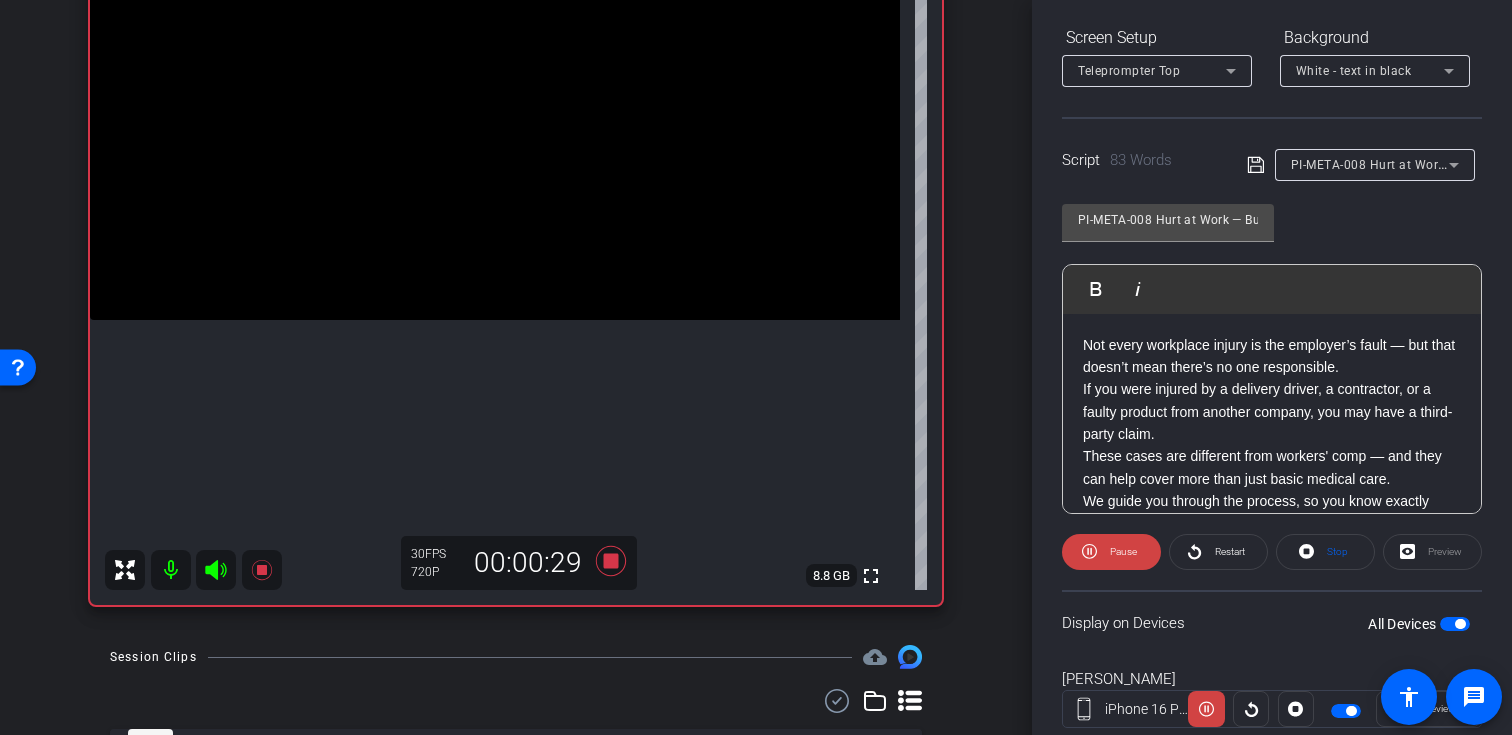 scroll, scrollTop: 323, scrollLeft: 0, axis: vertical 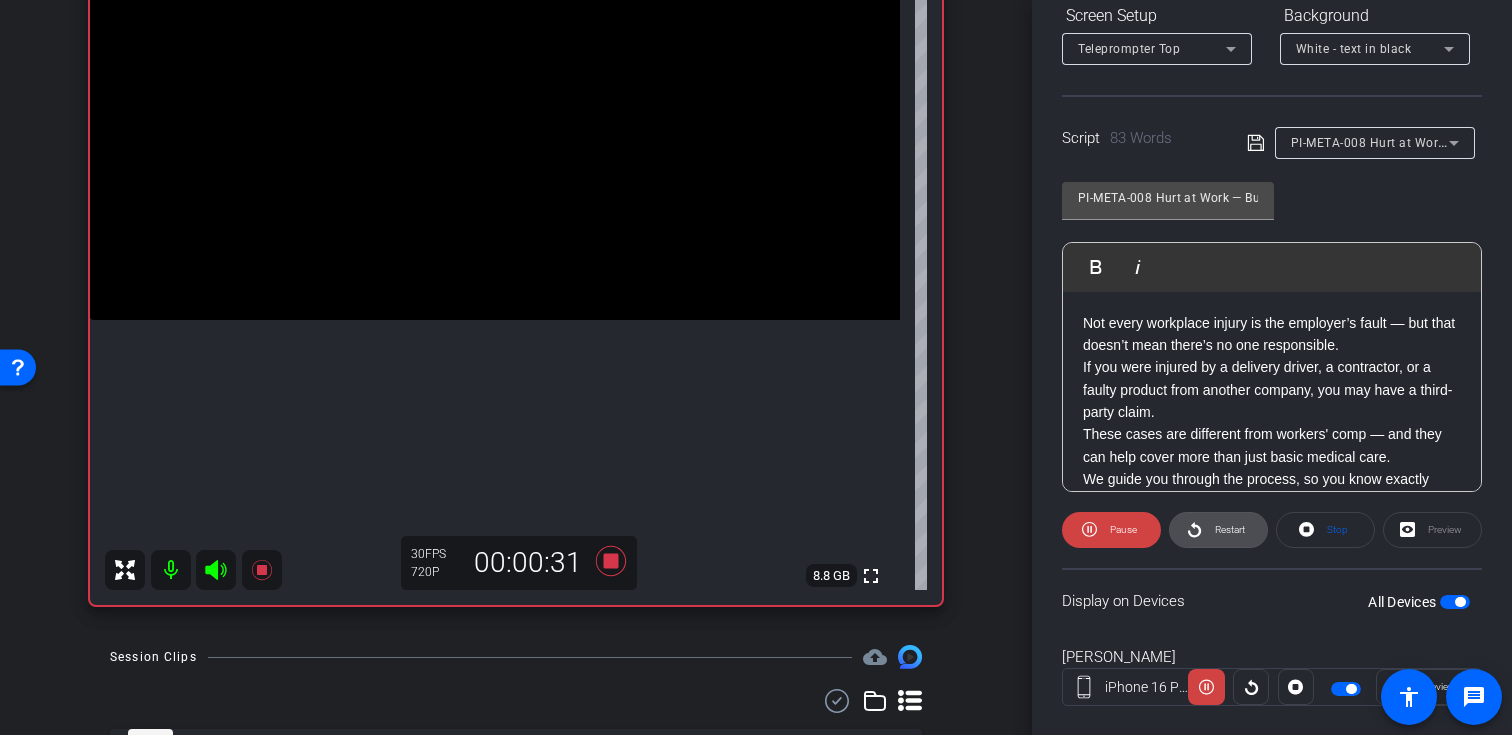 click on "Restart" 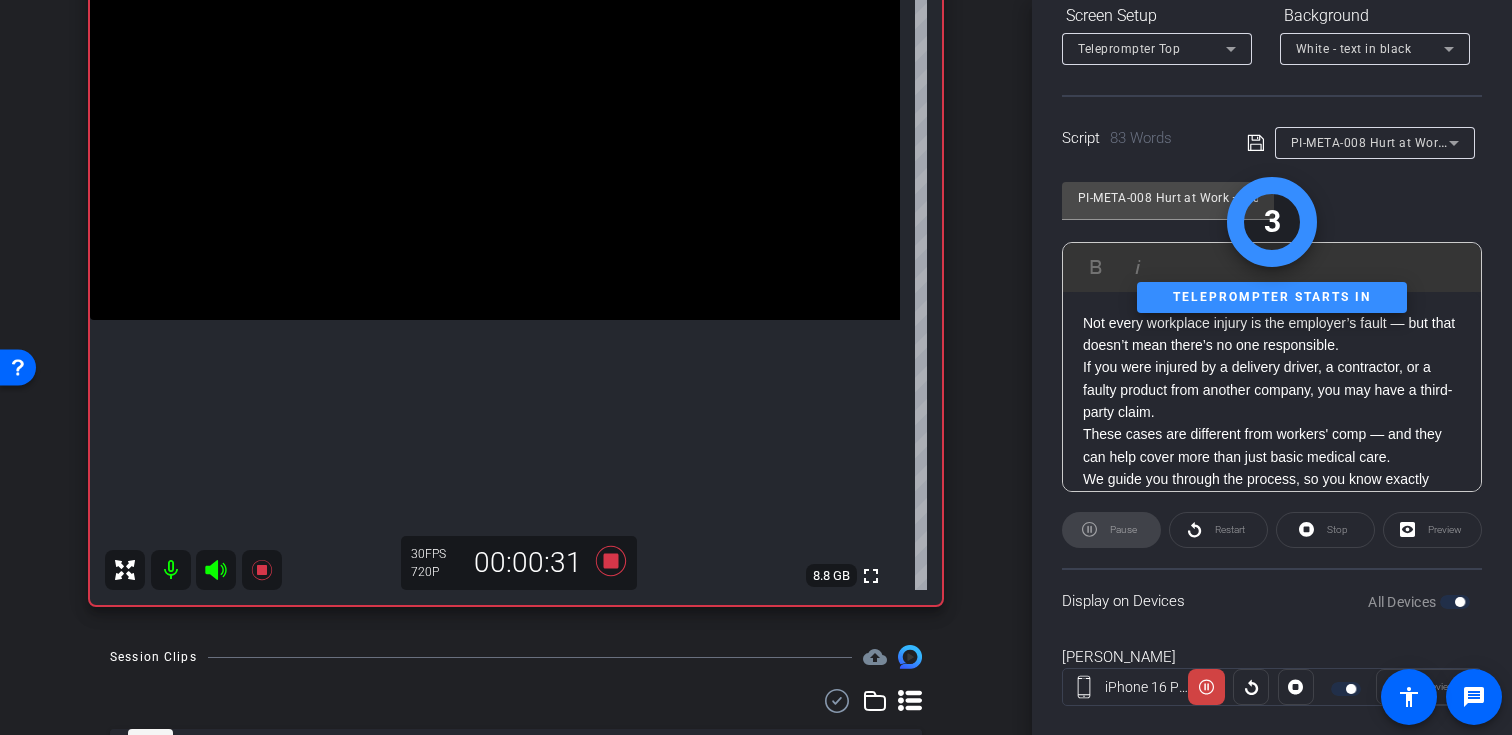 click 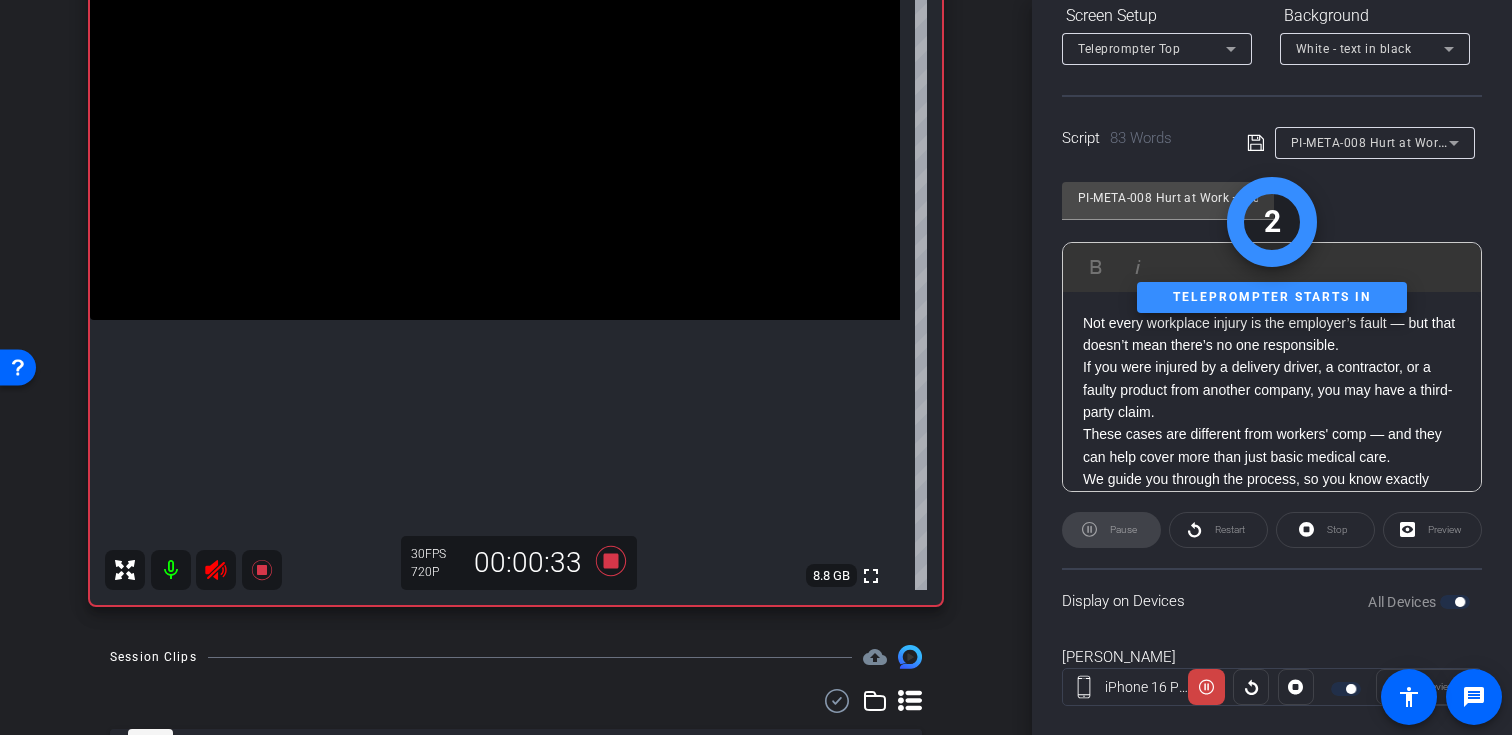 scroll, scrollTop: 358, scrollLeft: 0, axis: vertical 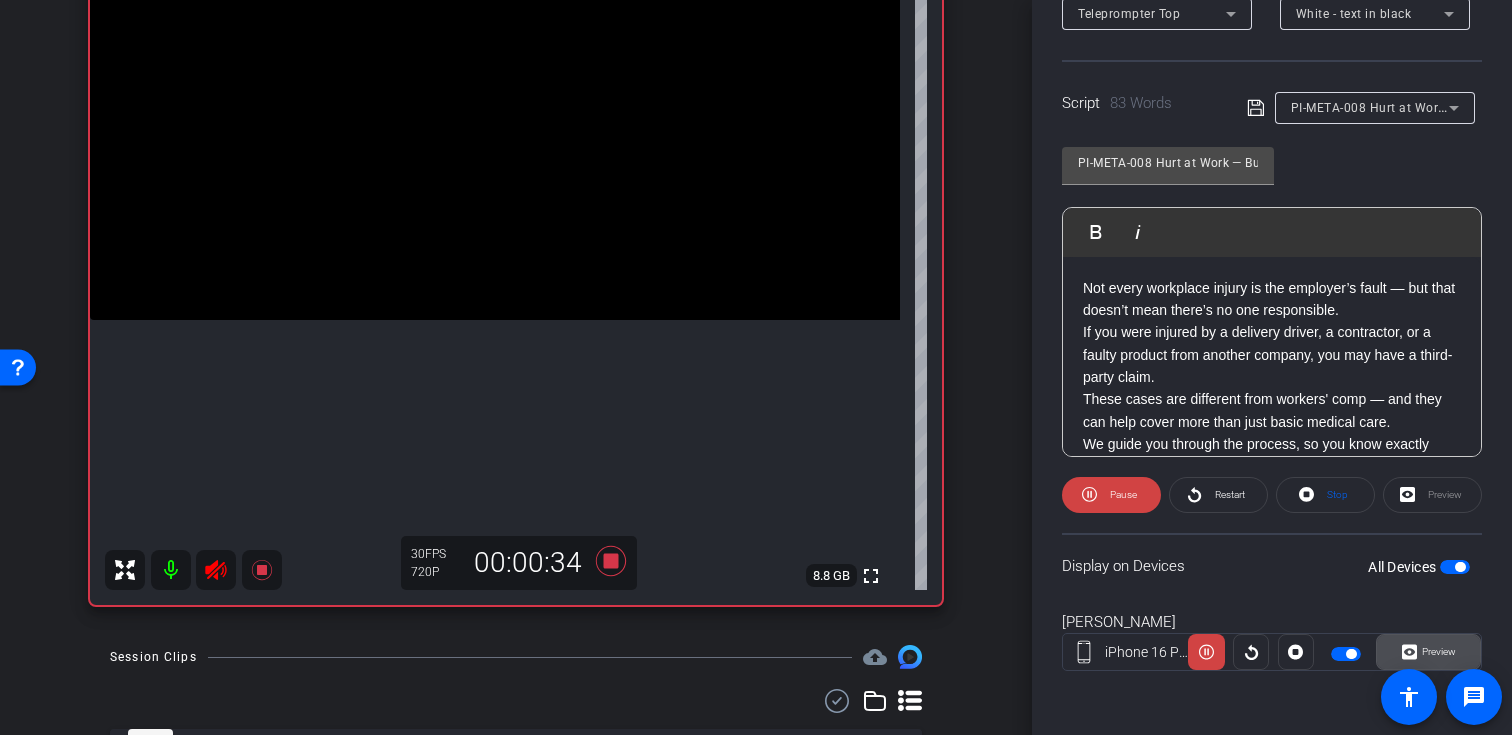click on "Preview" 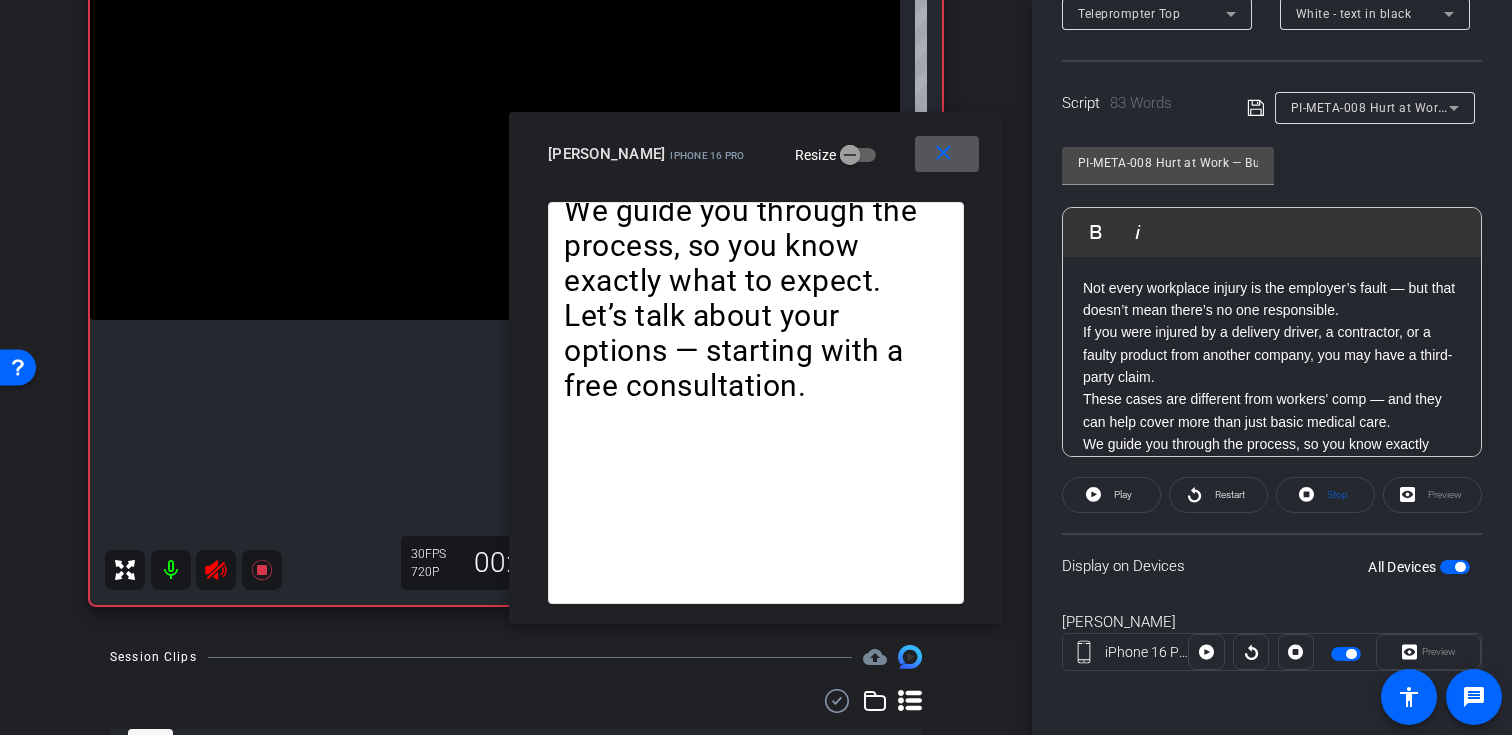 click on "close" at bounding box center (943, 153) 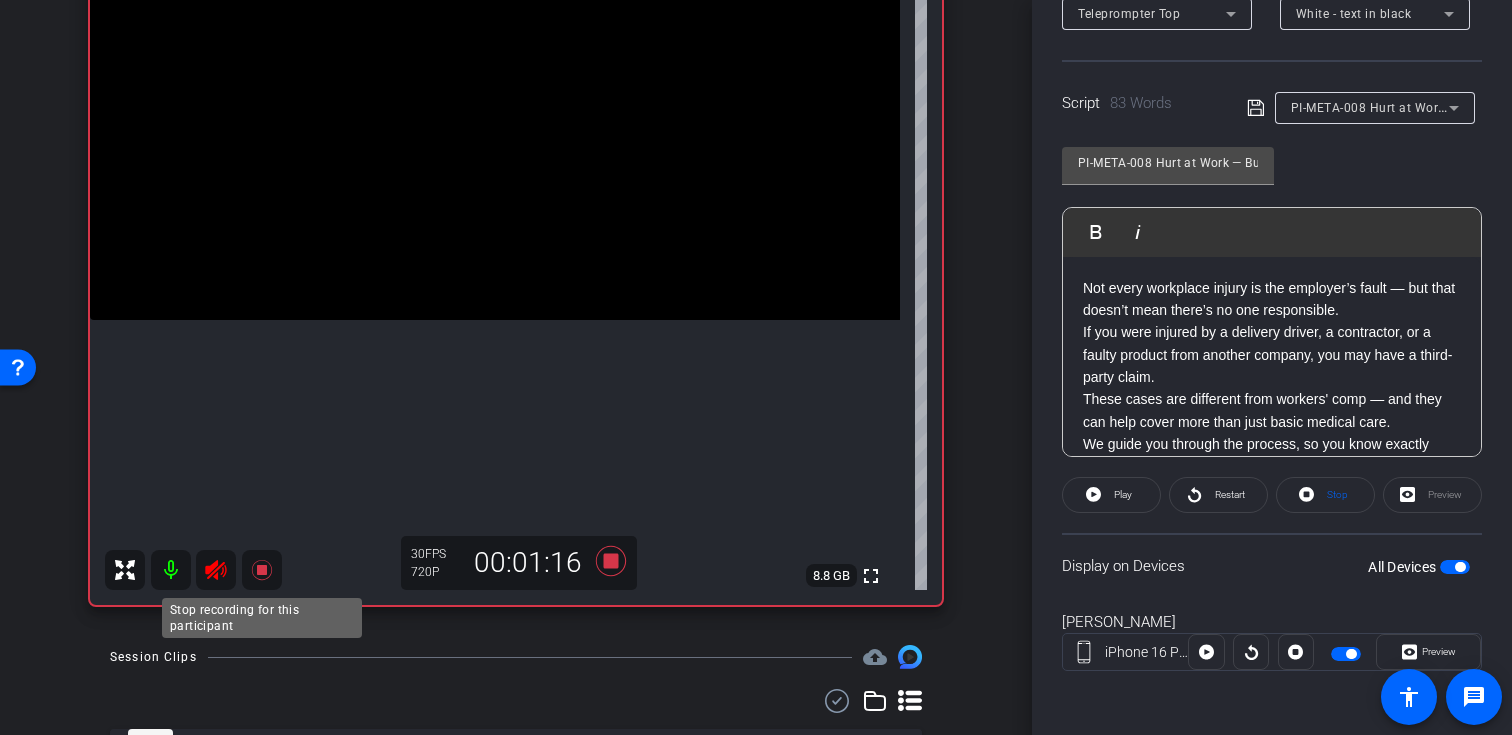 click 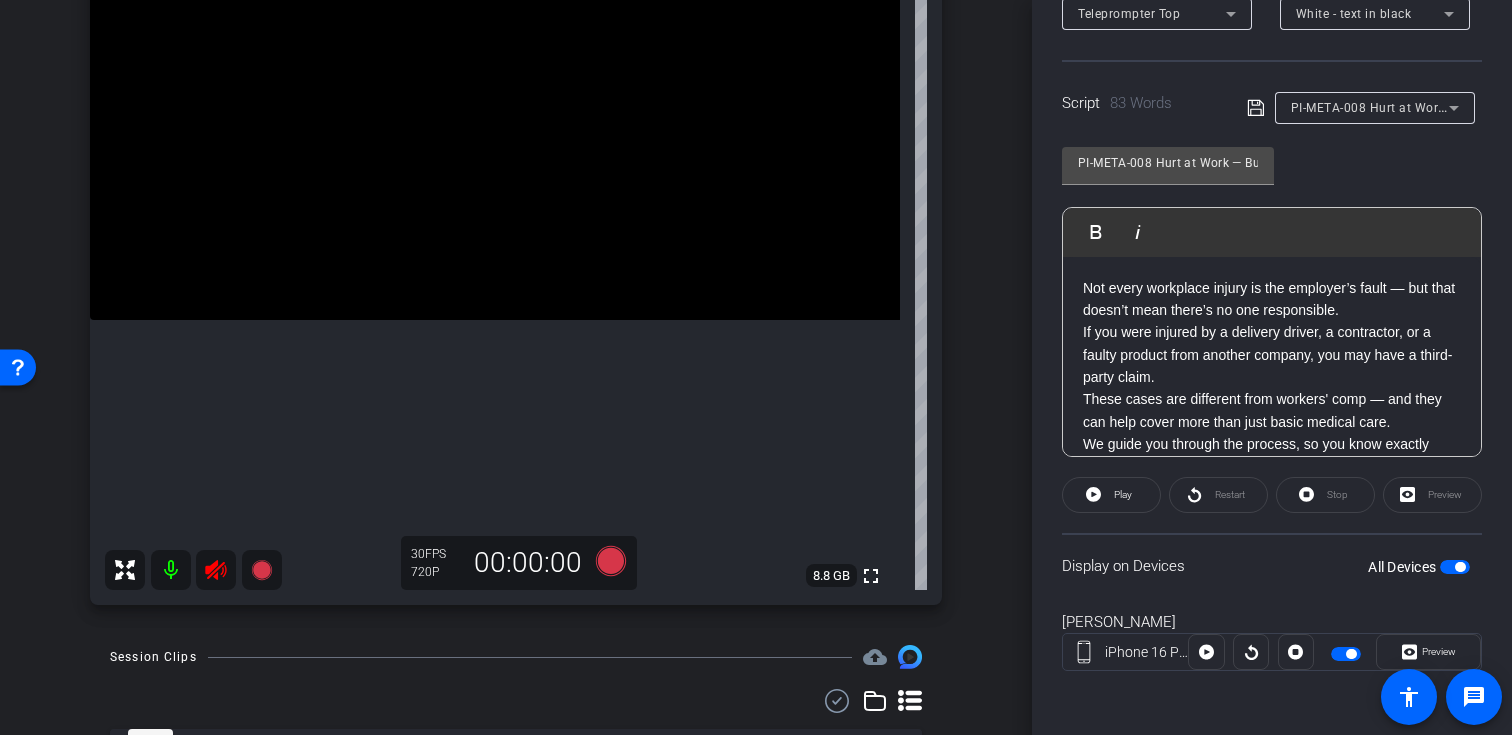 drag, startPoint x: 216, startPoint y: 575, endPoint x: 216, endPoint y: 609, distance: 34 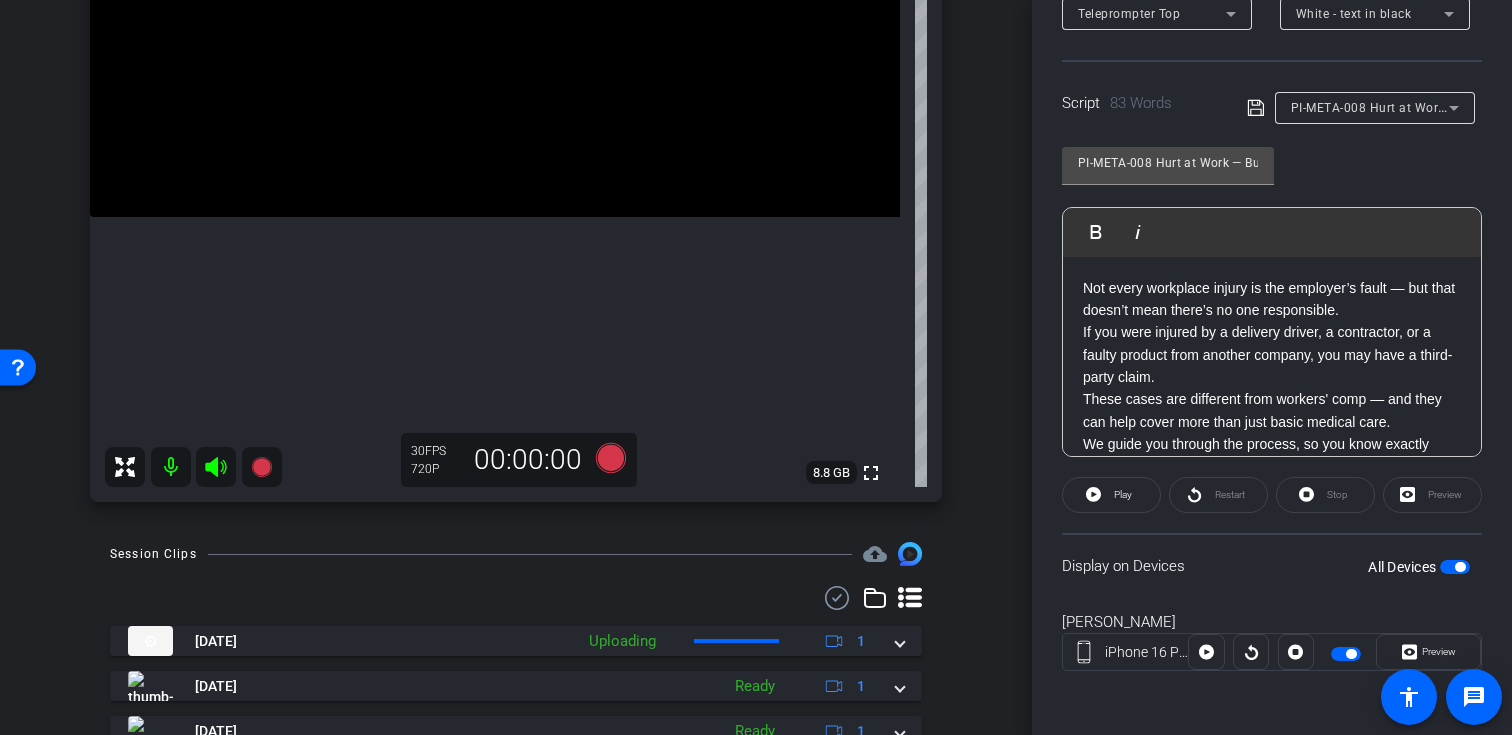scroll, scrollTop: 409, scrollLeft: 0, axis: vertical 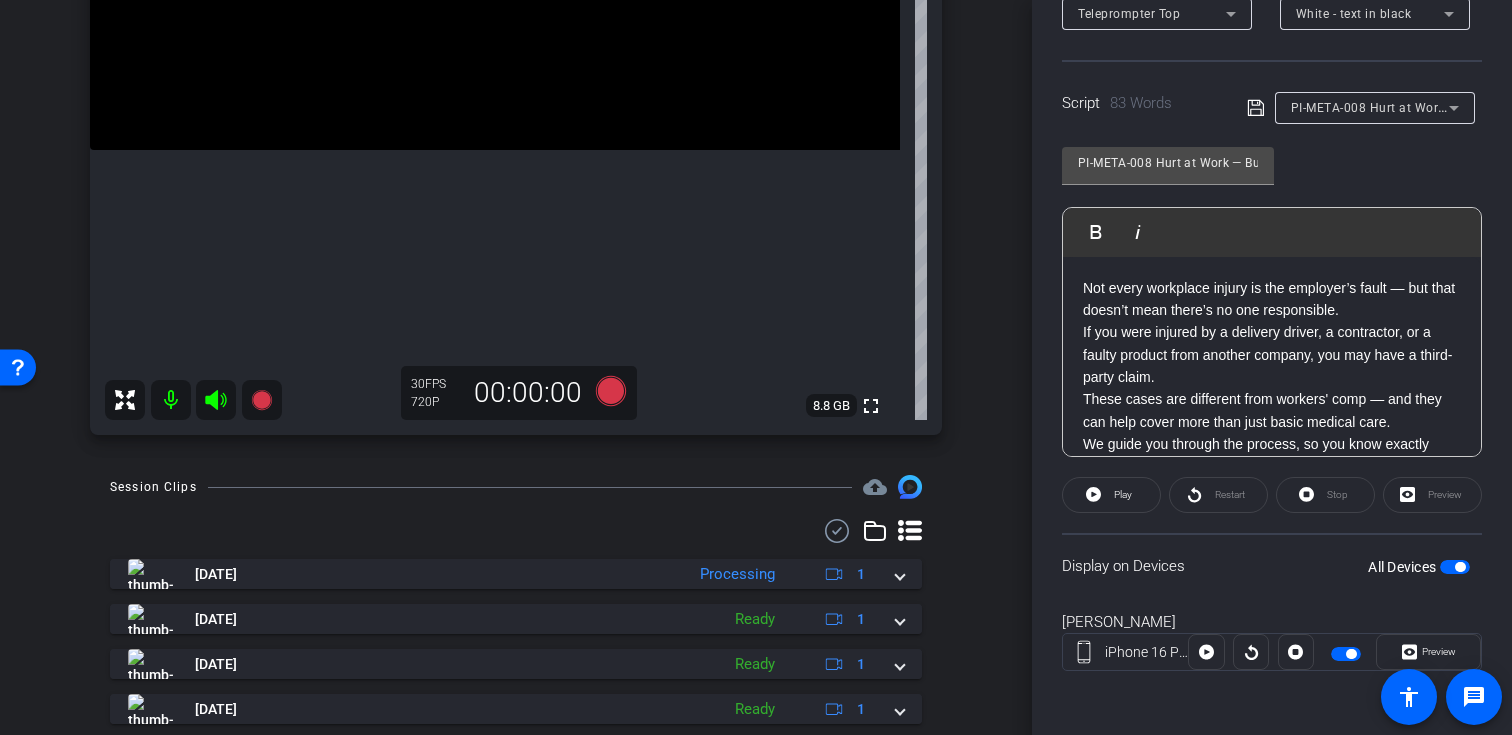 click on "PI-META-008 Hurt at Work — But It Wasn’t Your Employer?" at bounding box center [1461, 107] 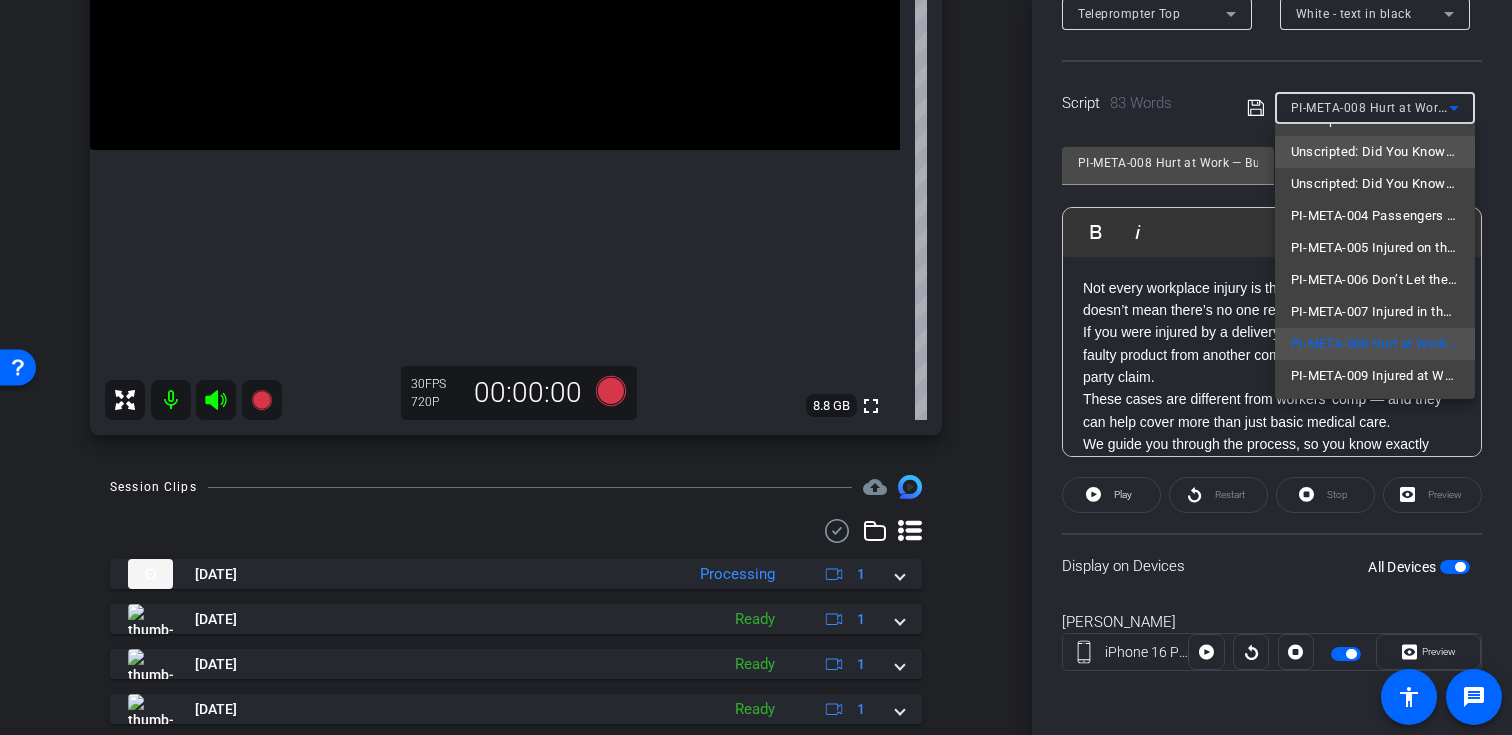 scroll, scrollTop: 93, scrollLeft: 0, axis: vertical 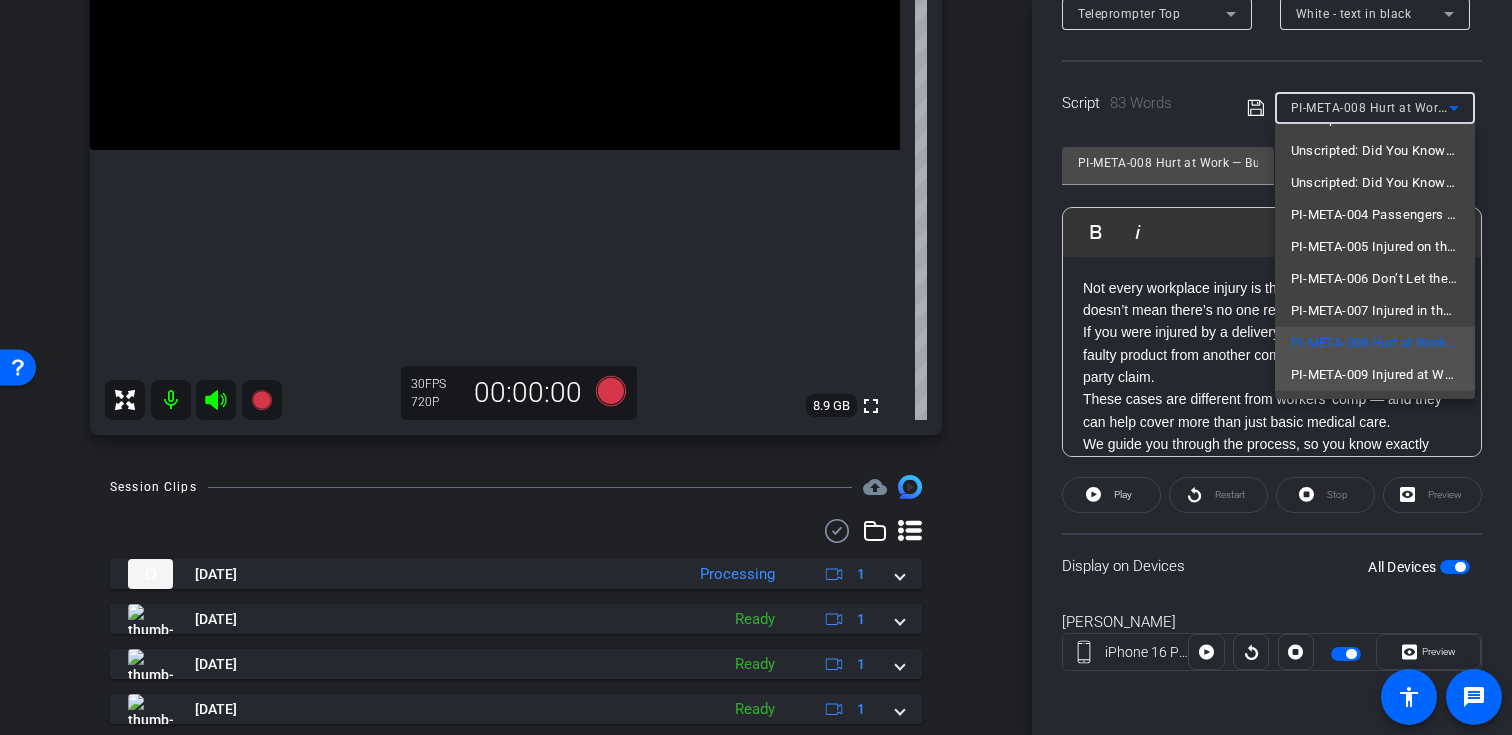 click on "PI-META-009 Injured at Work Because Safety Wasn’t a Priority?" at bounding box center (1375, 375) 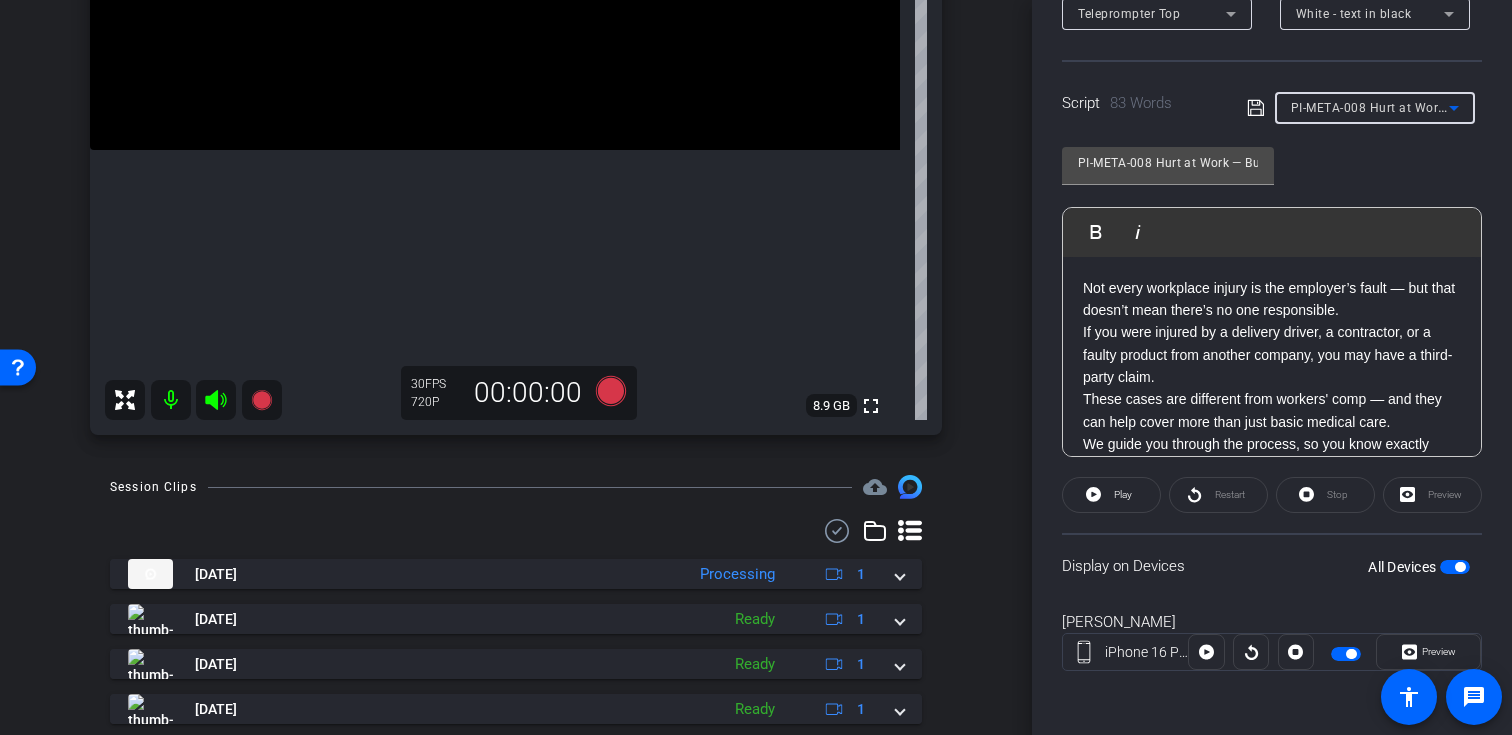 type on "PI-META-009 Injured at Work Because Safety Wasn’t a Priority?" 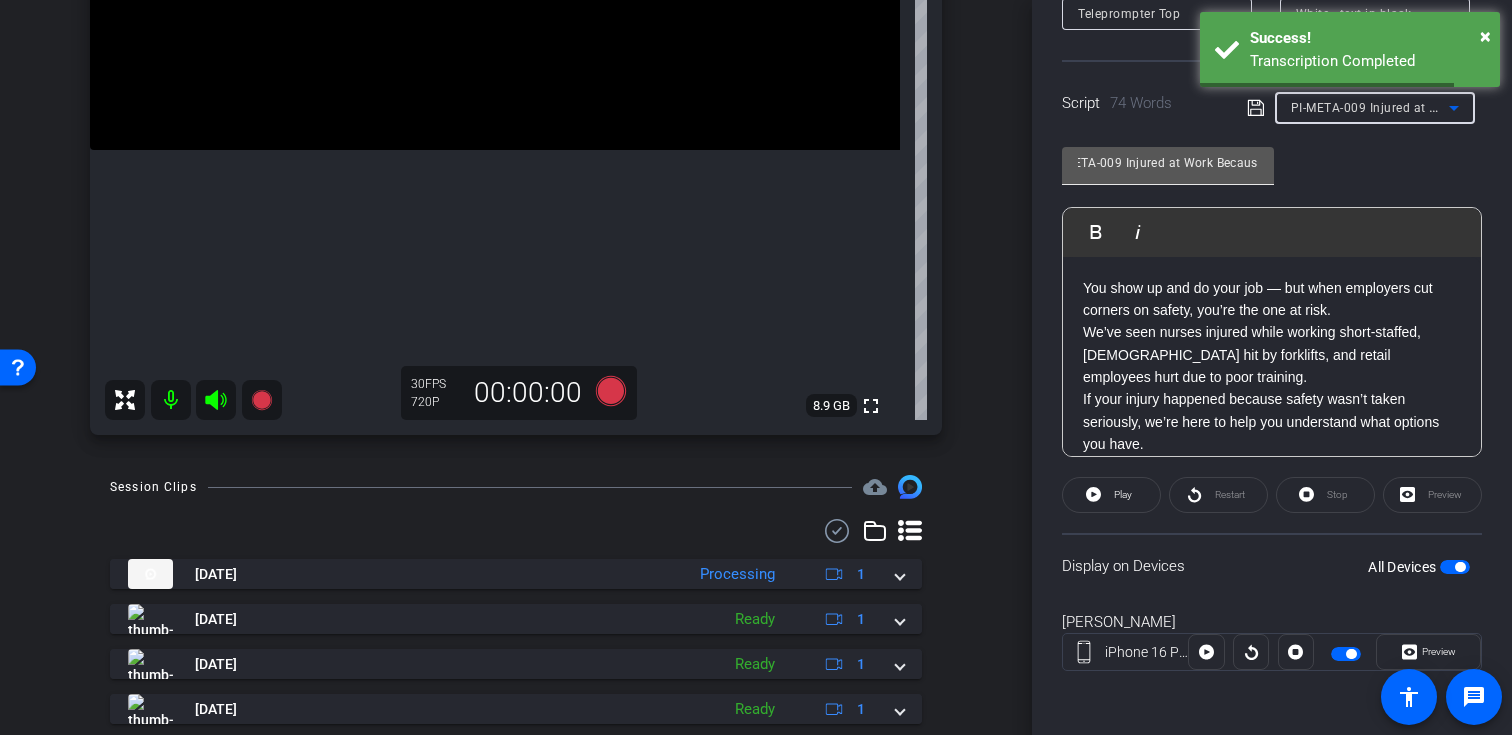 scroll, scrollTop: 0, scrollLeft: 0, axis: both 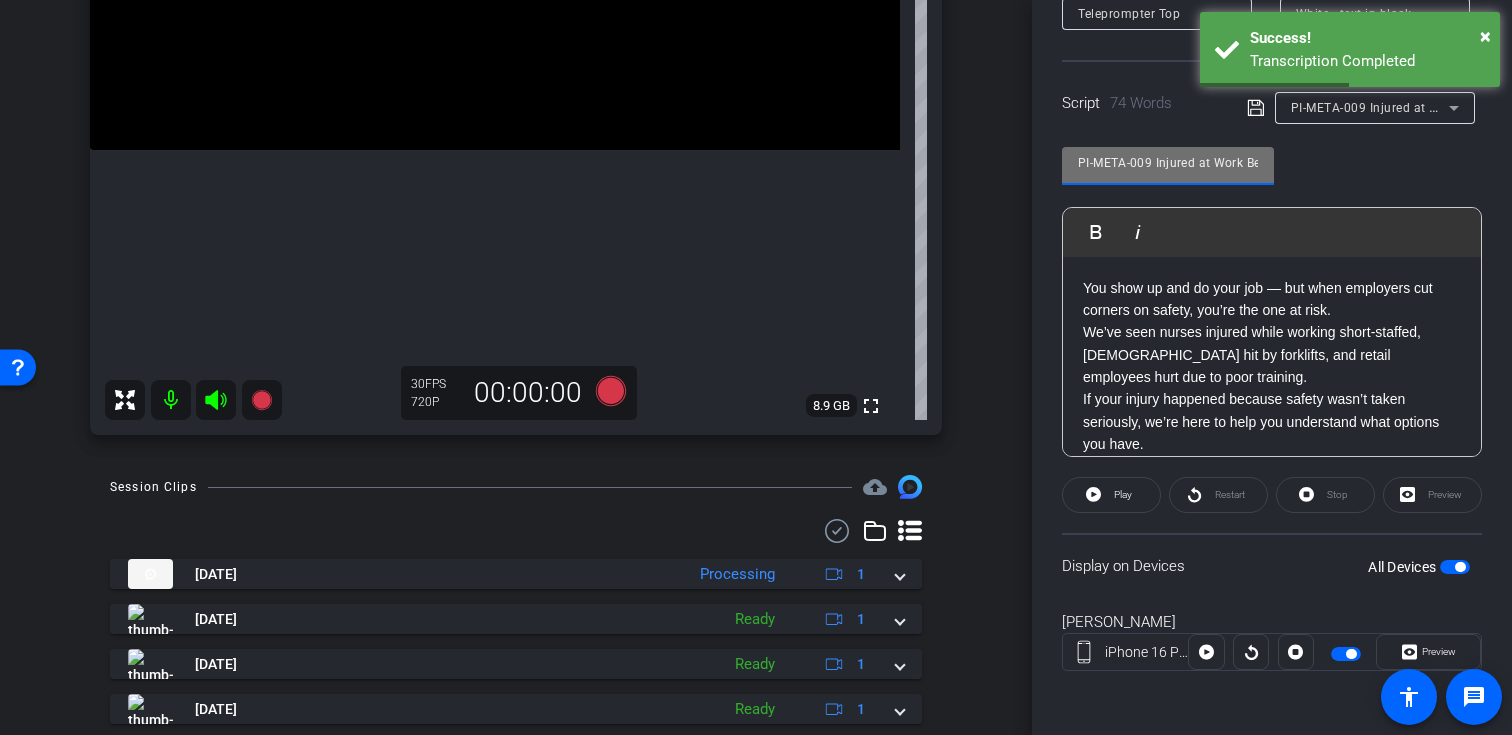 drag, startPoint x: 1153, startPoint y: 160, endPoint x: 1023, endPoint y: 161, distance: 130.00385 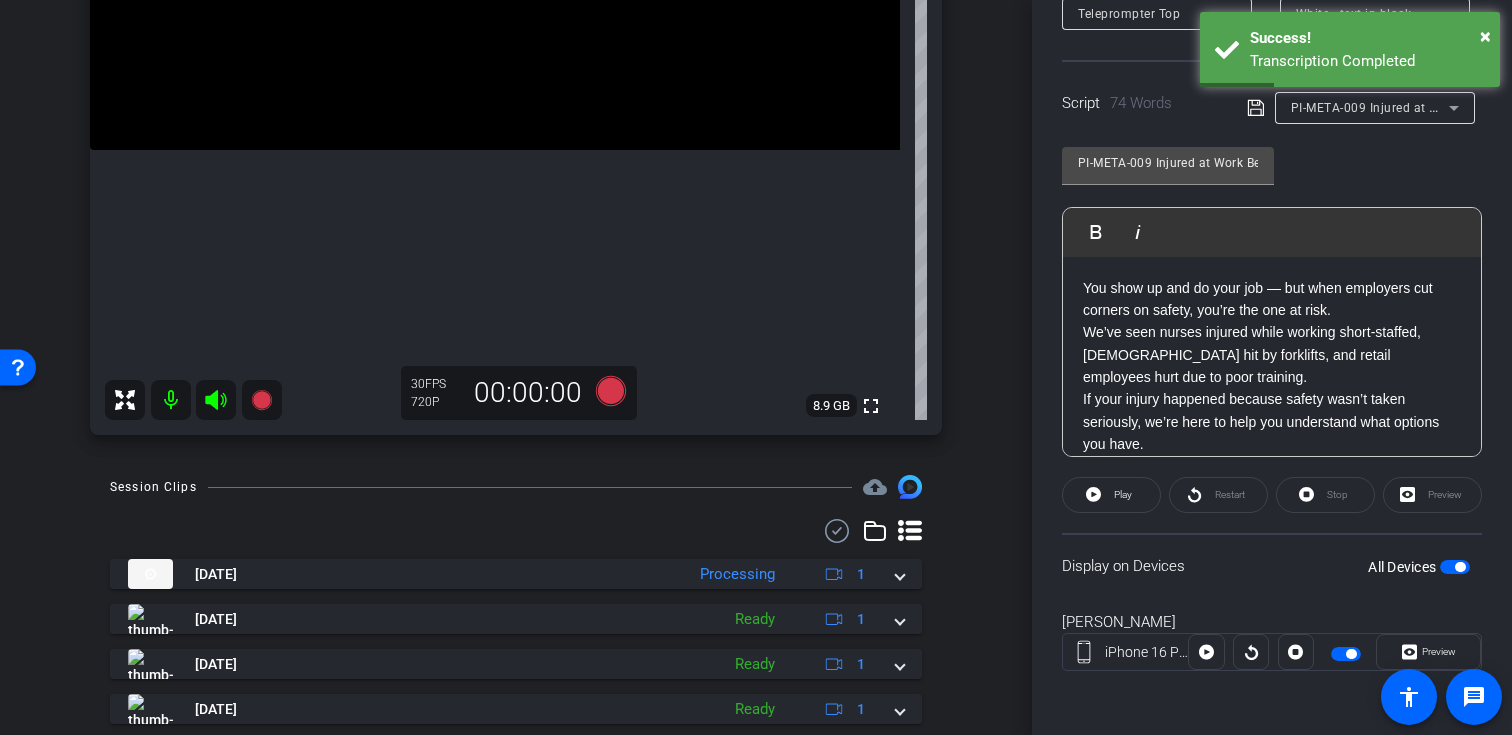 click on "PI-META-009 Injured at Work Because Safety Wasn’t a Priority?               Play        Play from this location               Play Selected        Play and display the selected text only Bold Italic You show up and do your job — but when employers cut corners on safety, you’re the one at risk.  We’ve seen nurses injured while working short-staffed, warehouse workers hit by forklifts, and retail employees hurt due to poor training.  If your injury happened because safety wasn’t taken seriously, we’re here to help you understand what options you have. We offer free consultations to help you figure out what steps you can take next. Enter script here..." 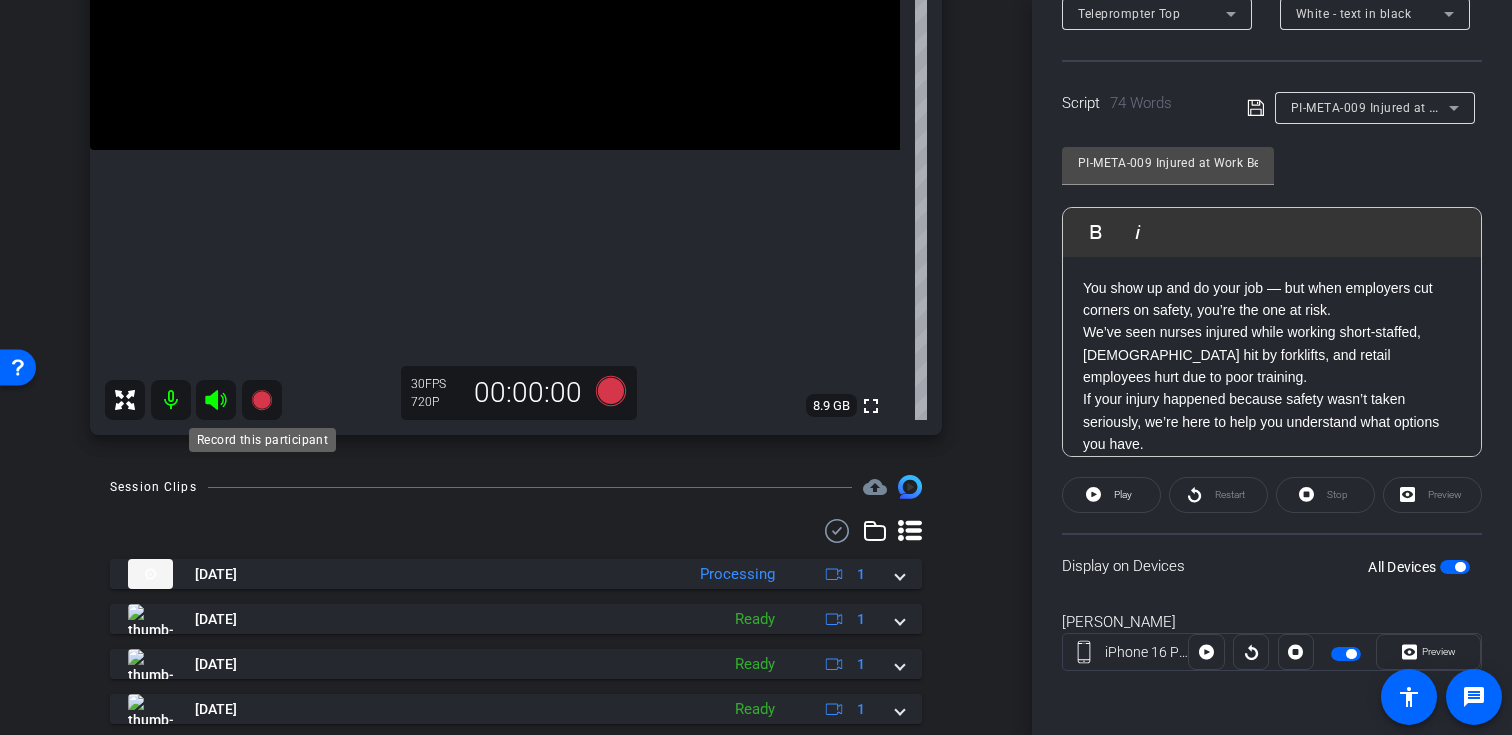 click 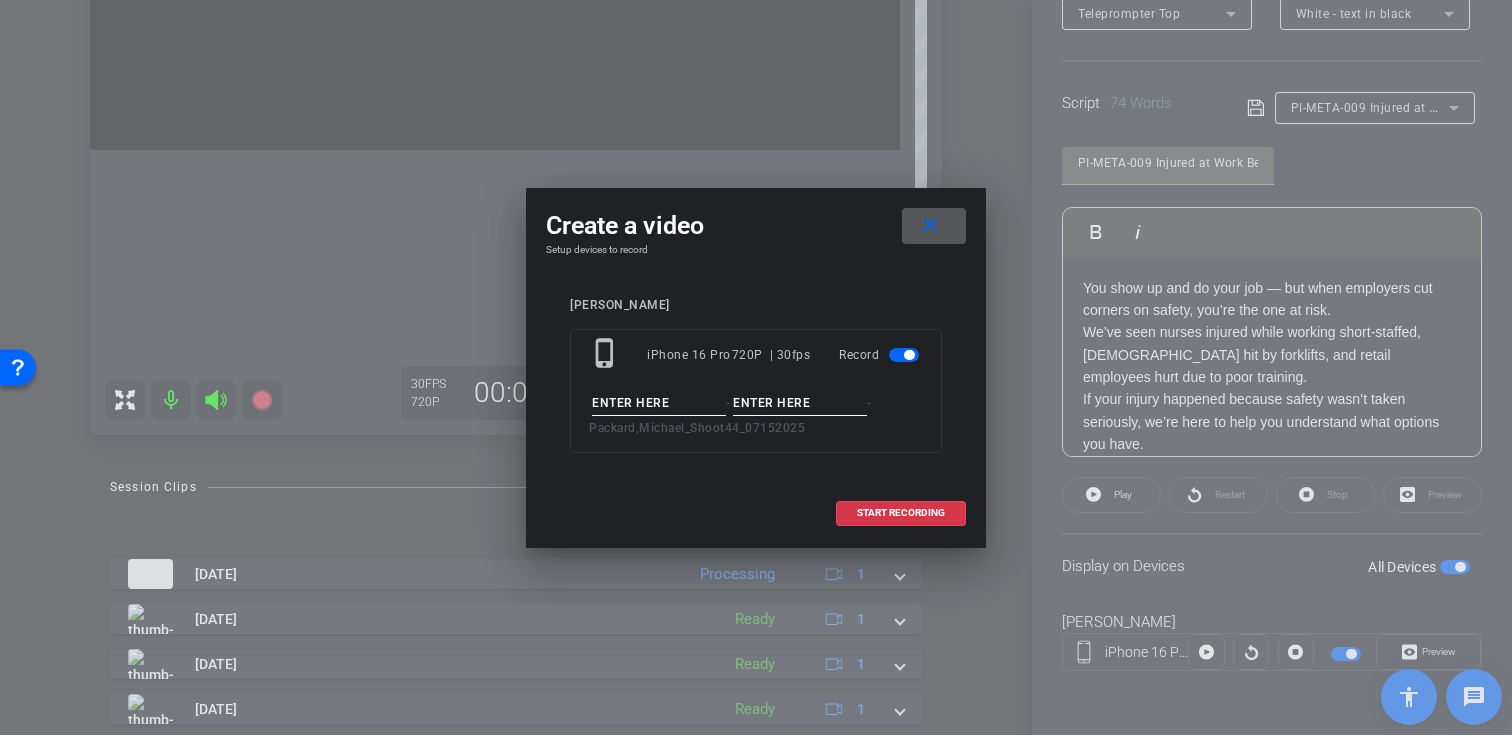click at bounding box center (659, 403) 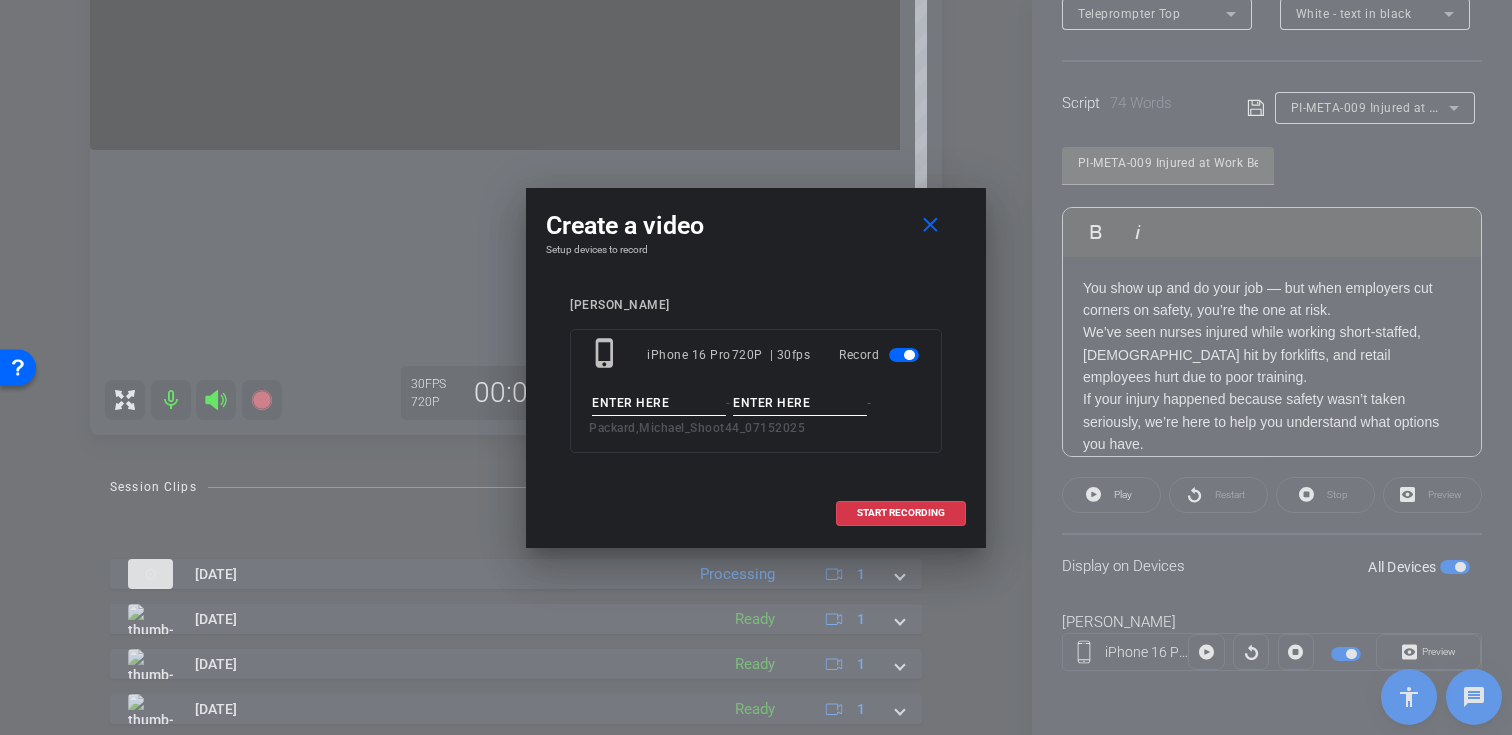 paste on "PI-META-009" 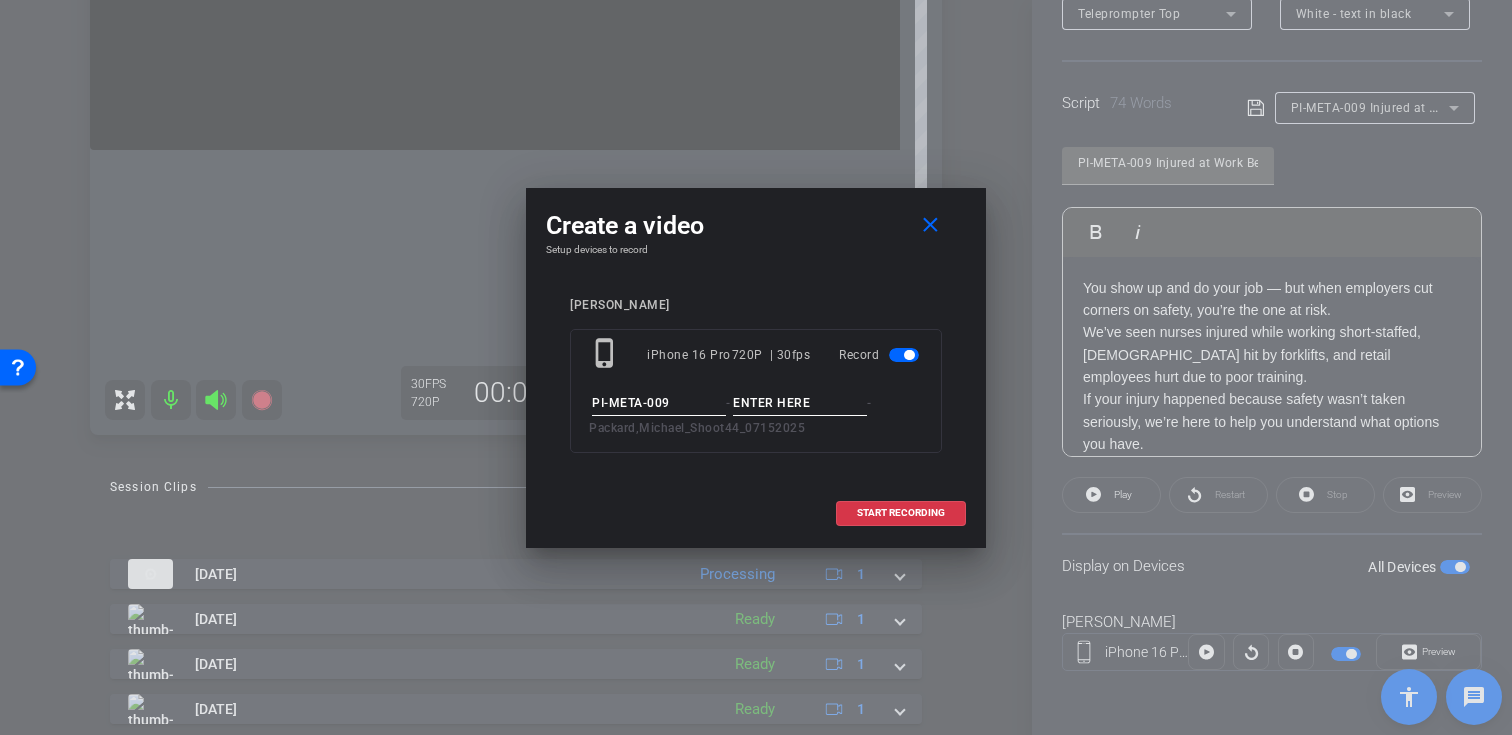 type on "PI-META-009" 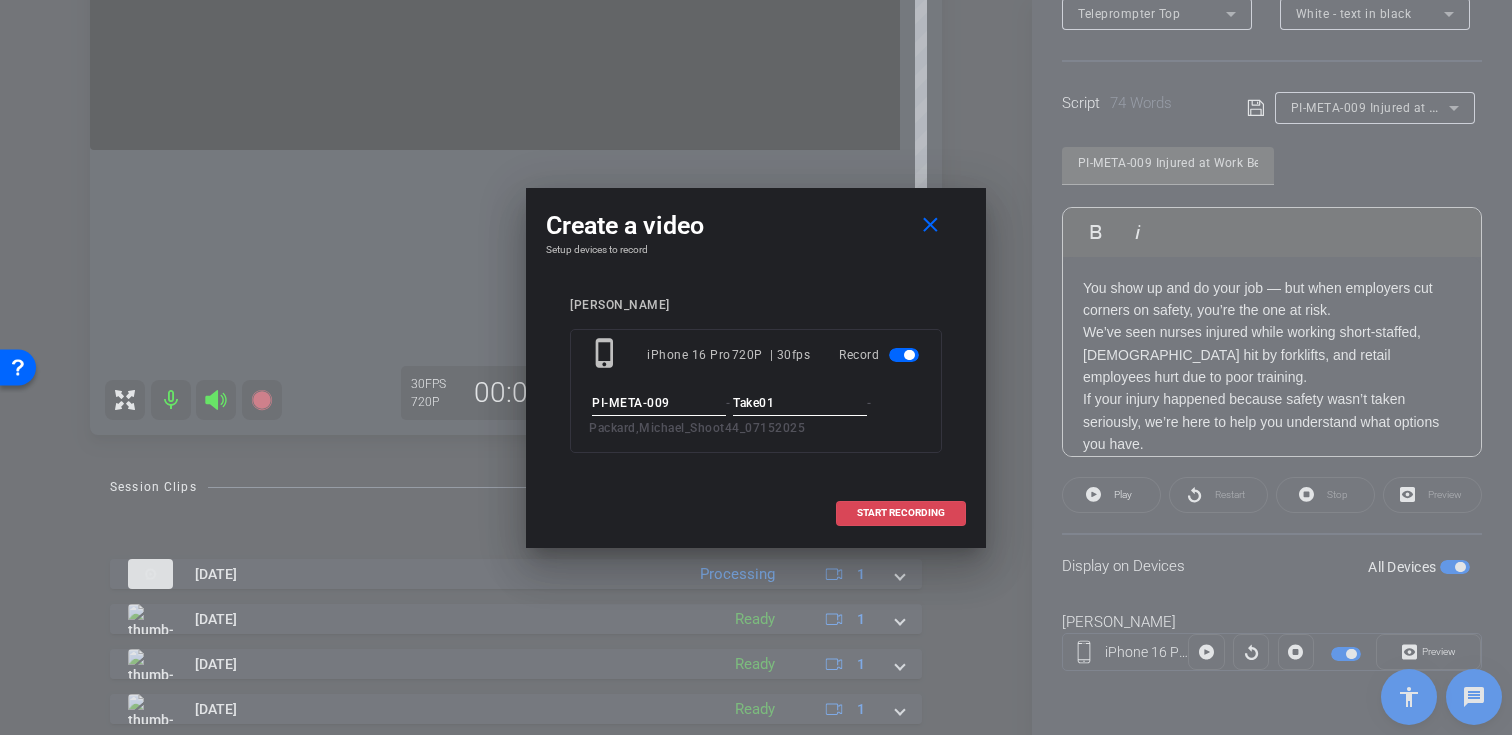 type on "Take01" 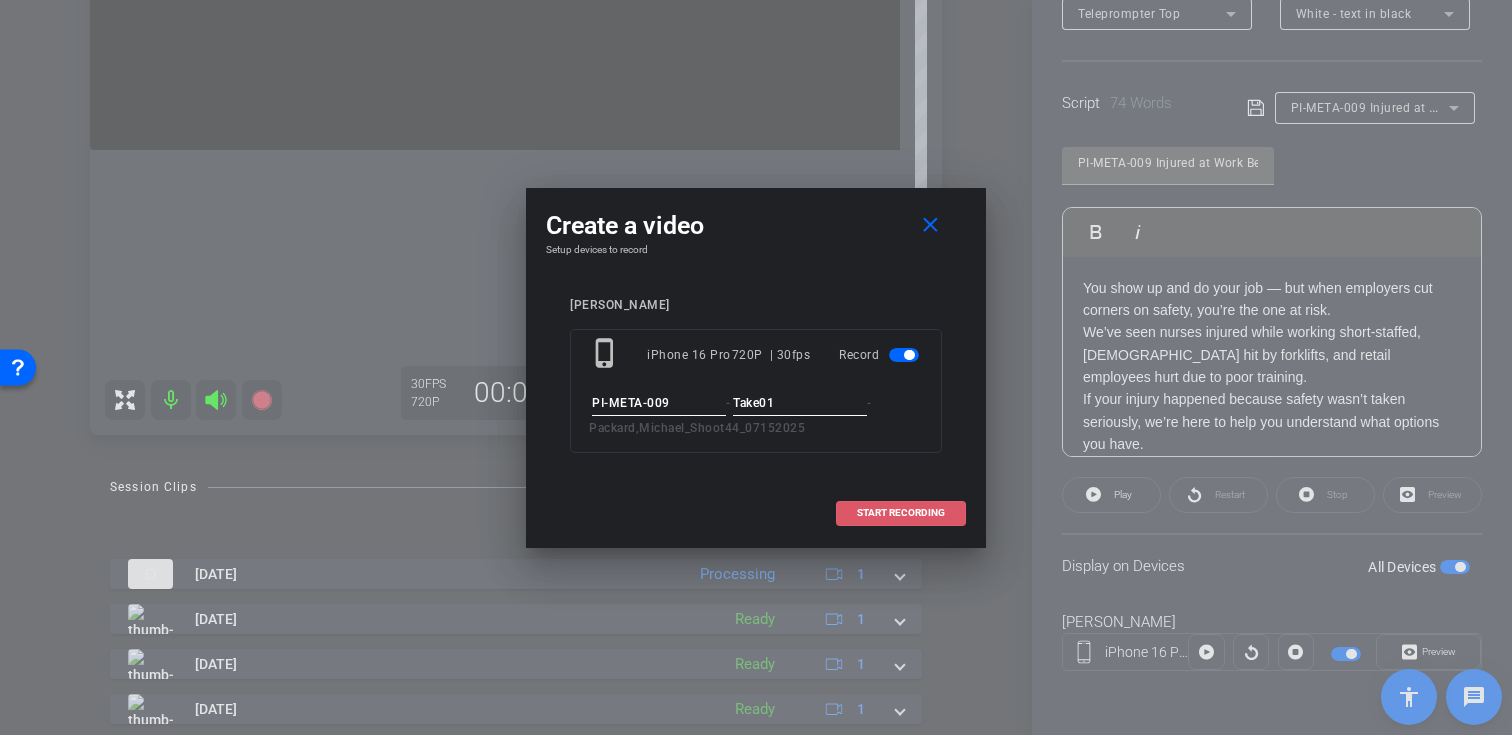 click on "START RECORDING" at bounding box center (901, 513) 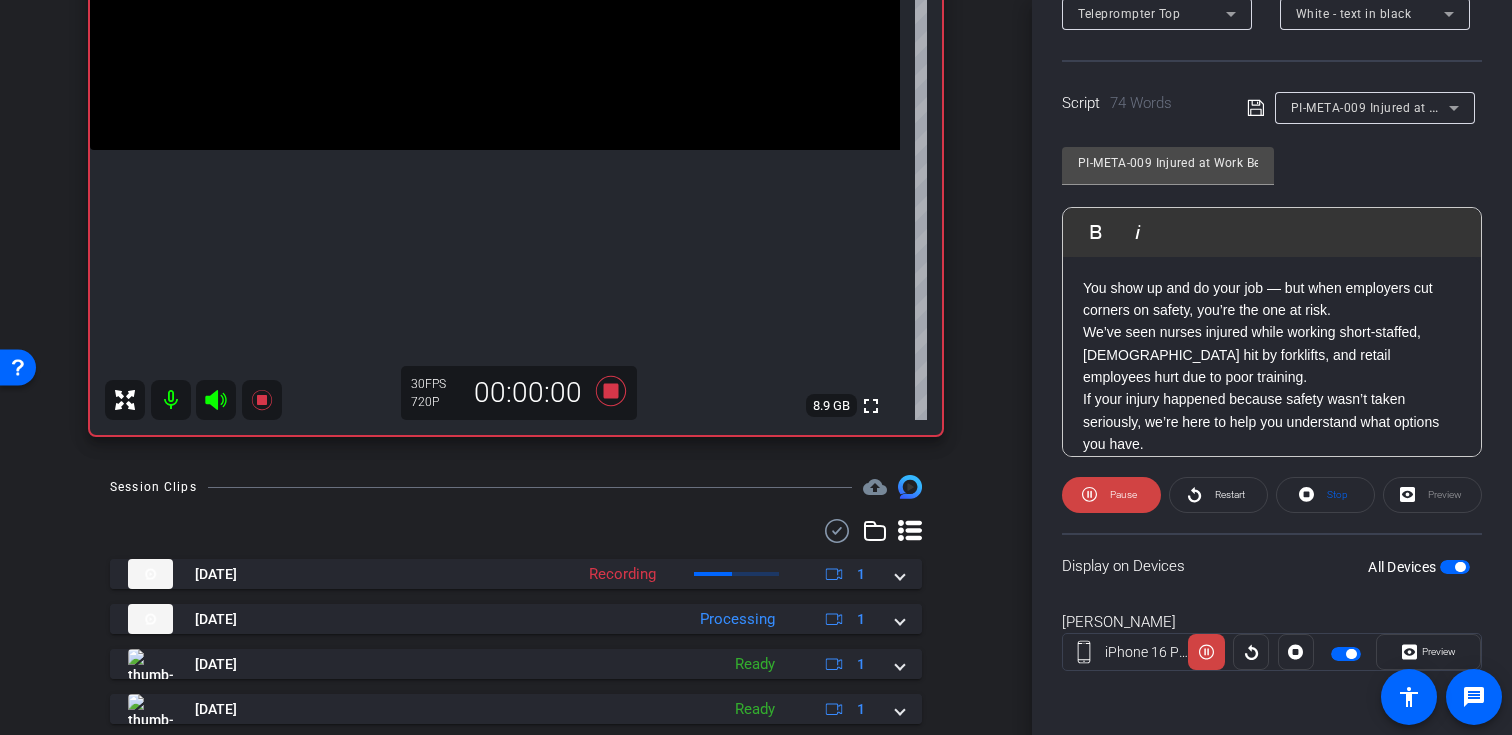 click 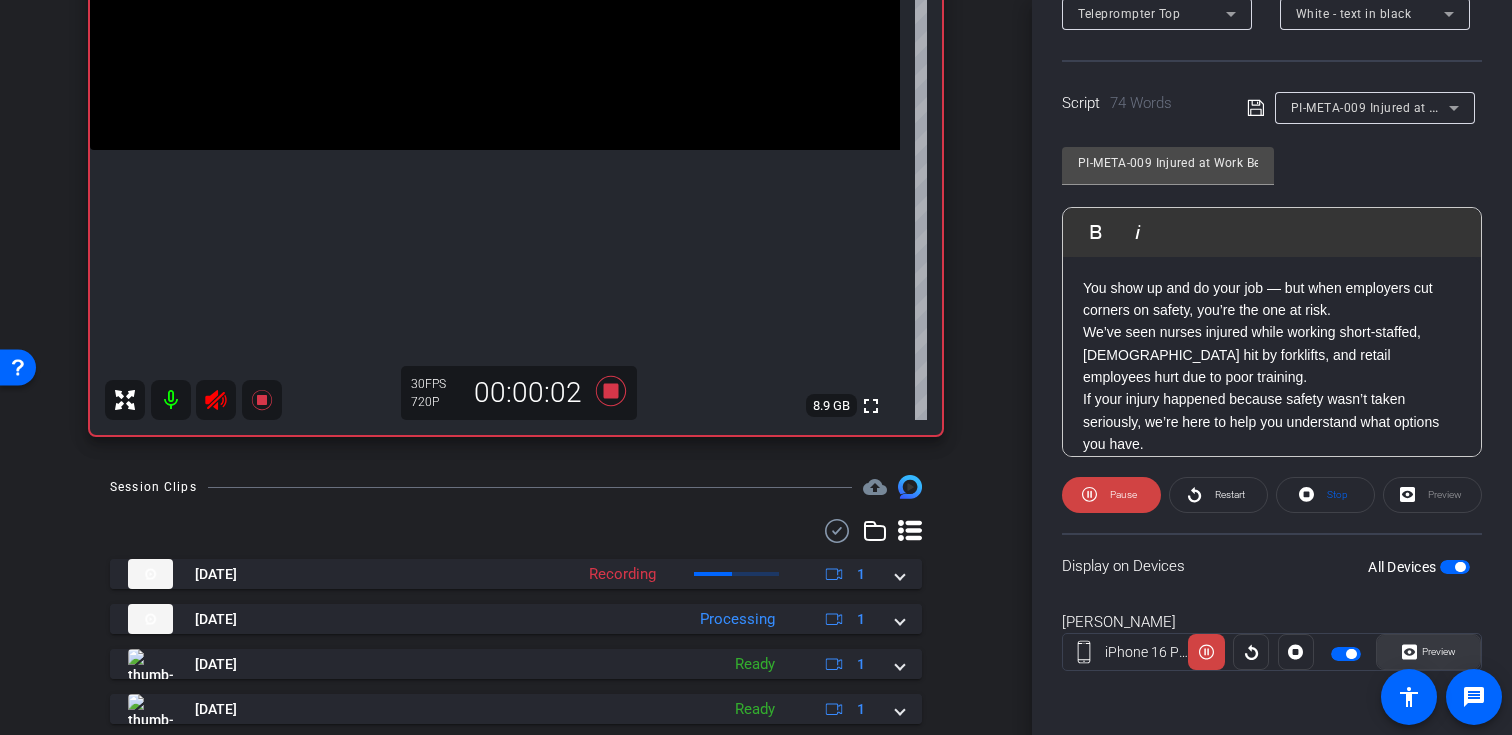 click on "Preview" 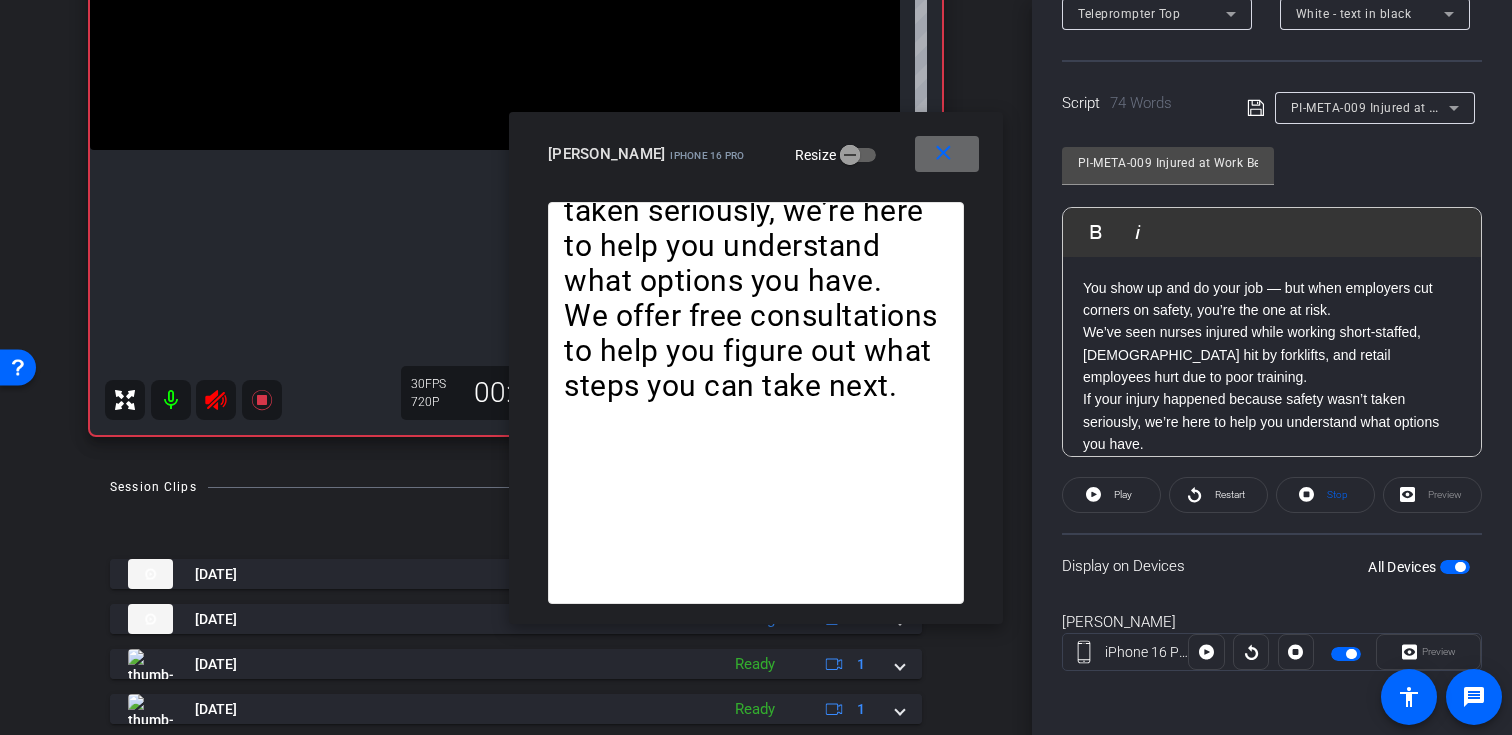 click on "close" at bounding box center (943, 153) 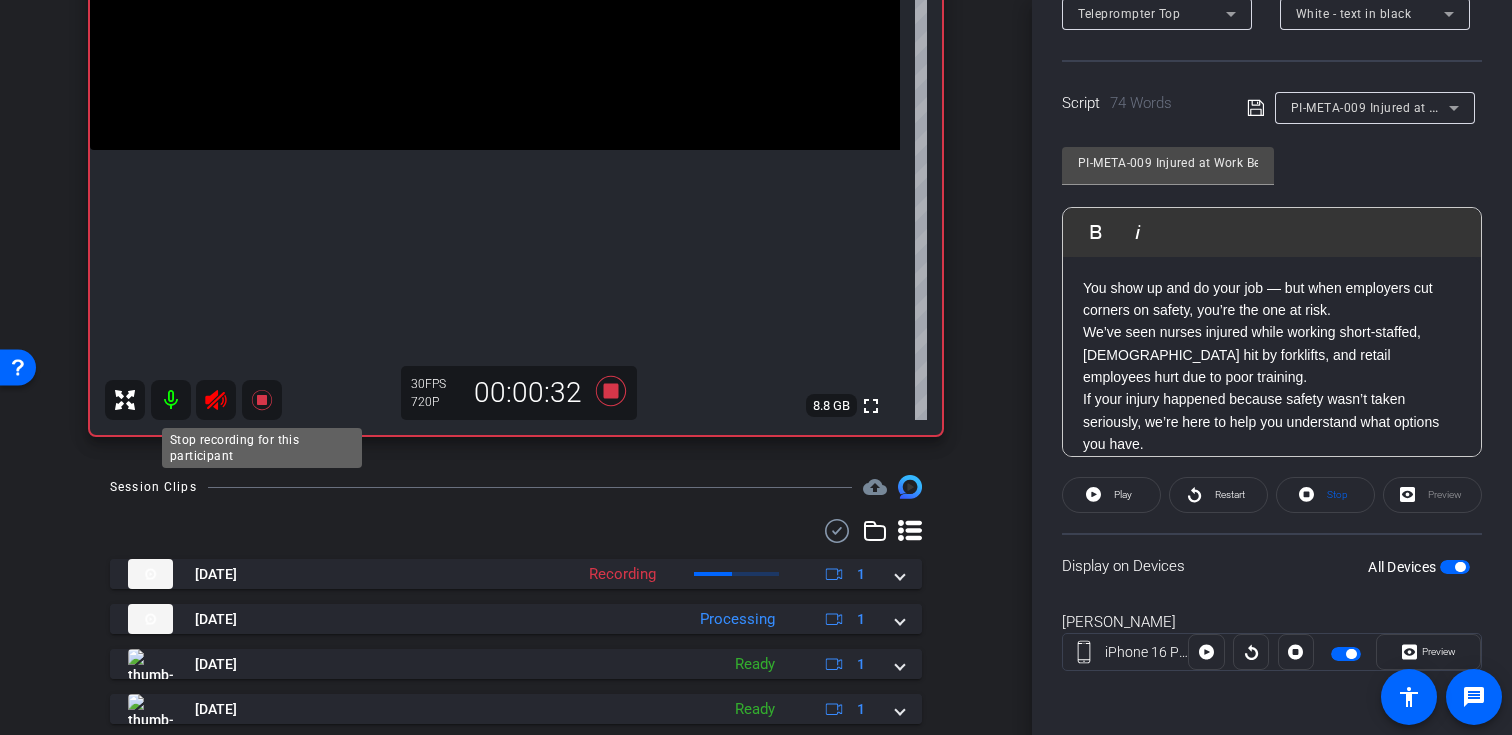 click 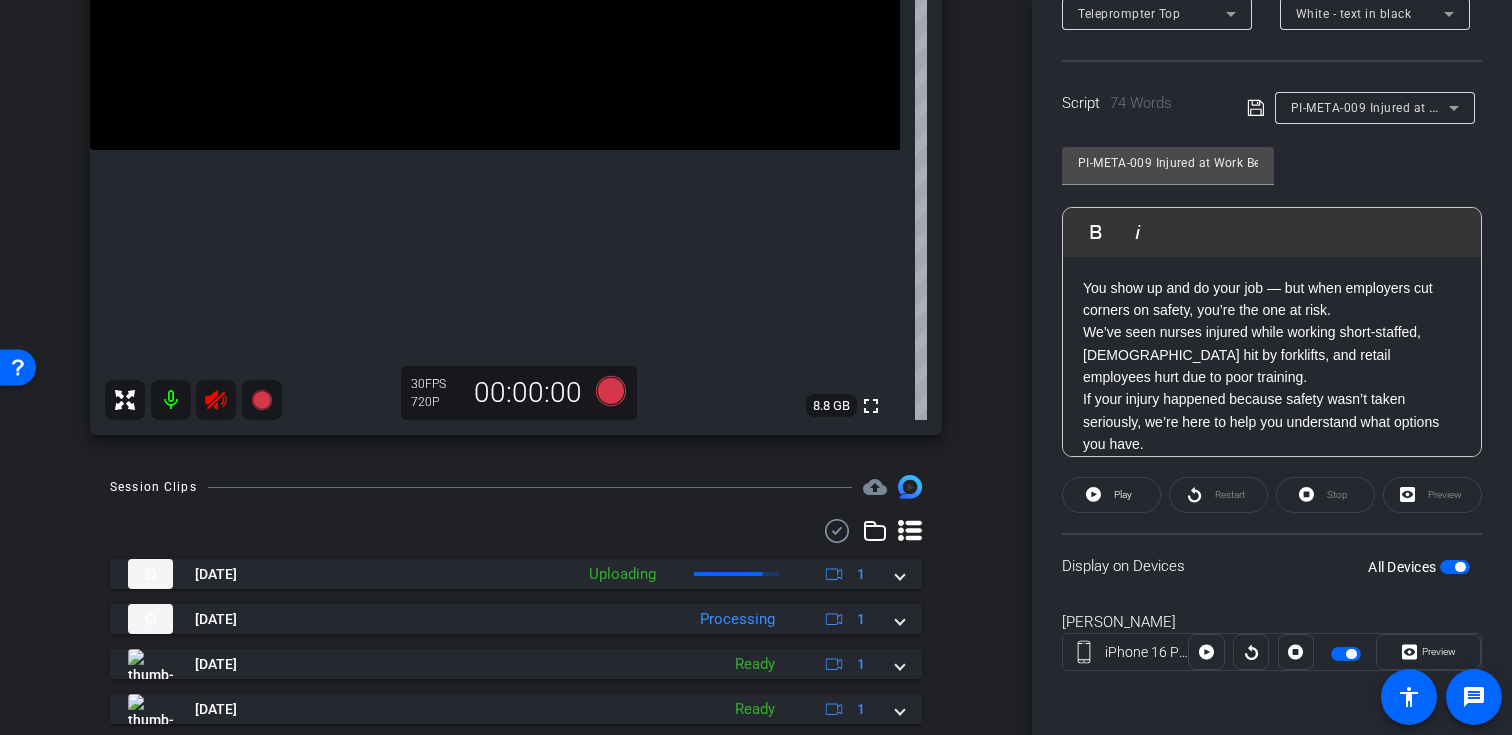 click at bounding box center [216, 400] 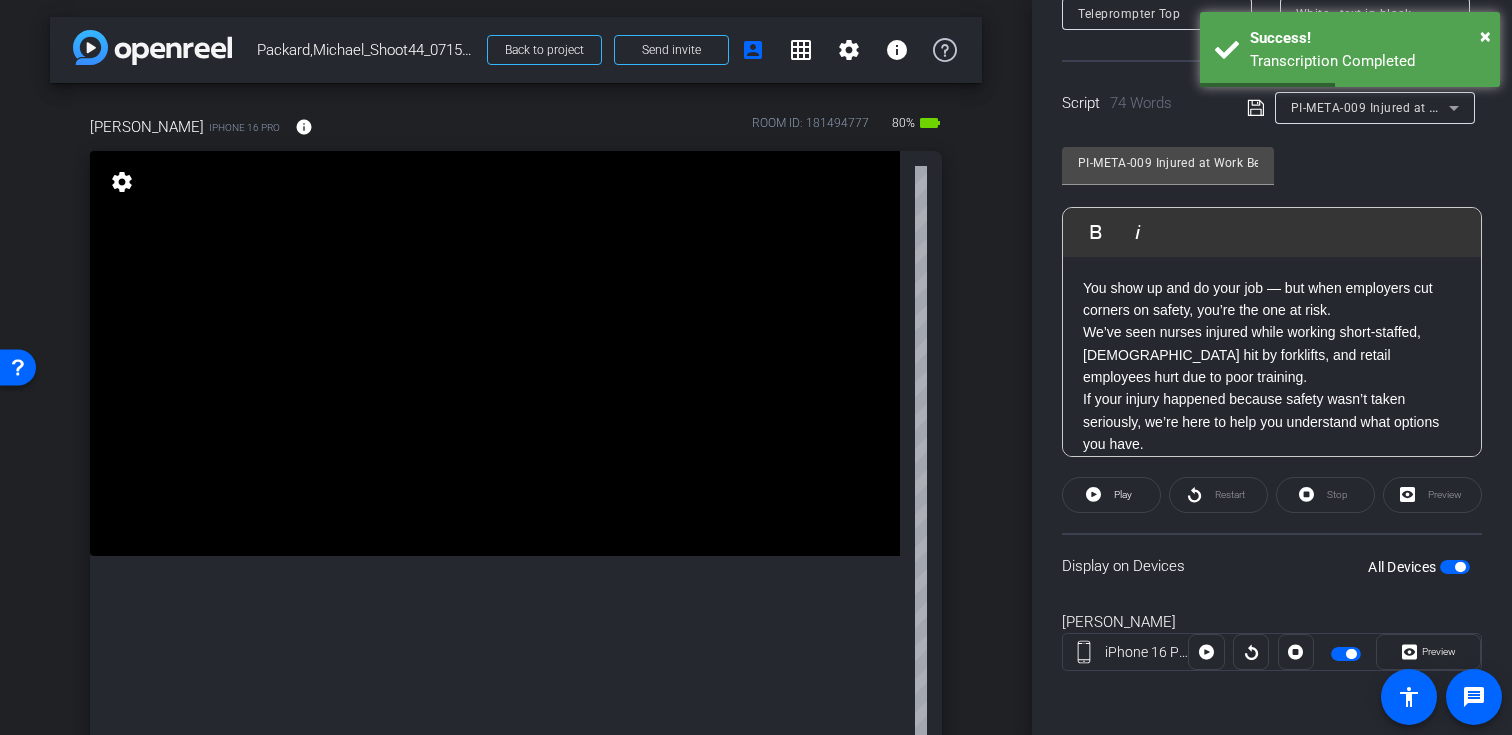 scroll, scrollTop: 0, scrollLeft: 0, axis: both 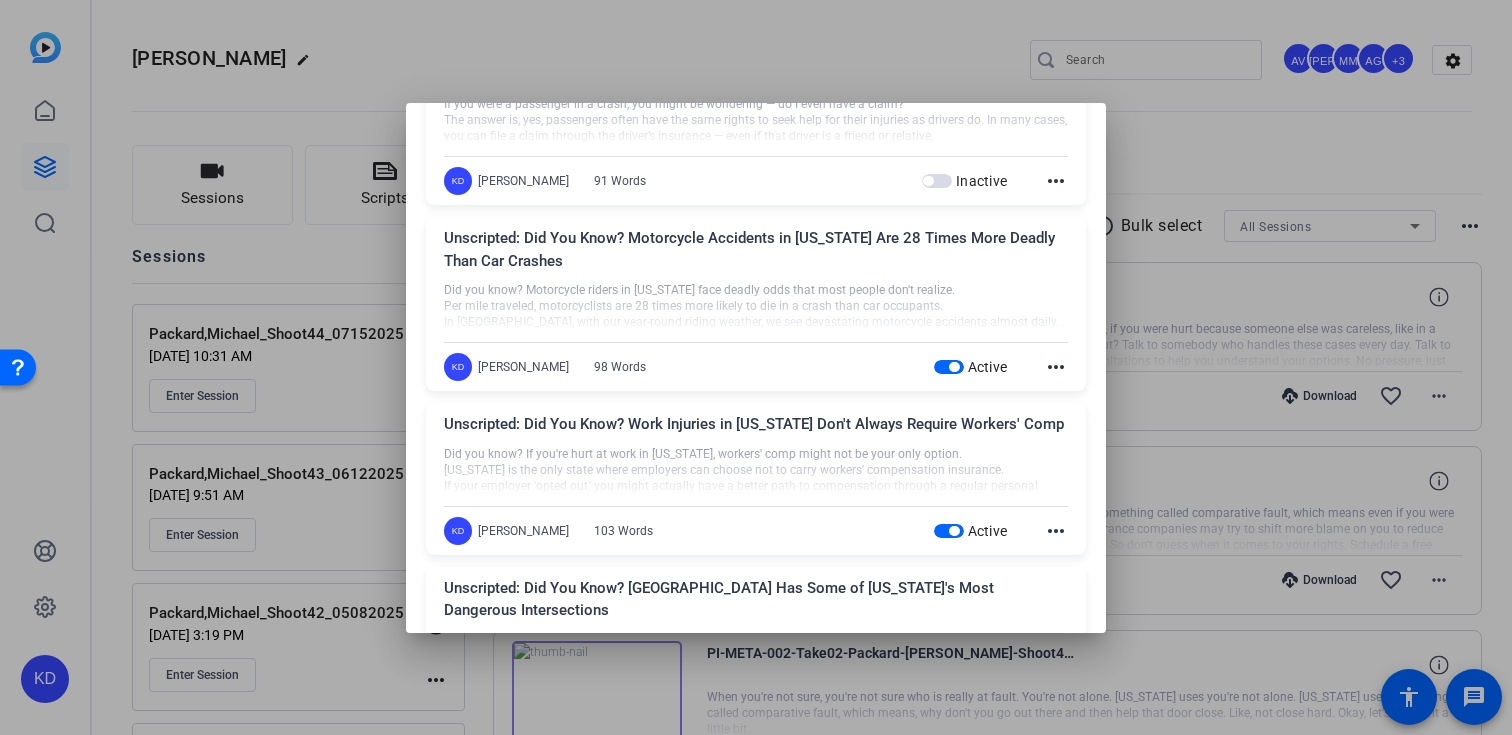 click at bounding box center (756, 367) 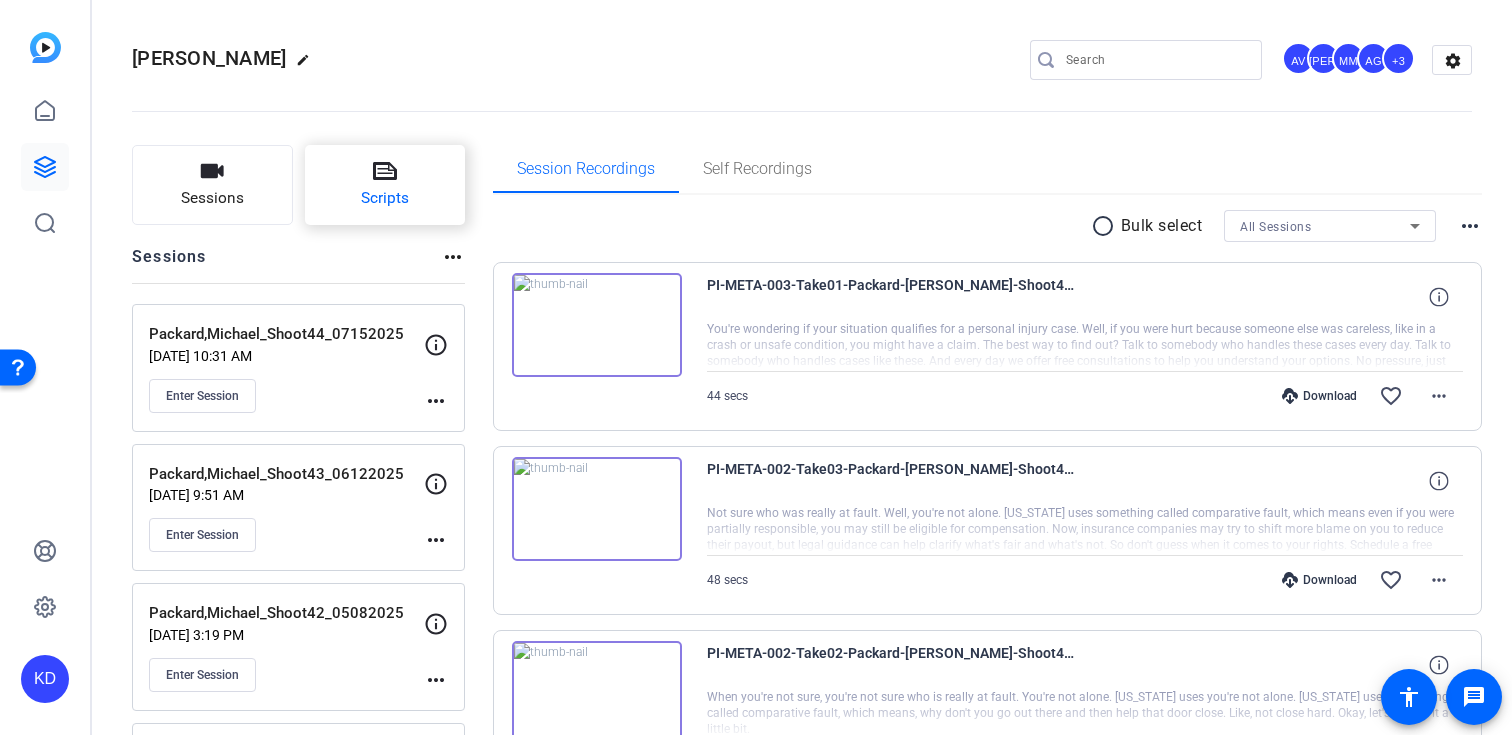 click on "Scripts" 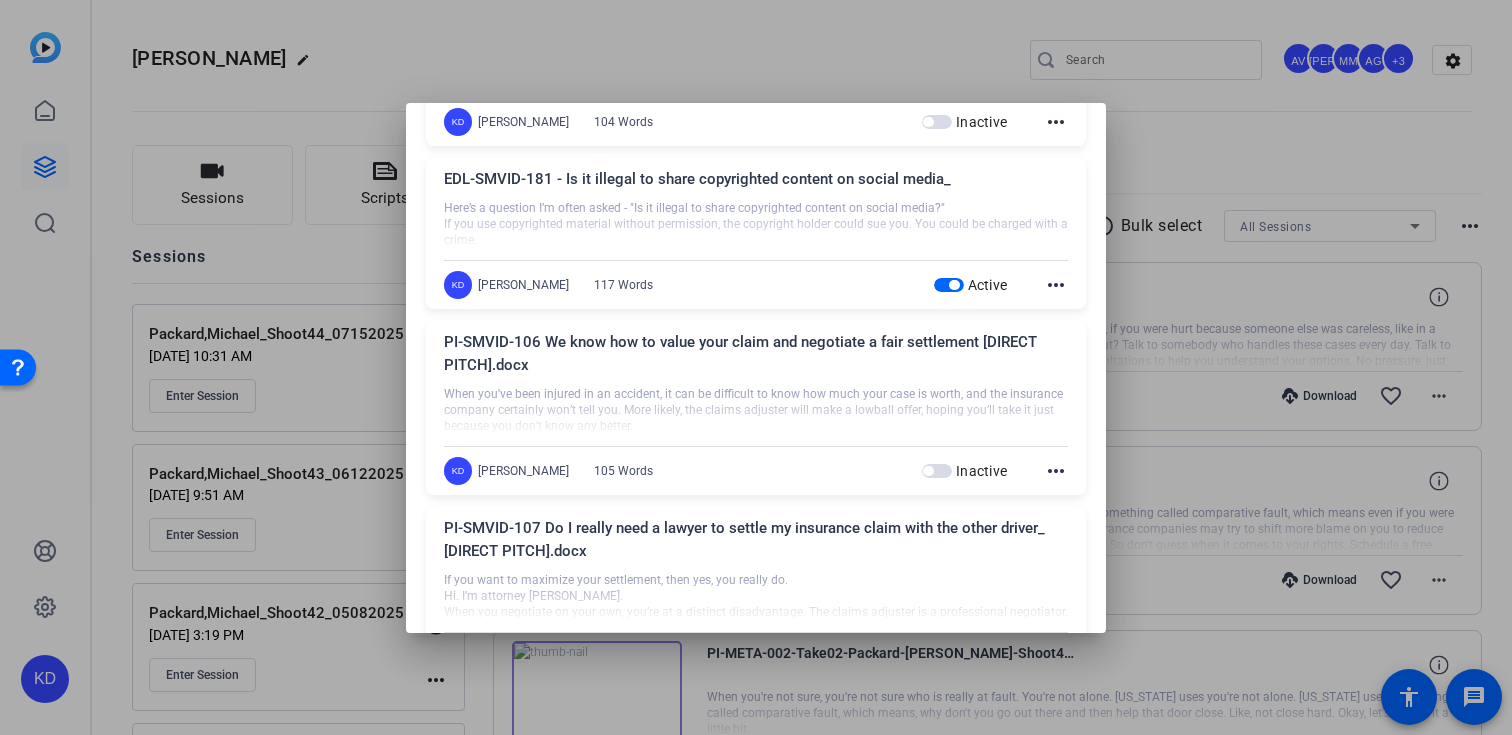 scroll, scrollTop: 6767, scrollLeft: 0, axis: vertical 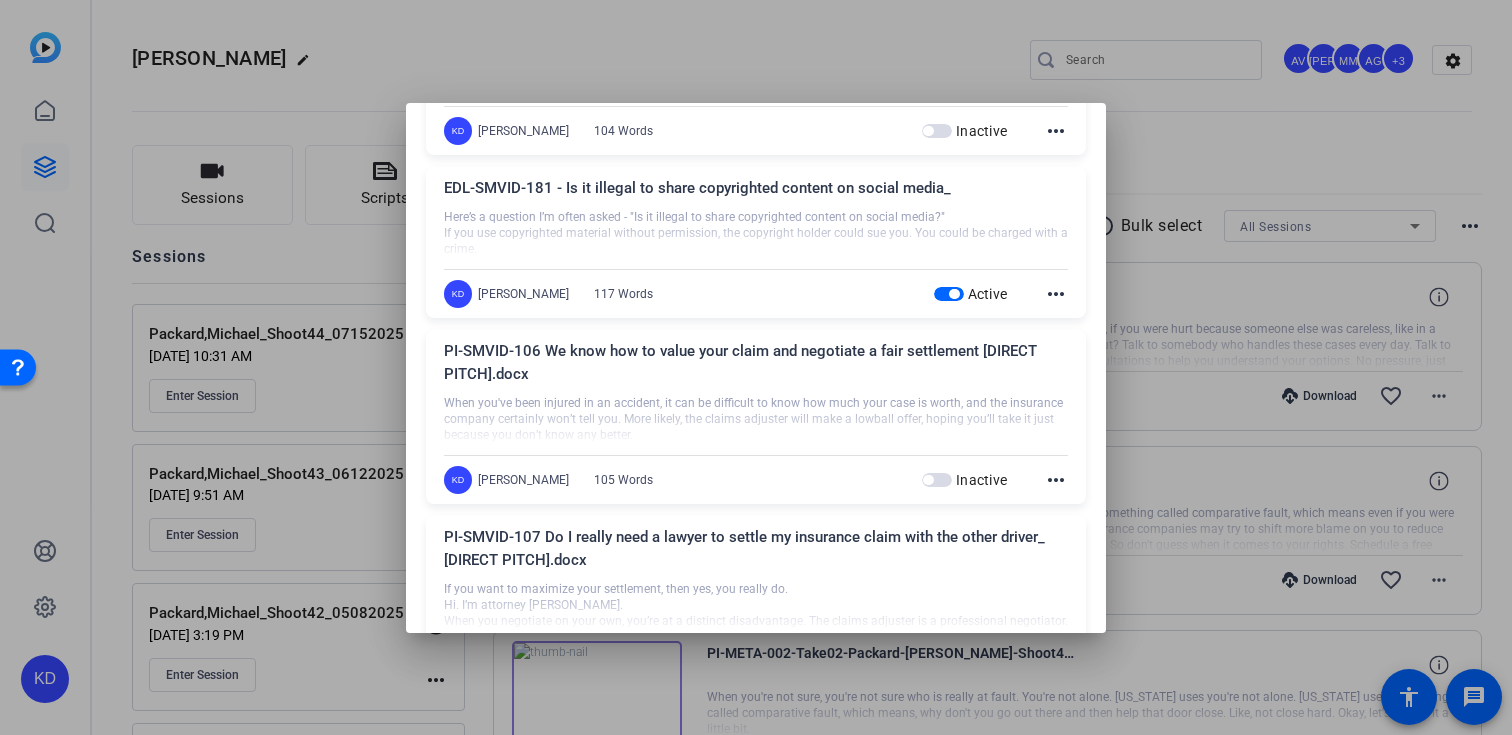 click at bounding box center [954, 294] 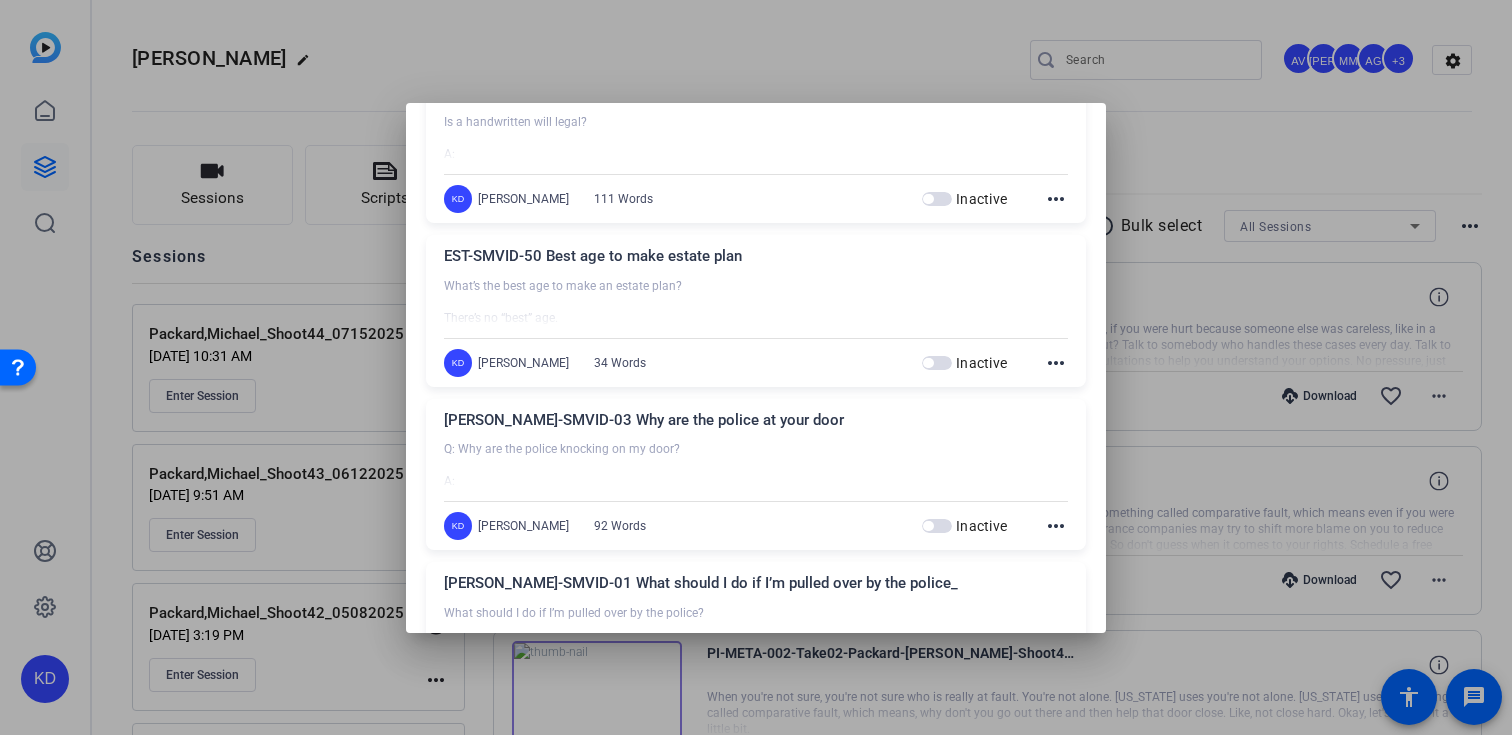 scroll, scrollTop: 18013, scrollLeft: 0, axis: vertical 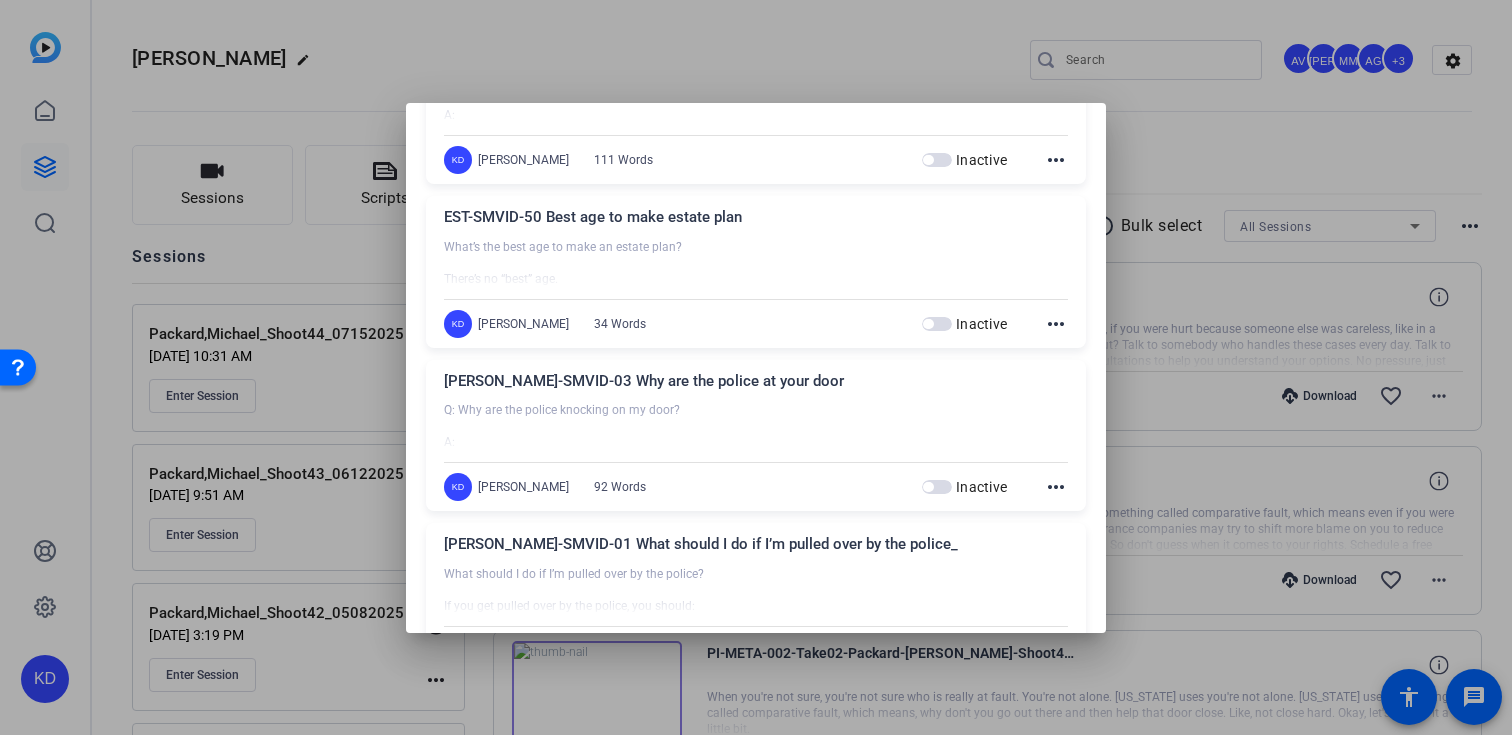 click at bounding box center [756, 367] 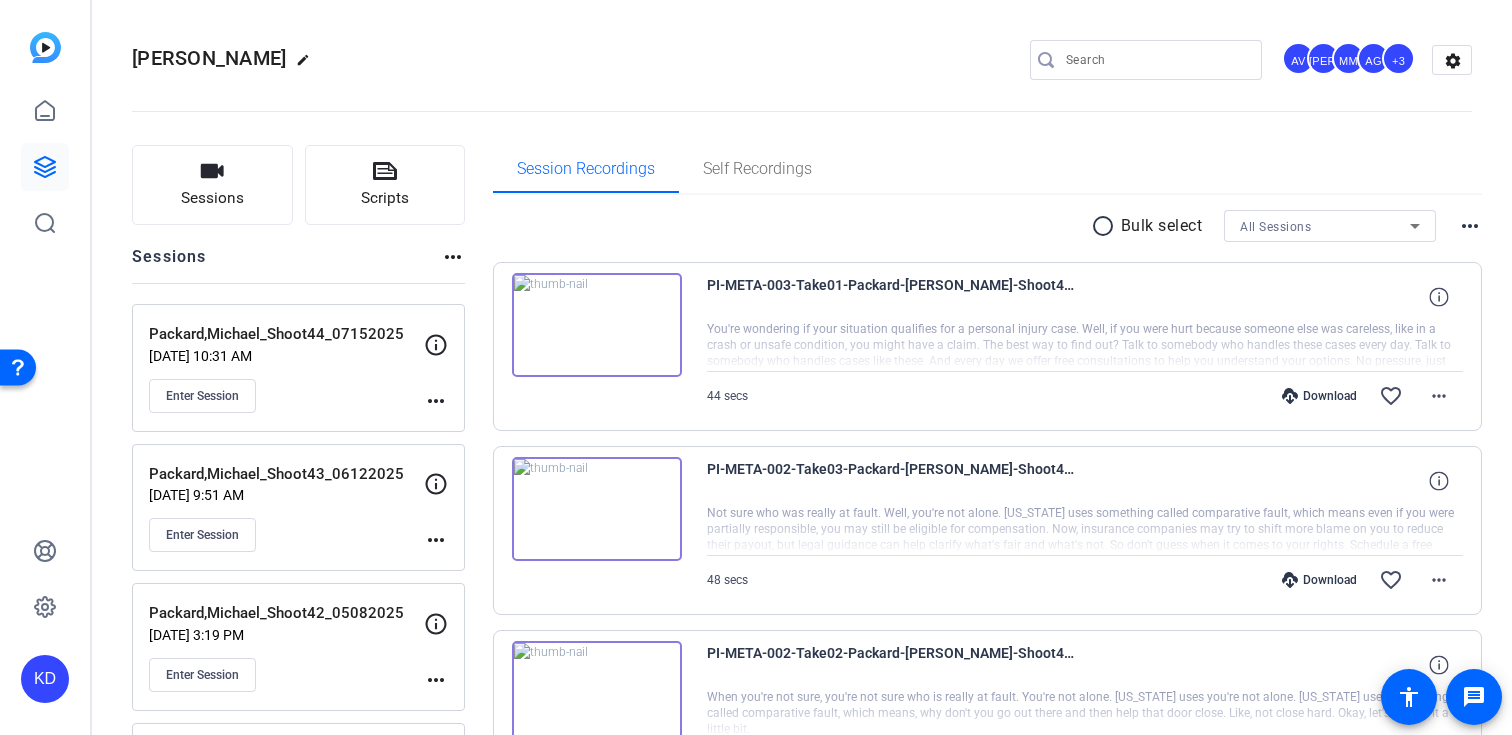 click on "Packard,Michael_Shoot44_07152025   Jun 17, 2025 @ 10:31 AM  Enter Session" 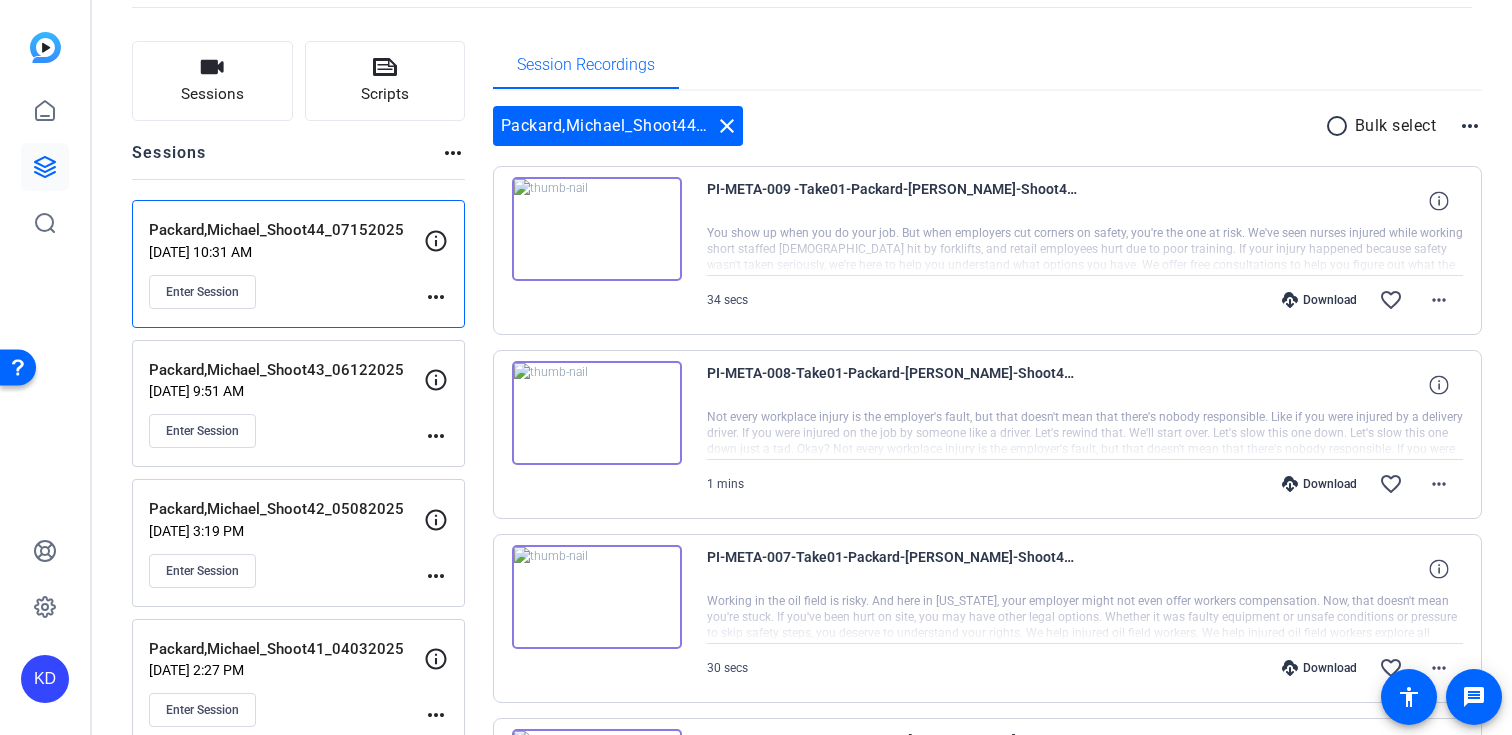 scroll, scrollTop: 134, scrollLeft: 0, axis: vertical 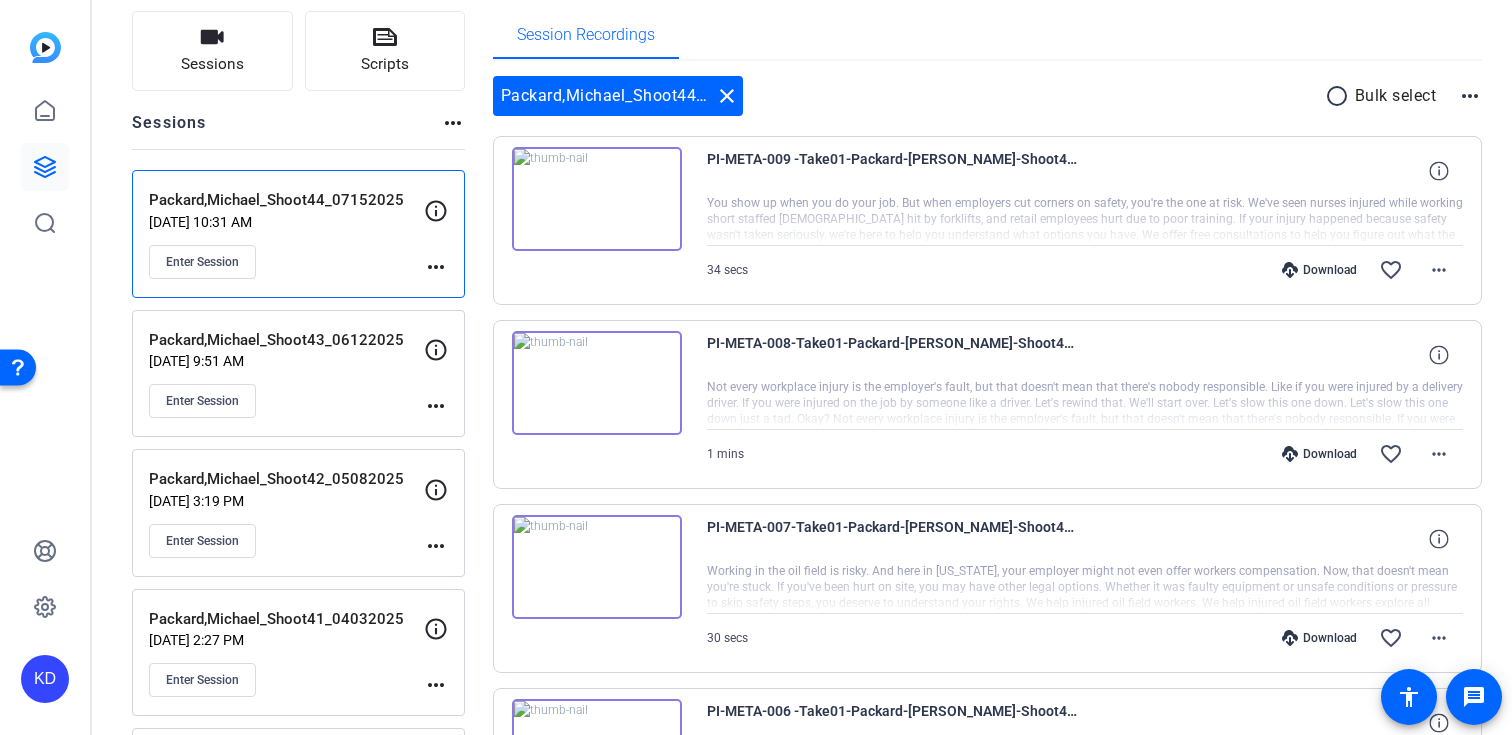 click on "Download" at bounding box center [1319, 270] 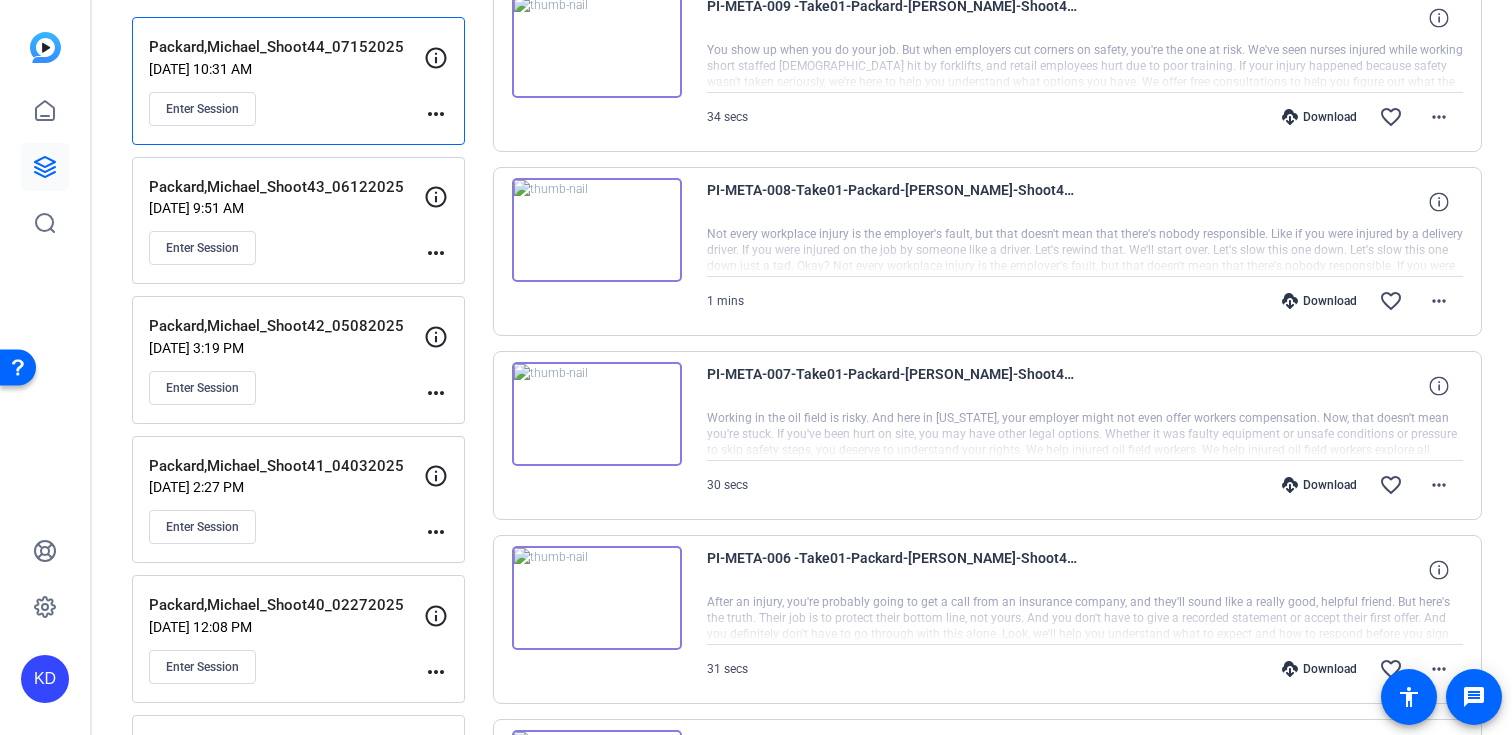 scroll, scrollTop: 311, scrollLeft: 0, axis: vertical 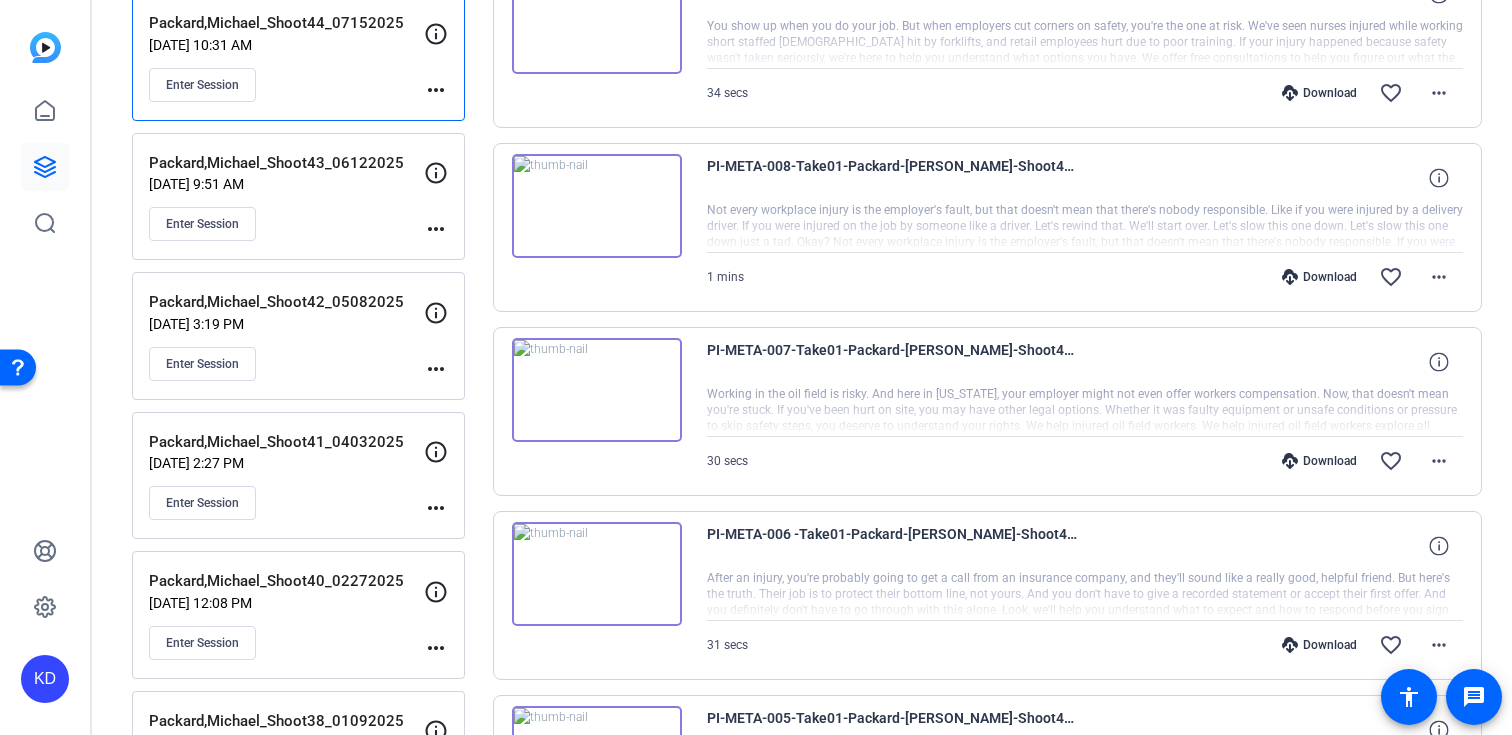 click on "Download" at bounding box center (1319, 461) 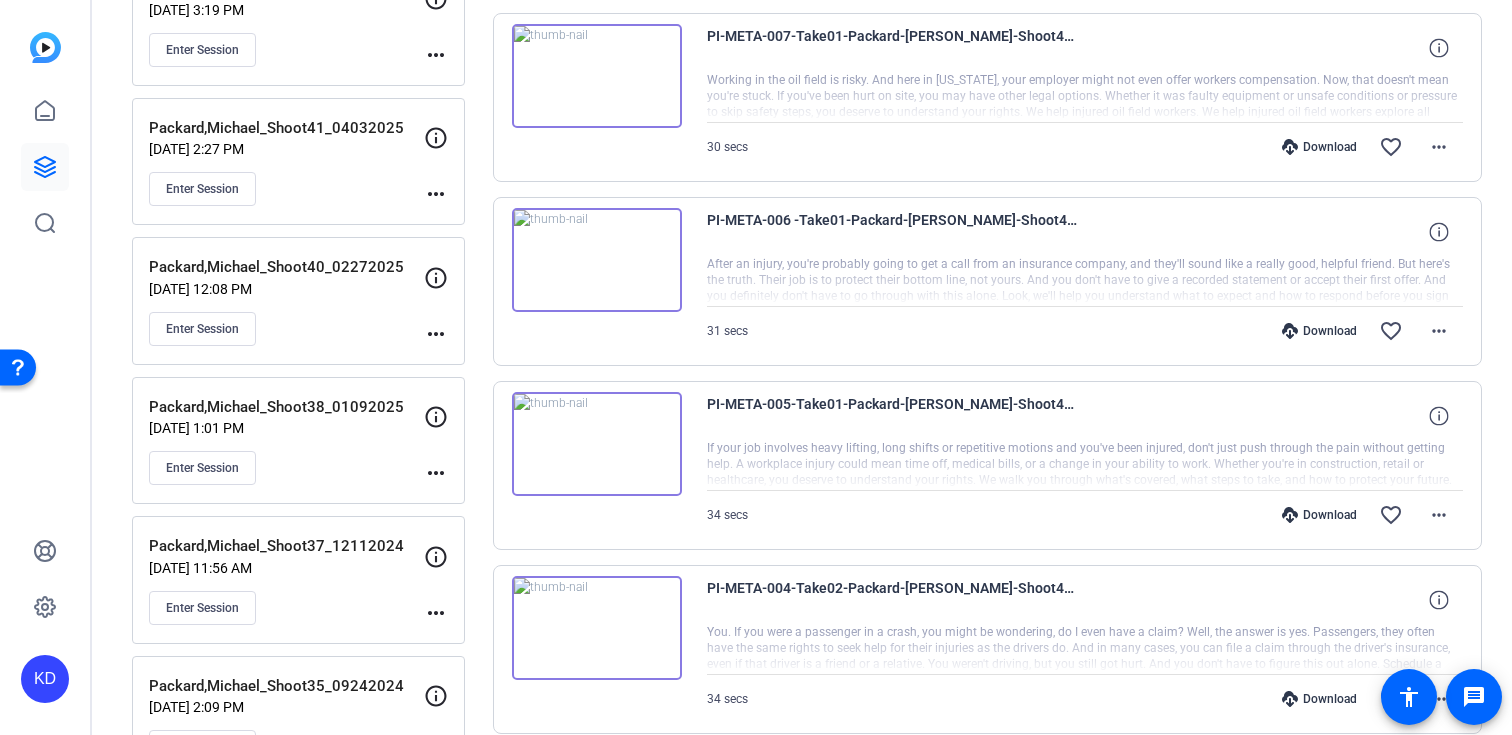 scroll, scrollTop: 628, scrollLeft: 0, axis: vertical 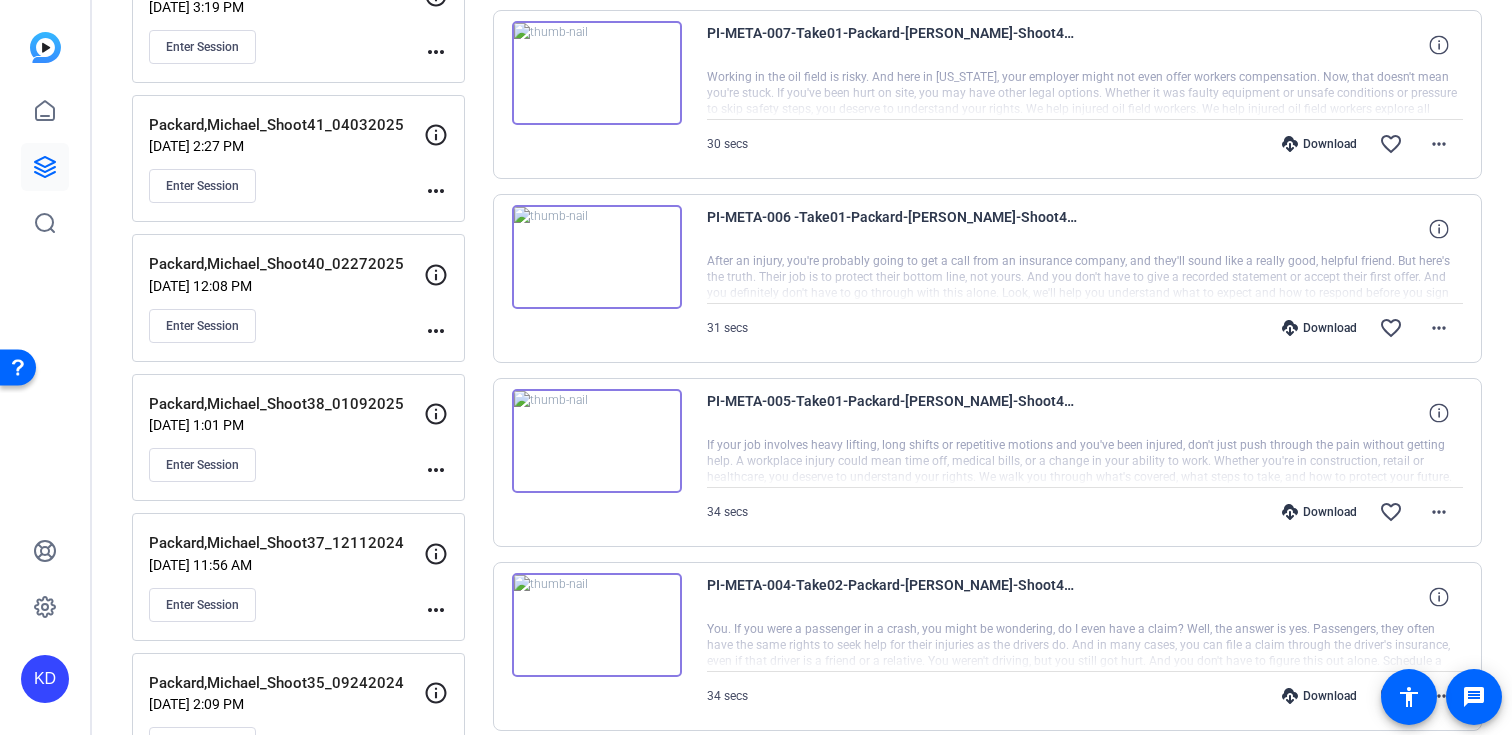 click on "Download" at bounding box center (1319, 328) 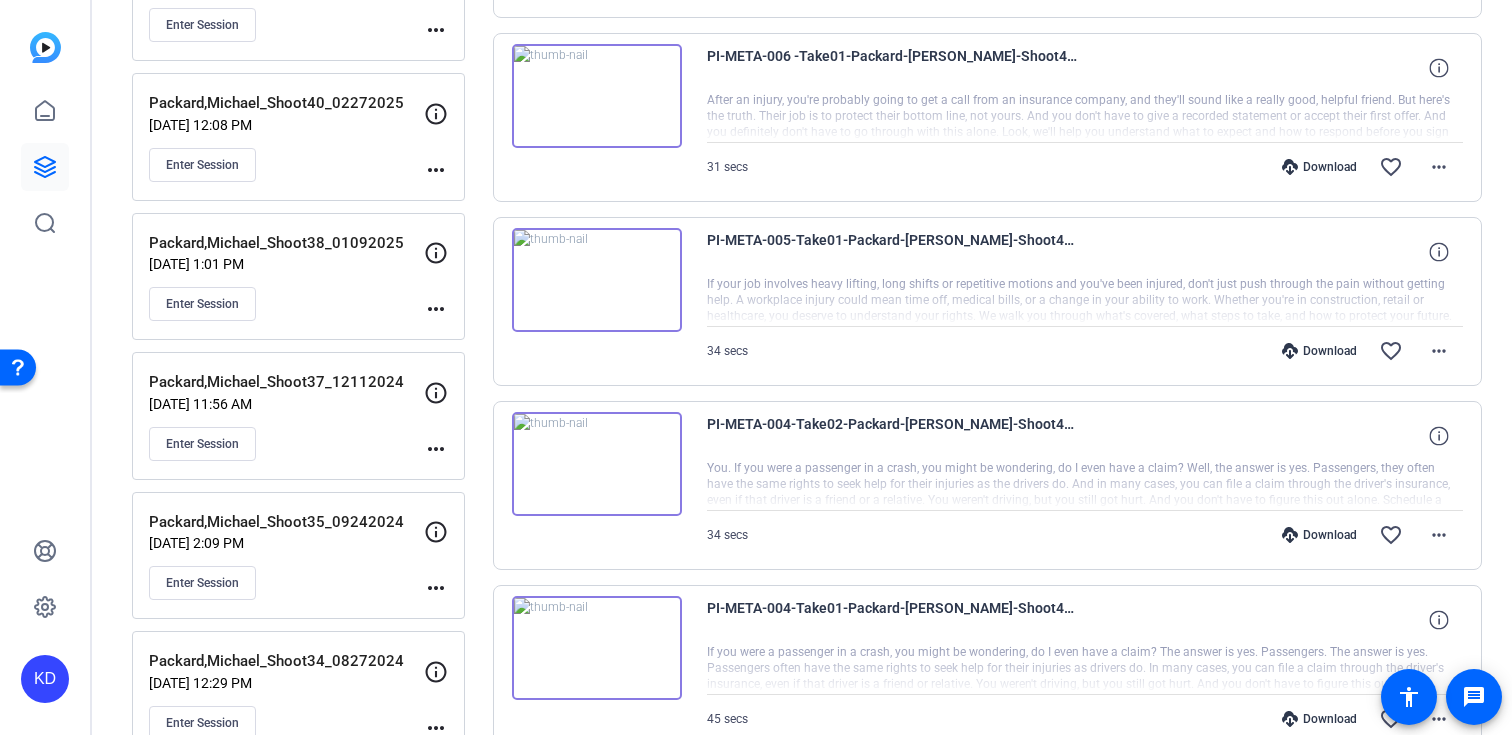 scroll, scrollTop: 811, scrollLeft: 0, axis: vertical 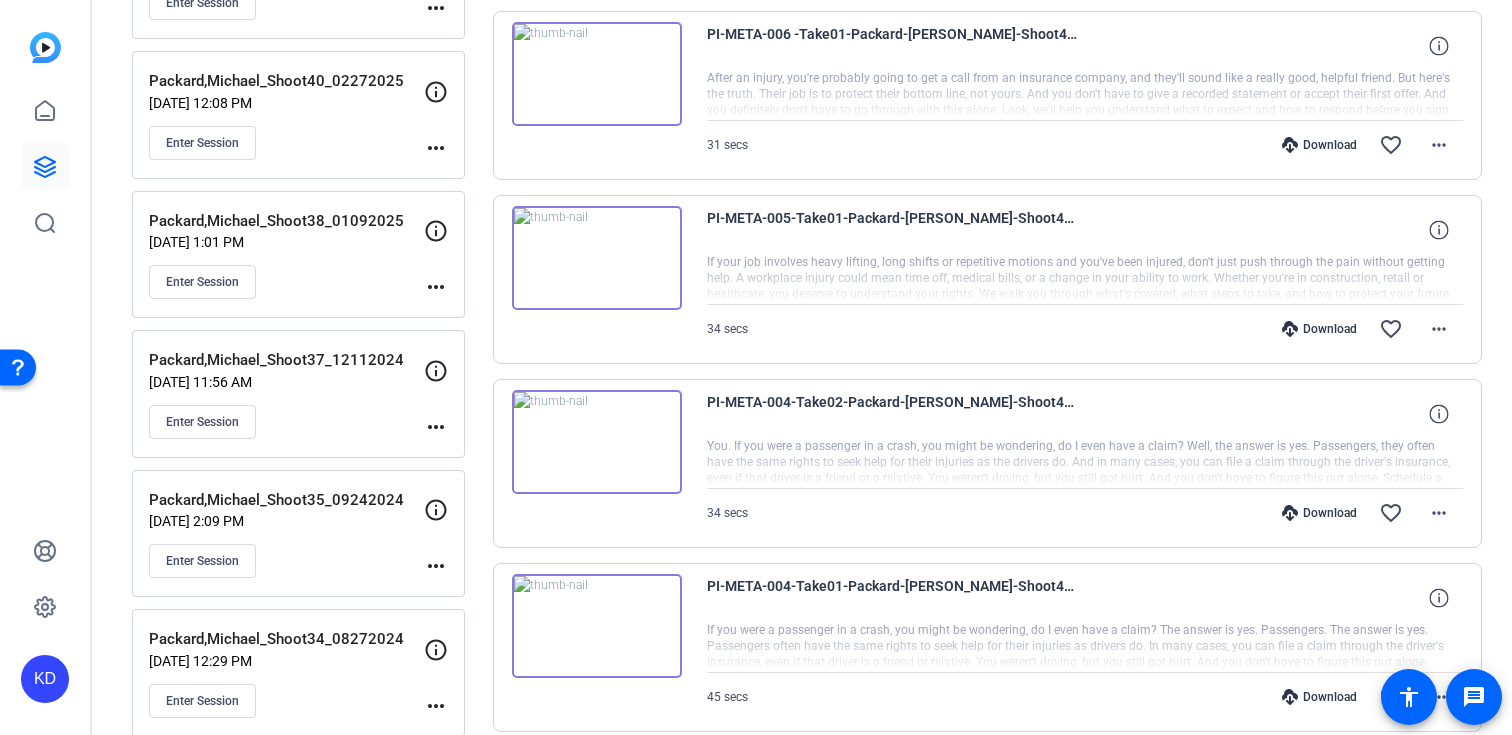click on "Download" at bounding box center (1319, 513) 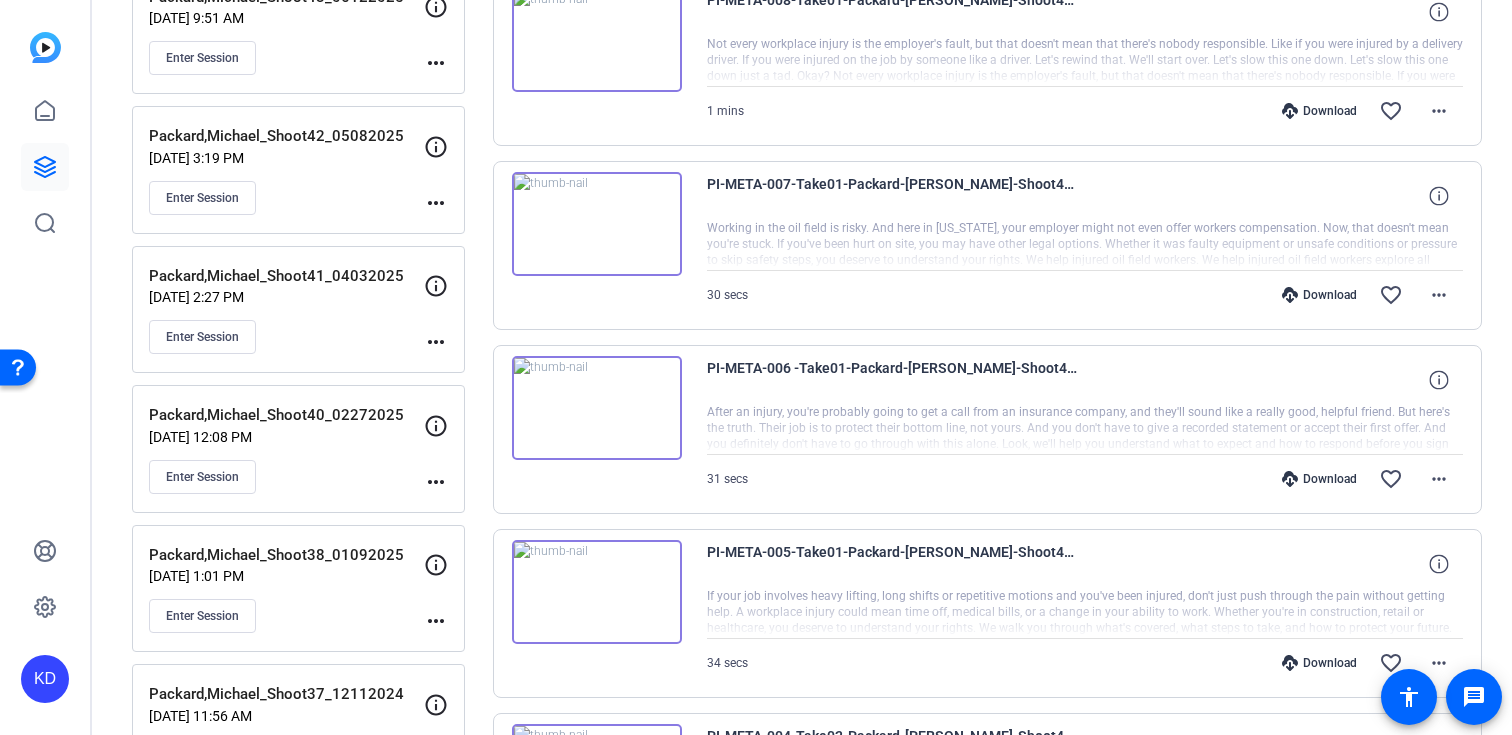 scroll, scrollTop: 0, scrollLeft: 0, axis: both 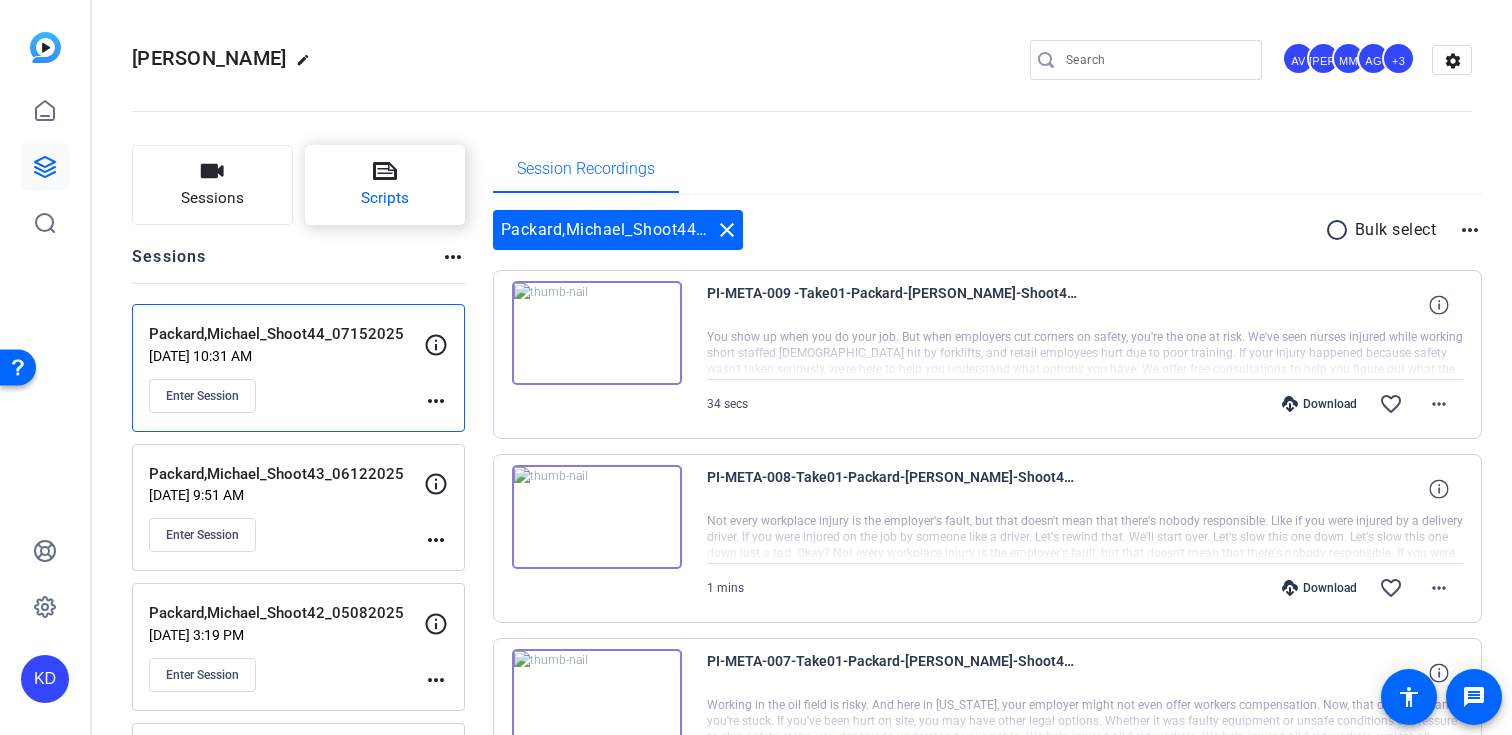 click on "Scripts" 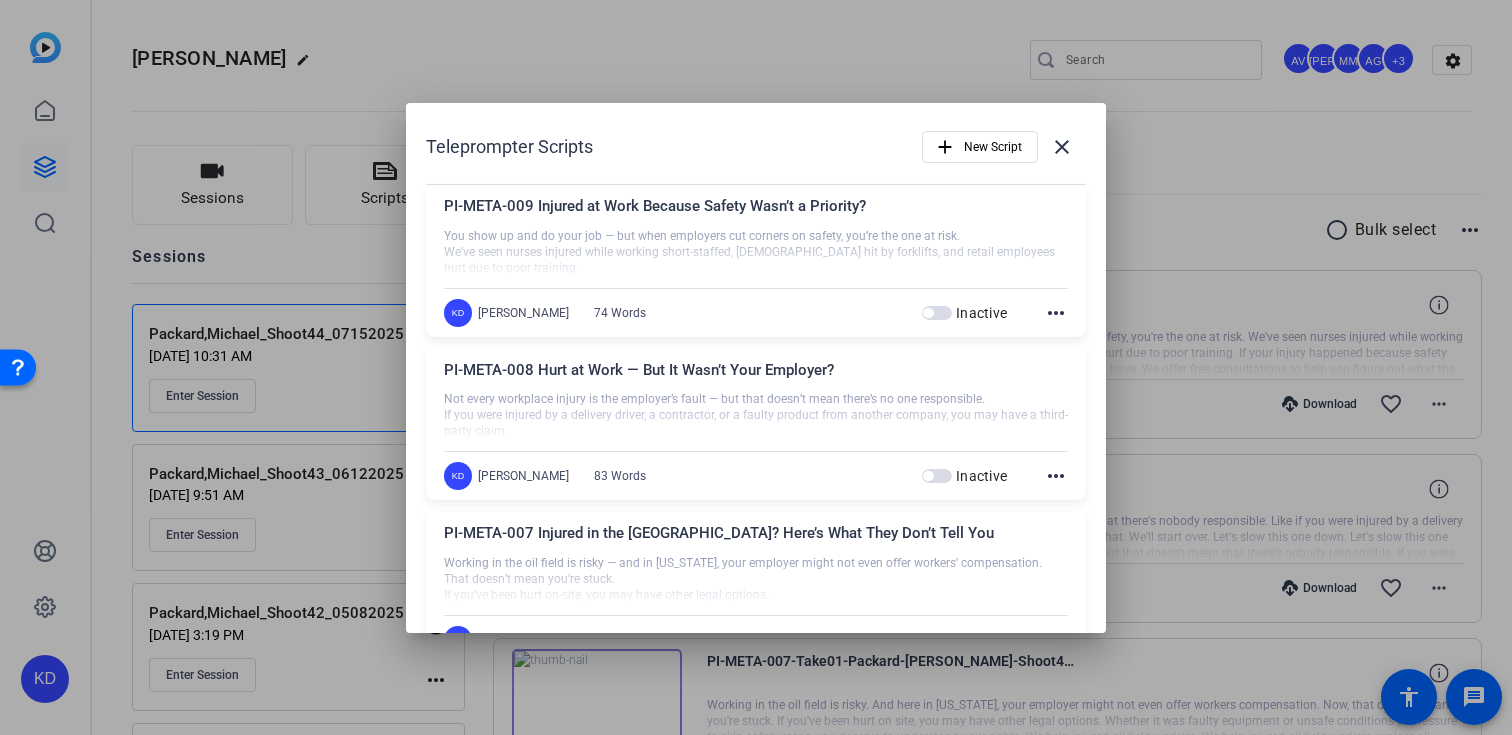 drag, startPoint x: 876, startPoint y: 197, endPoint x: 440, endPoint y: 209, distance: 436.1651 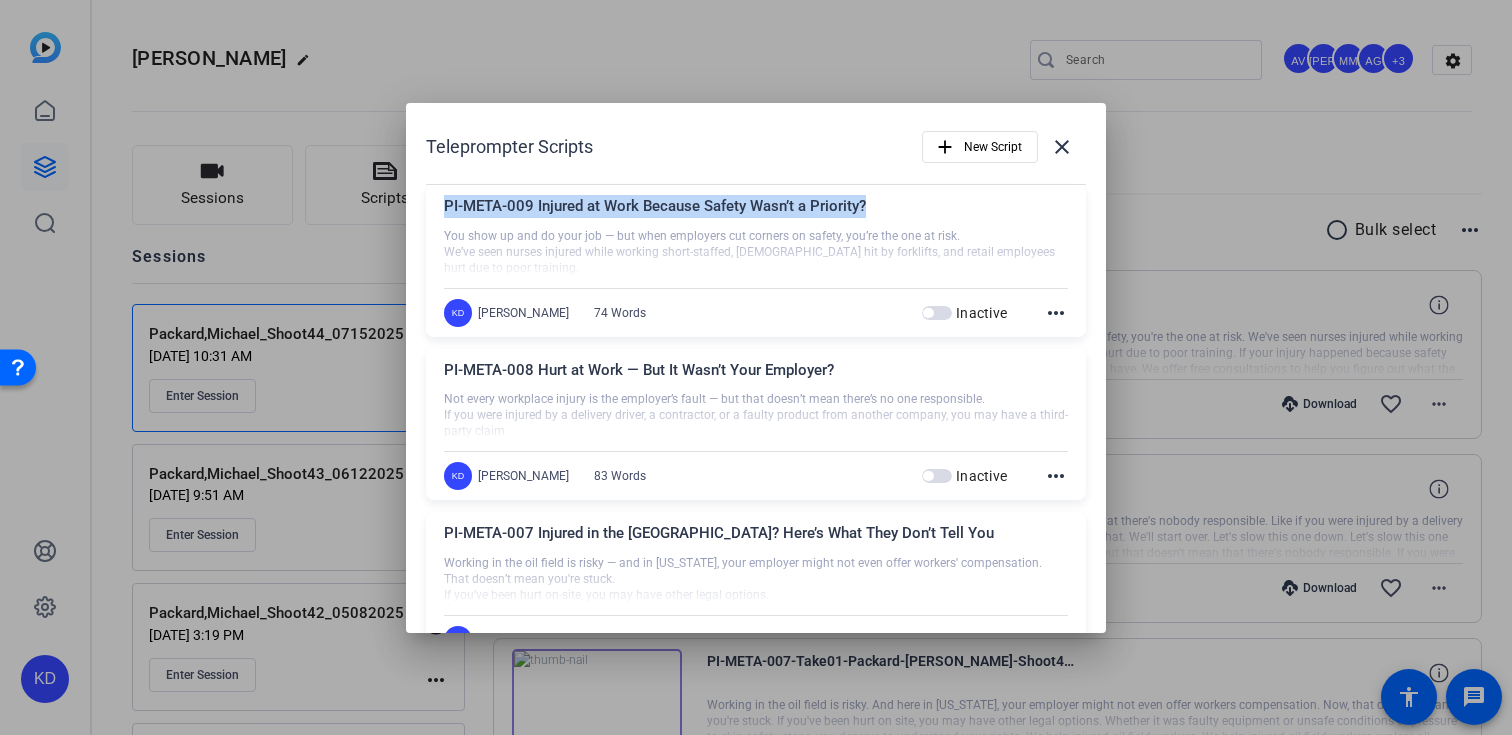 drag, startPoint x: 861, startPoint y: 203, endPoint x: 437, endPoint y: 203, distance: 424 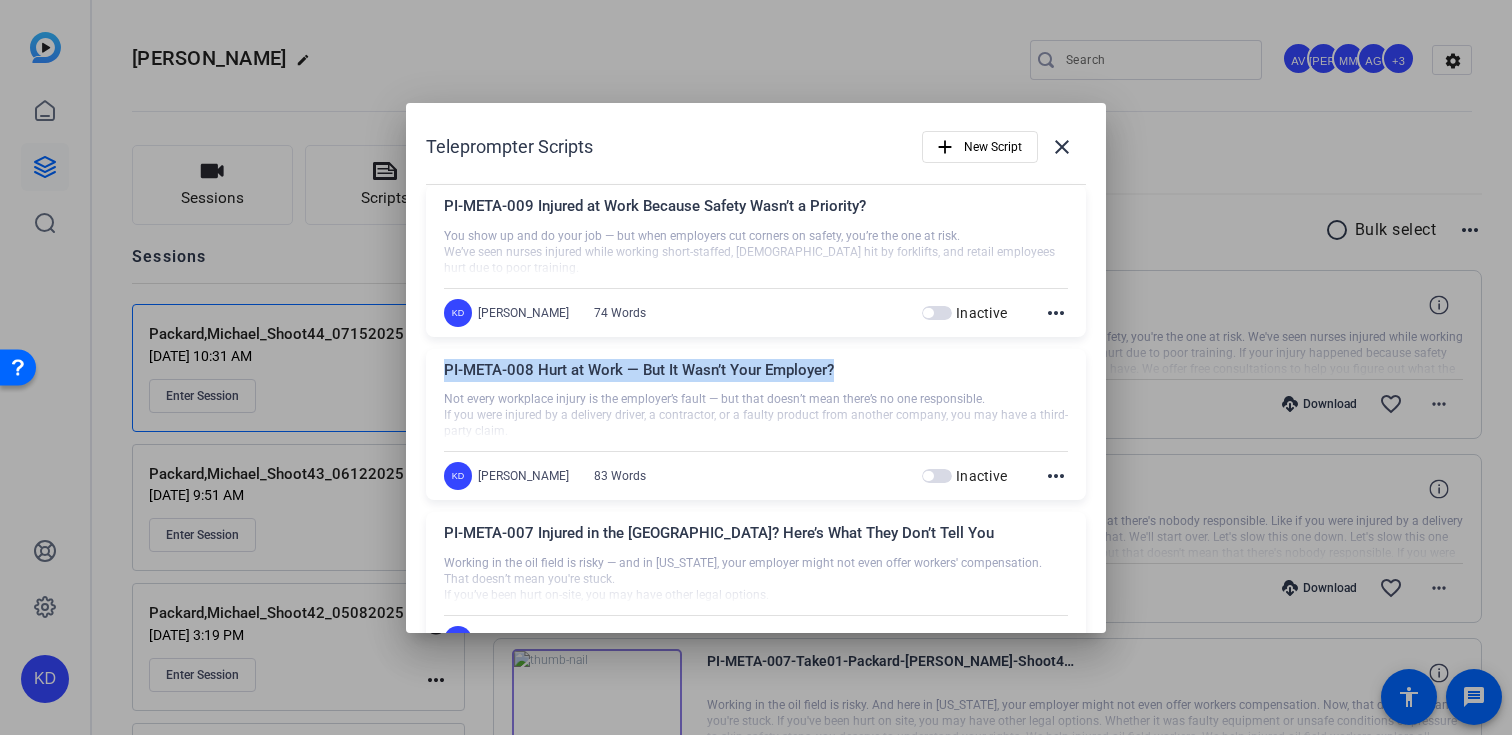 drag, startPoint x: 838, startPoint y: 364, endPoint x: 413, endPoint y: 375, distance: 425.14233 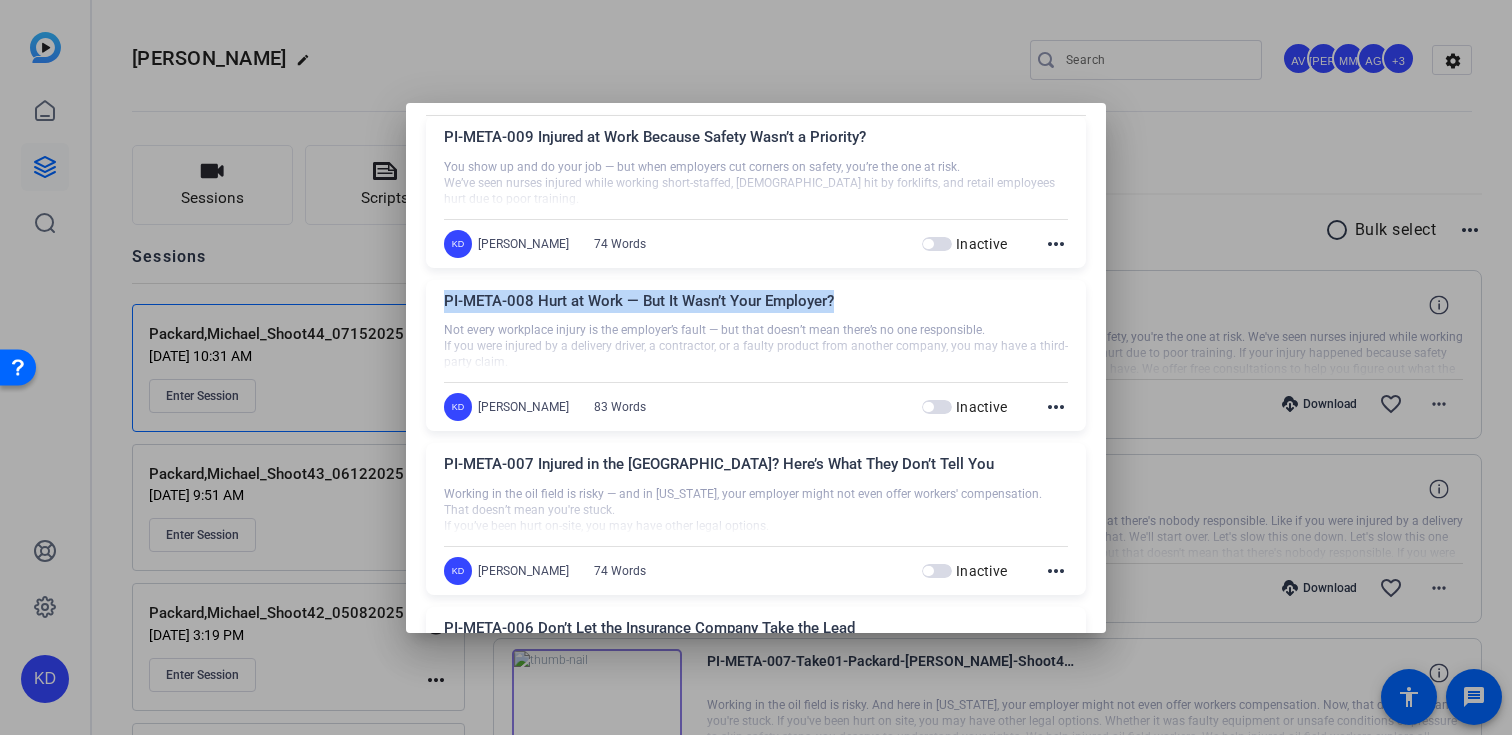 scroll, scrollTop: 135, scrollLeft: 0, axis: vertical 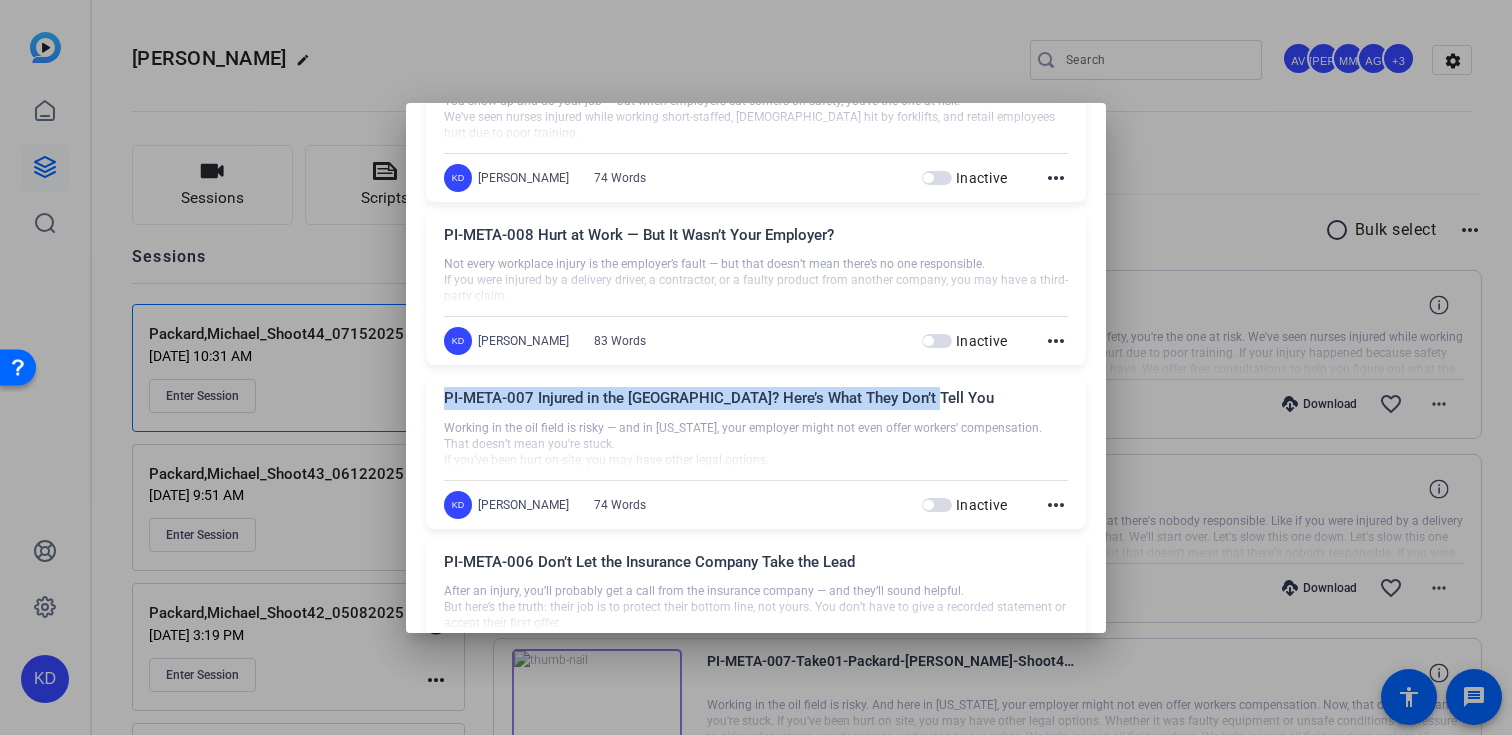 drag, startPoint x: 907, startPoint y: 397, endPoint x: 428, endPoint y: 403, distance: 479.03757 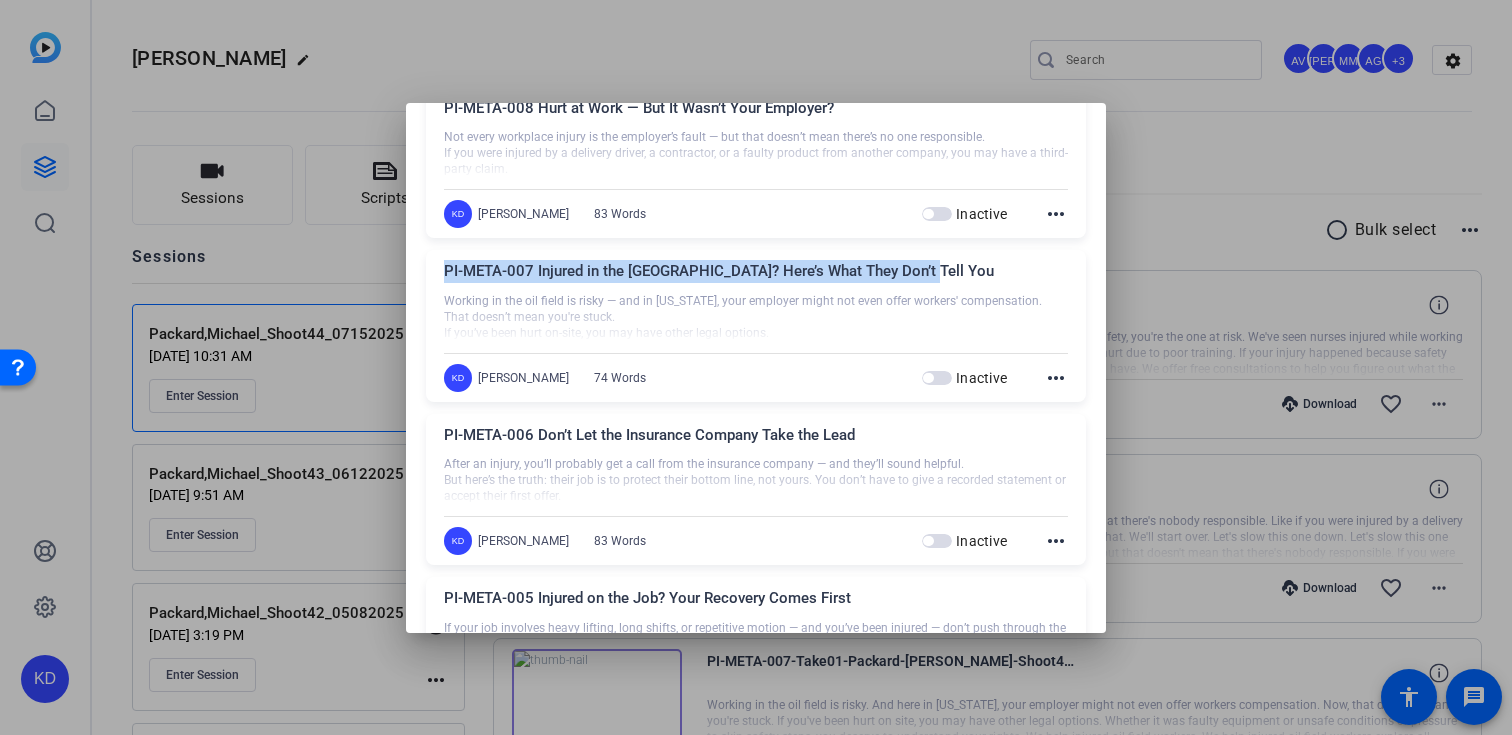 scroll, scrollTop: 303, scrollLeft: 0, axis: vertical 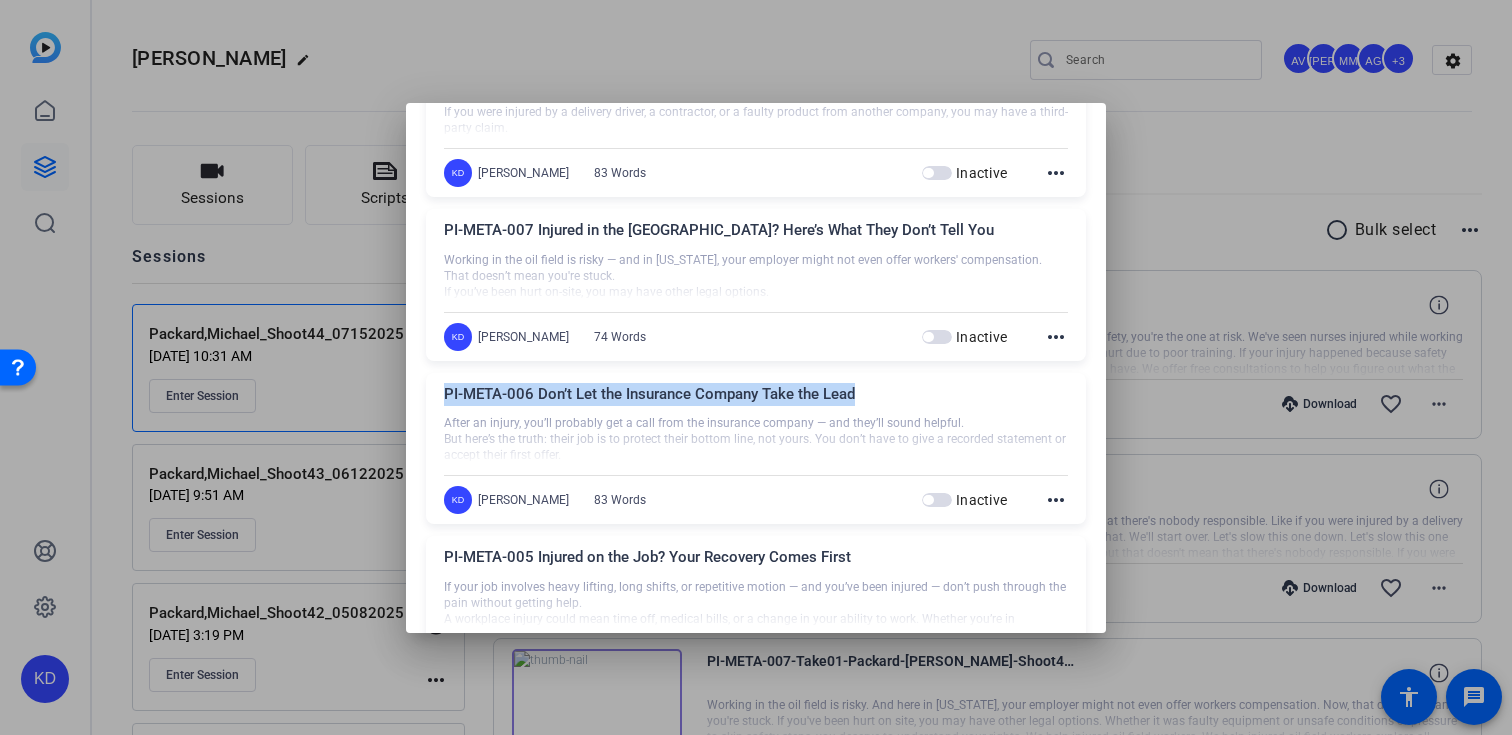 drag, startPoint x: 863, startPoint y: 394, endPoint x: 436, endPoint y: 395, distance: 427.00116 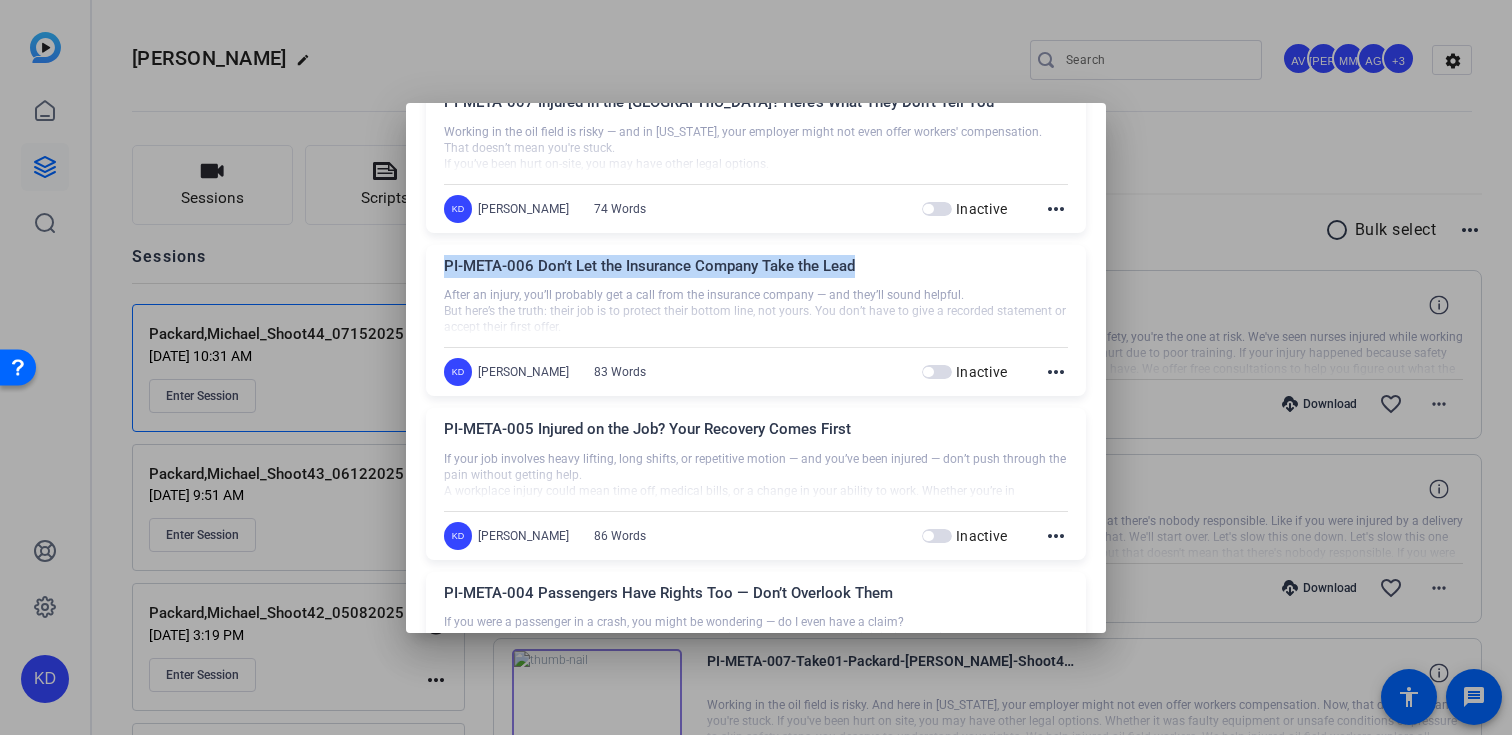 scroll, scrollTop: 495, scrollLeft: 0, axis: vertical 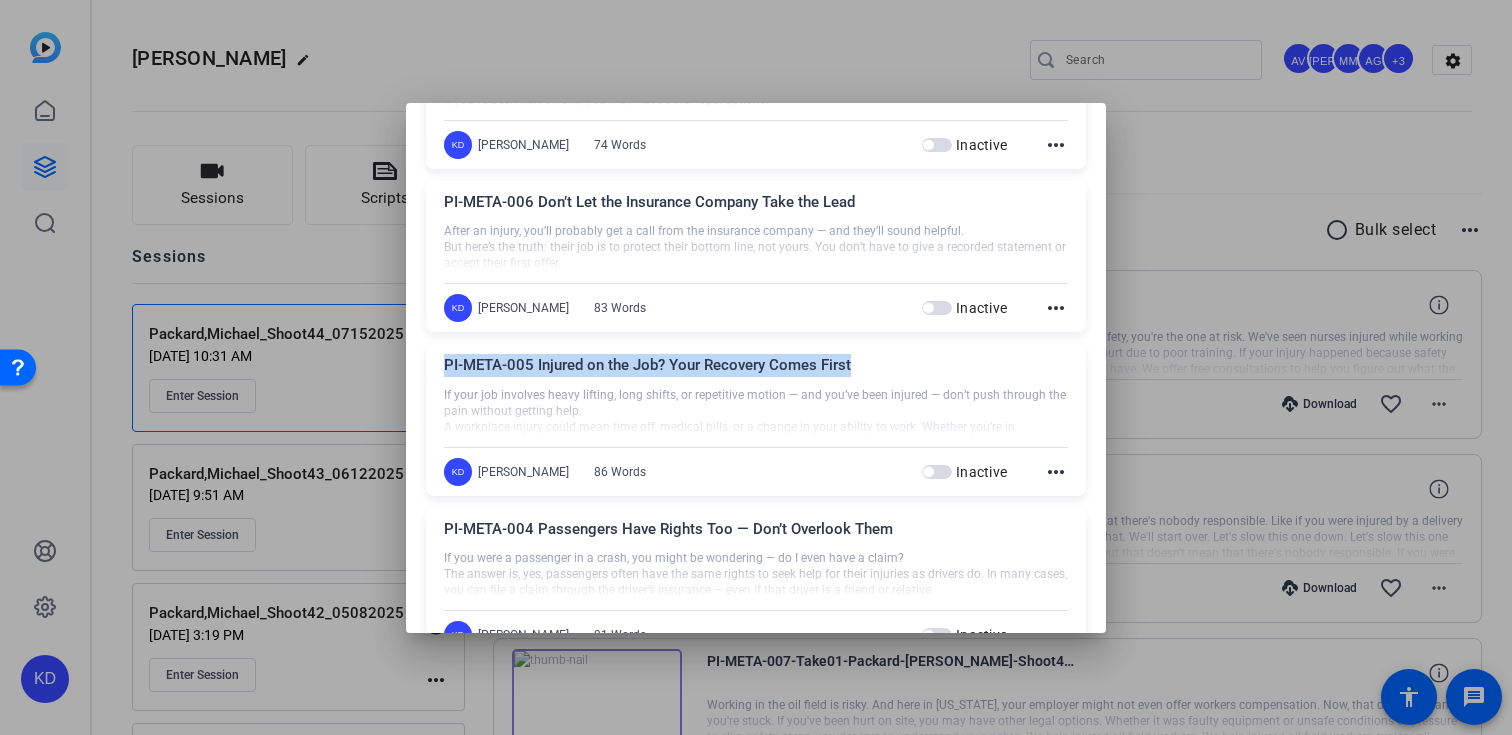 drag, startPoint x: 850, startPoint y: 368, endPoint x: 445, endPoint y: 374, distance: 405.04443 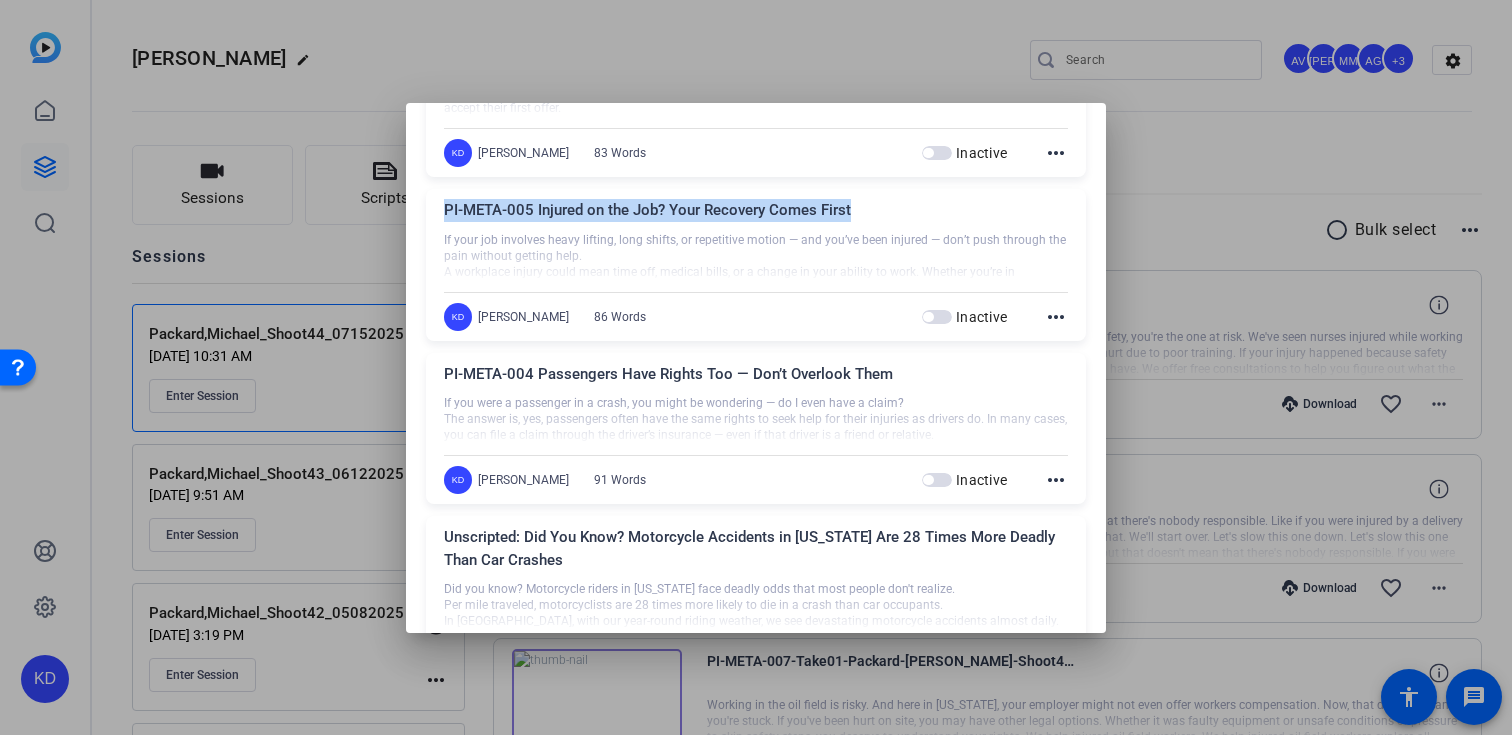 scroll, scrollTop: 651, scrollLeft: 0, axis: vertical 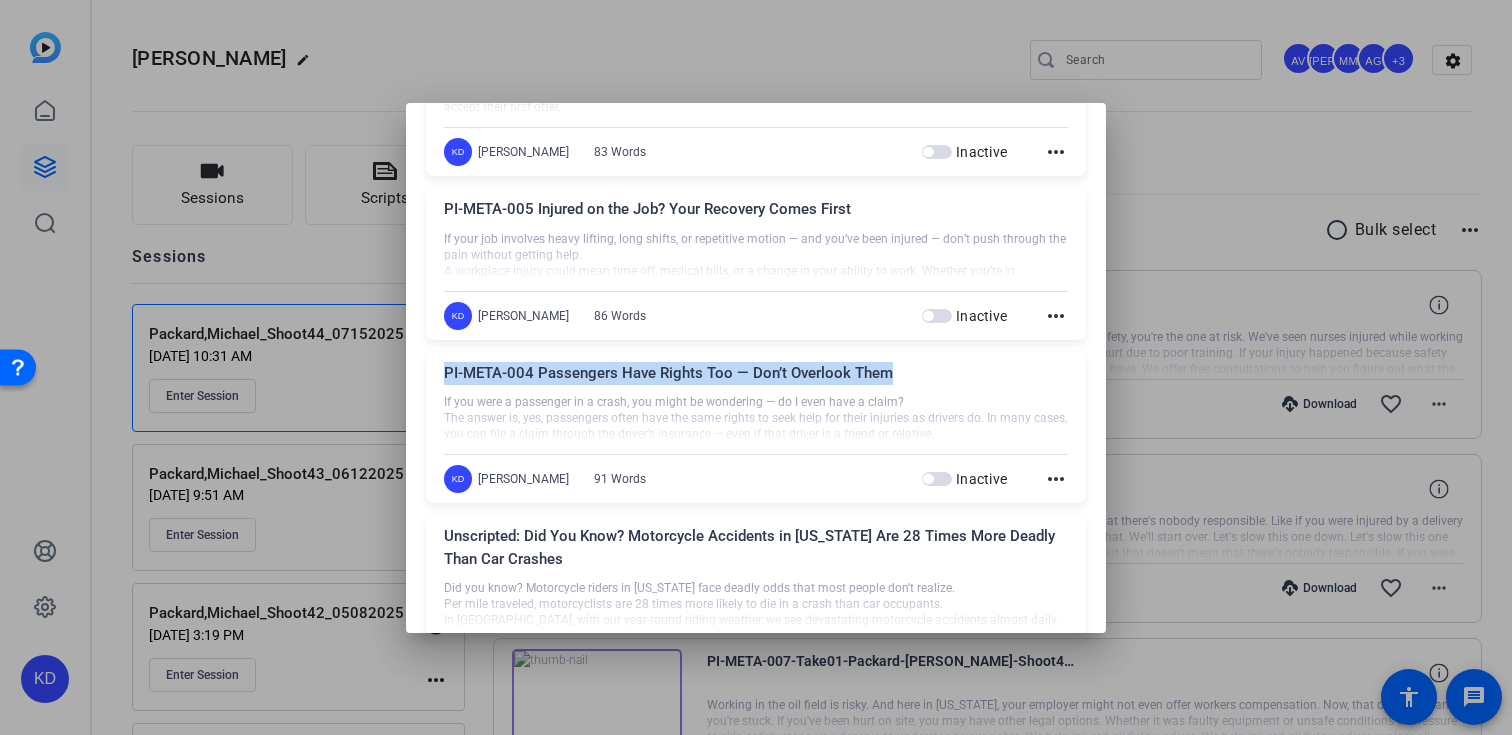 drag, startPoint x: 888, startPoint y: 370, endPoint x: 438, endPoint y: 377, distance: 450.05444 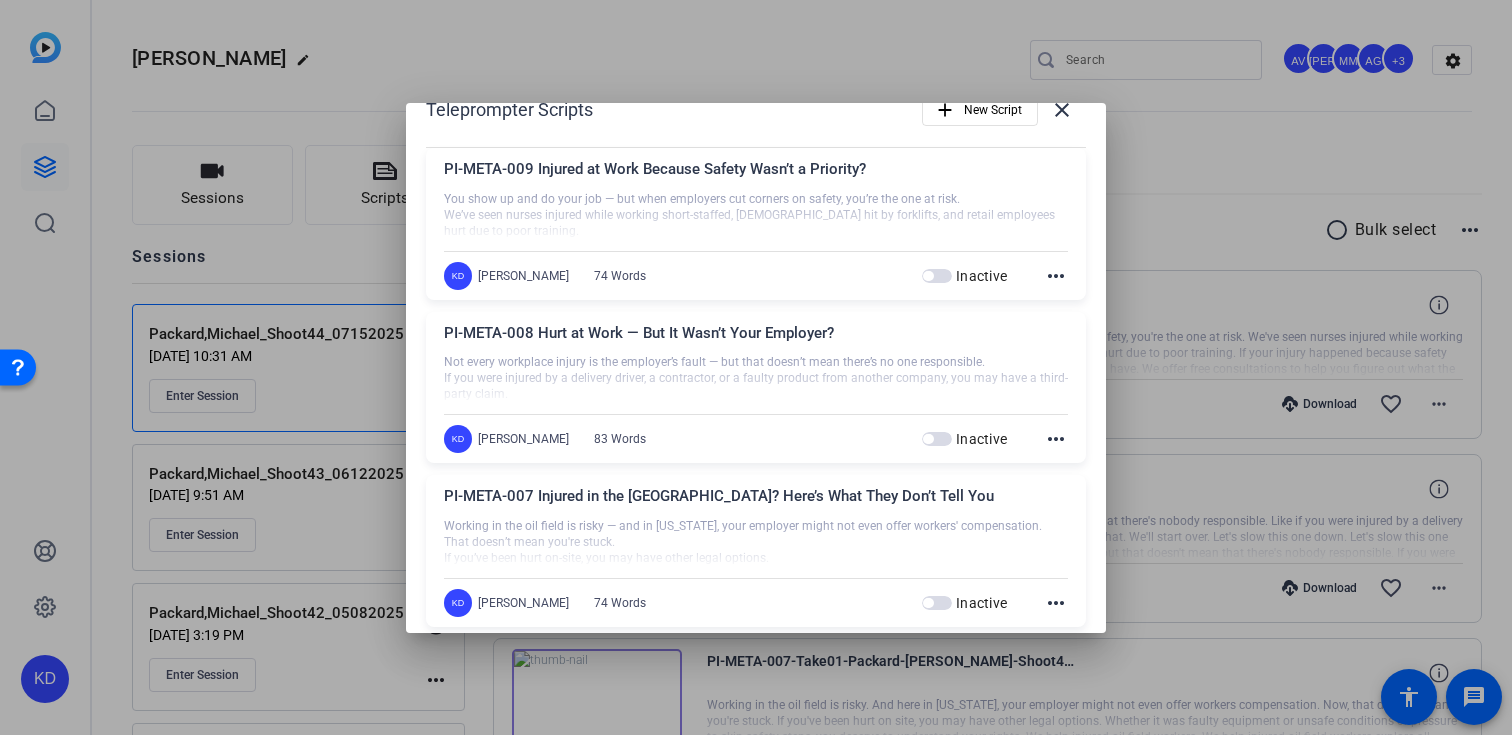 scroll, scrollTop: 0, scrollLeft: 0, axis: both 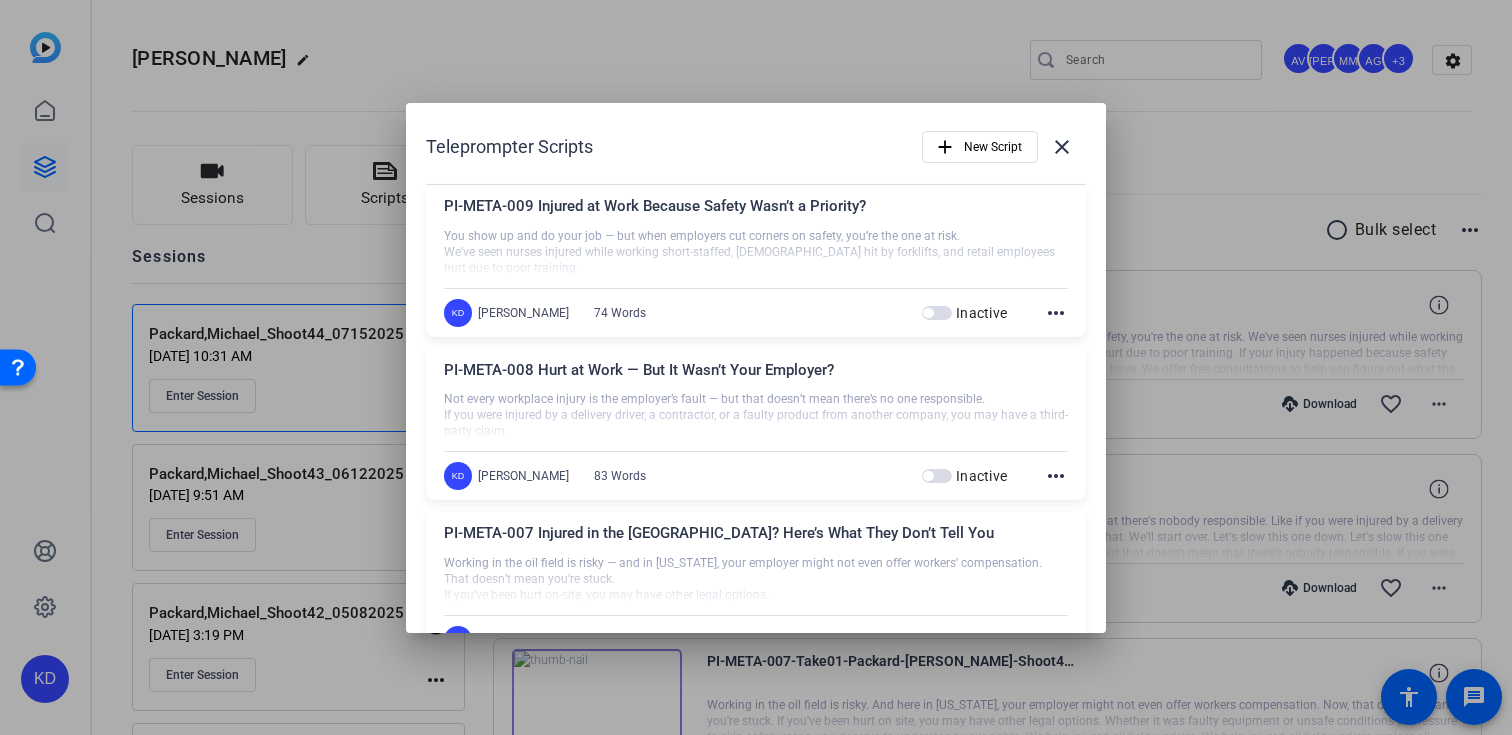 click at bounding box center (756, 367) 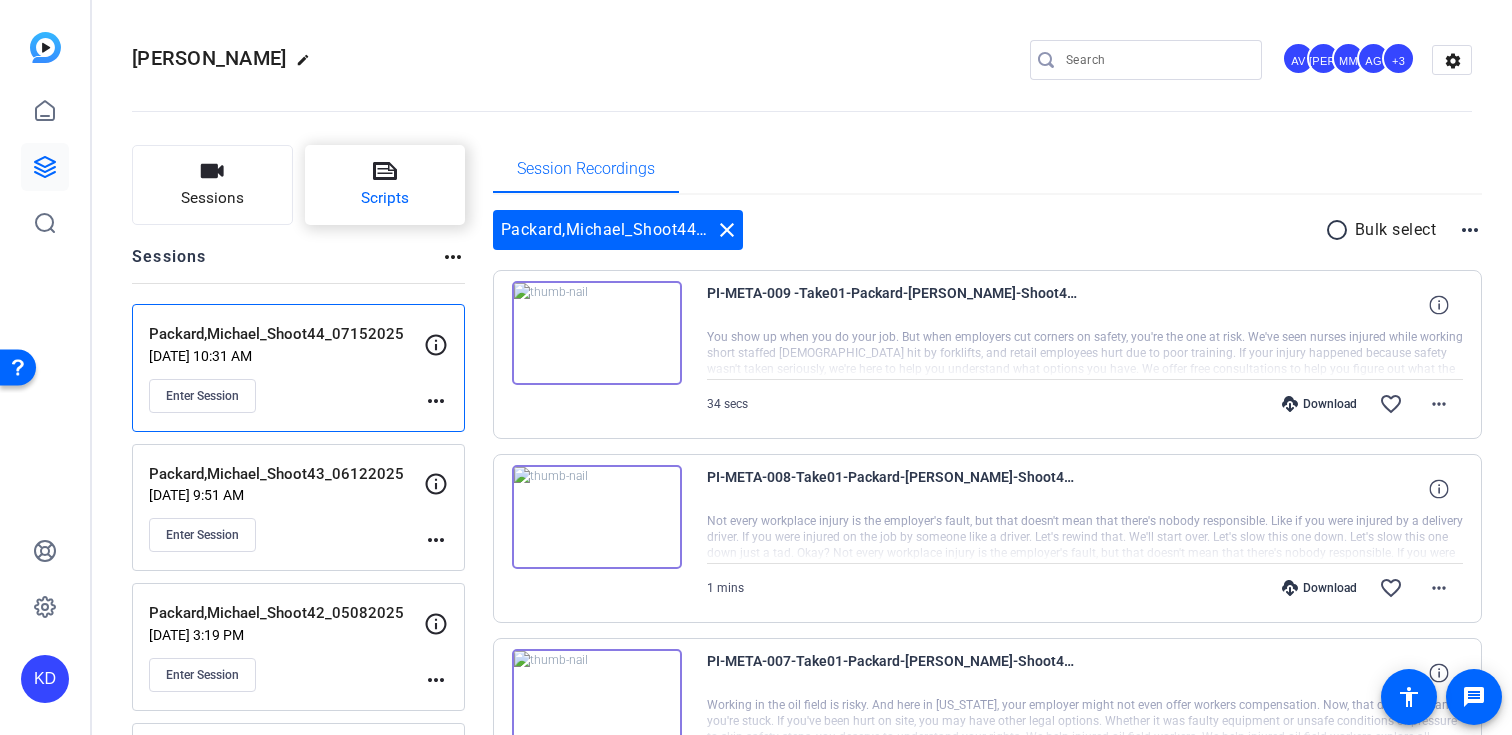 click on "Scripts" 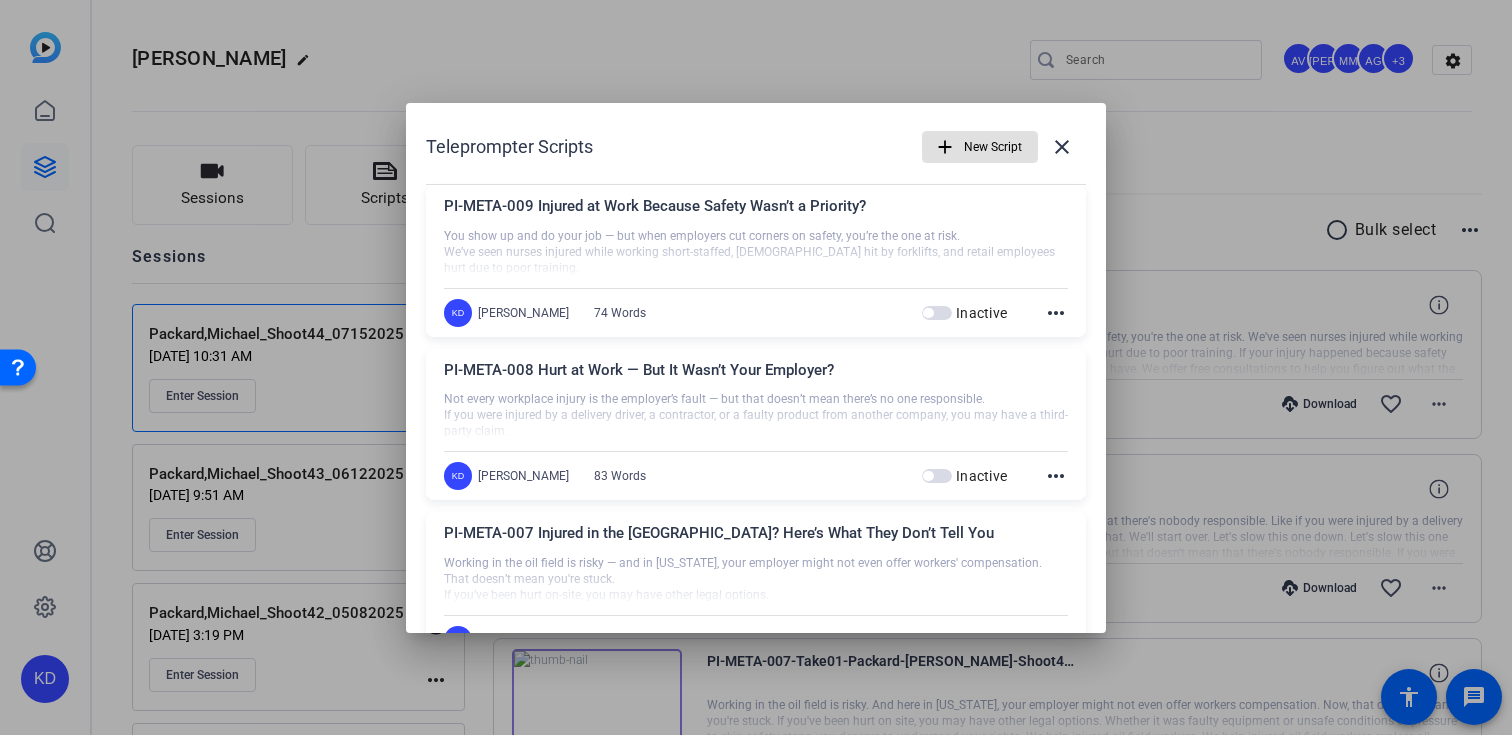 click on "add" at bounding box center [945, 147] 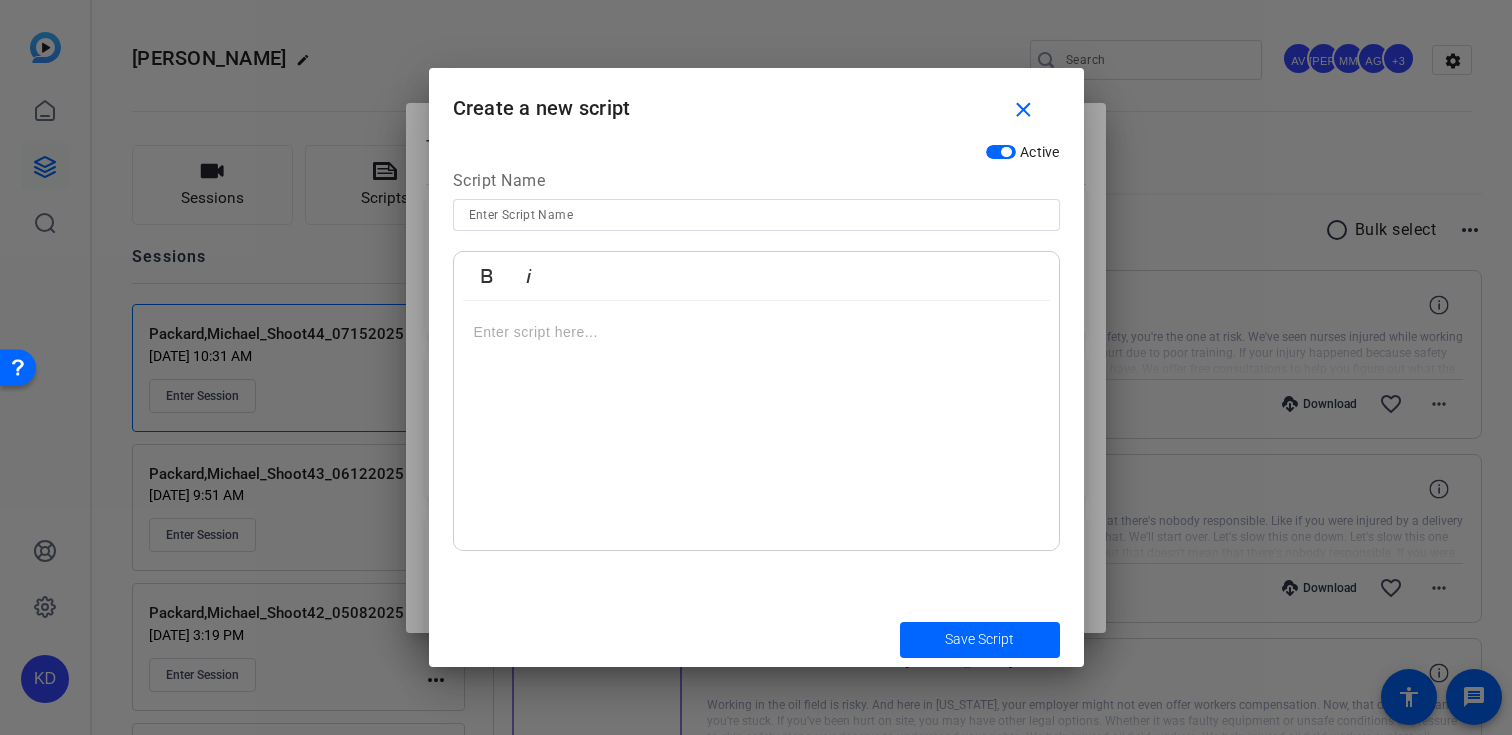 click at bounding box center [756, 215] 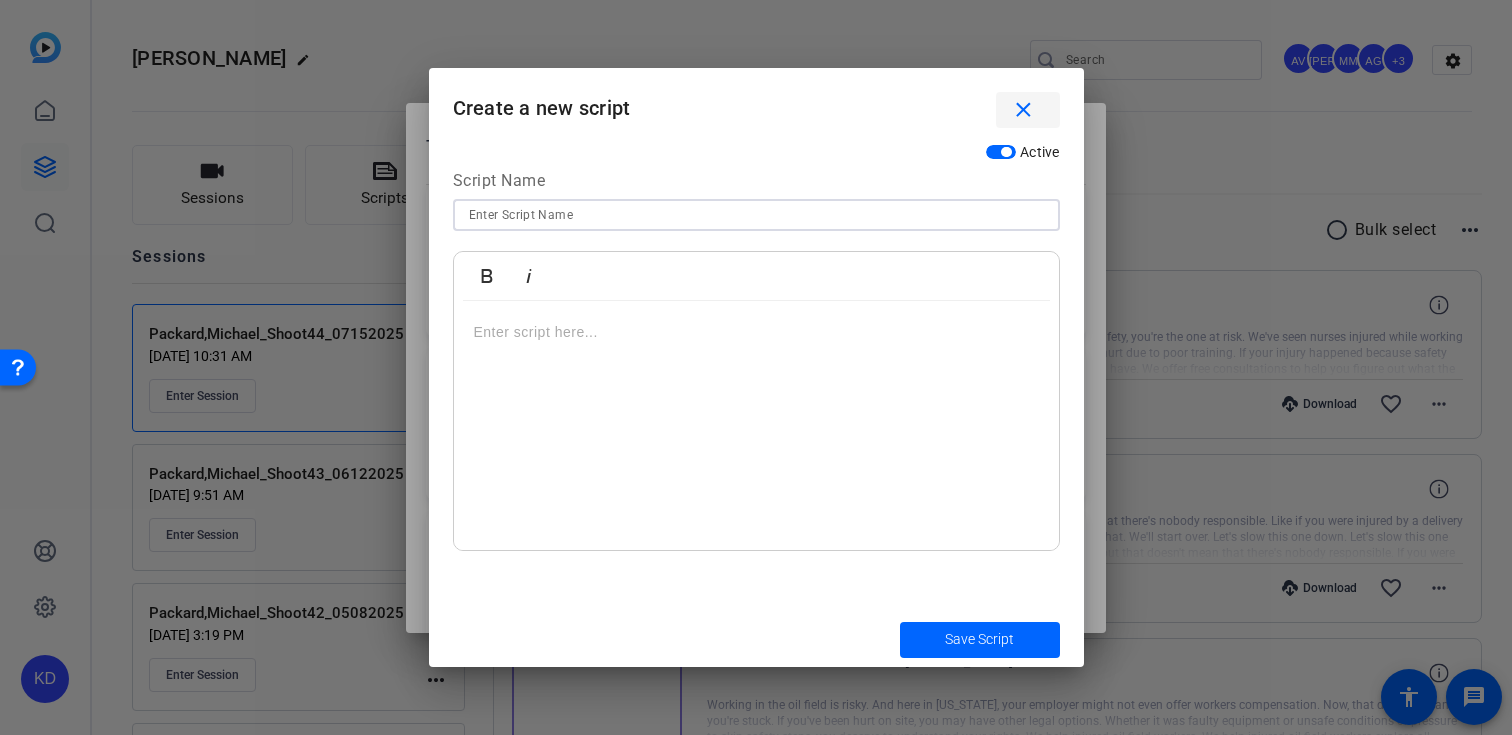 click at bounding box center [1028, 110] 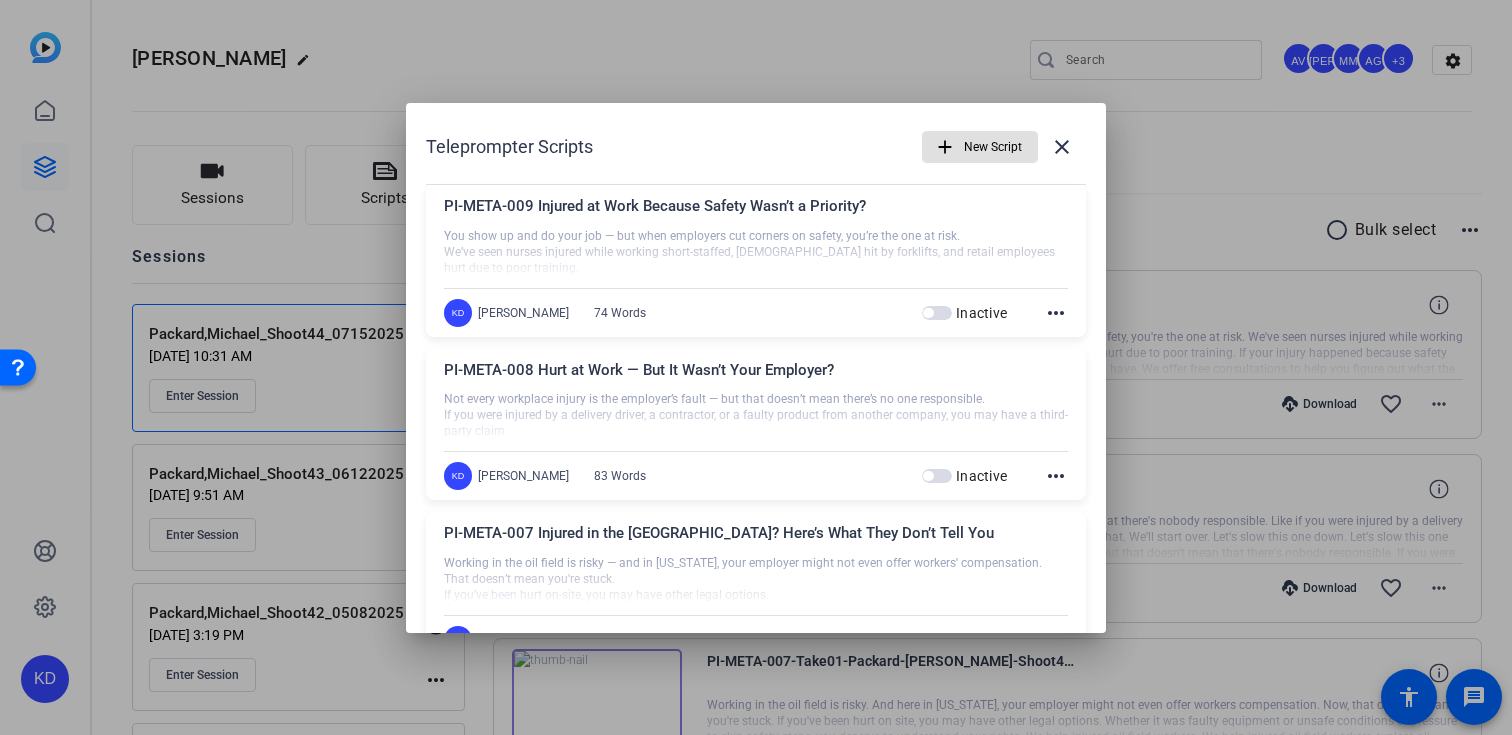 click at bounding box center (980, 147) 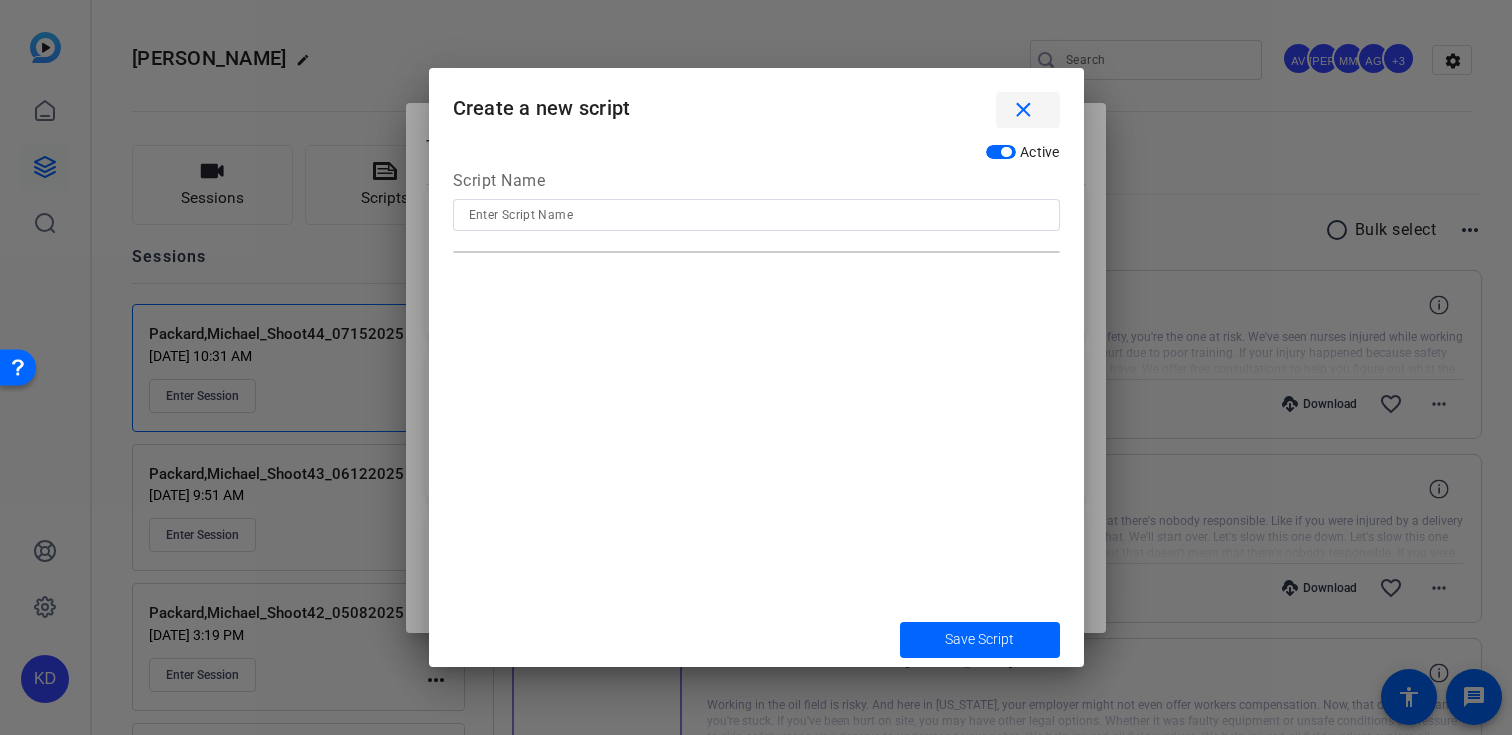 drag, startPoint x: 1022, startPoint y: 143, endPoint x: 1036, endPoint y: 131, distance: 18.439089 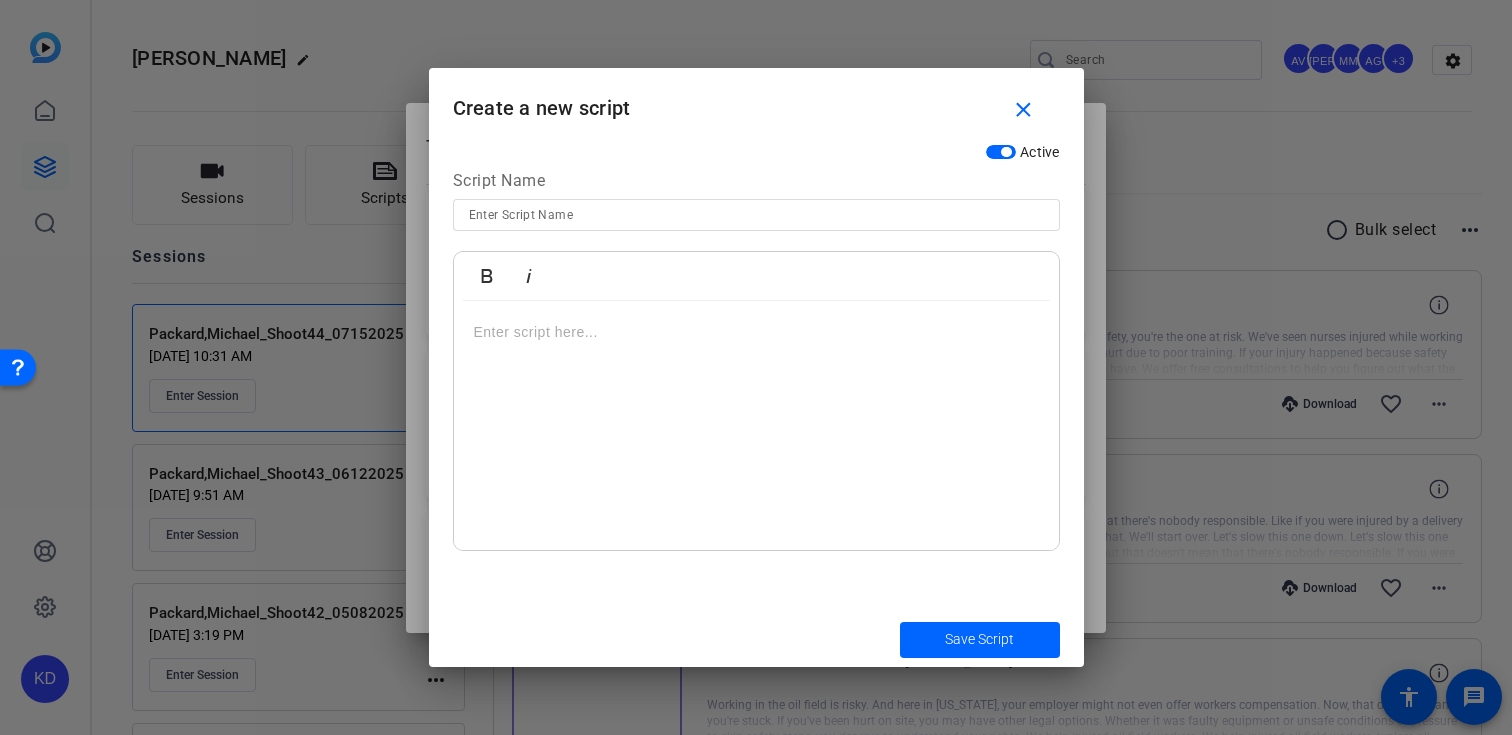 click on "Create a new script  close" at bounding box center [756, 100] 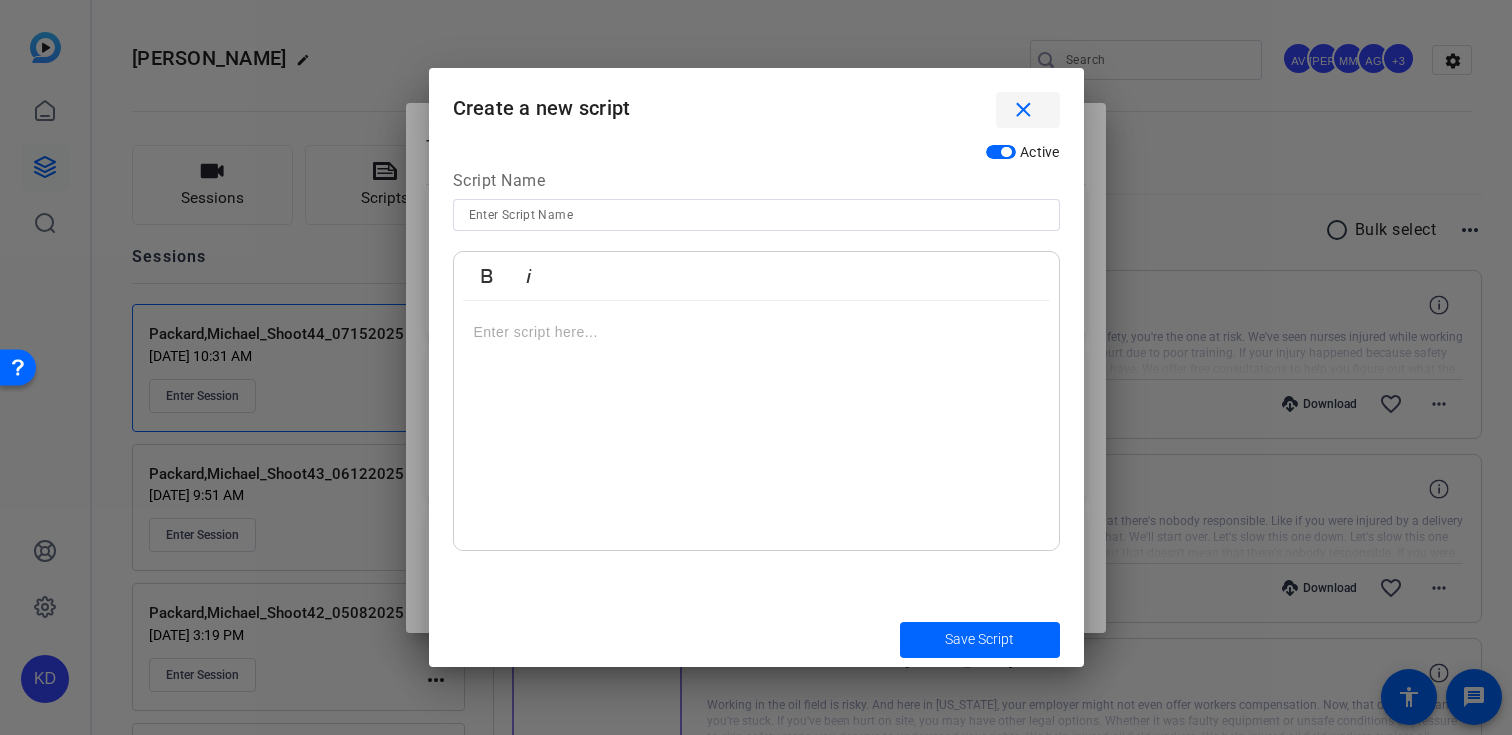 click on "close" at bounding box center (1023, 110) 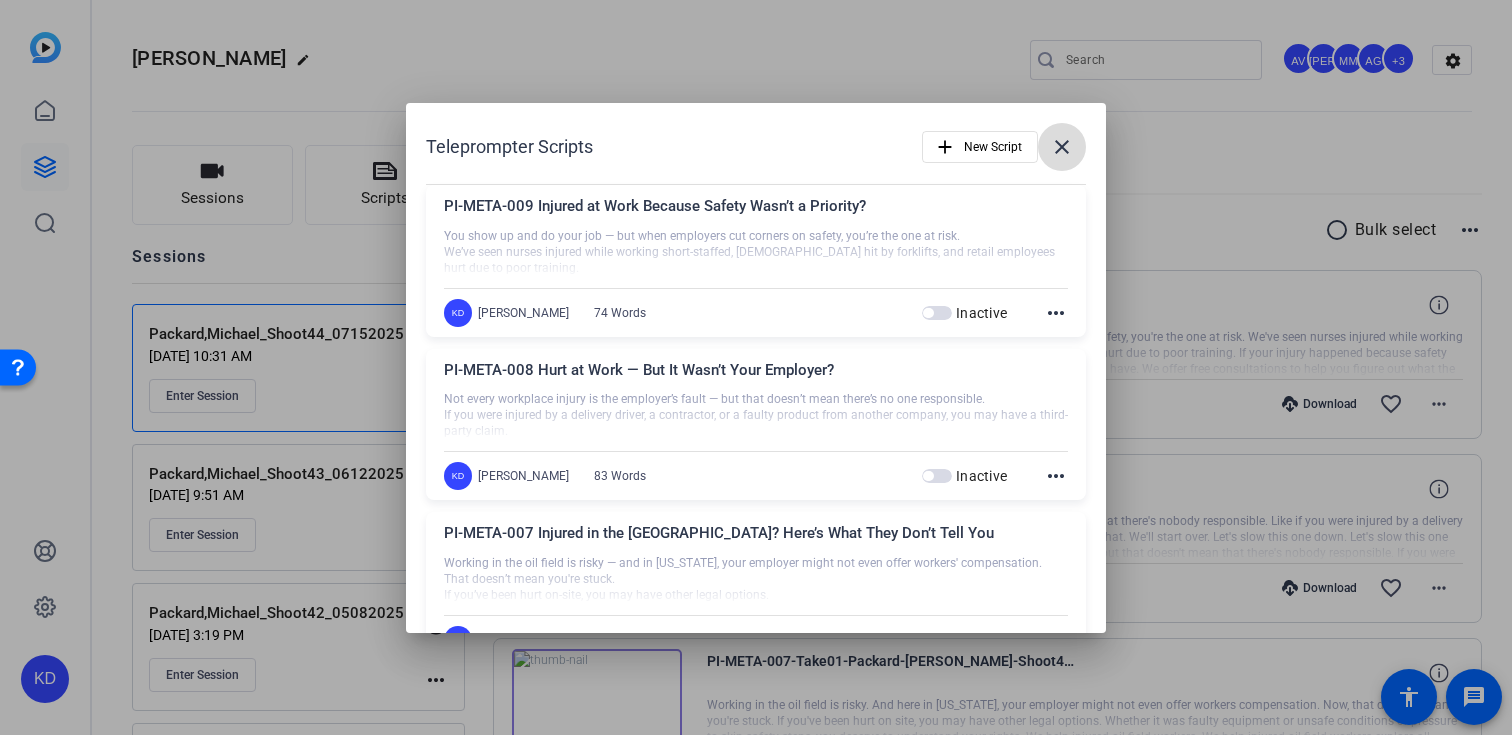 click at bounding box center (1062, 147) 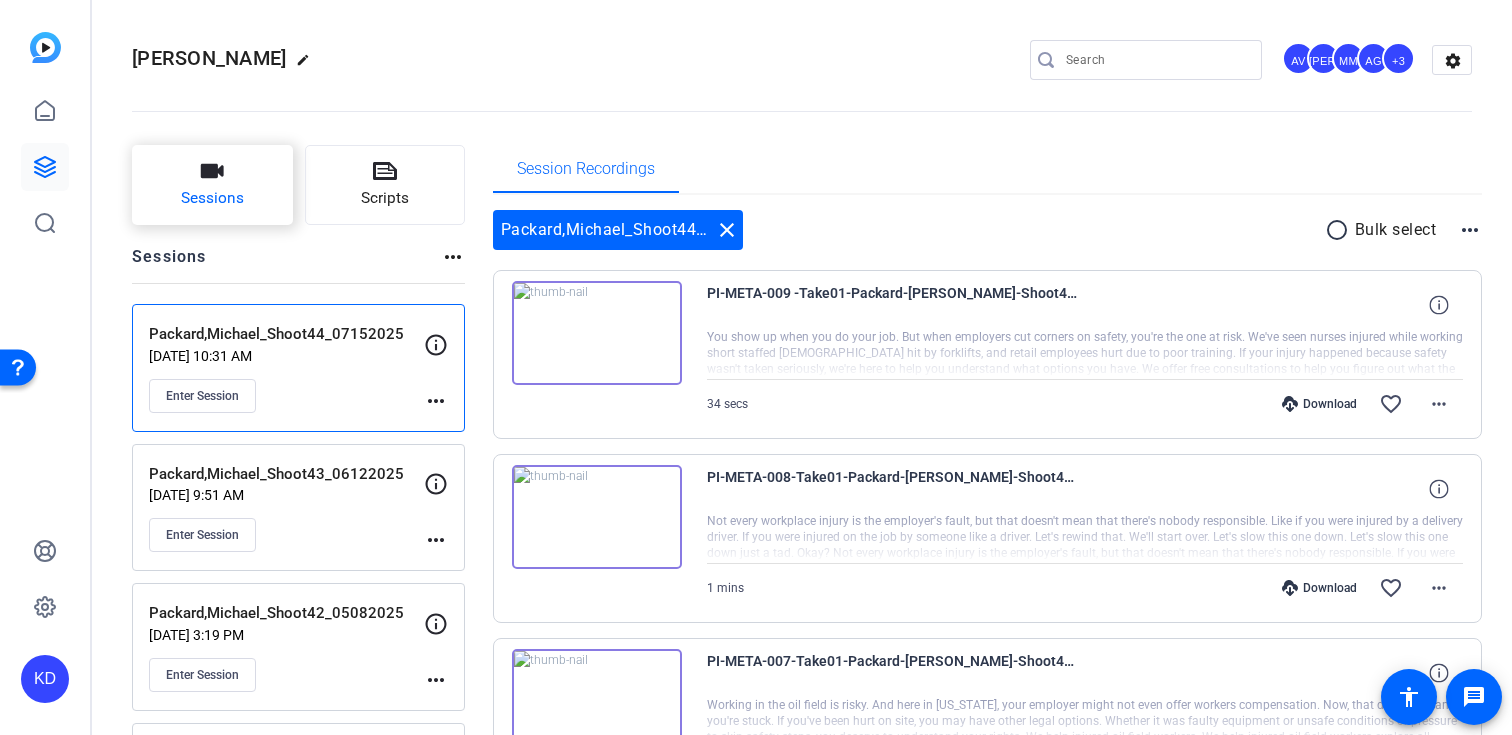 click on "Sessions" 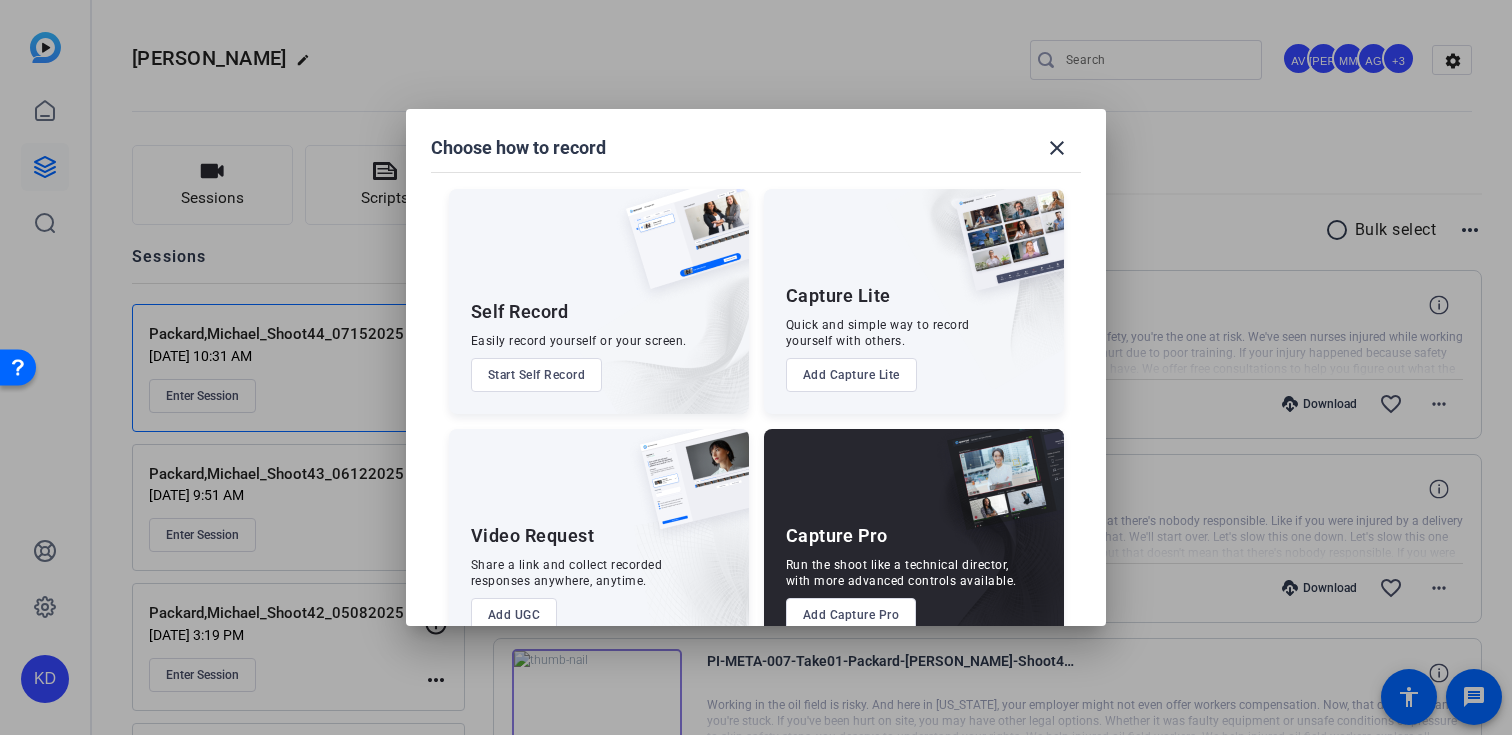 click on "Add Capture Pro" at bounding box center [851, 615] 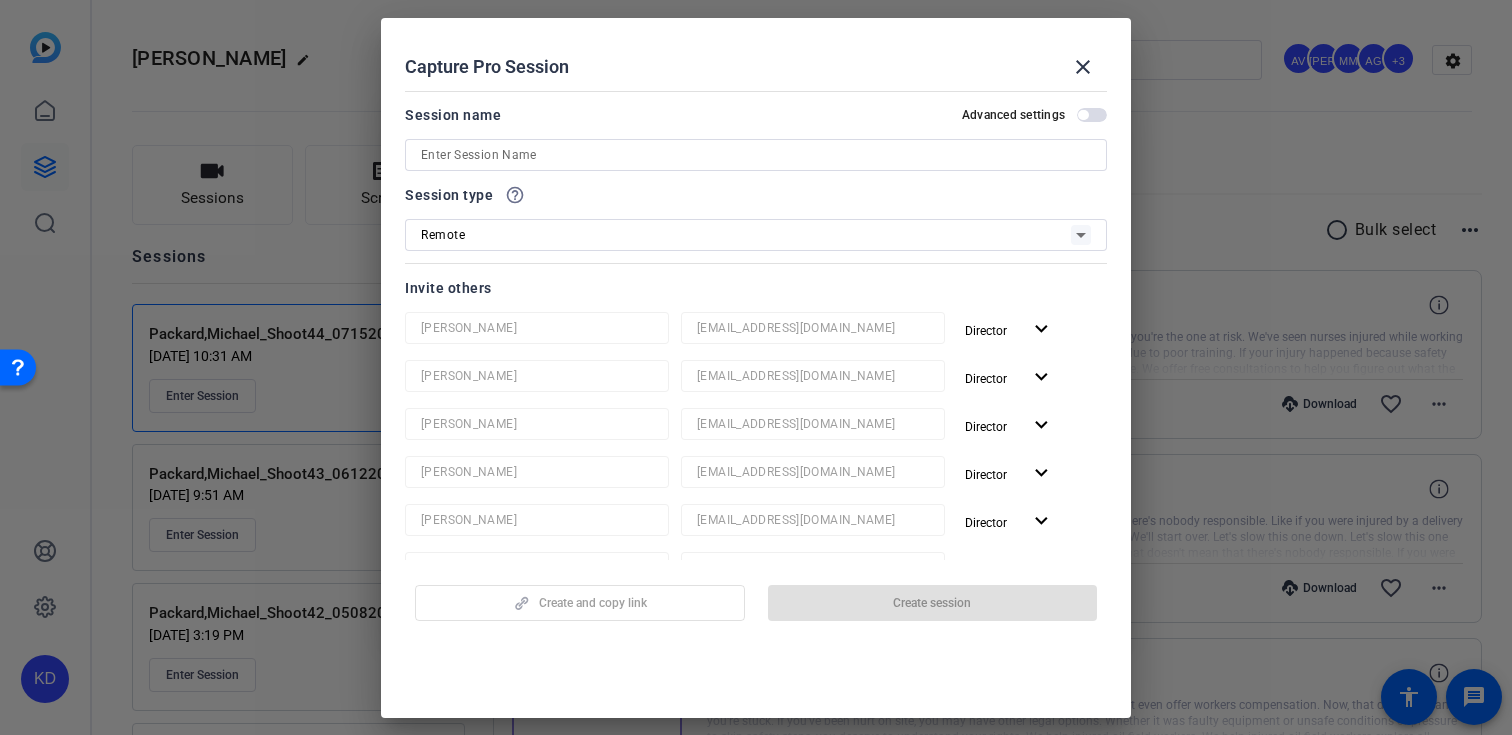 click at bounding box center (756, 155) 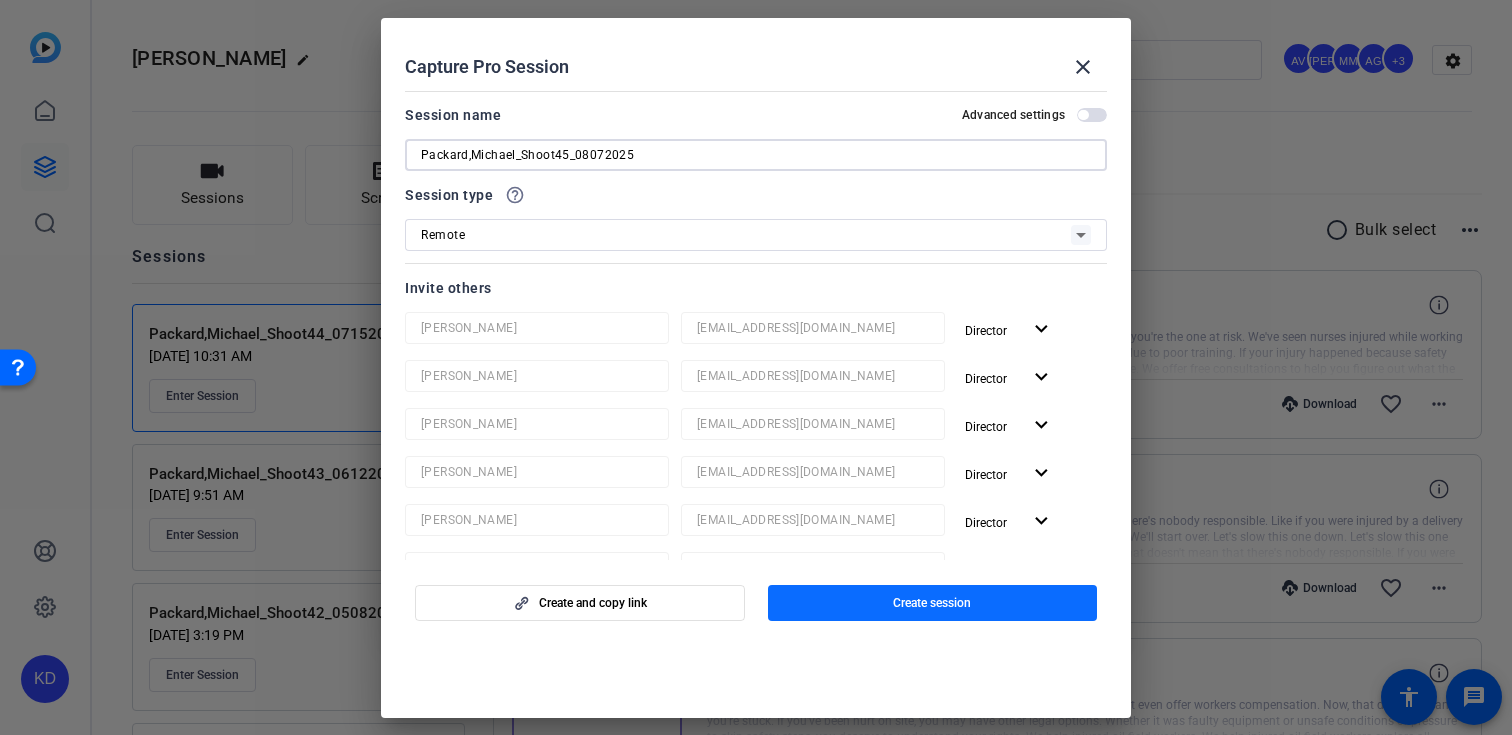 type on "Packard,Michael_Shoot45_08072025" 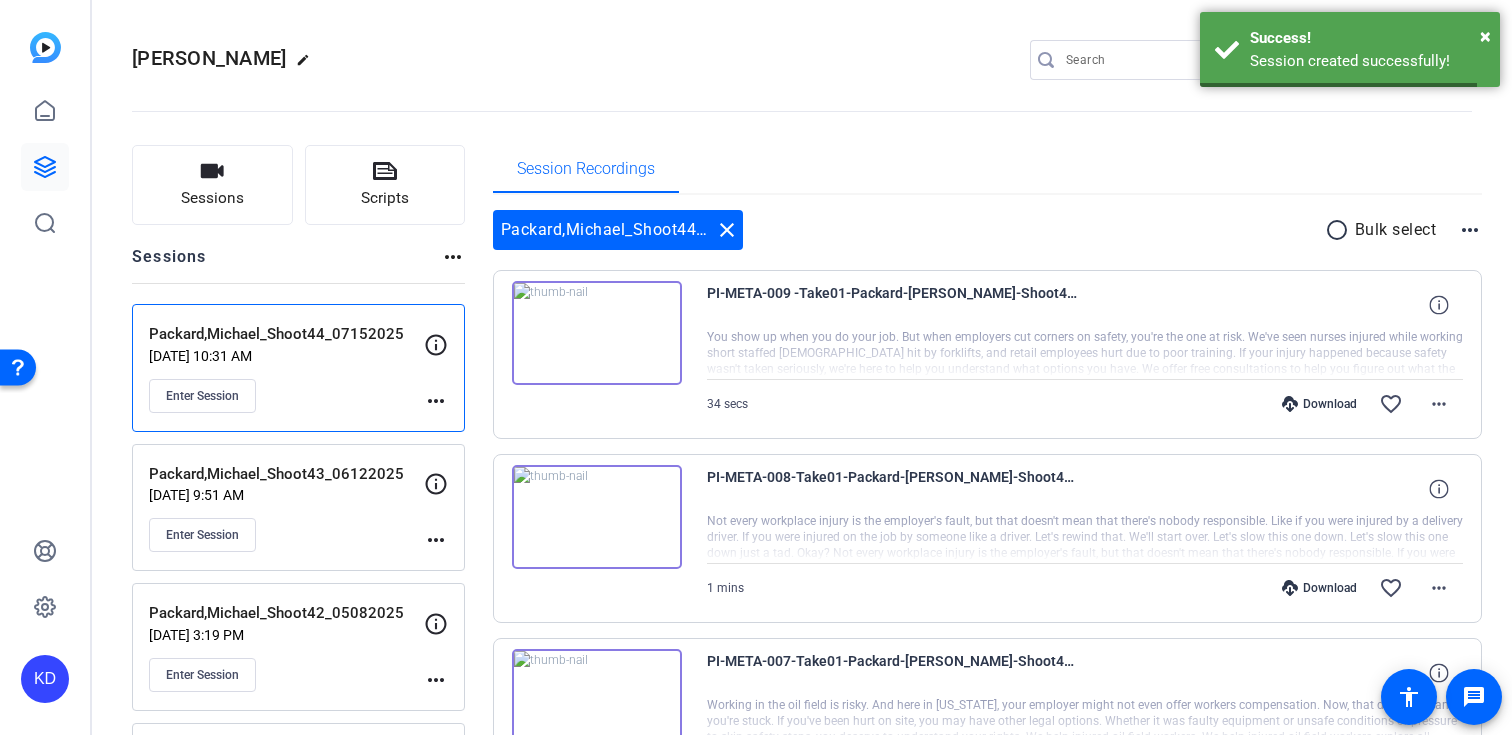 scroll, scrollTop: 0, scrollLeft: 0, axis: both 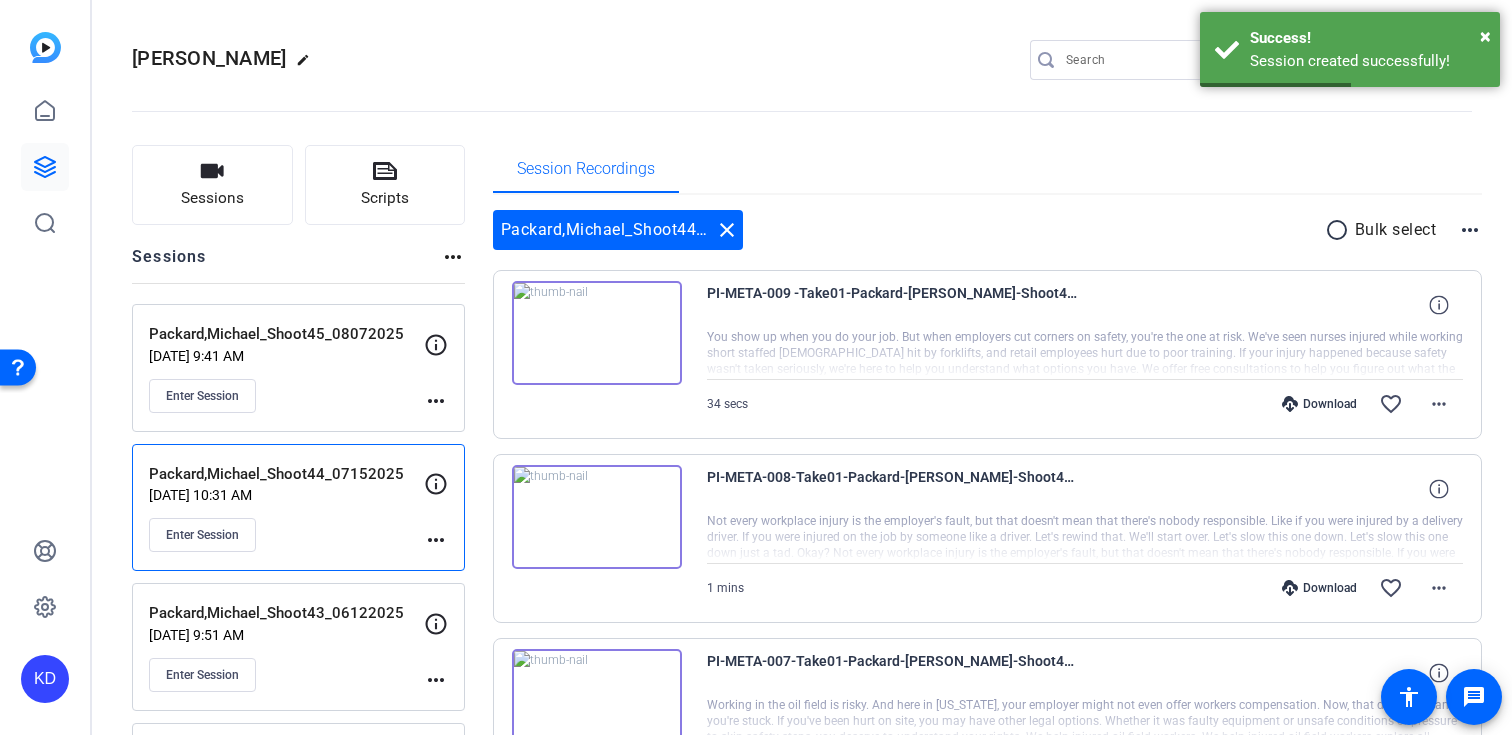 click on "more_horiz" 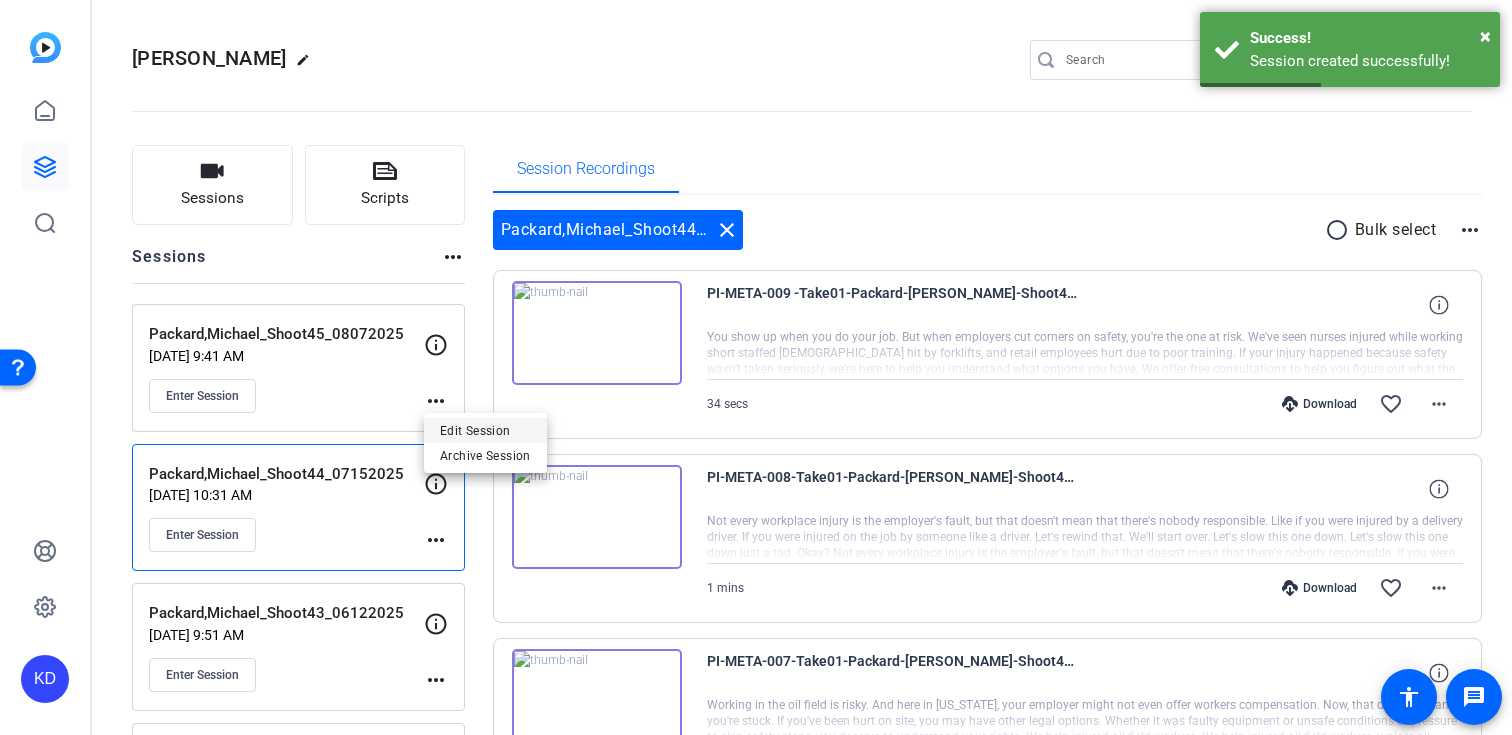 click on "Edit Session" at bounding box center [485, 430] 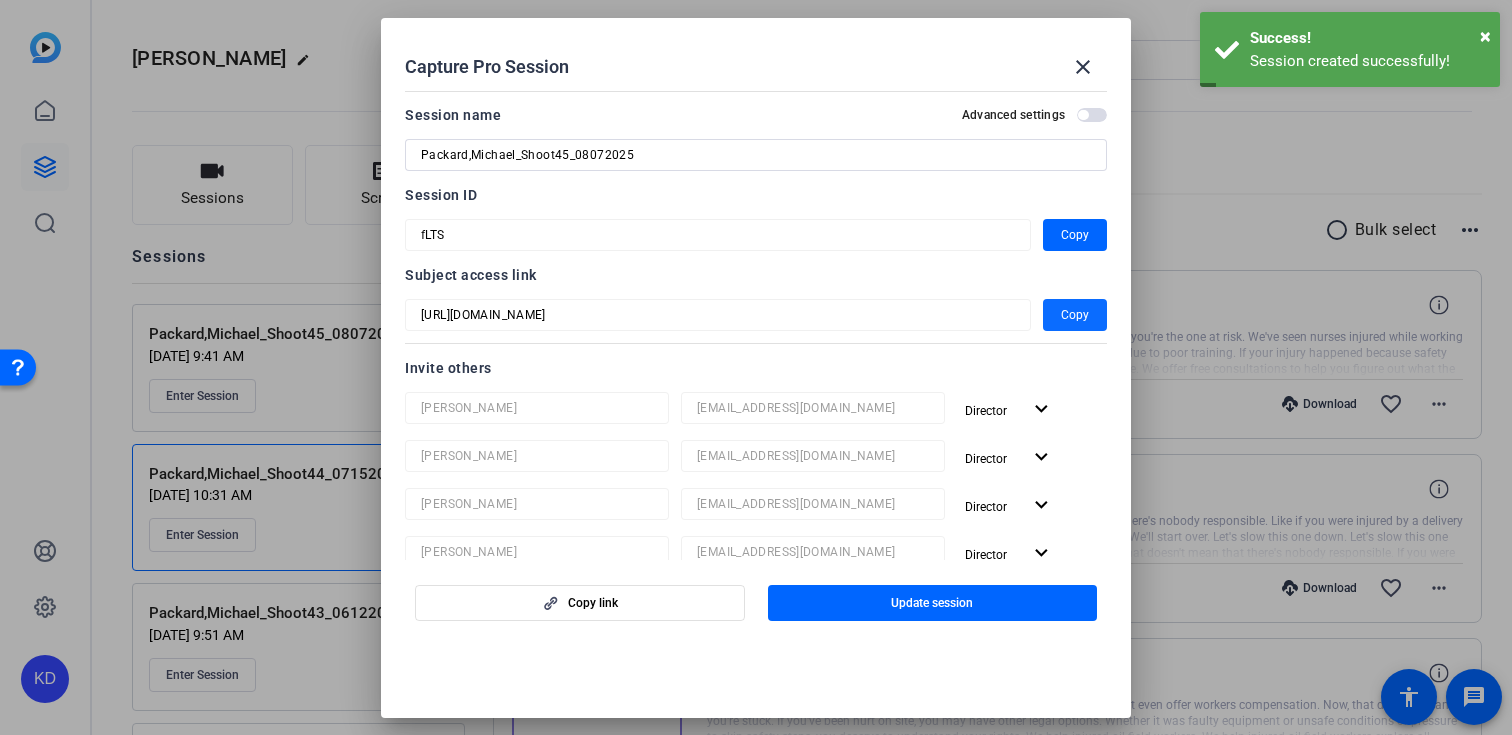 click on "Copy" at bounding box center (1075, 315) 